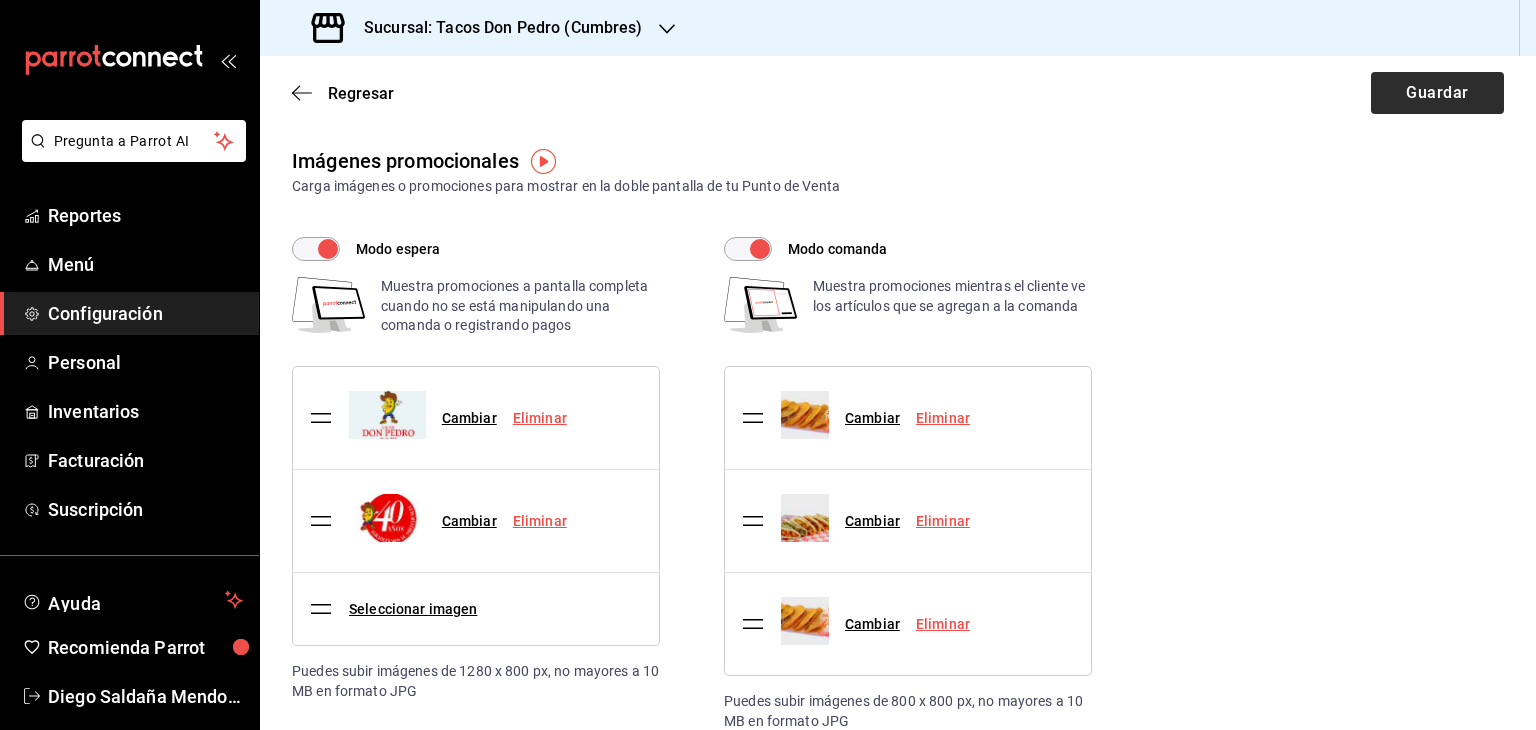 scroll, scrollTop: 0, scrollLeft: 0, axis: both 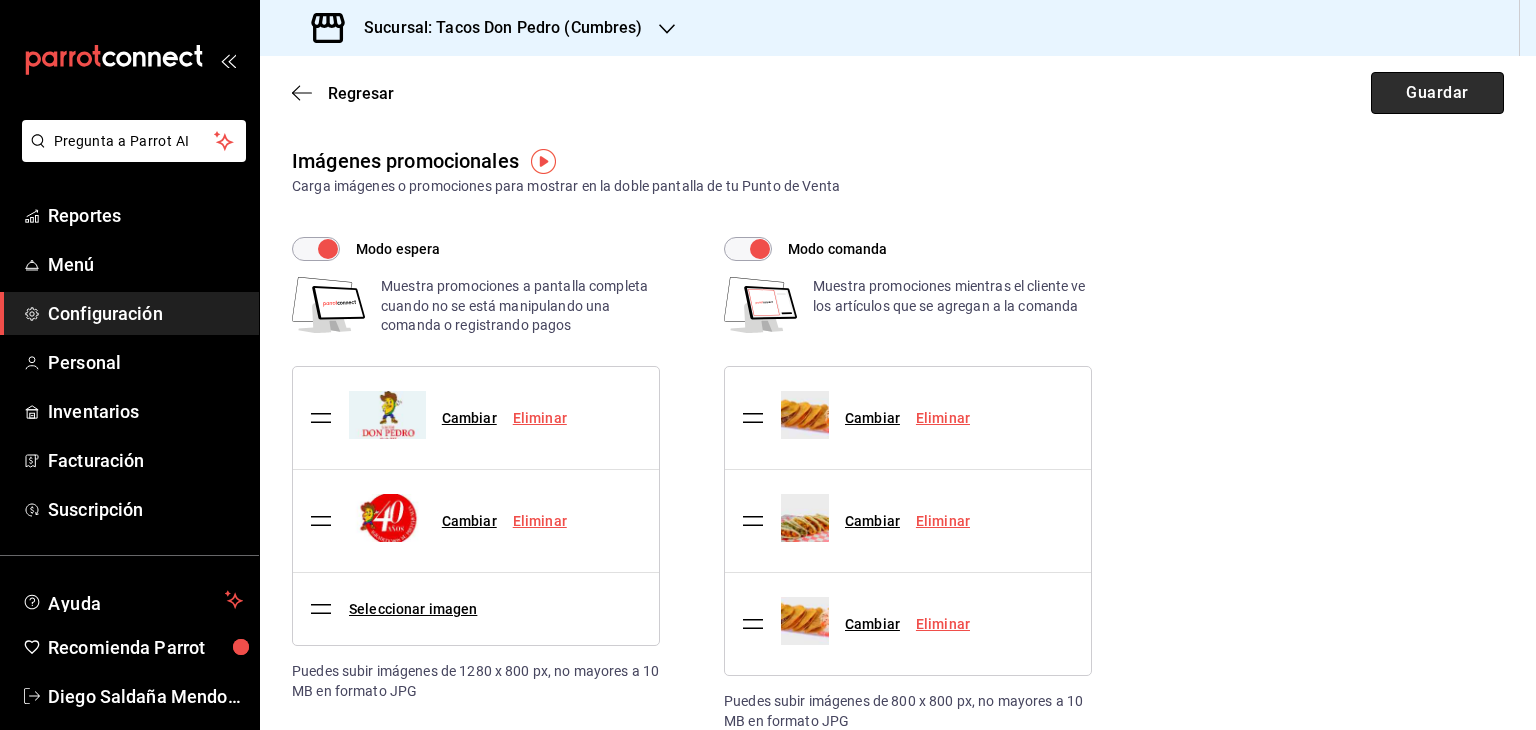 click on "Guardar" at bounding box center [1437, 93] 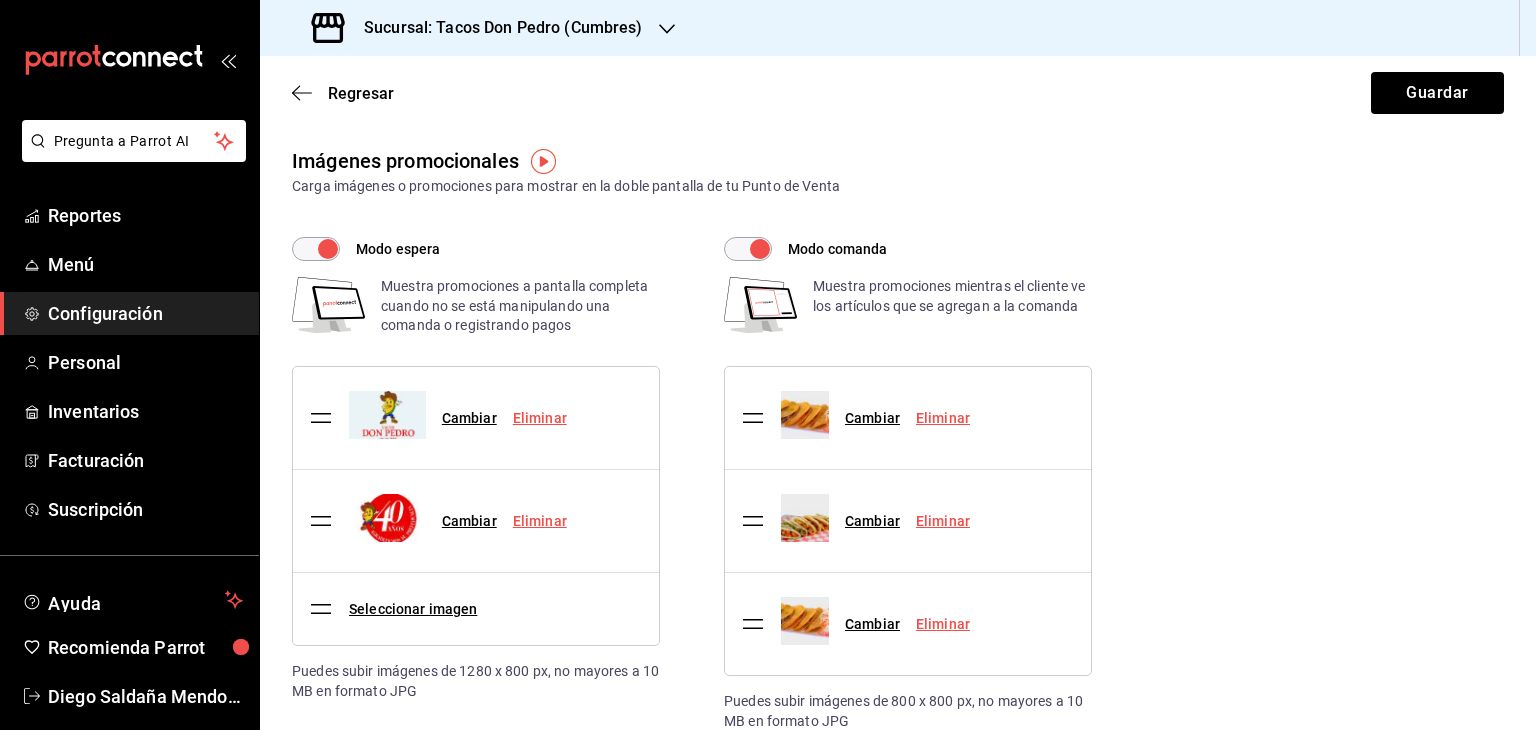click on "Configuración" at bounding box center (145, 313) 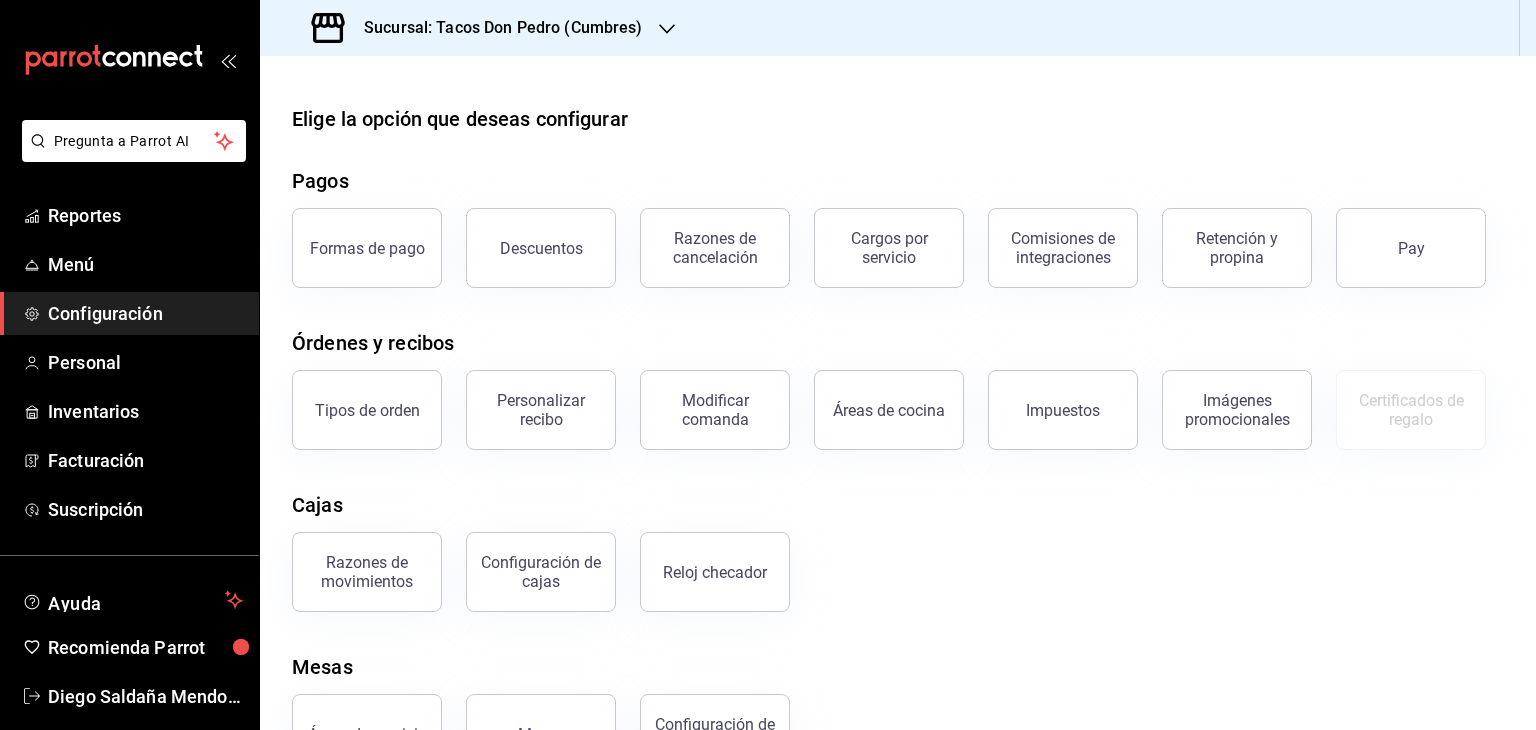 click on "Razones de movimientos Configuración de cajas Reloj checador" at bounding box center [886, 560] 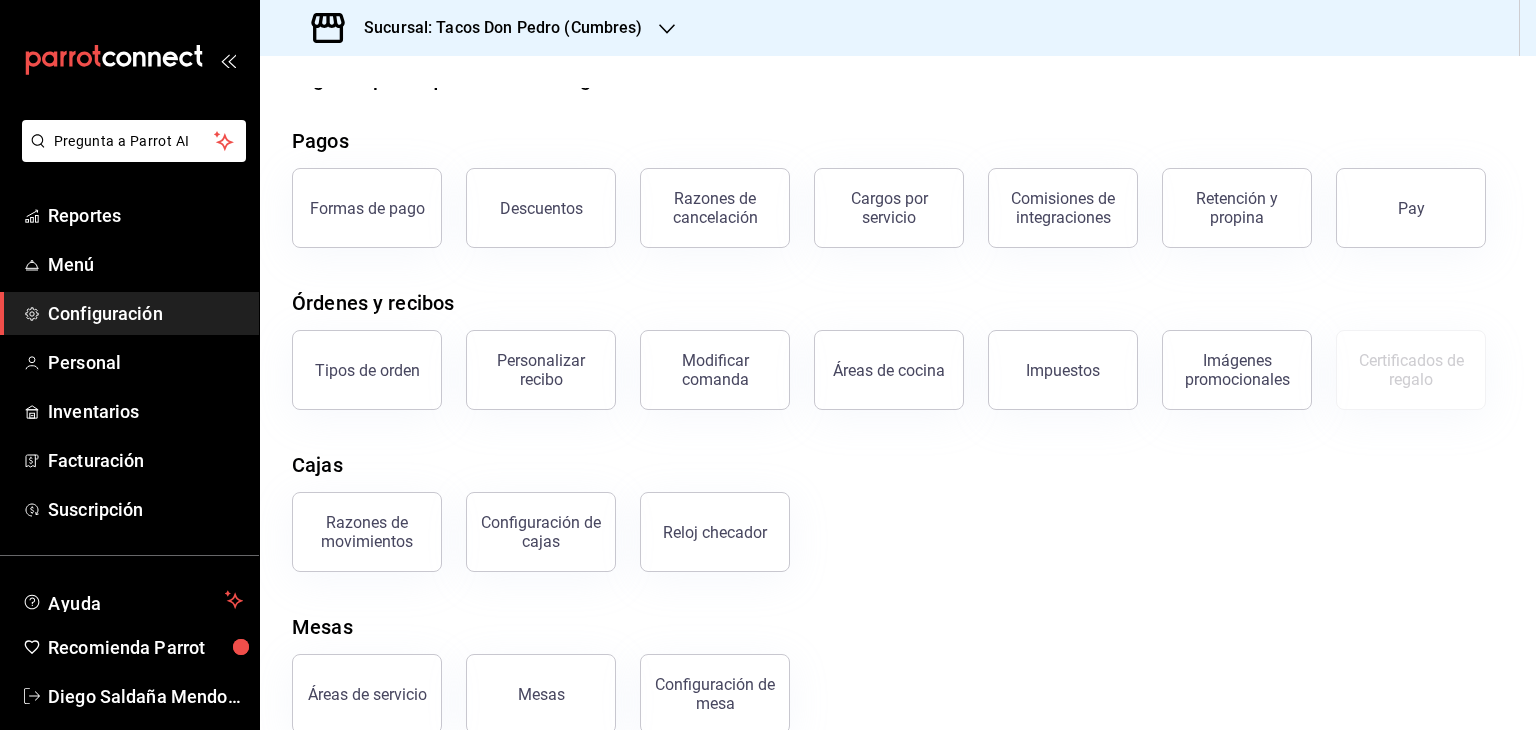 scroll, scrollTop: 76, scrollLeft: 0, axis: vertical 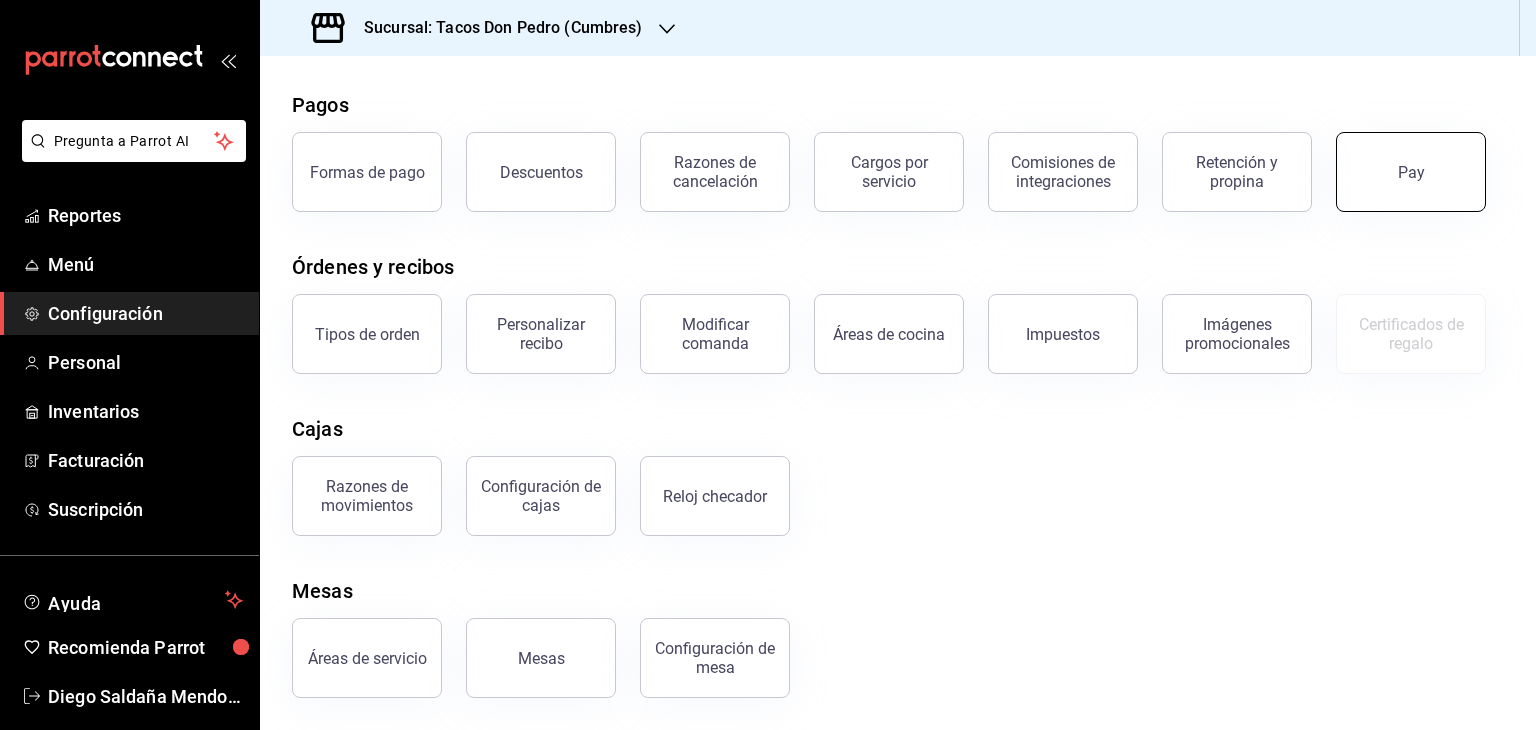 click on "Pay" at bounding box center [1411, 172] 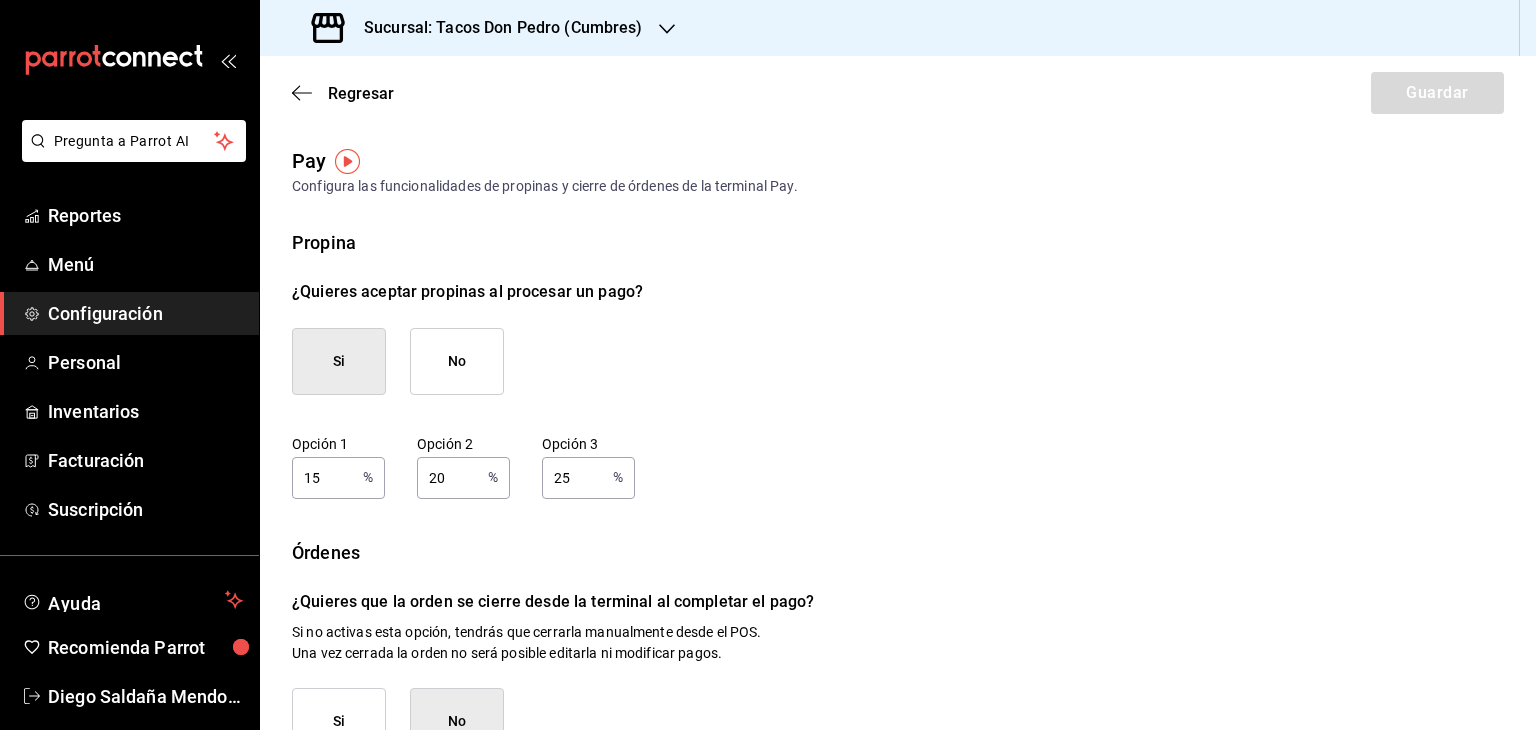 click on "15" at bounding box center [323, 477] 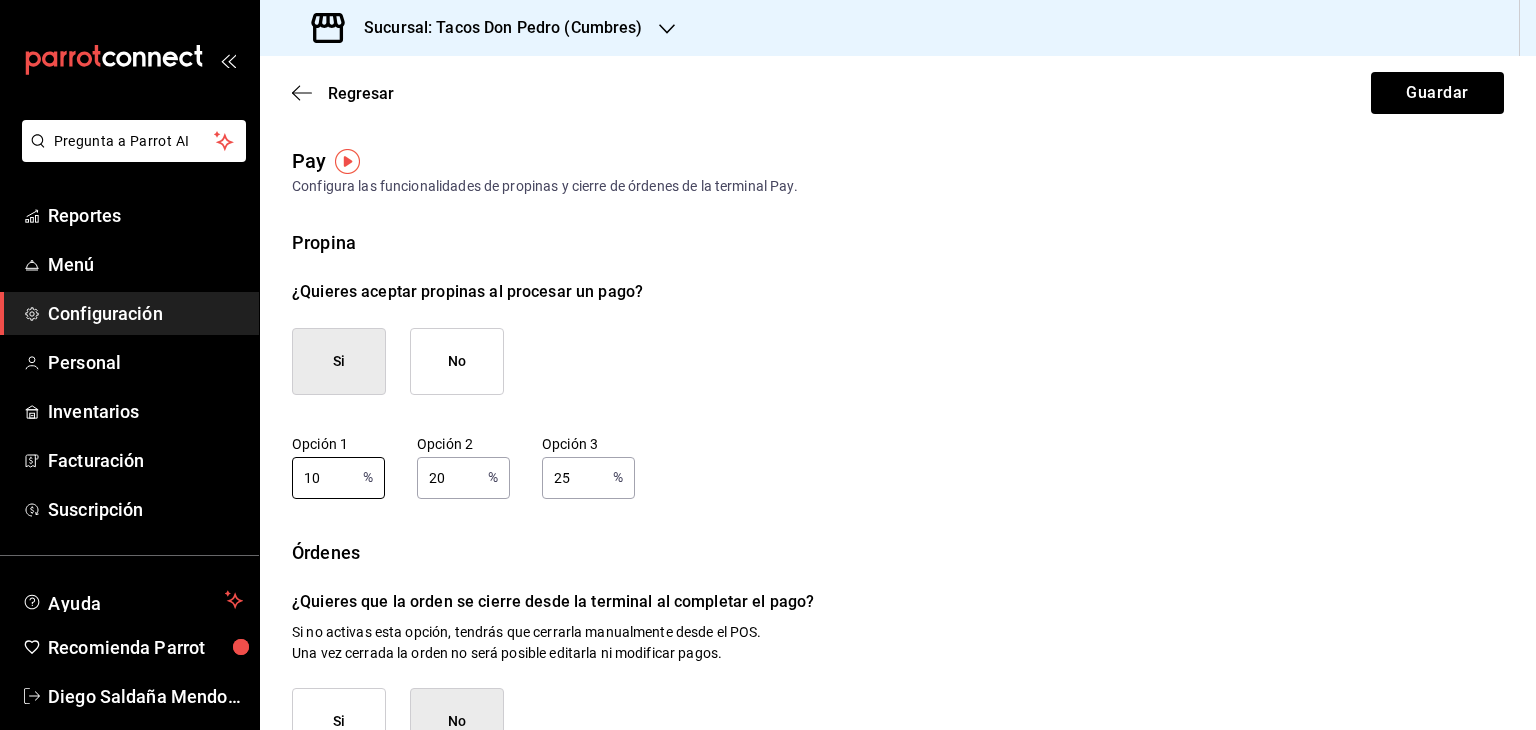 type on "10" 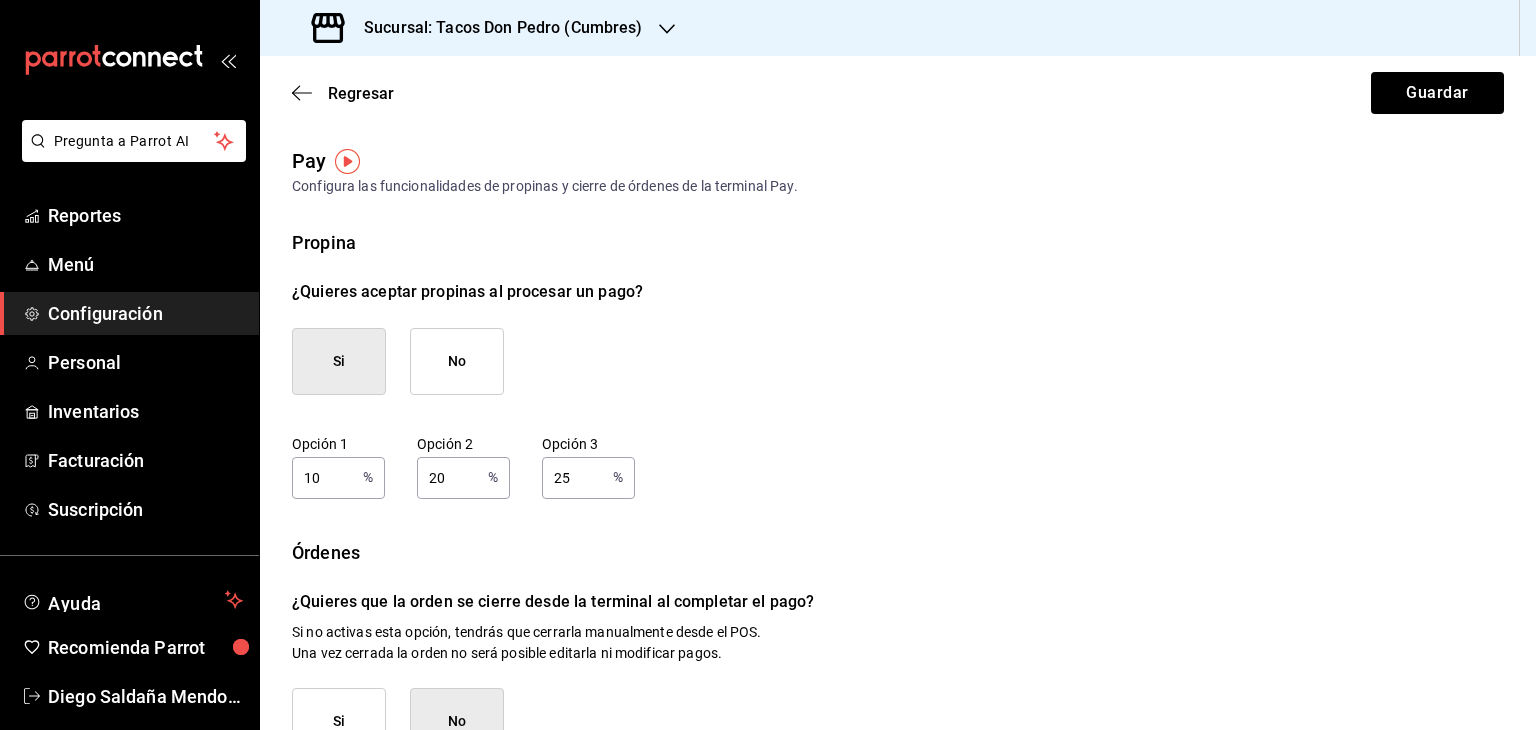 click on "20" at bounding box center [448, 477] 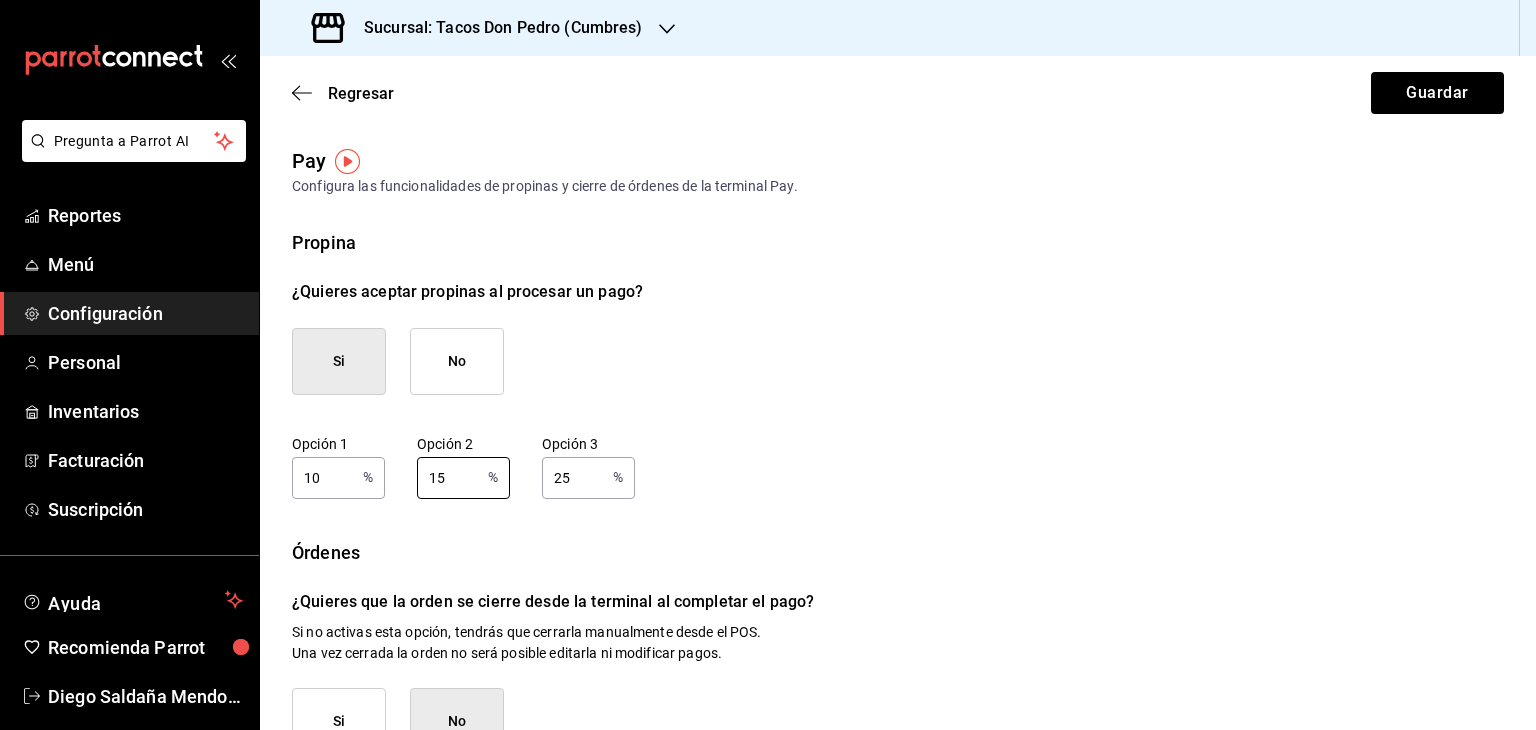 type on "15" 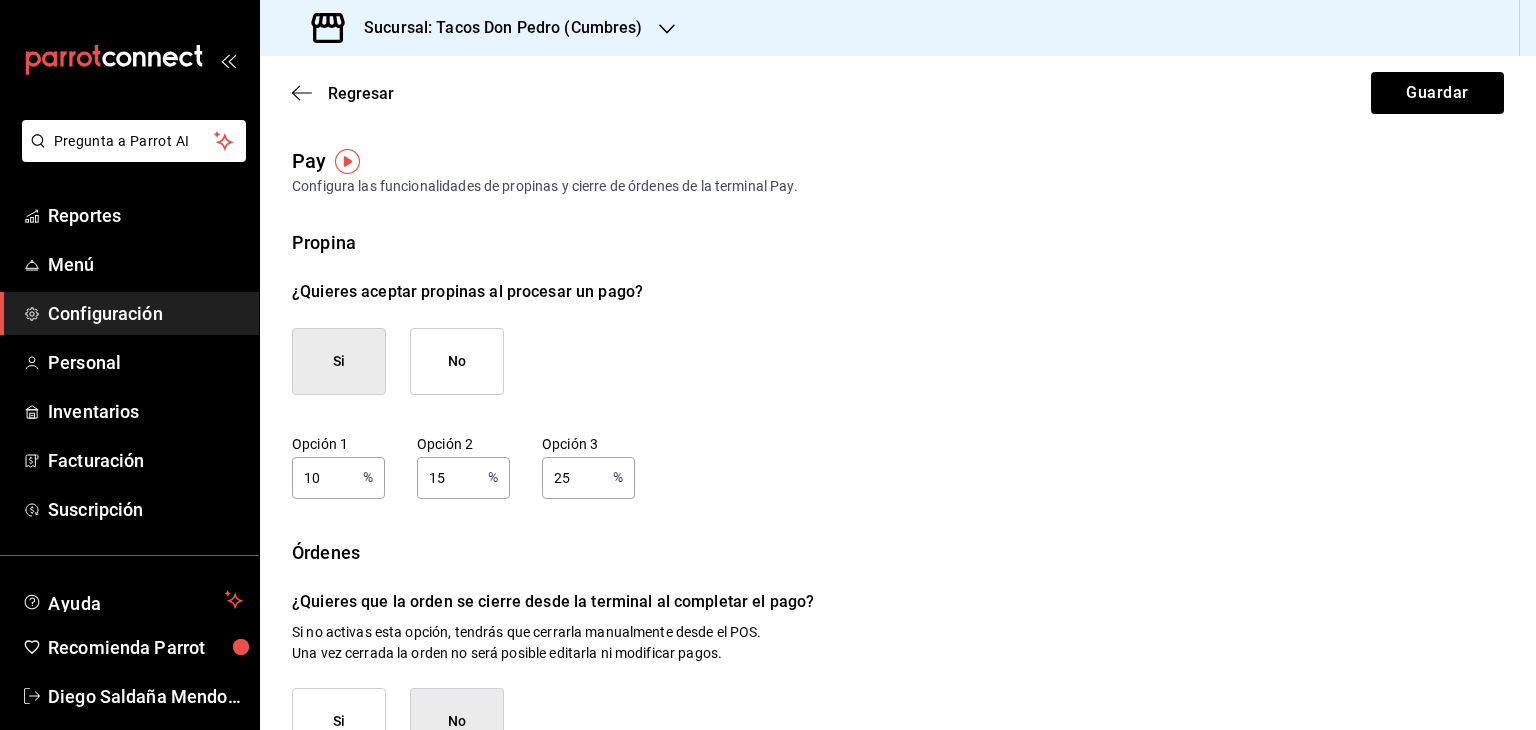 click on "25" at bounding box center [573, 477] 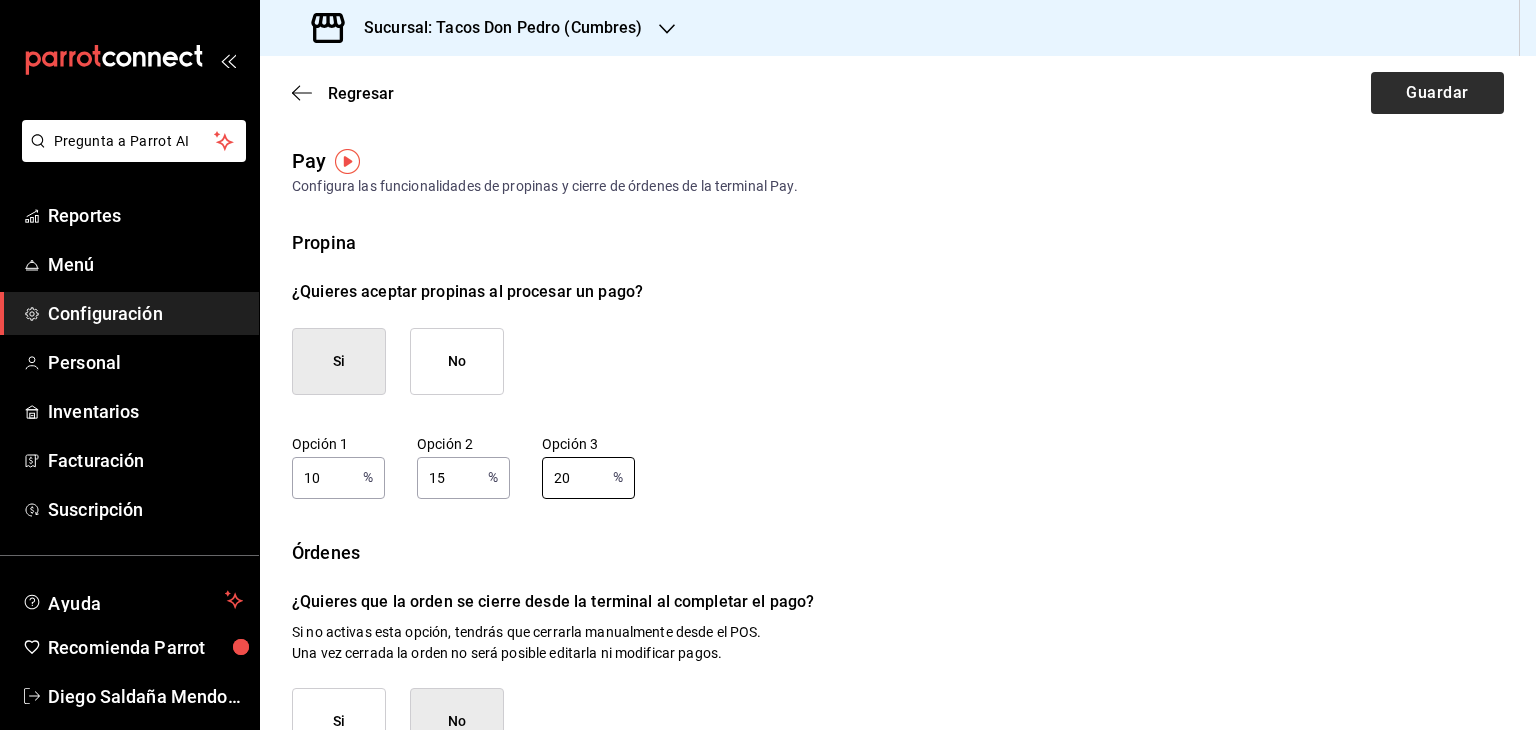 type on "20" 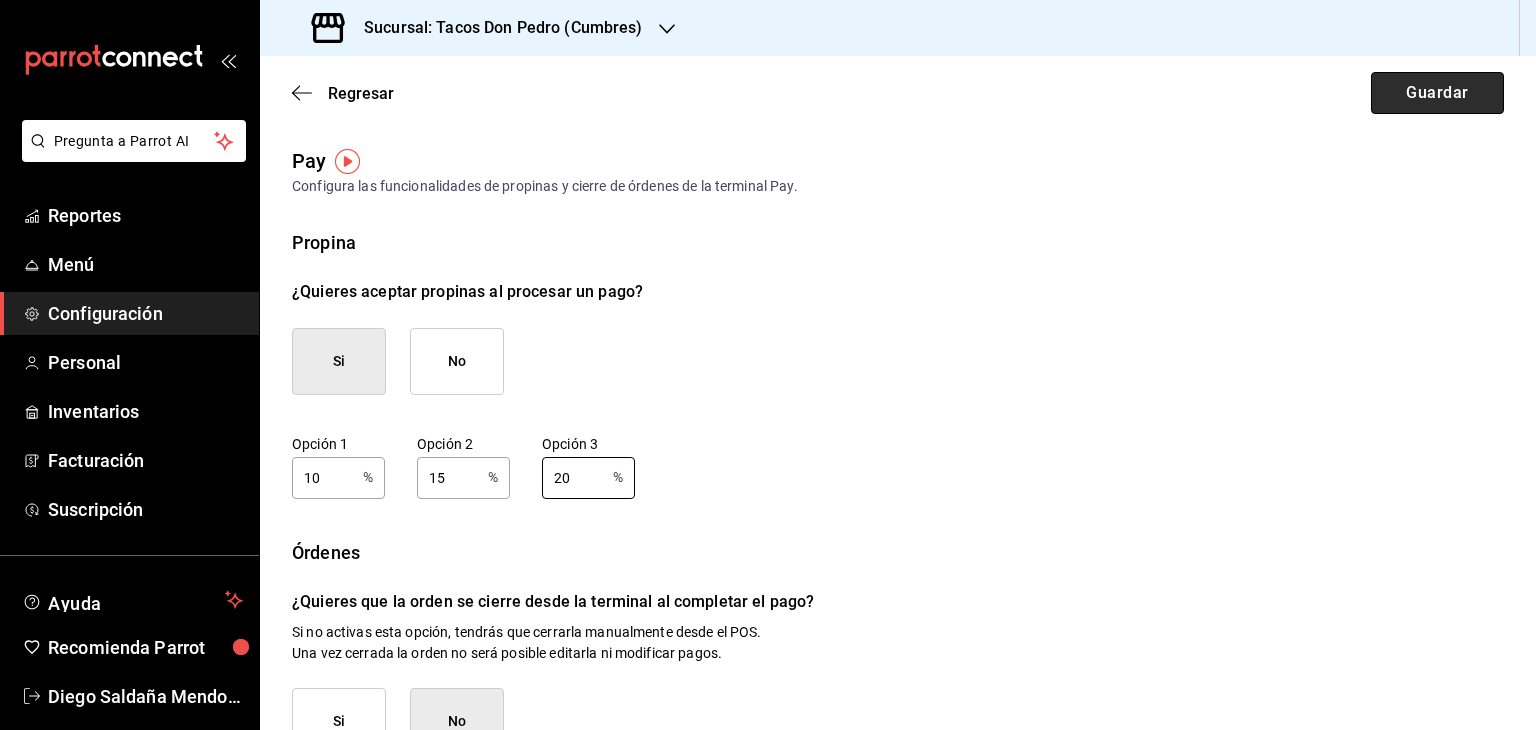 click on "Guardar" at bounding box center [1437, 93] 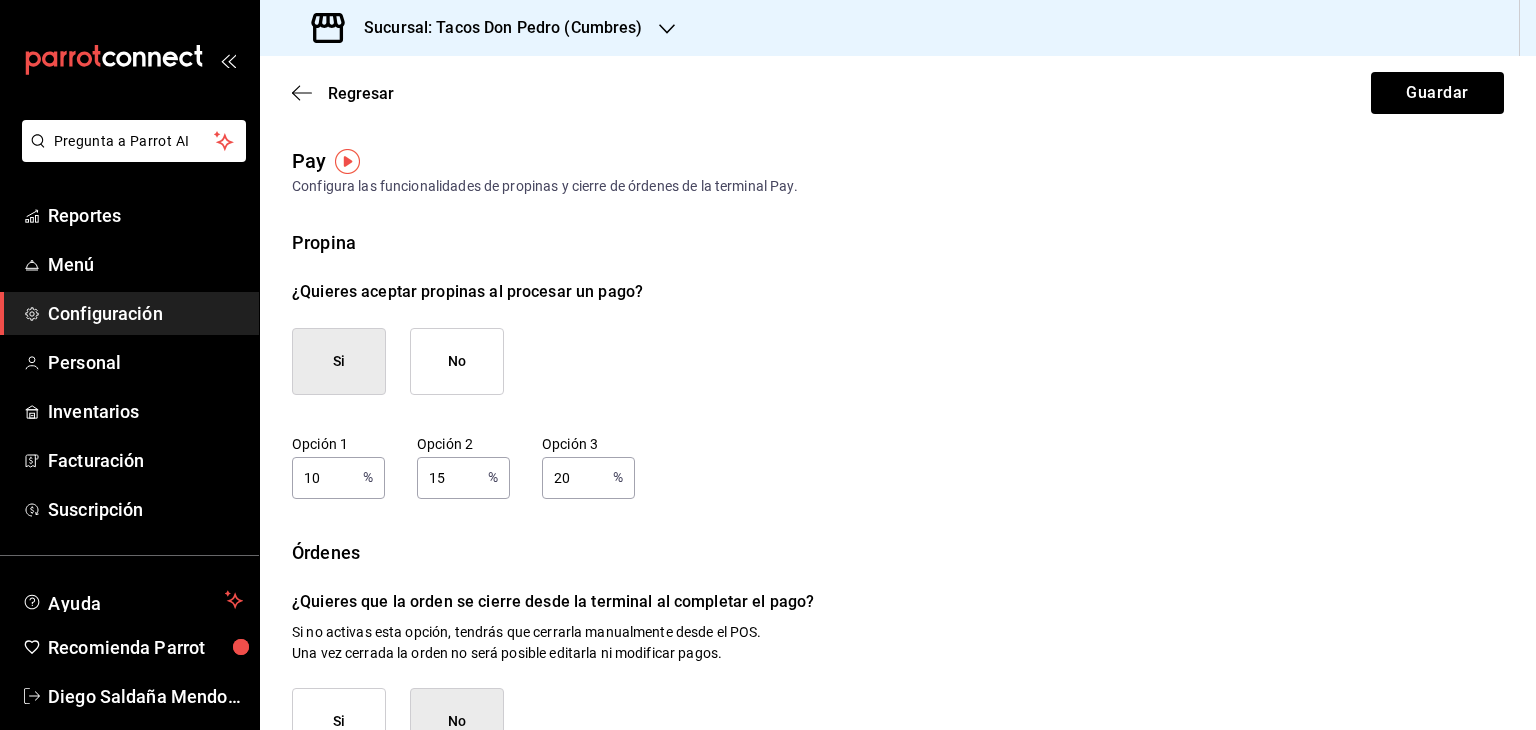click on "¿Quieres aceptar propinas al procesar un pago?" at bounding box center [898, 292] 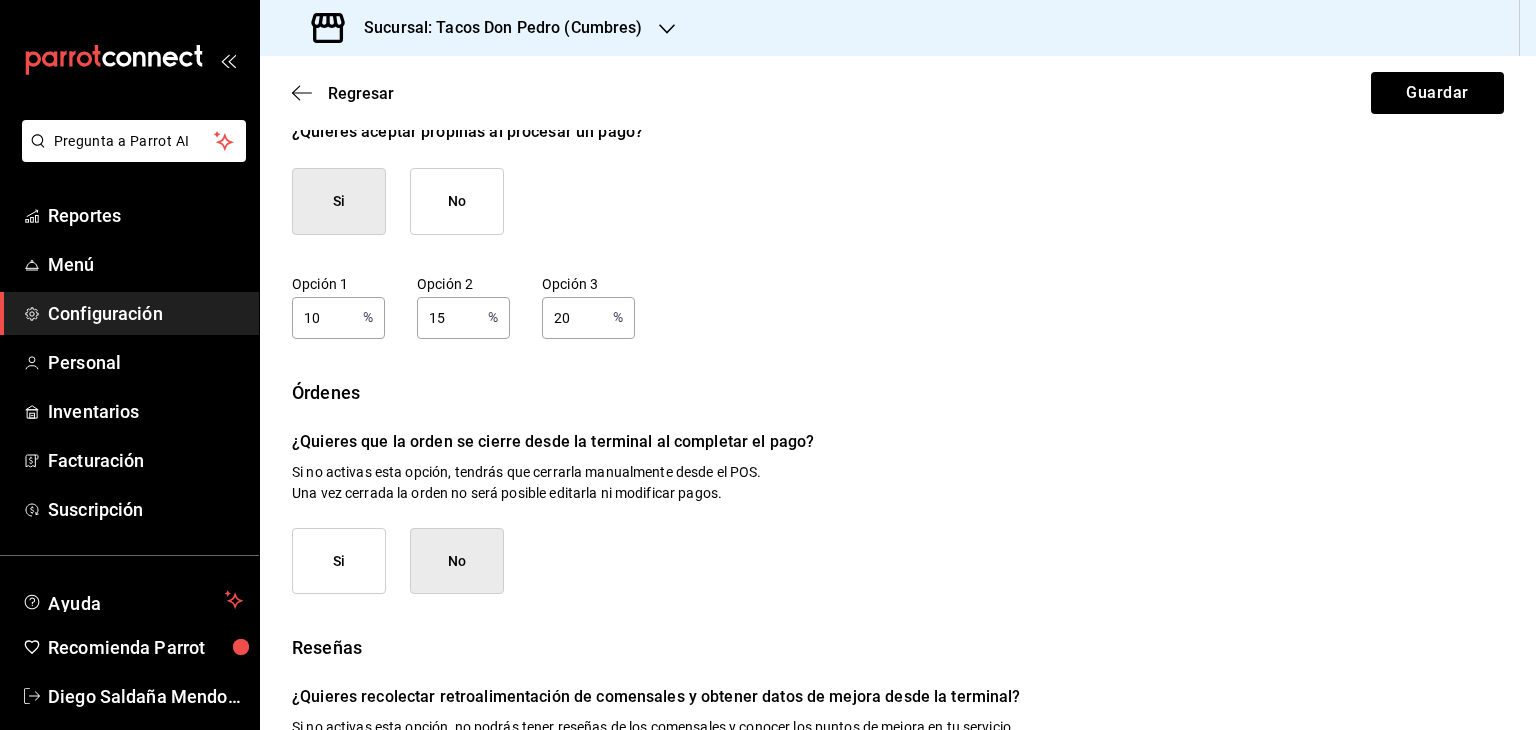 scroll, scrollTop: 200, scrollLeft: 0, axis: vertical 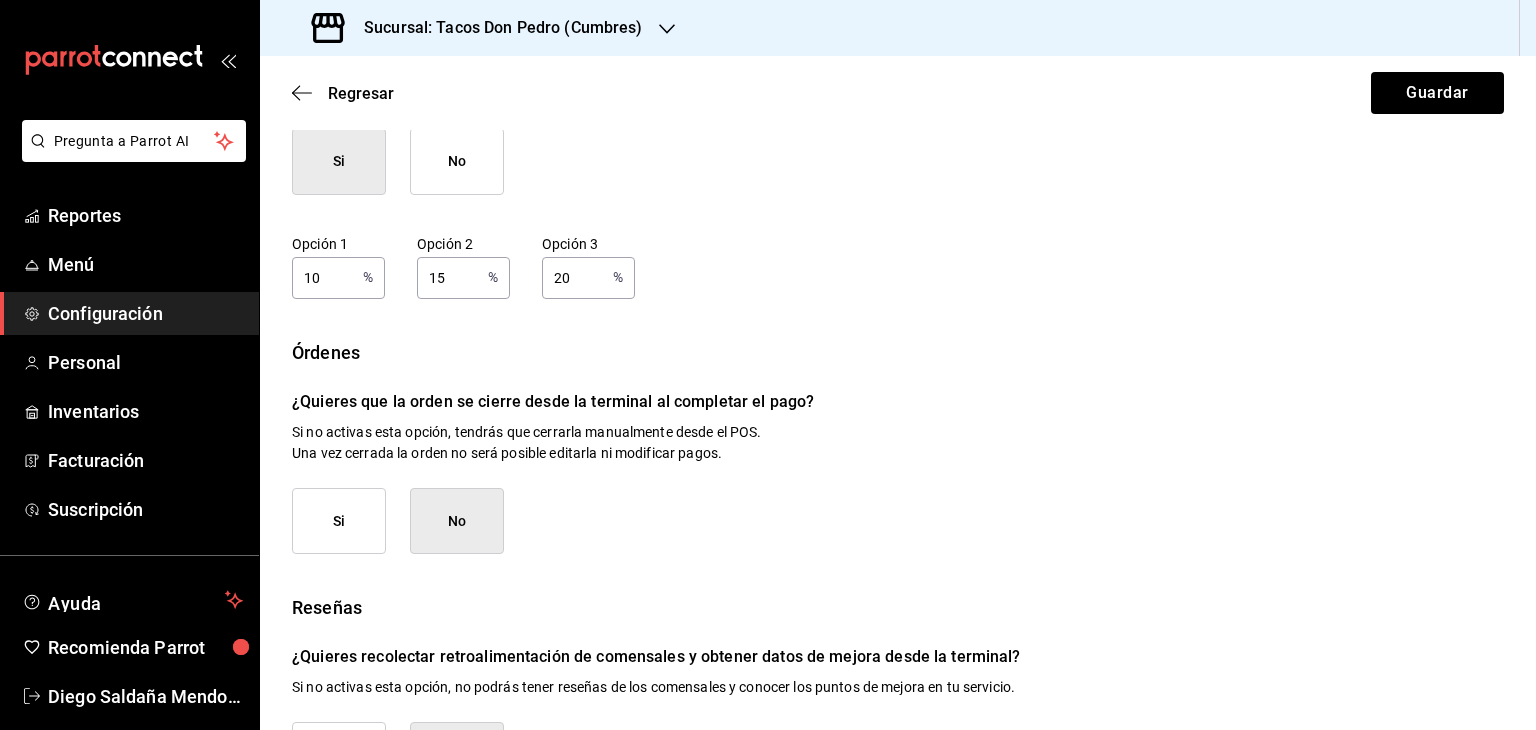 click on "Si" at bounding box center (339, 521) 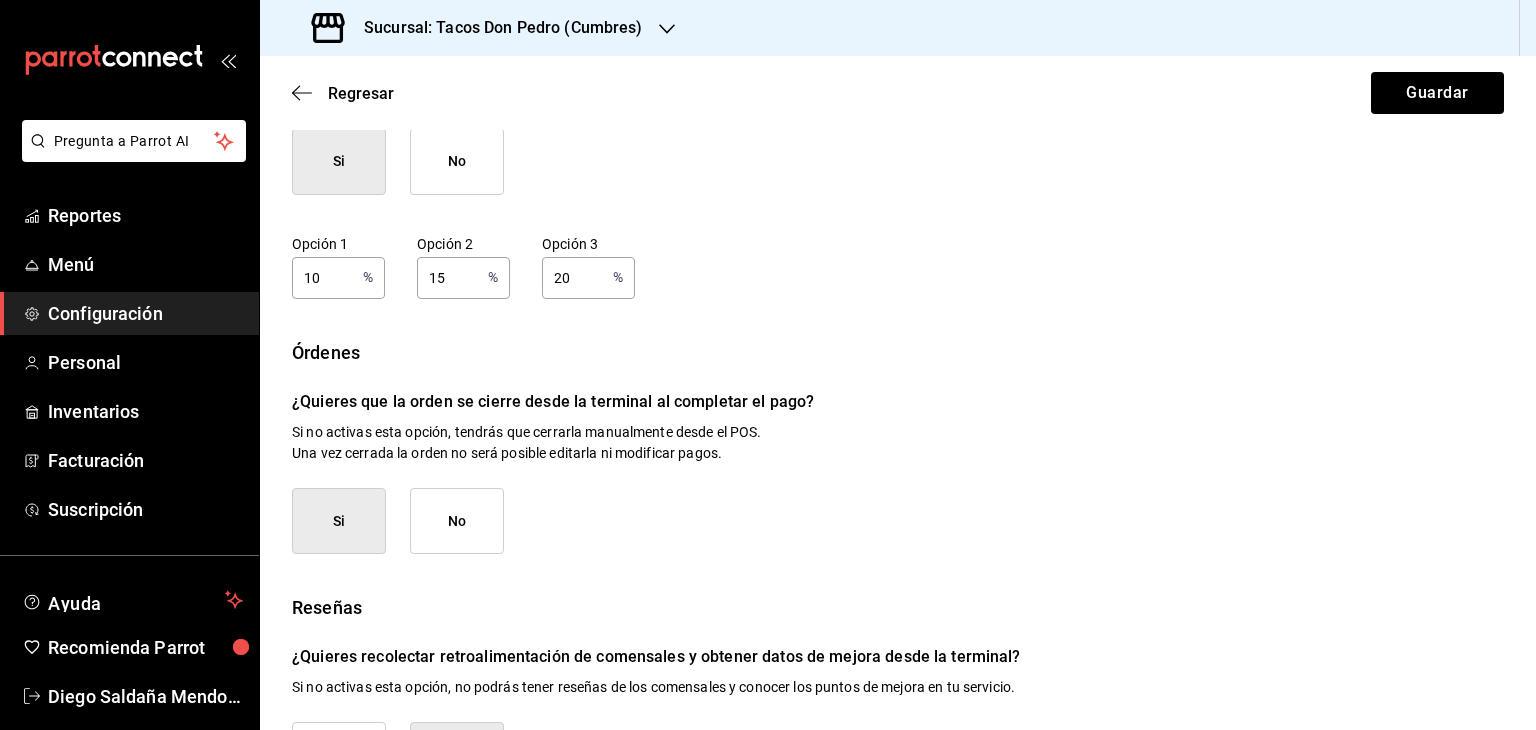 click on "Si No" at bounding box center (898, 521) 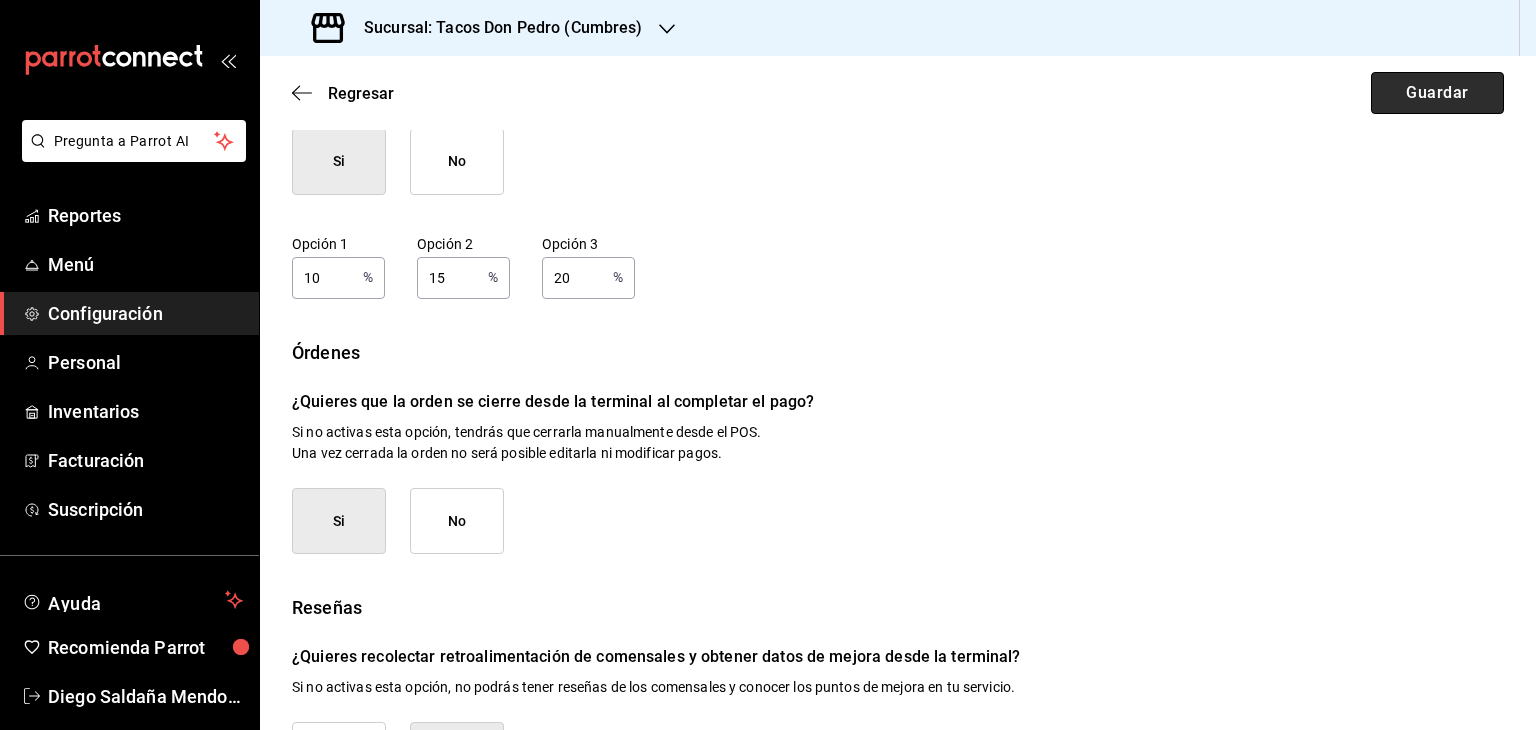 click on "Guardar" at bounding box center [1437, 93] 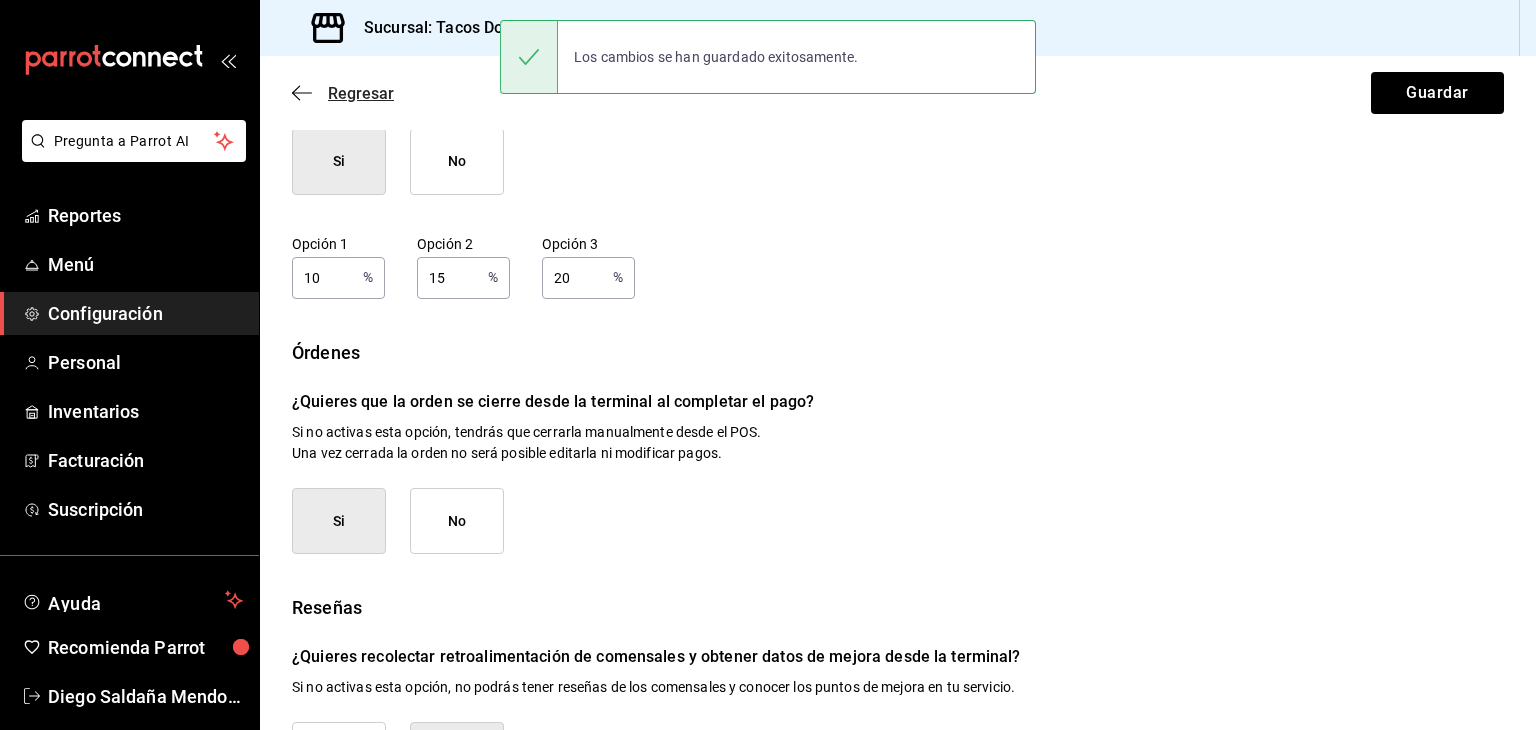 click 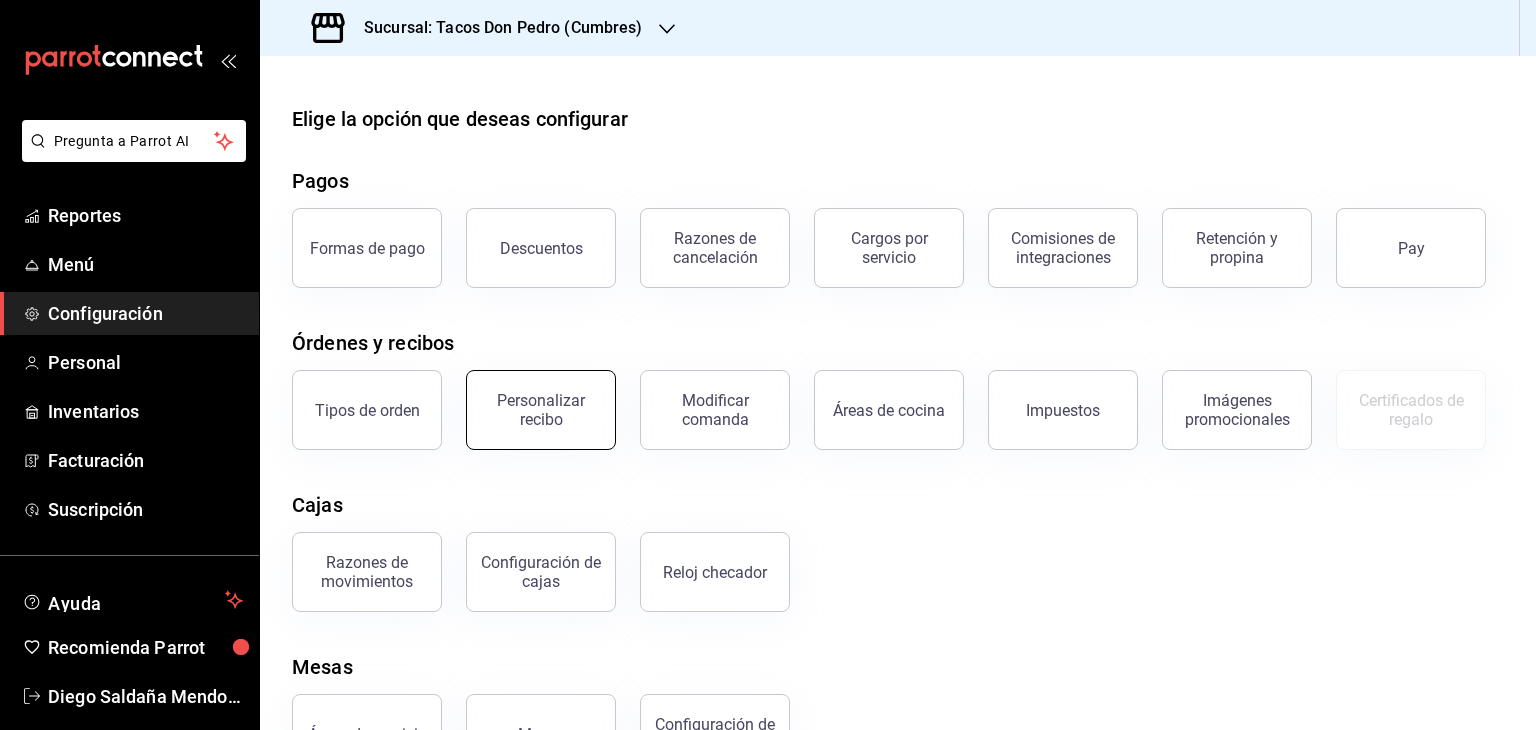click on "Personalizar recibo" at bounding box center (541, 410) 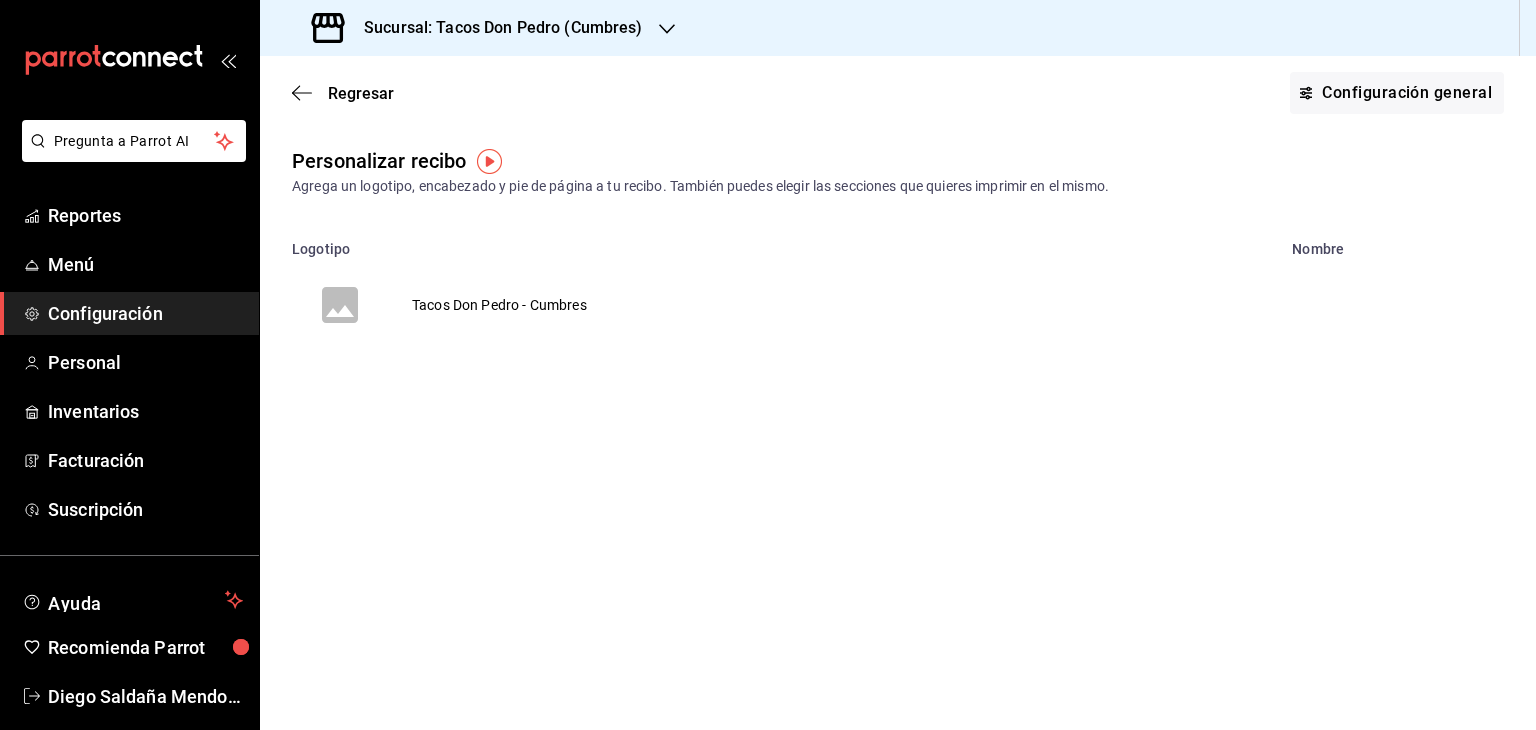 click on "Tacos Don Pedro - Cumbres" at bounding box center [499, 305] 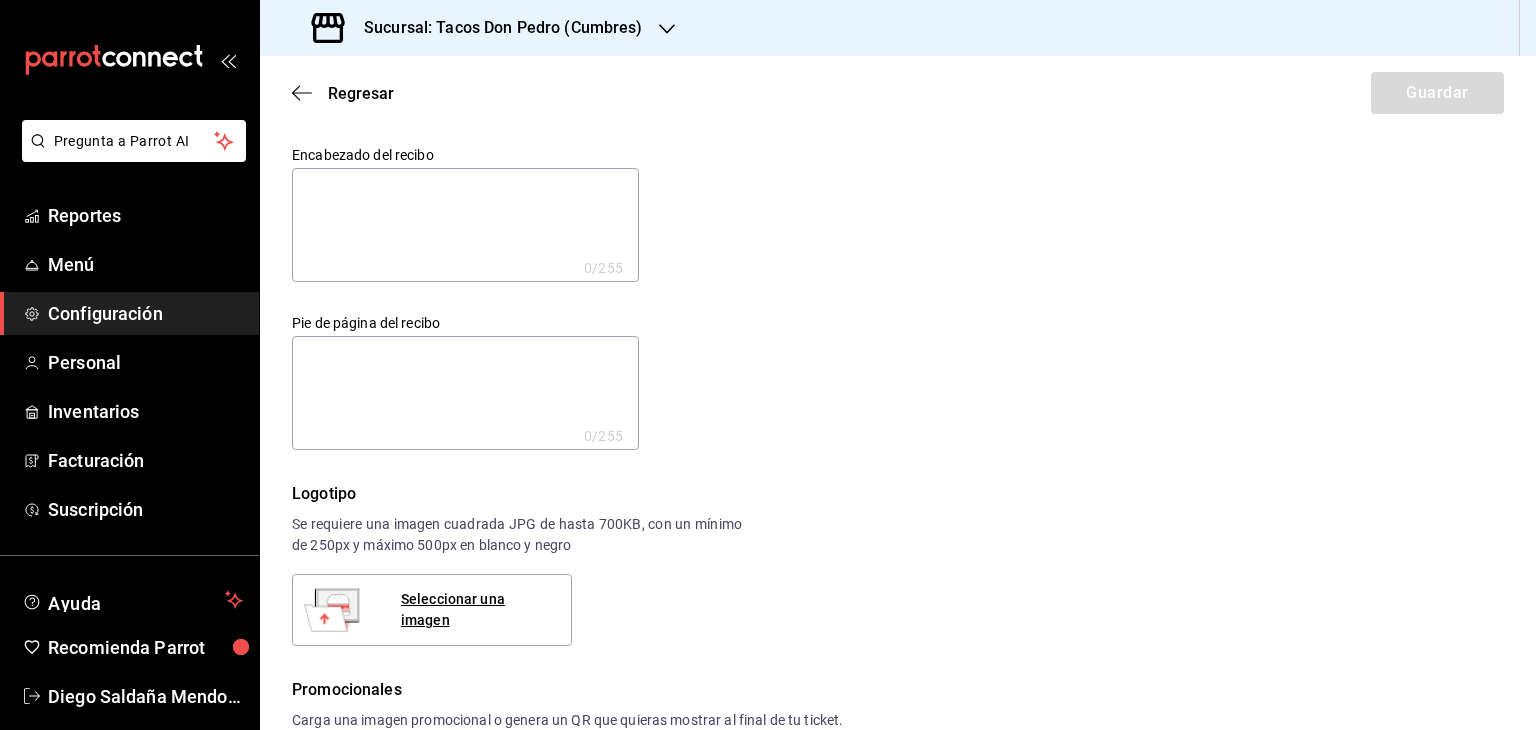 click at bounding box center (465, 225) 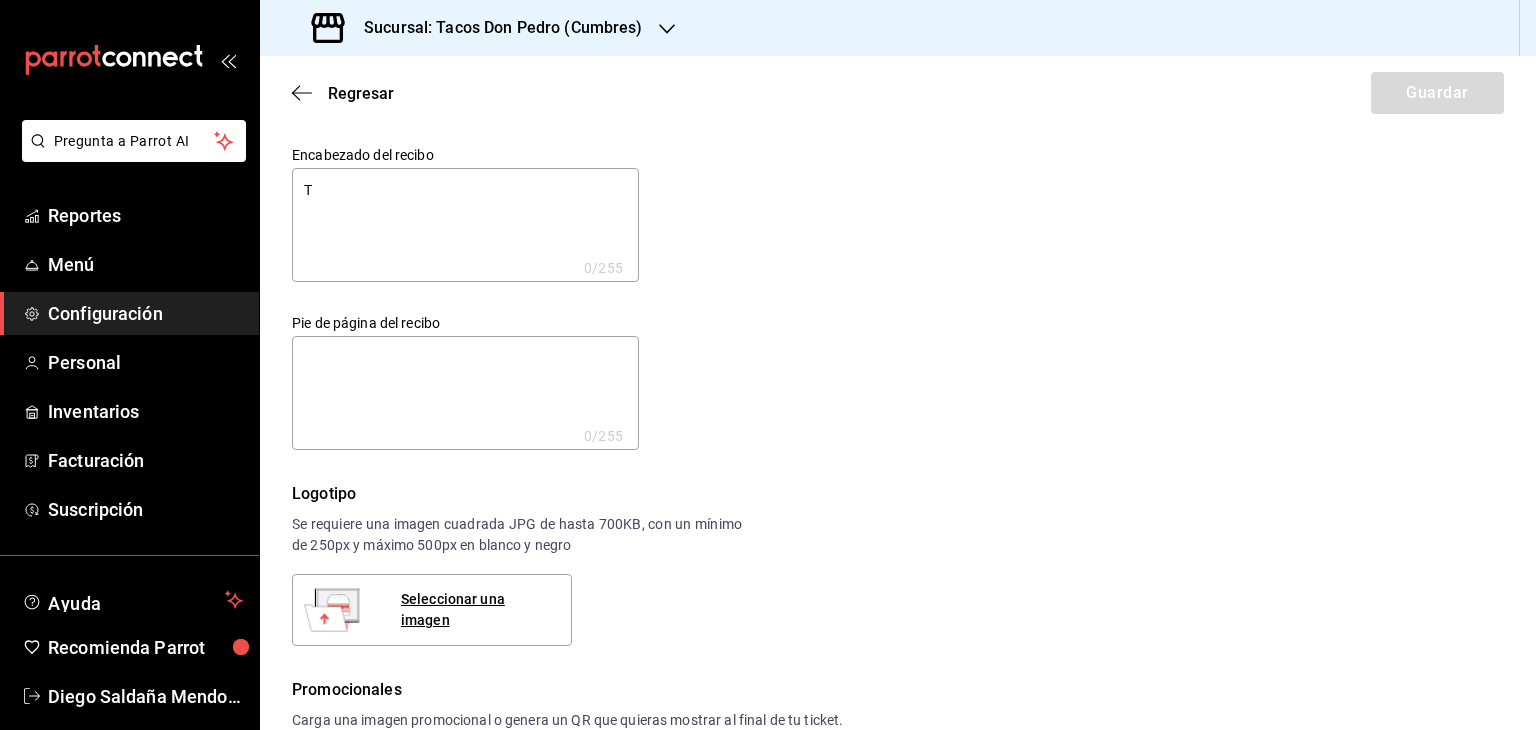 type on "TA" 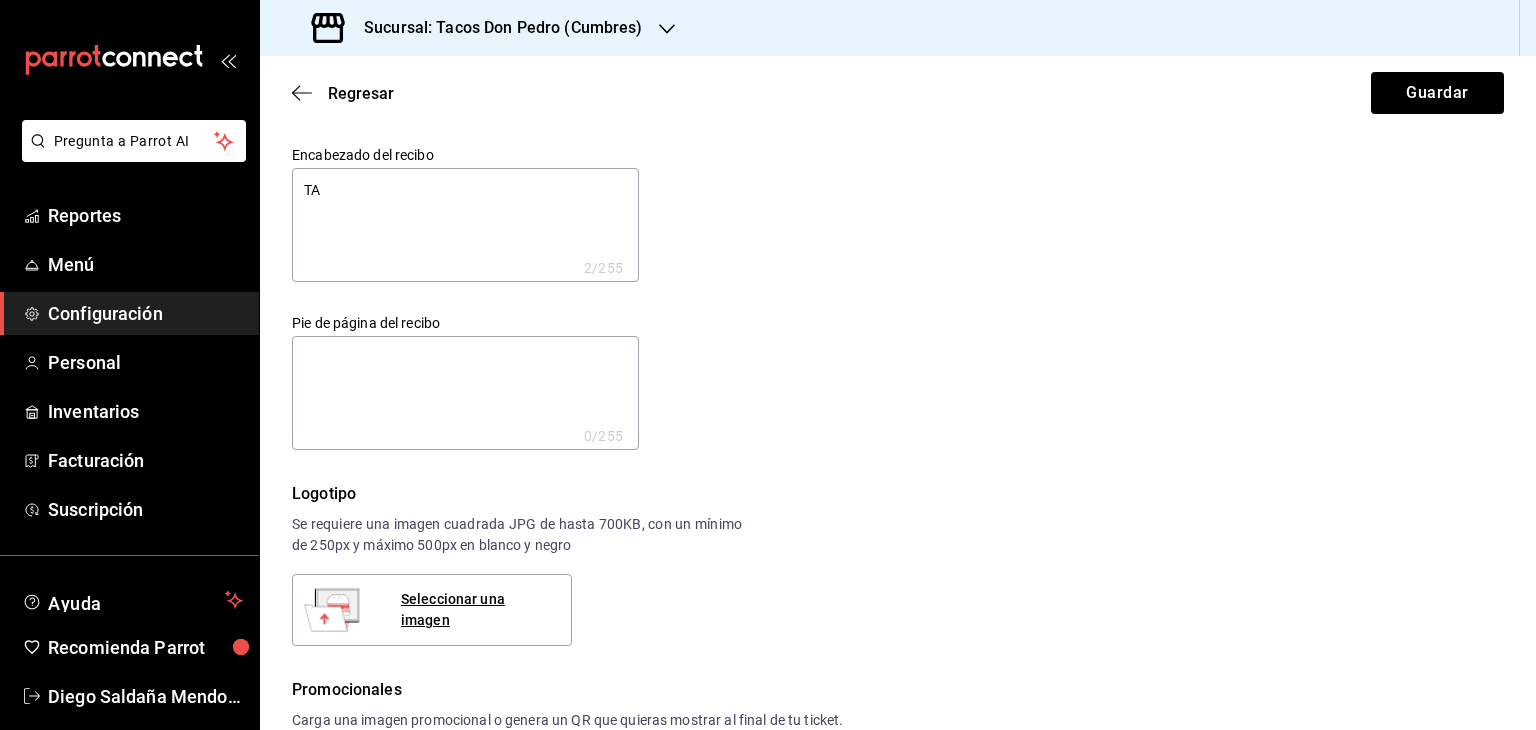 type on "TAc" 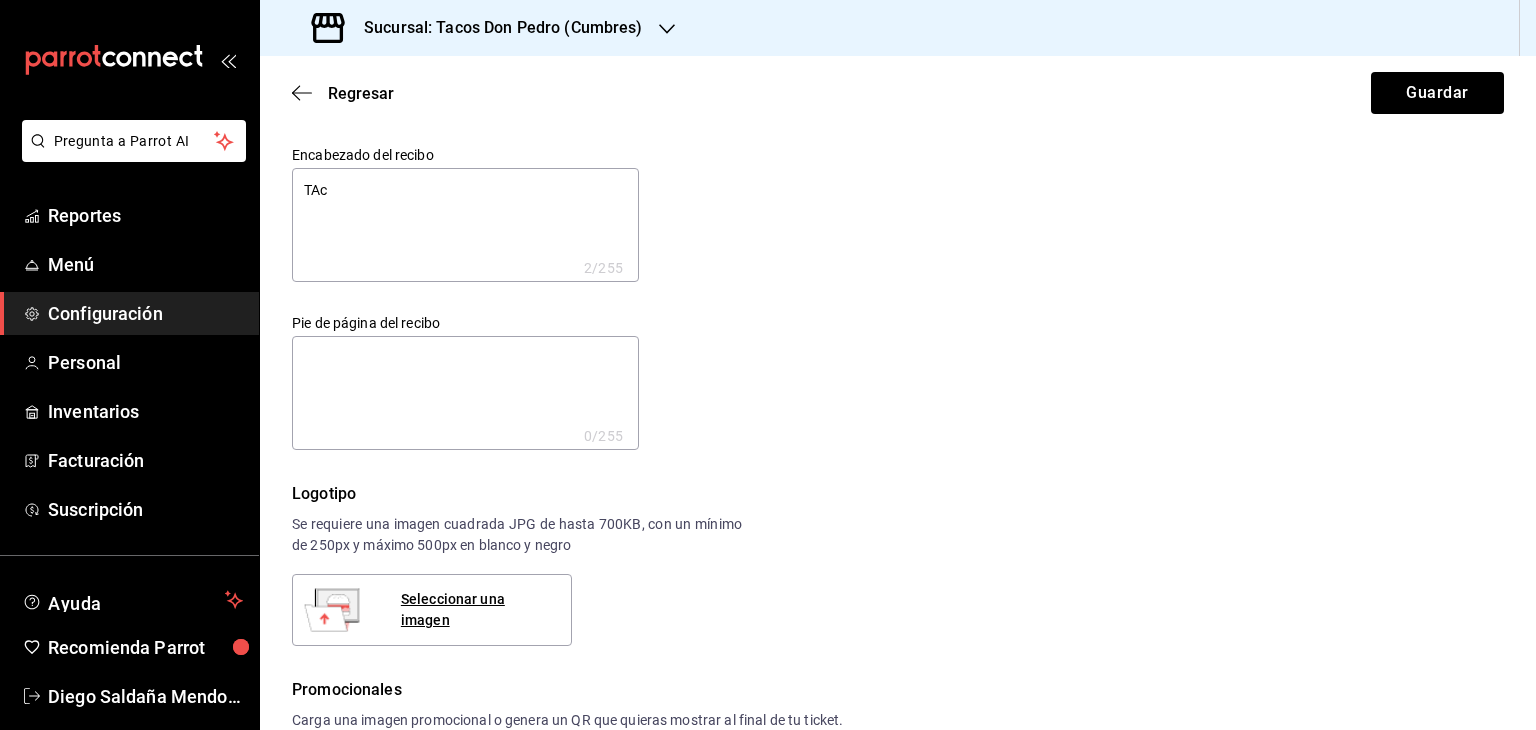 type on "TAco" 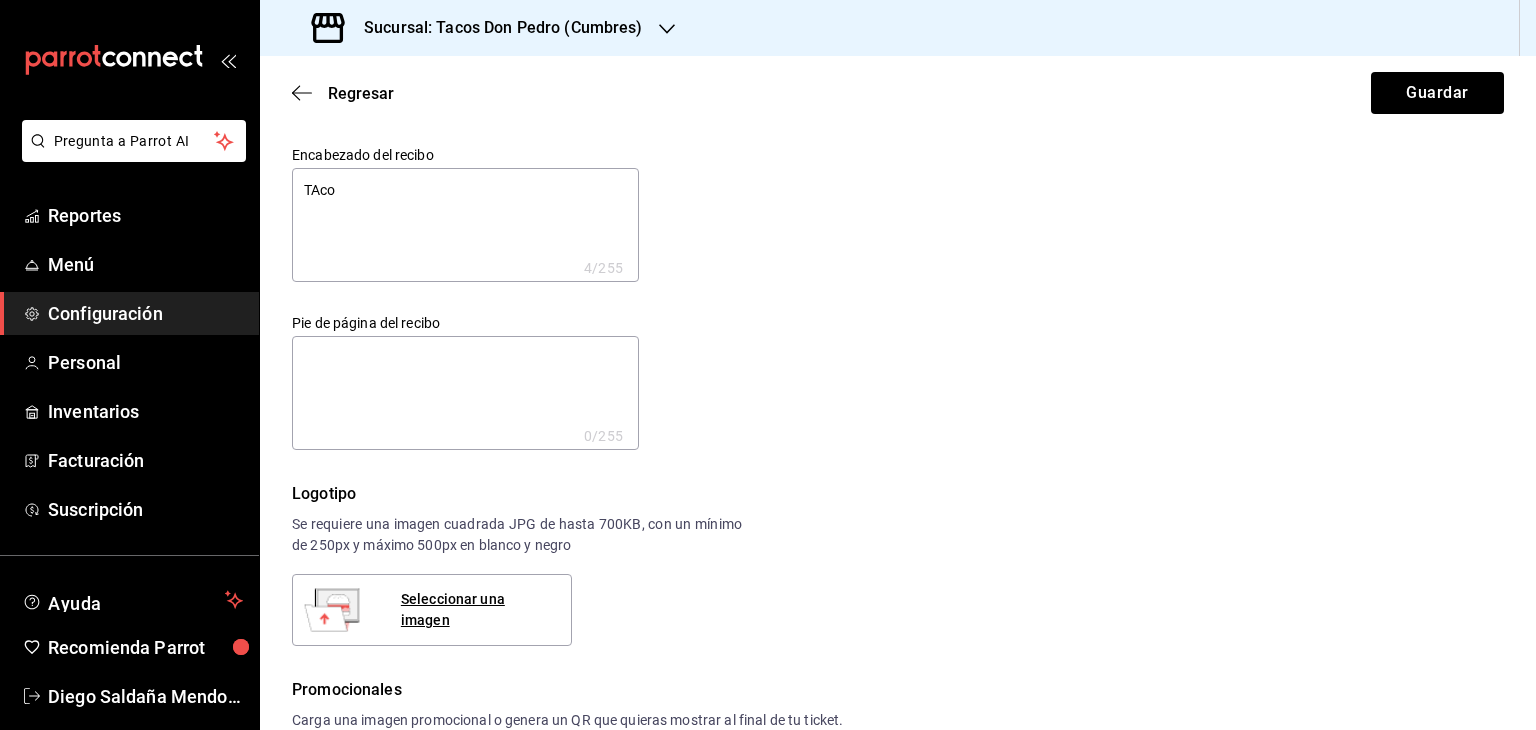 type on "TAcos" 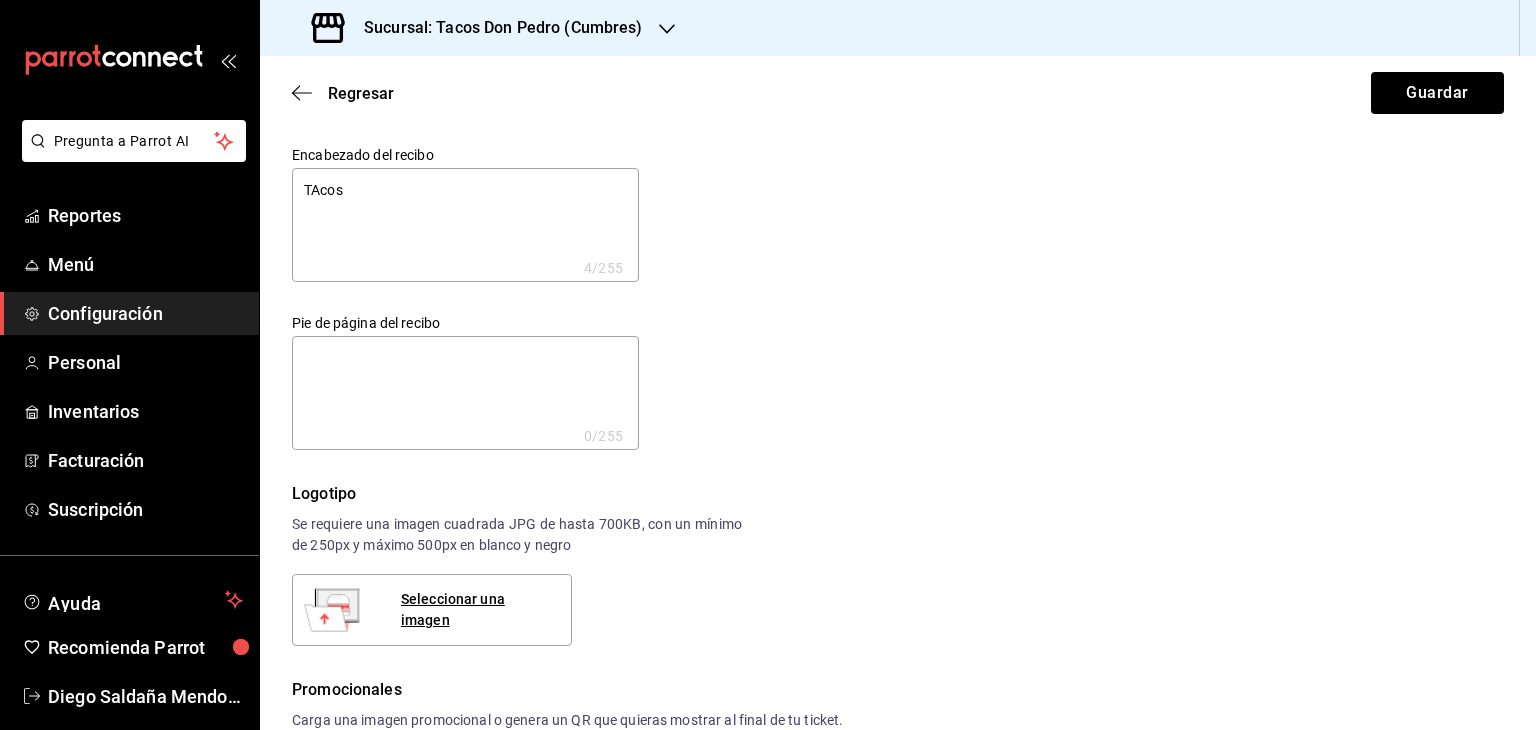 type on "TAco" 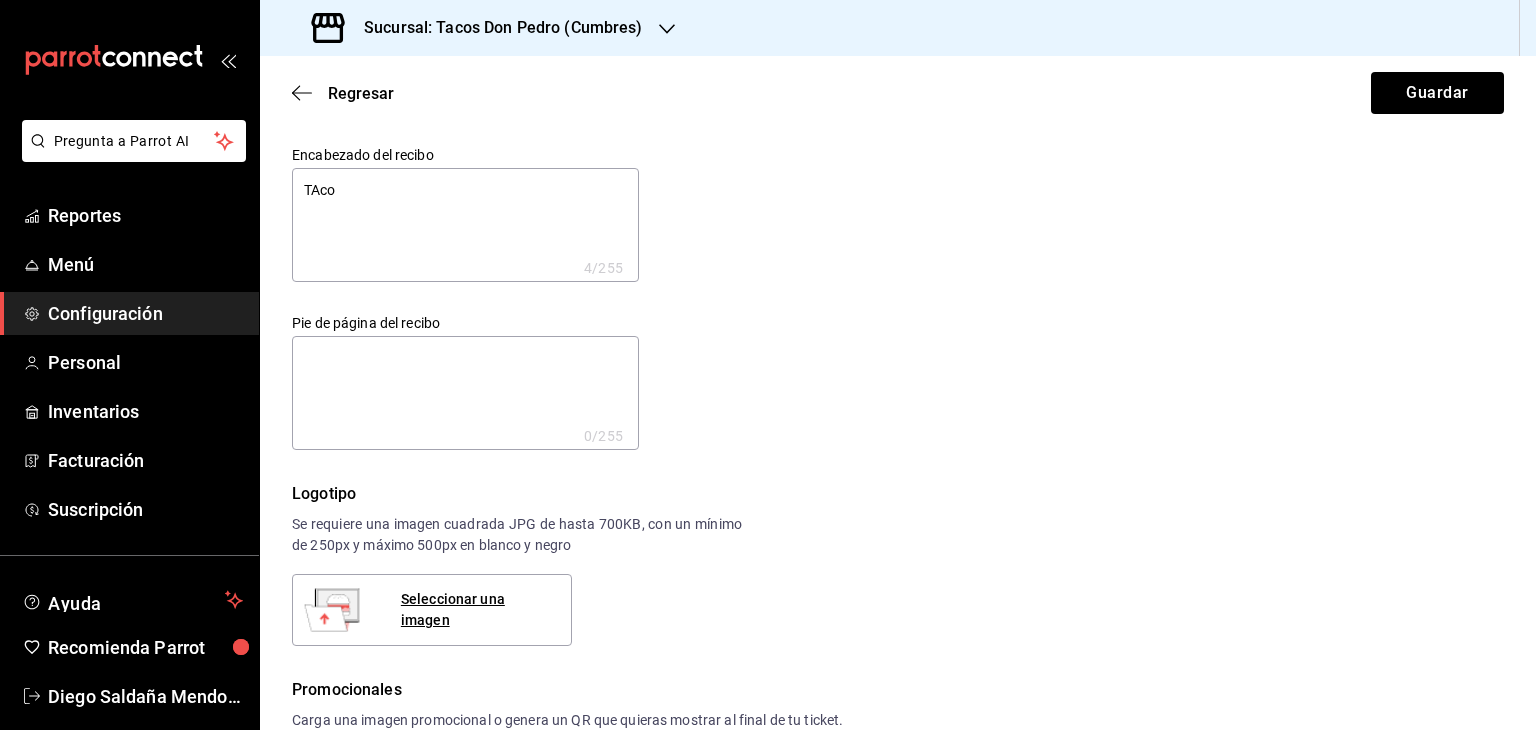 type on "TAc" 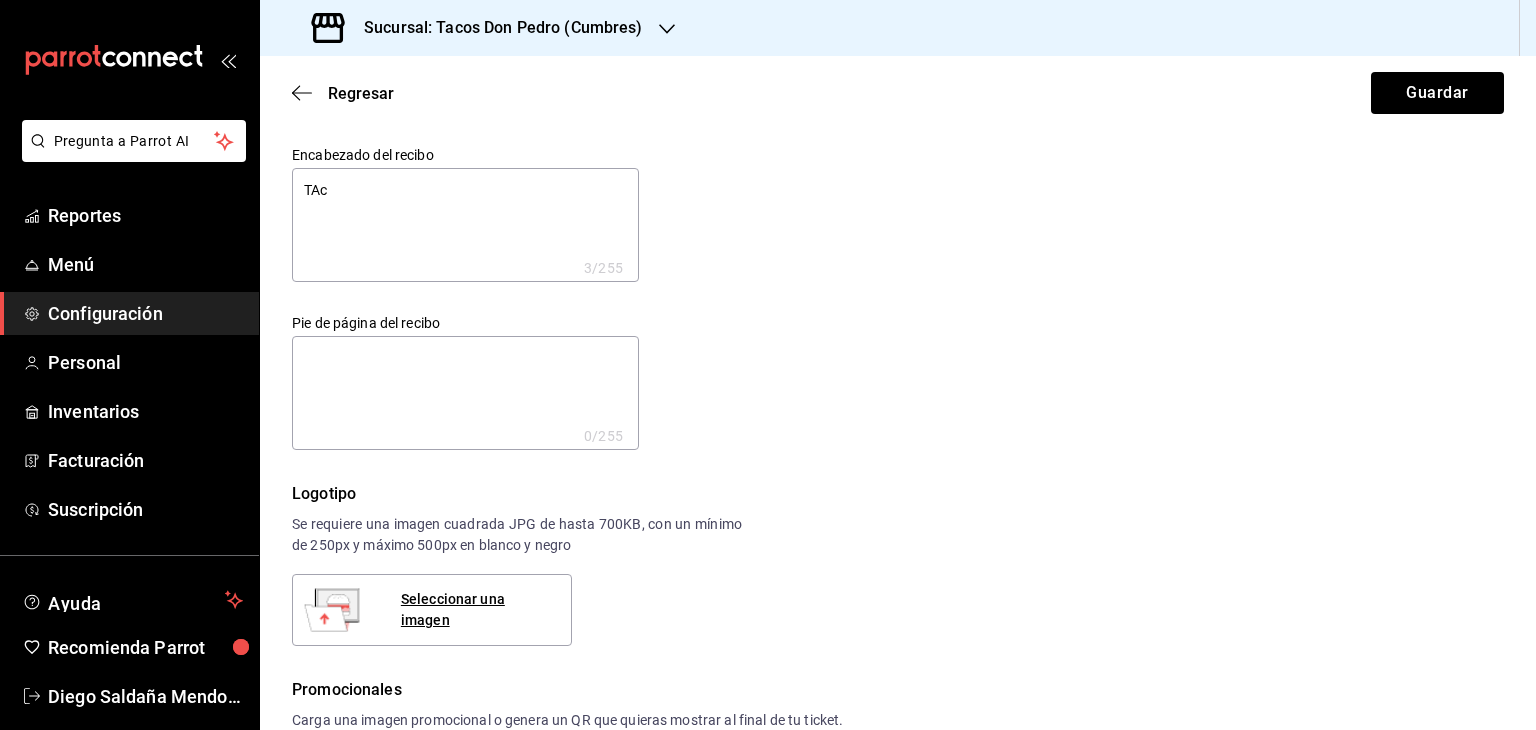 type on "TA" 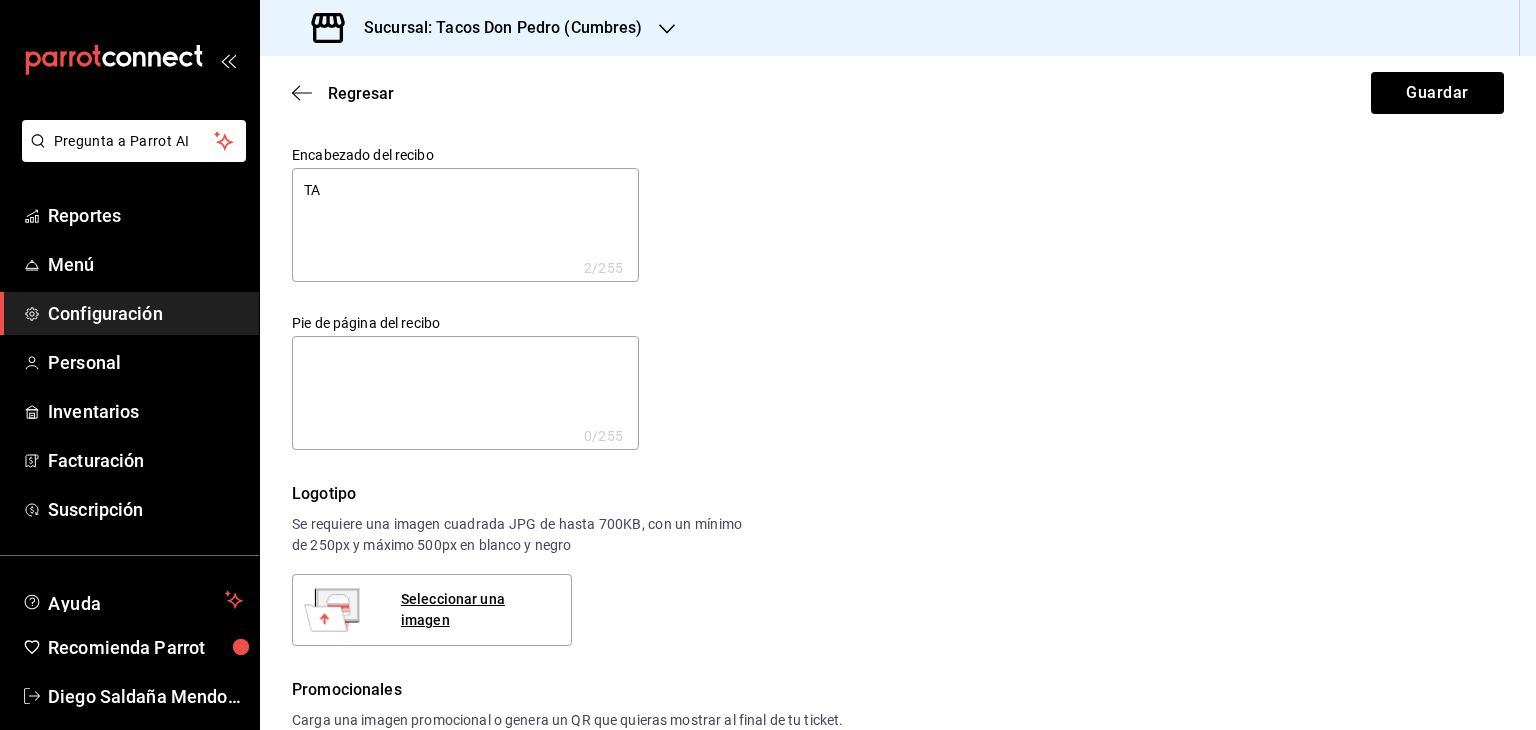 type on "T" 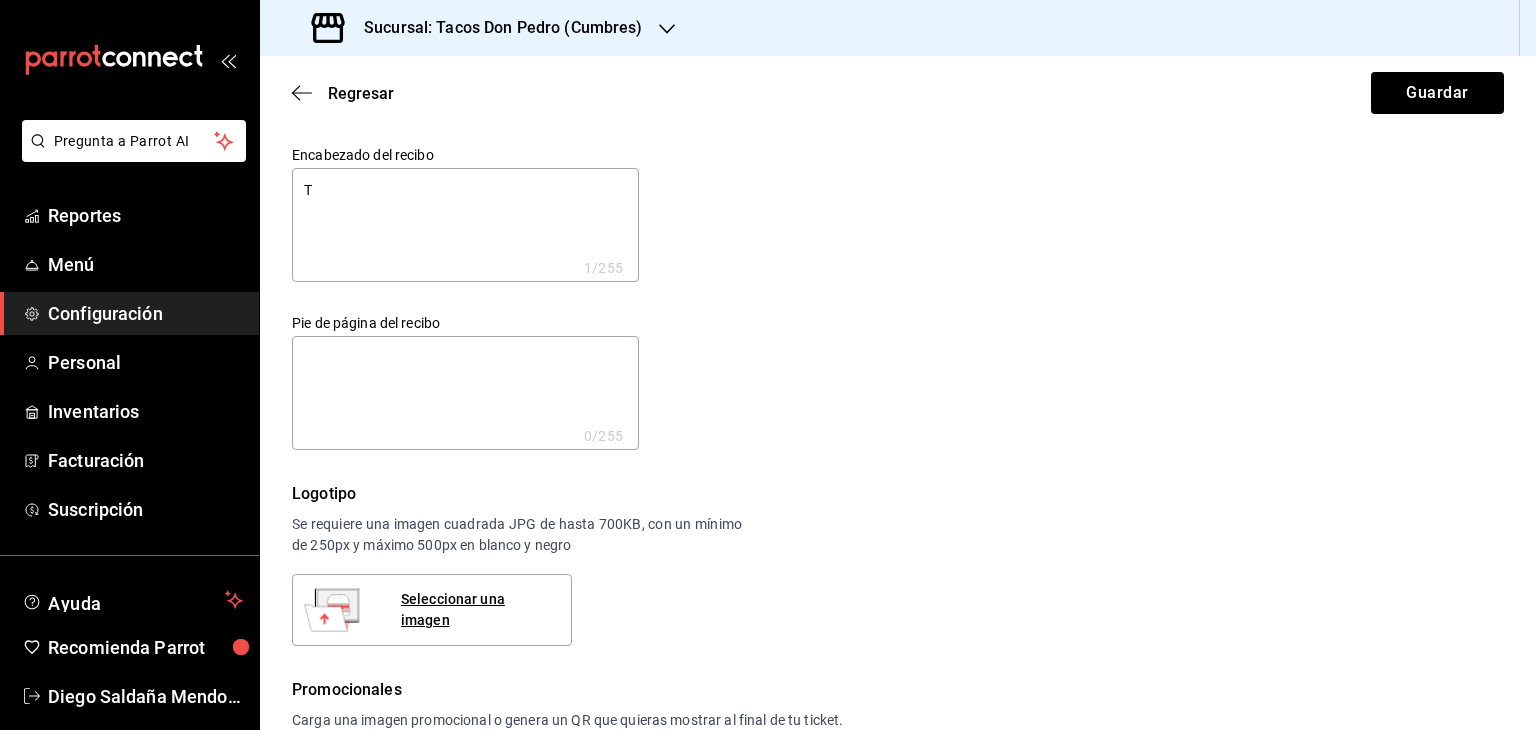 type on "TA" 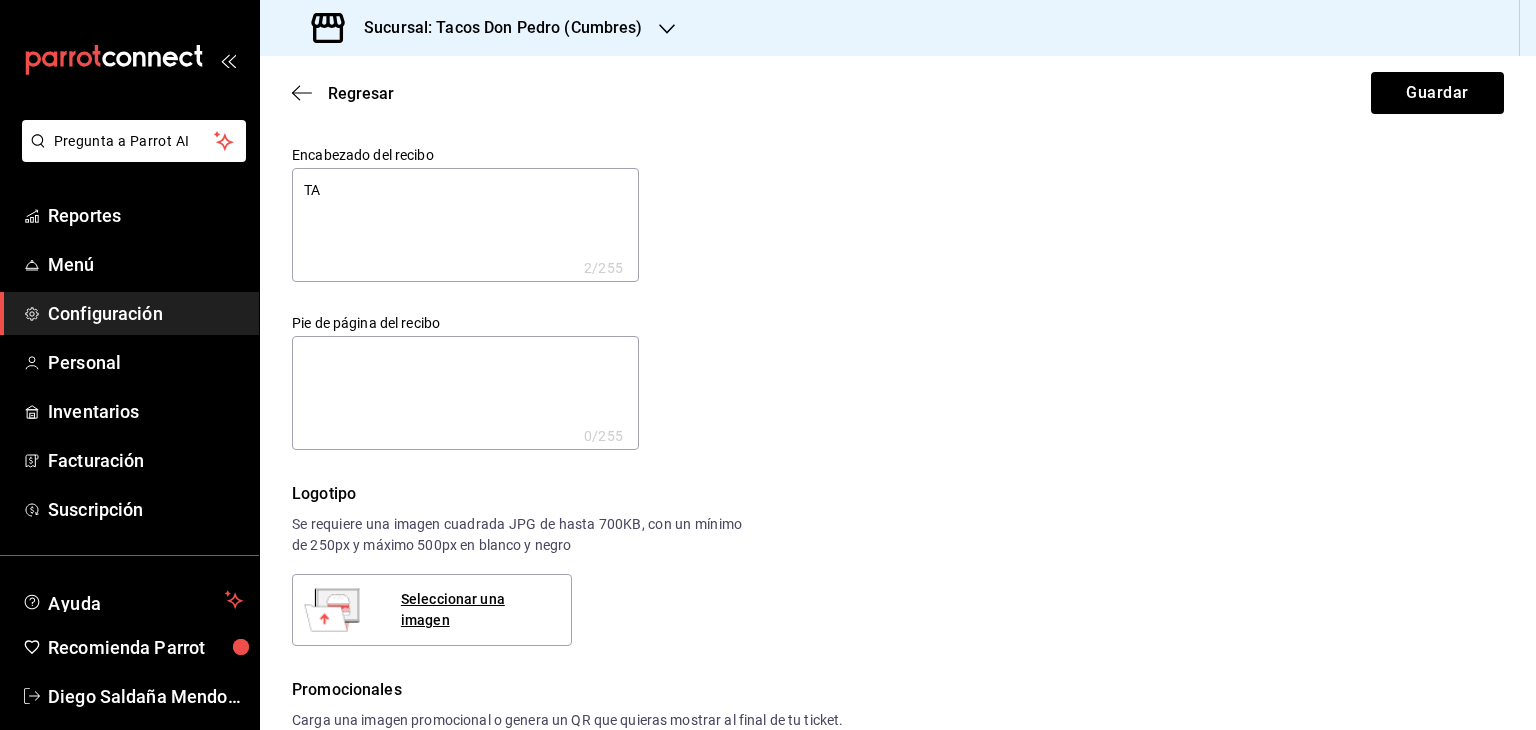 type on "TAc" 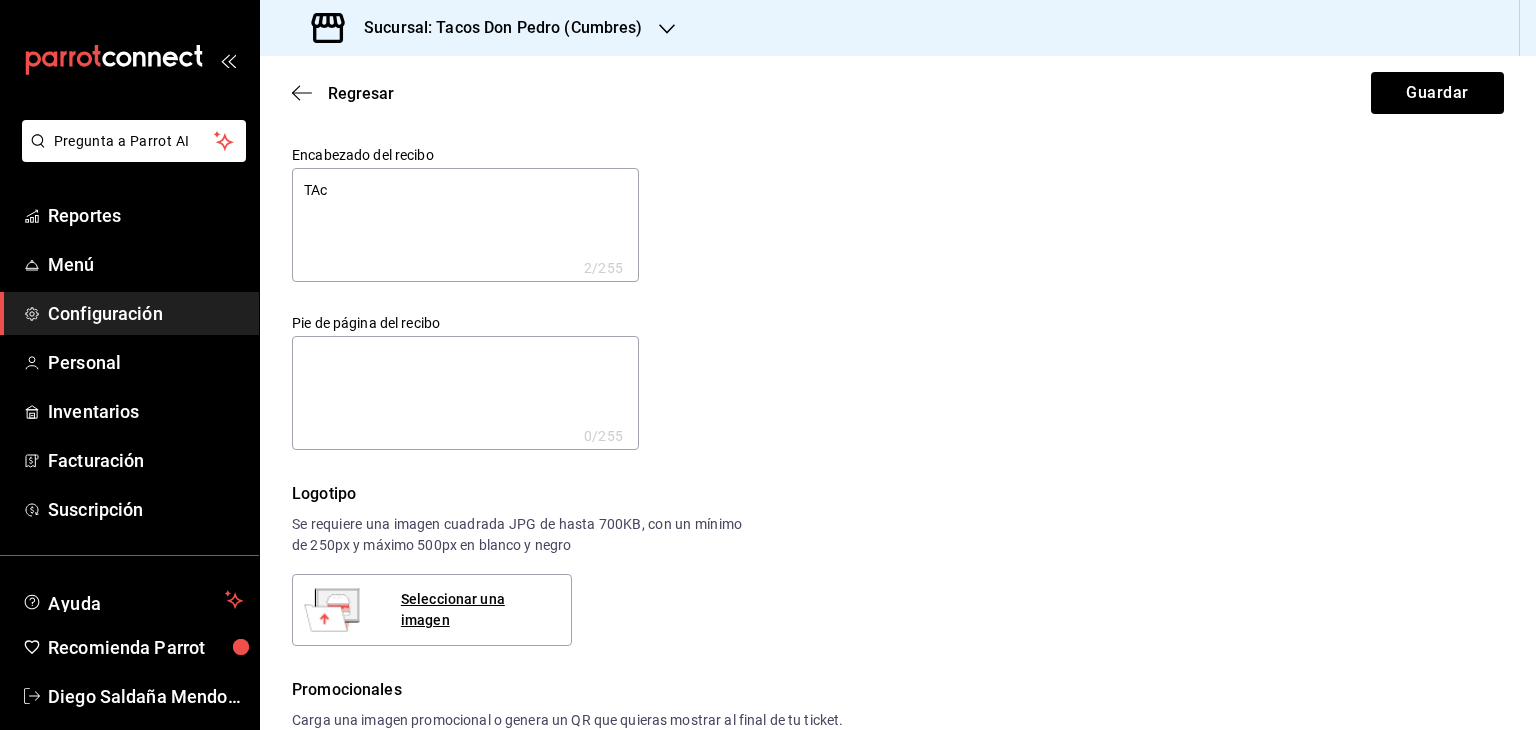 type on "TAco" 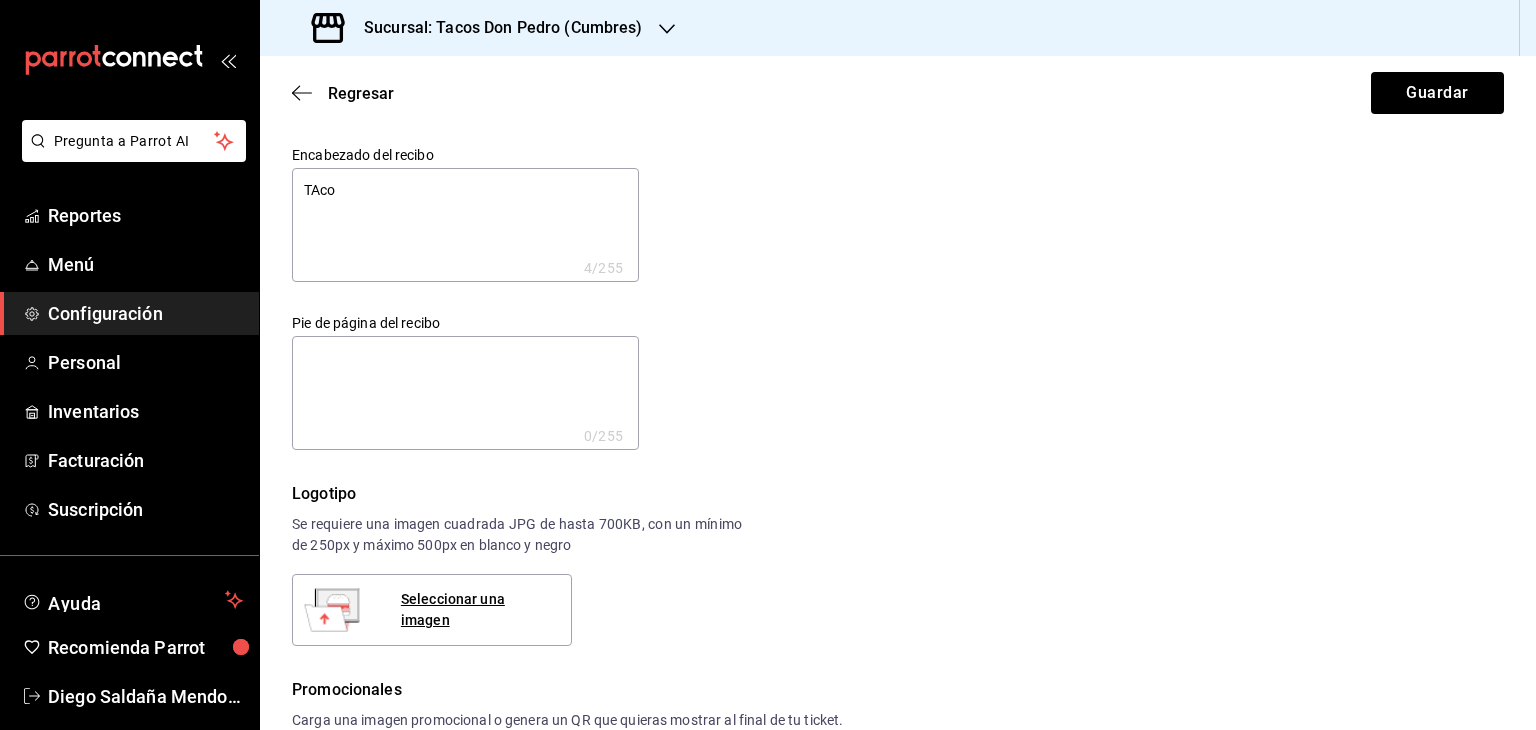 type on "TAcos" 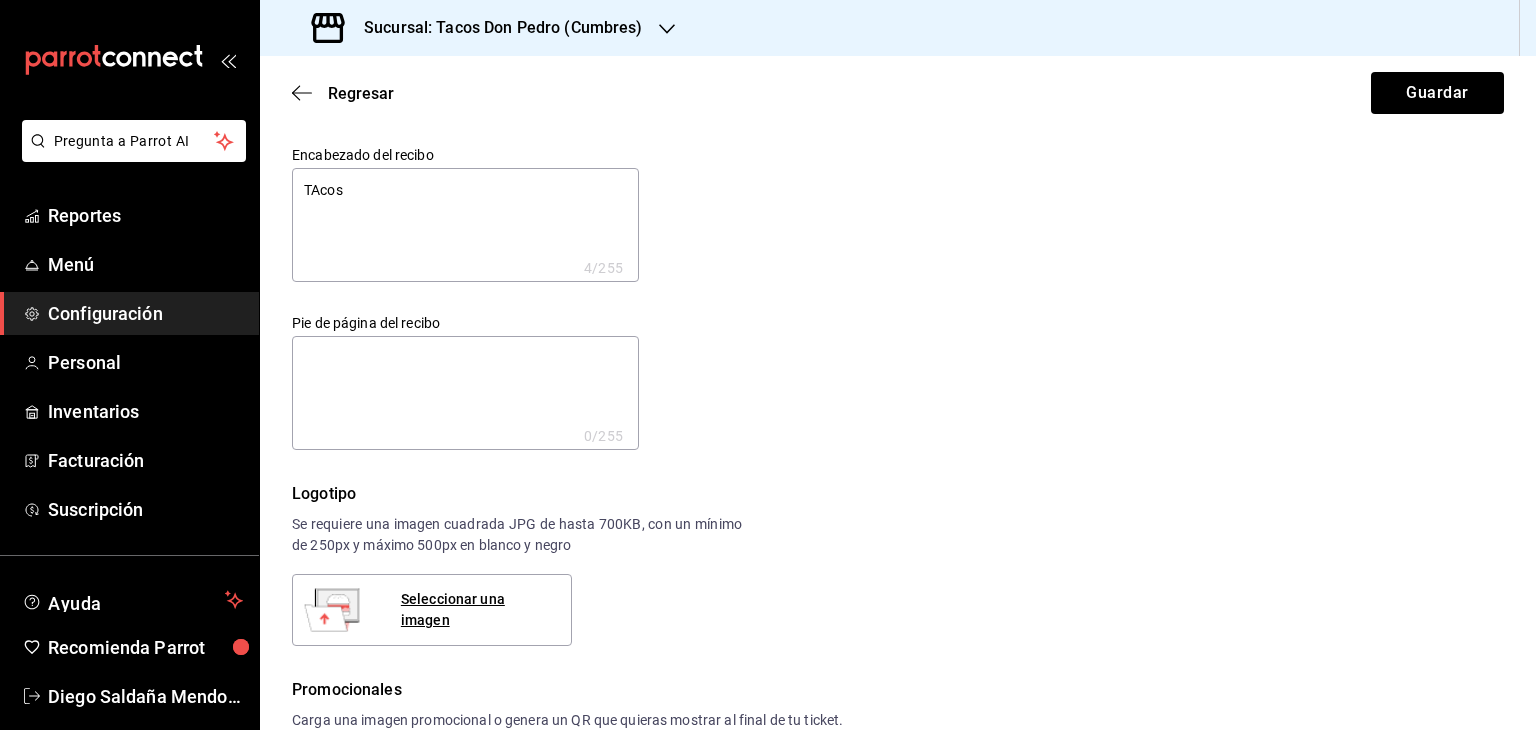 type on "TAcos" 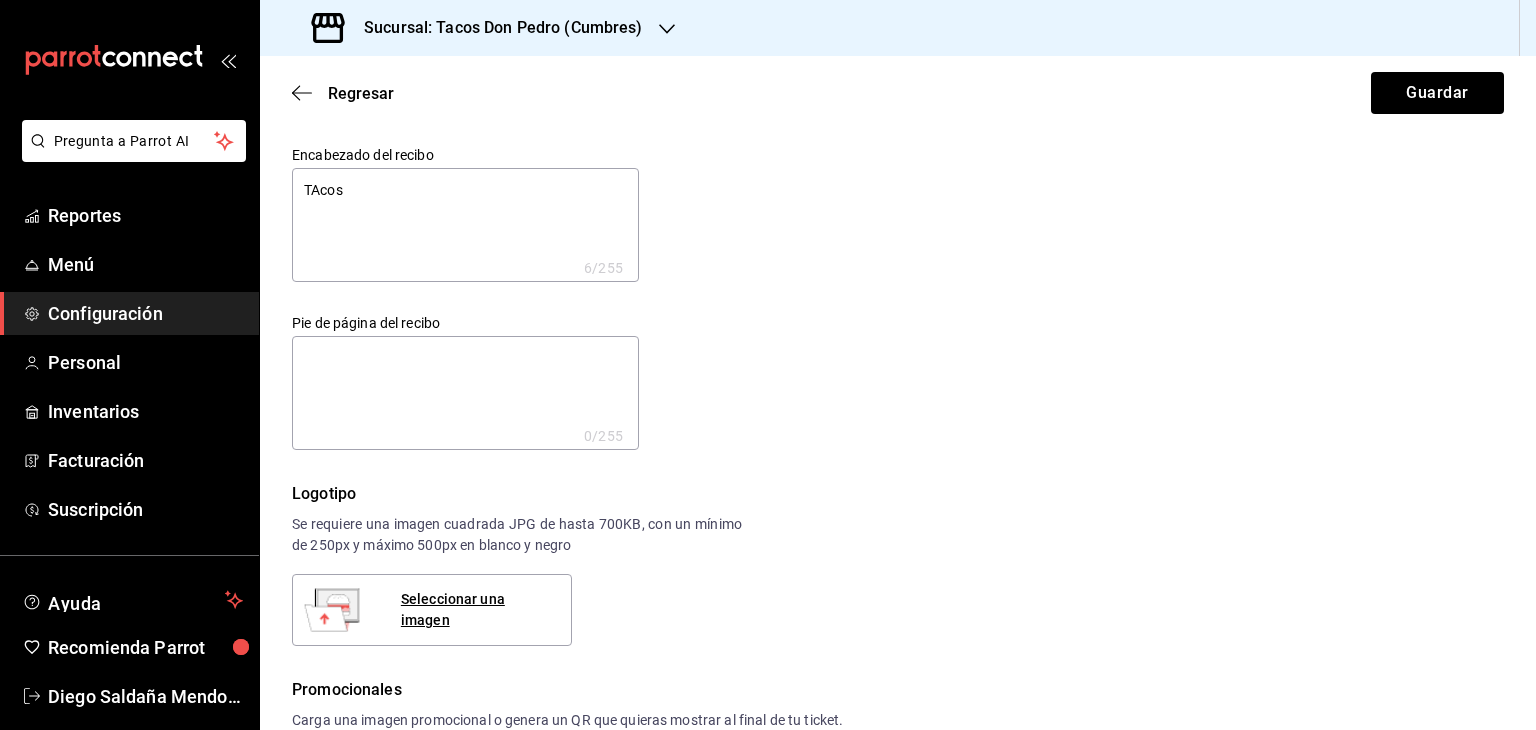 type on "TAcos D" 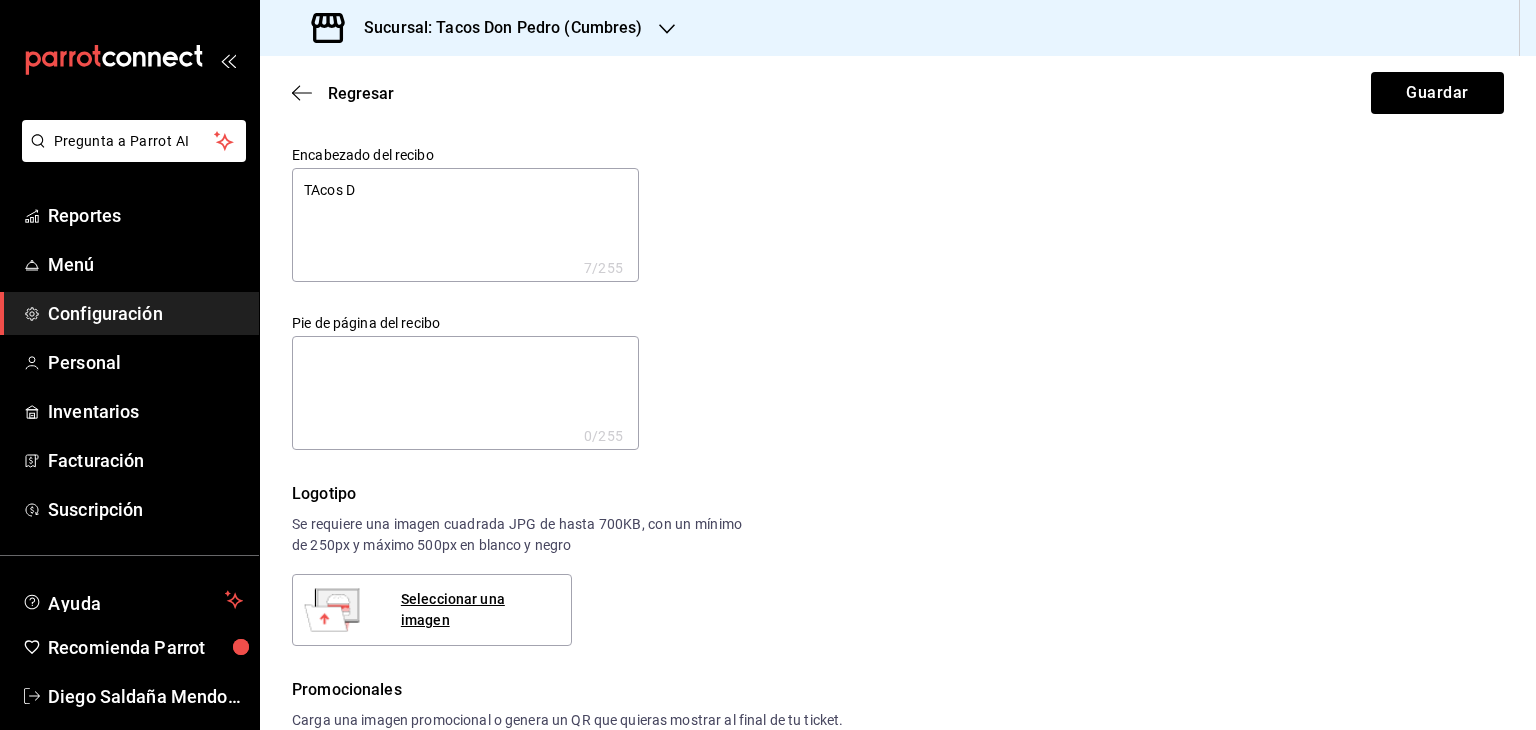 type on "TAcos Do" 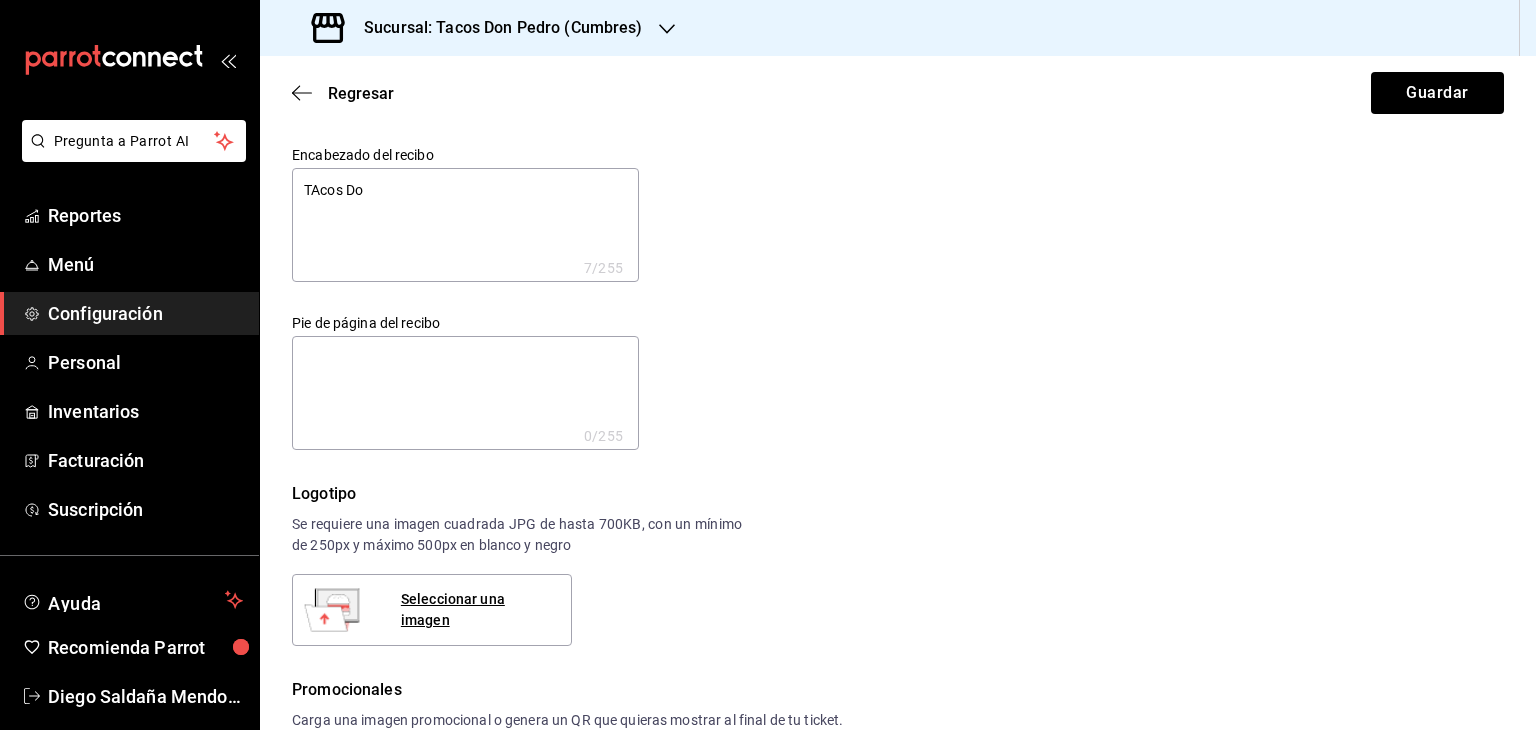 type on "x" 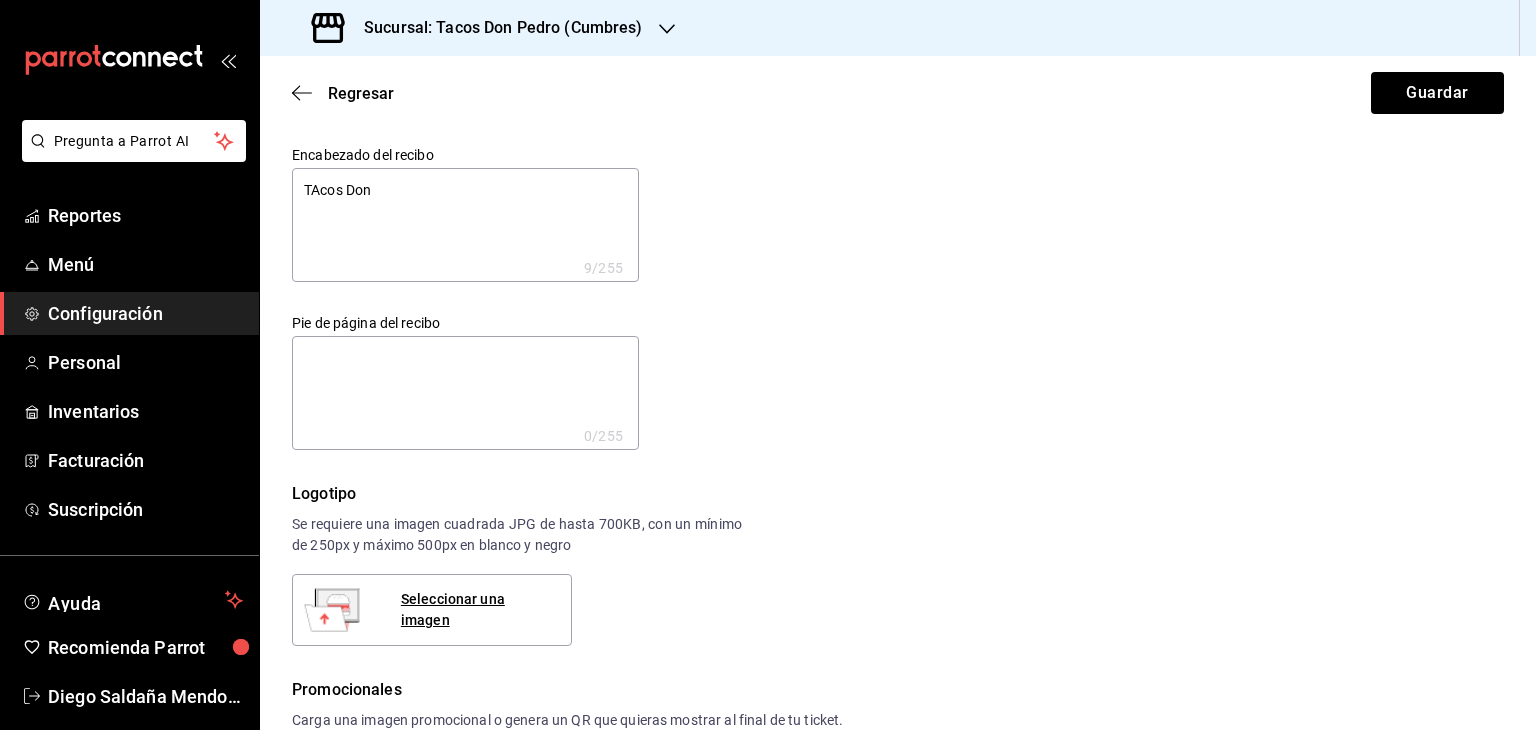 type on "TAcos Don" 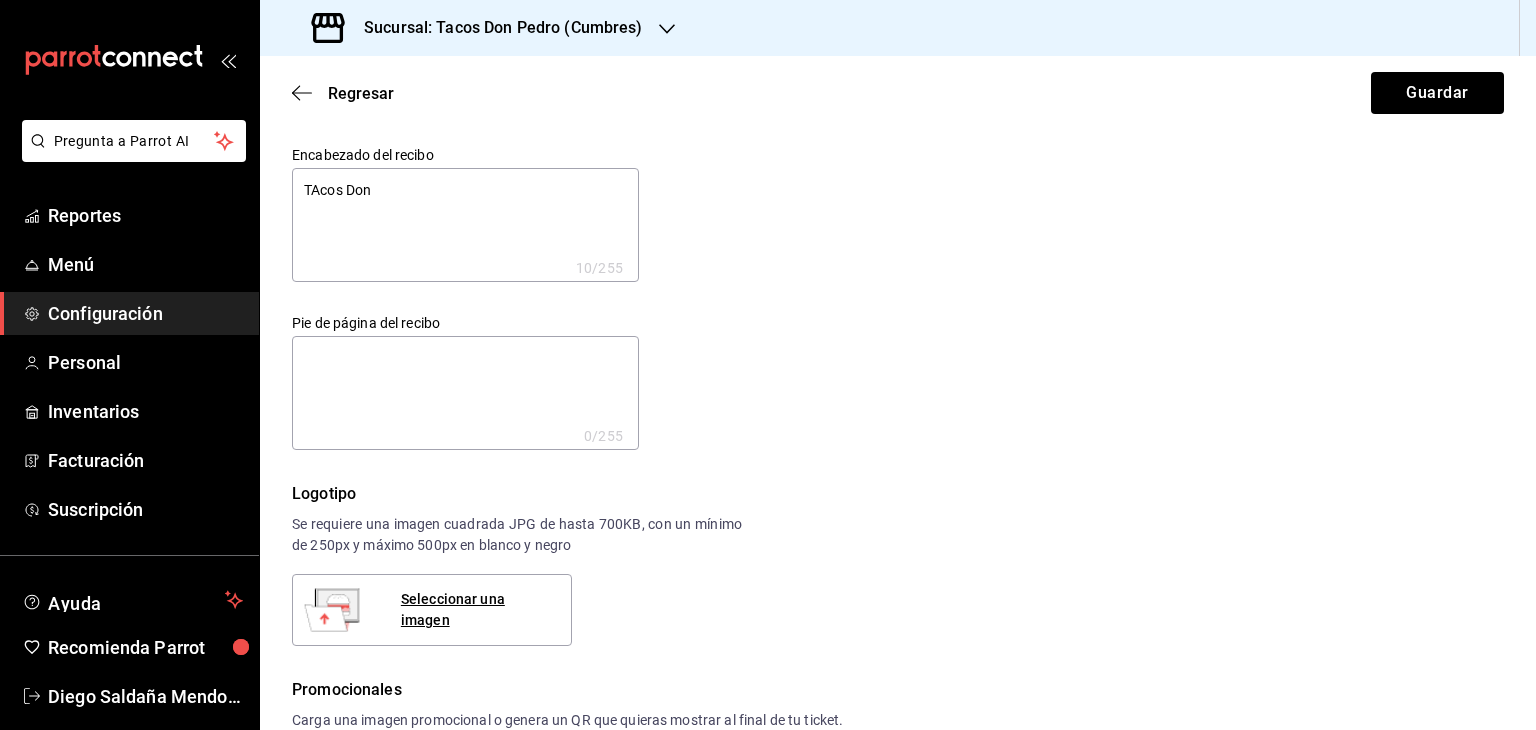 type on "TAcos Don P" 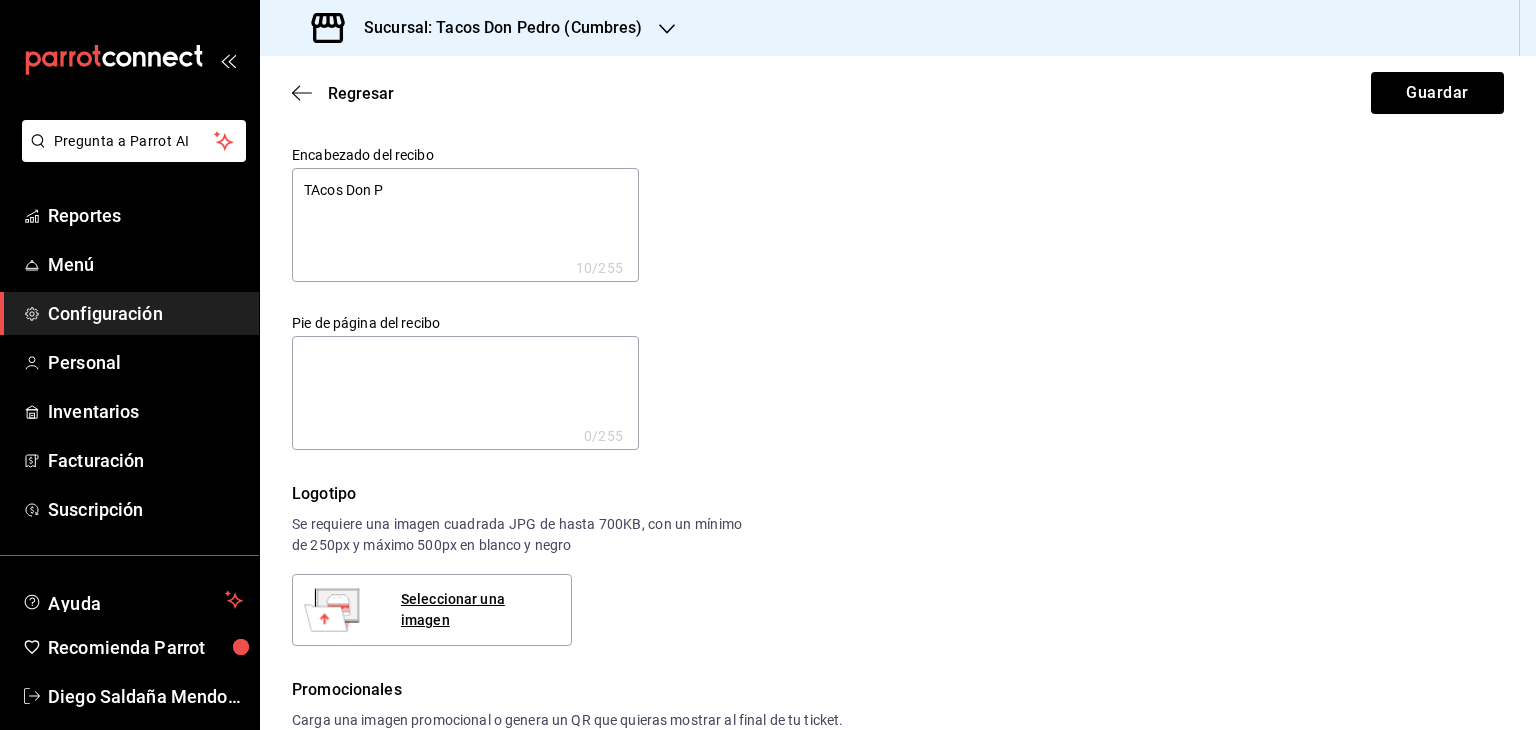 type on "TAcos Don Pe" 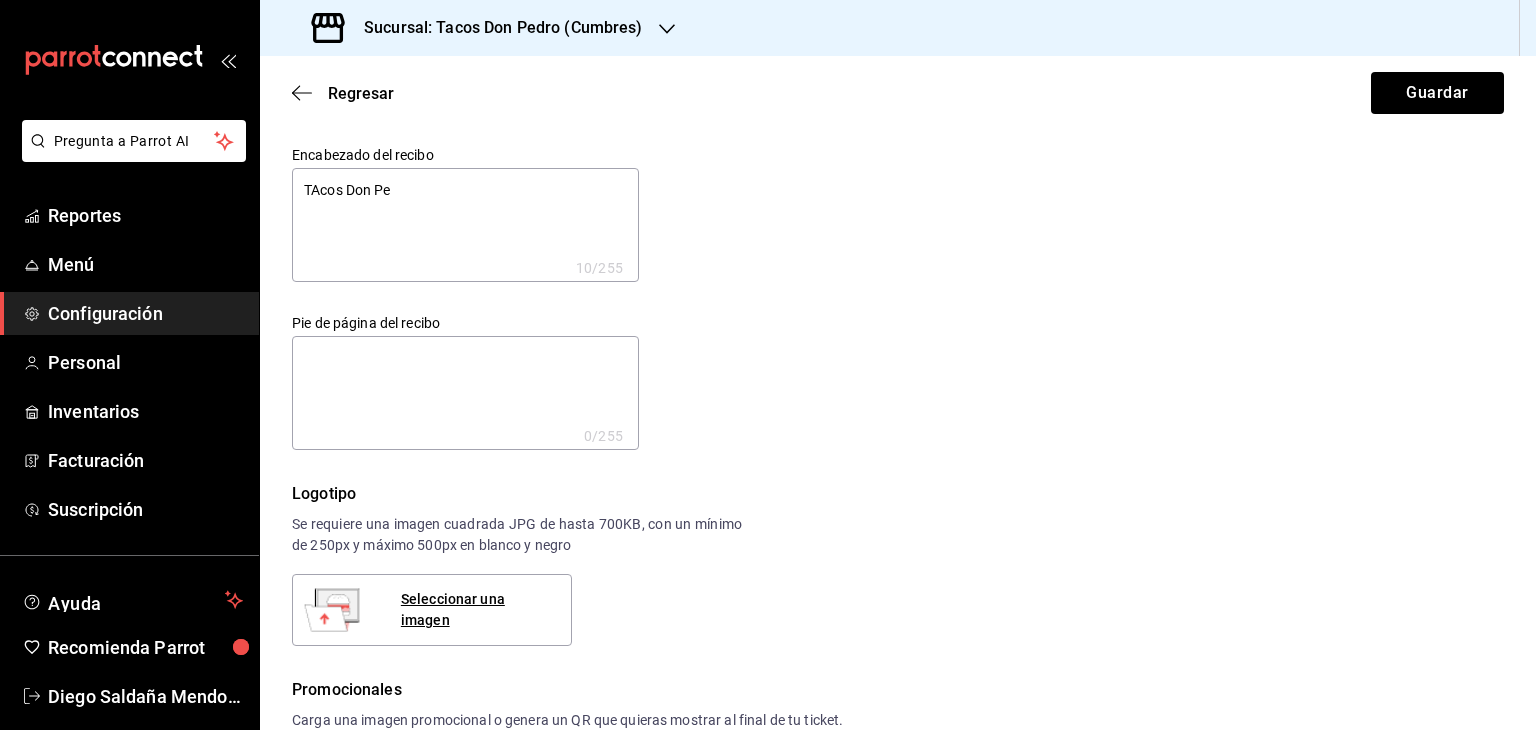 type on "x" 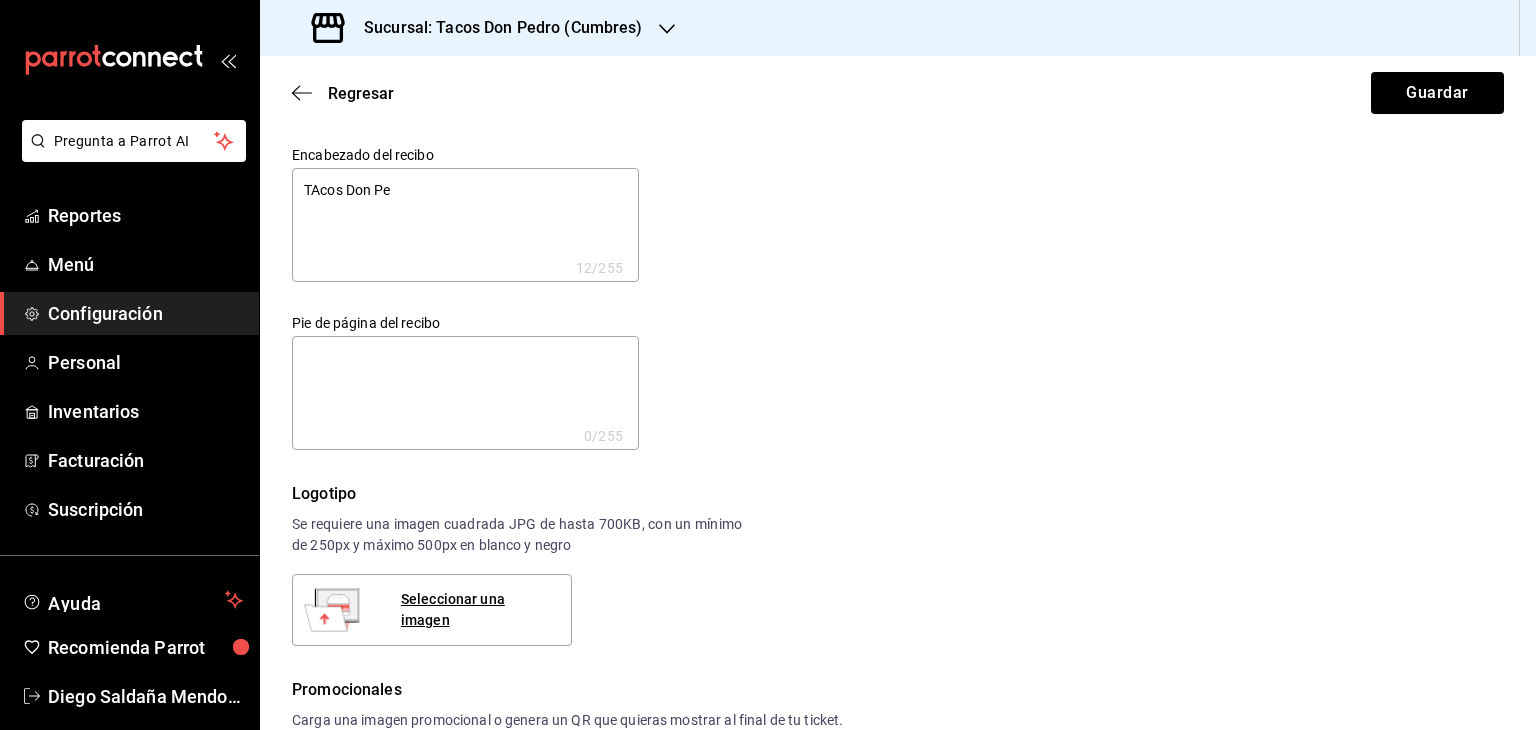 type on "TAcos Don Ped" 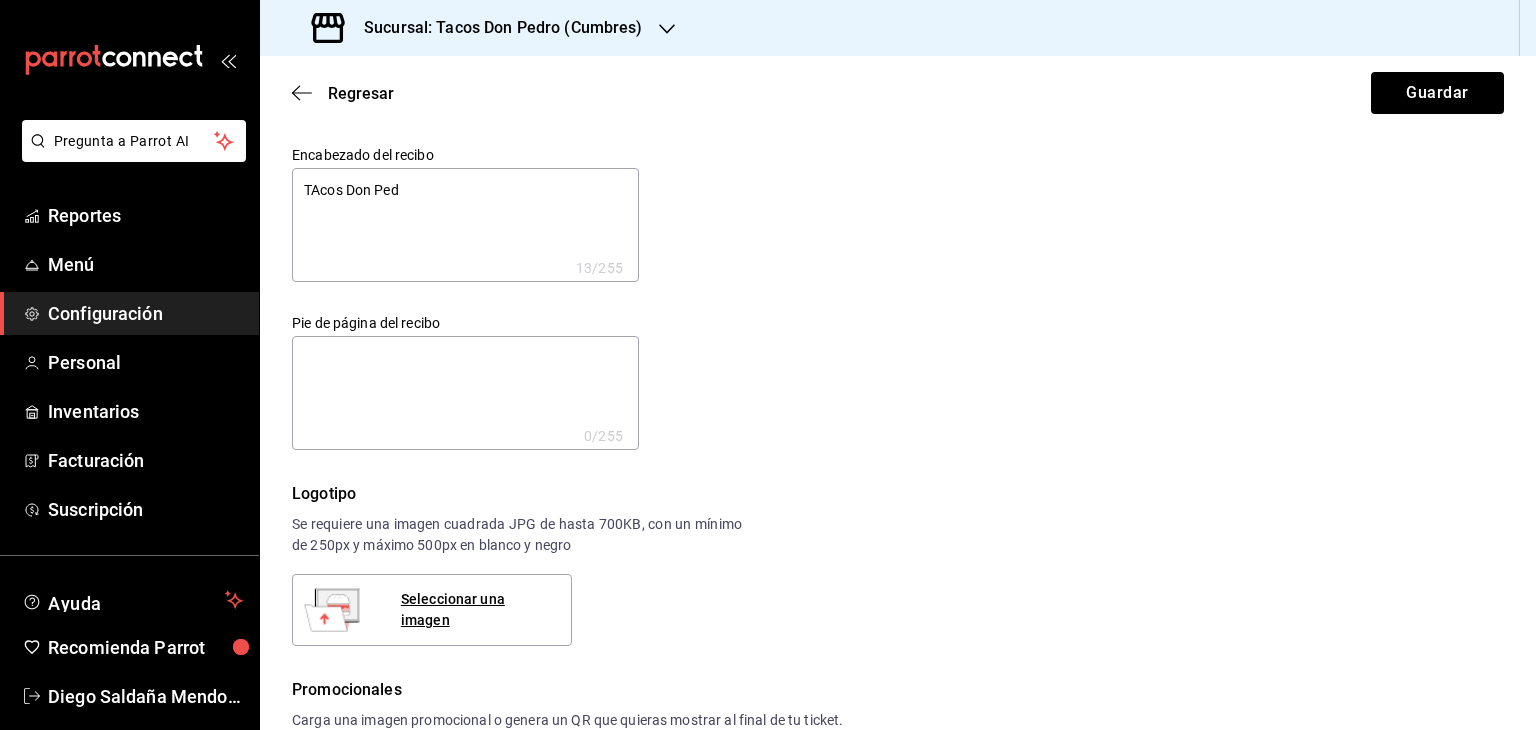type on "TAcos Don Pedr" 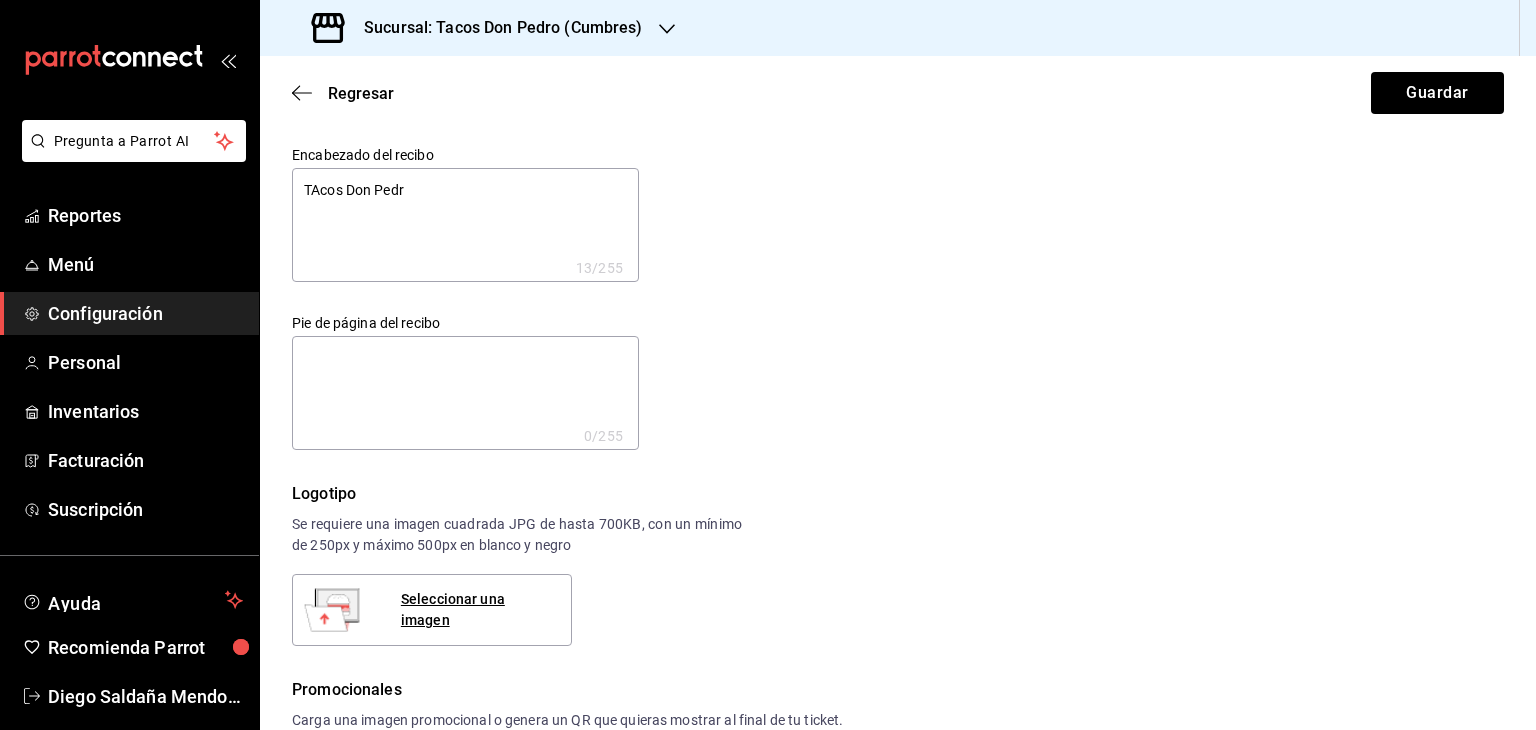 type on "TAcos Don Pedro" 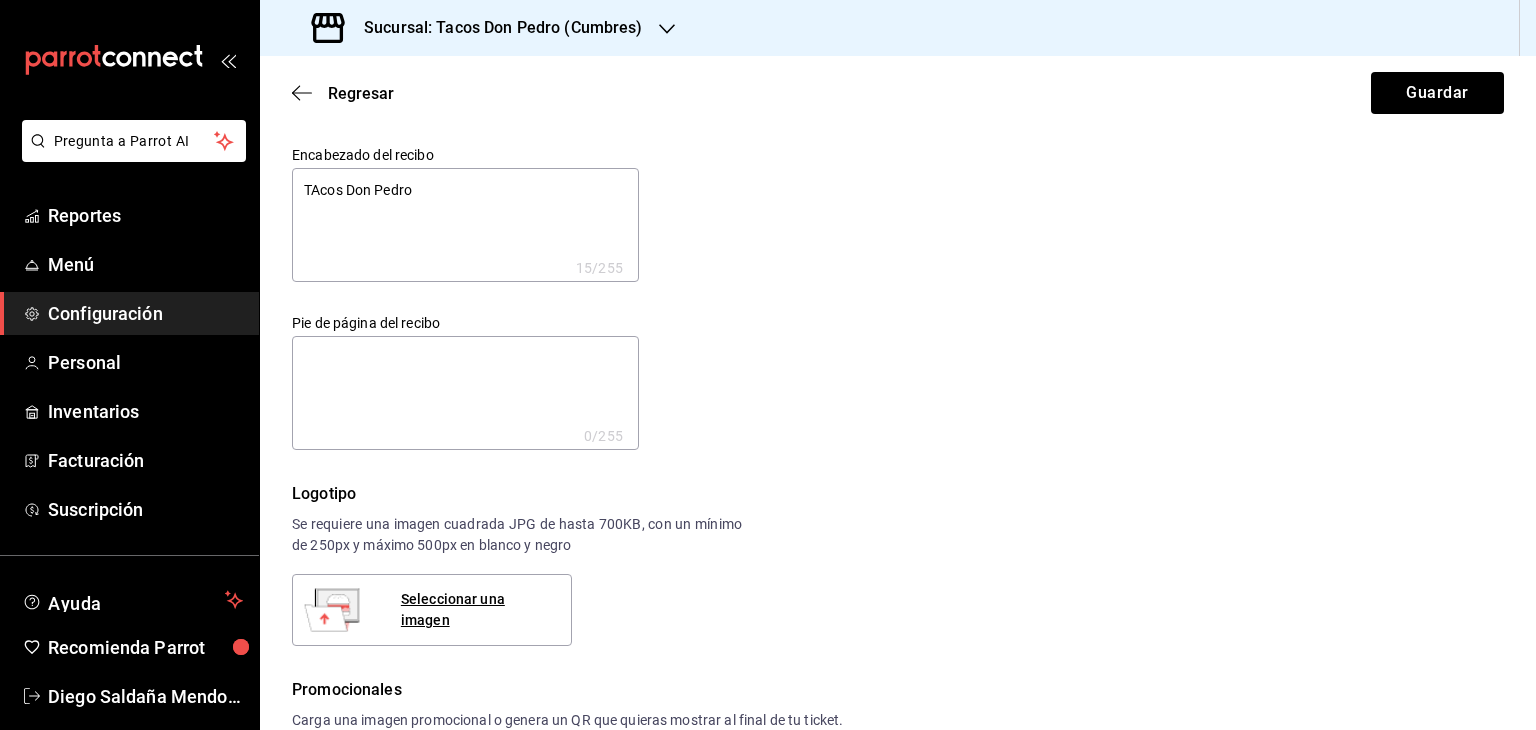 type on "TAcos Don Pedro" 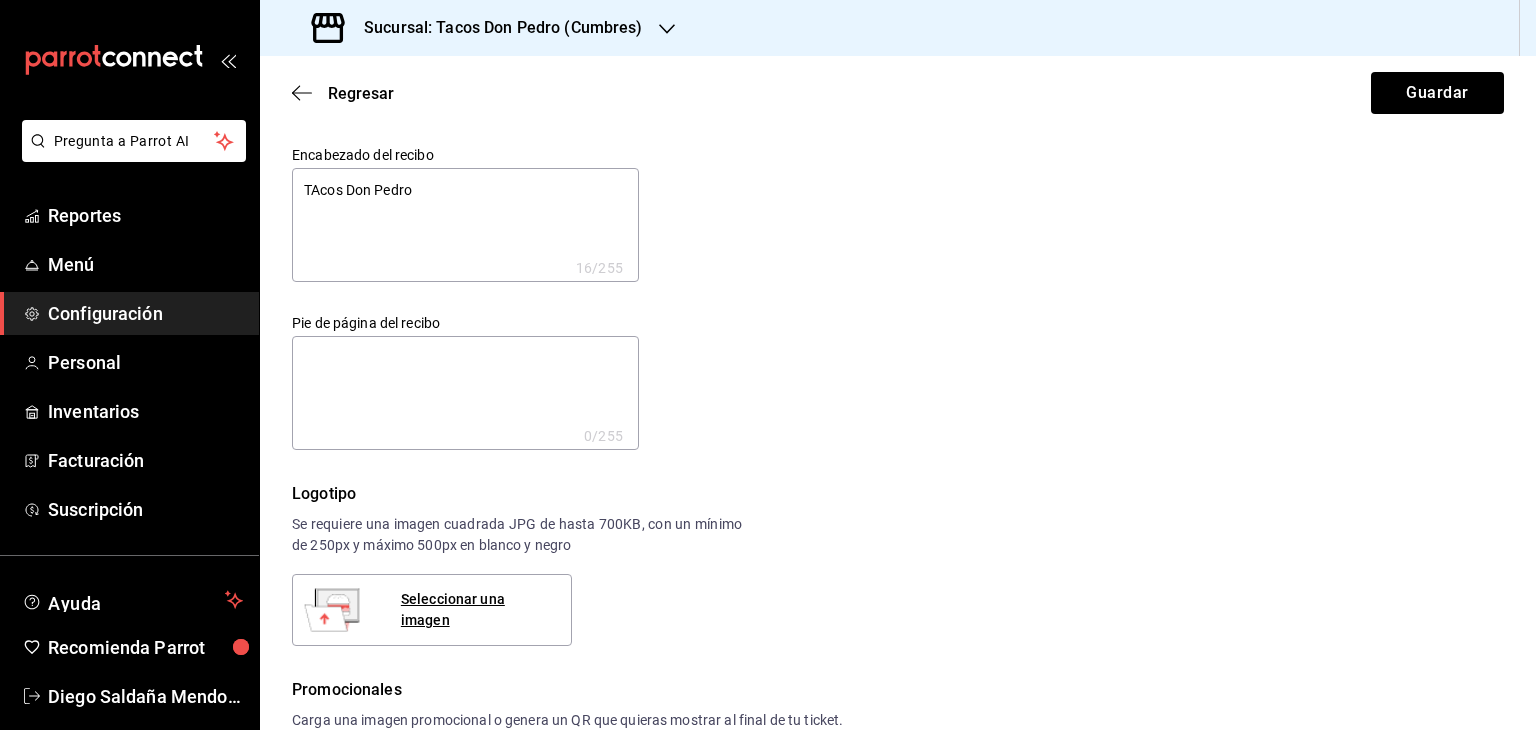 type on "TAcos Don Pedro C" 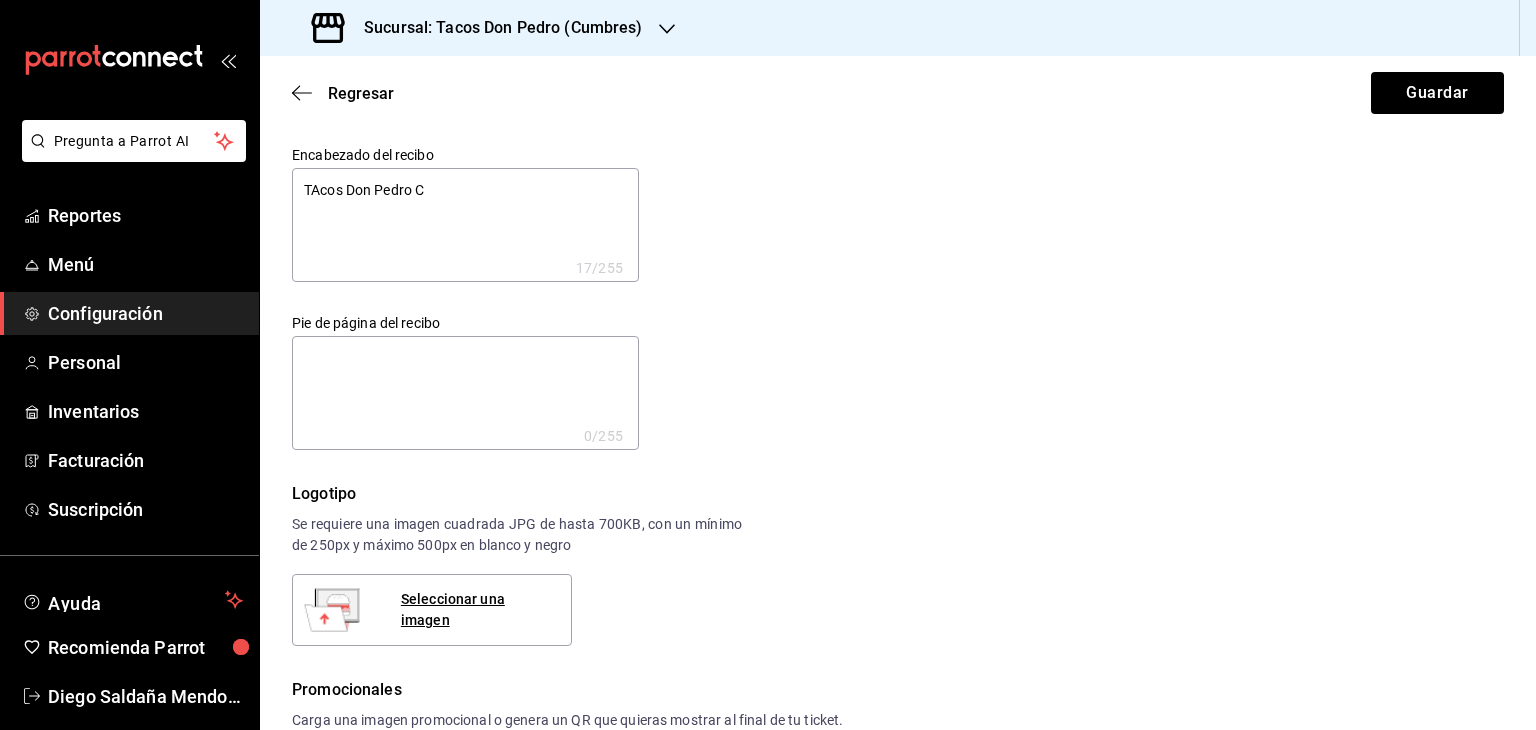 type on "Tacos Don Pedro Cumbres" 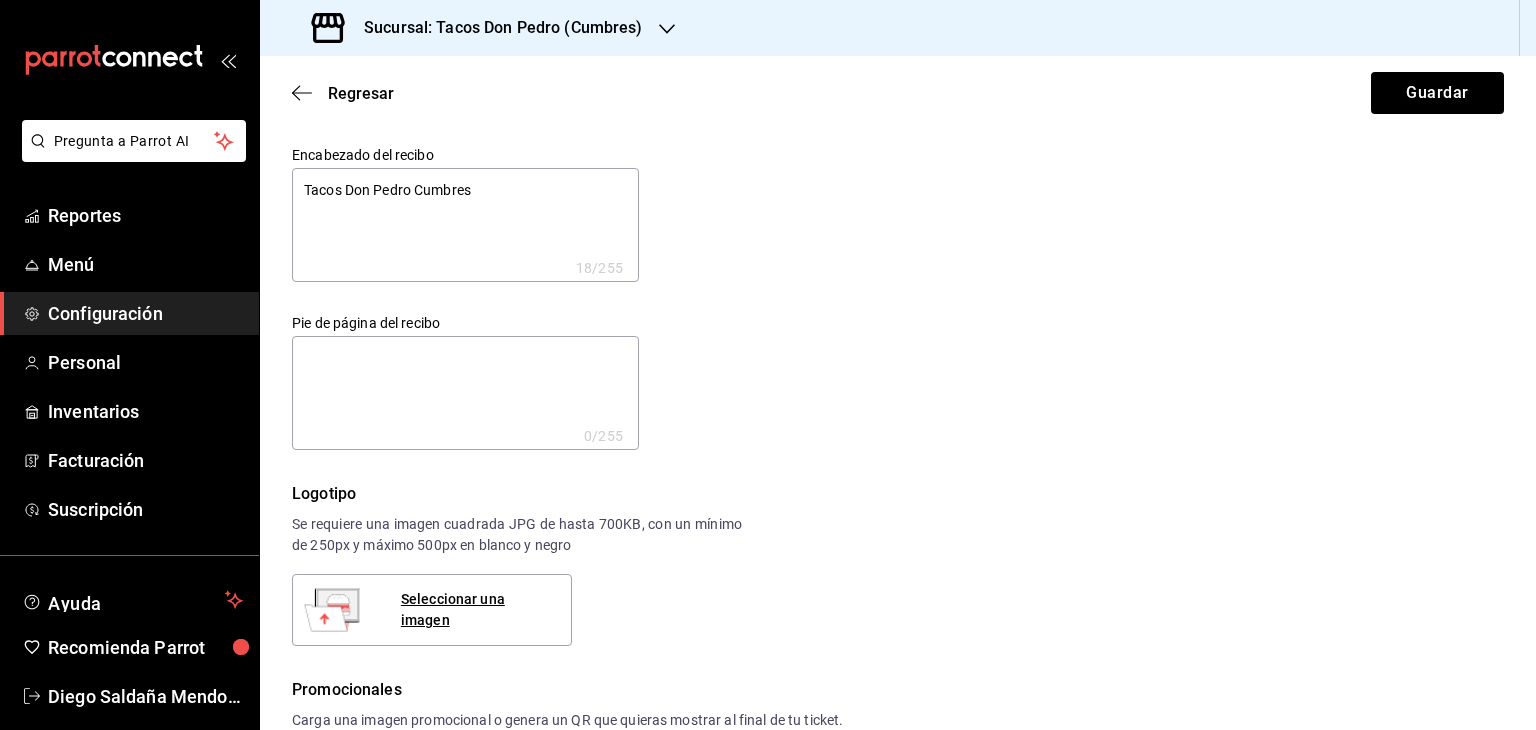 type on "TAcos Don Pedro Cum" 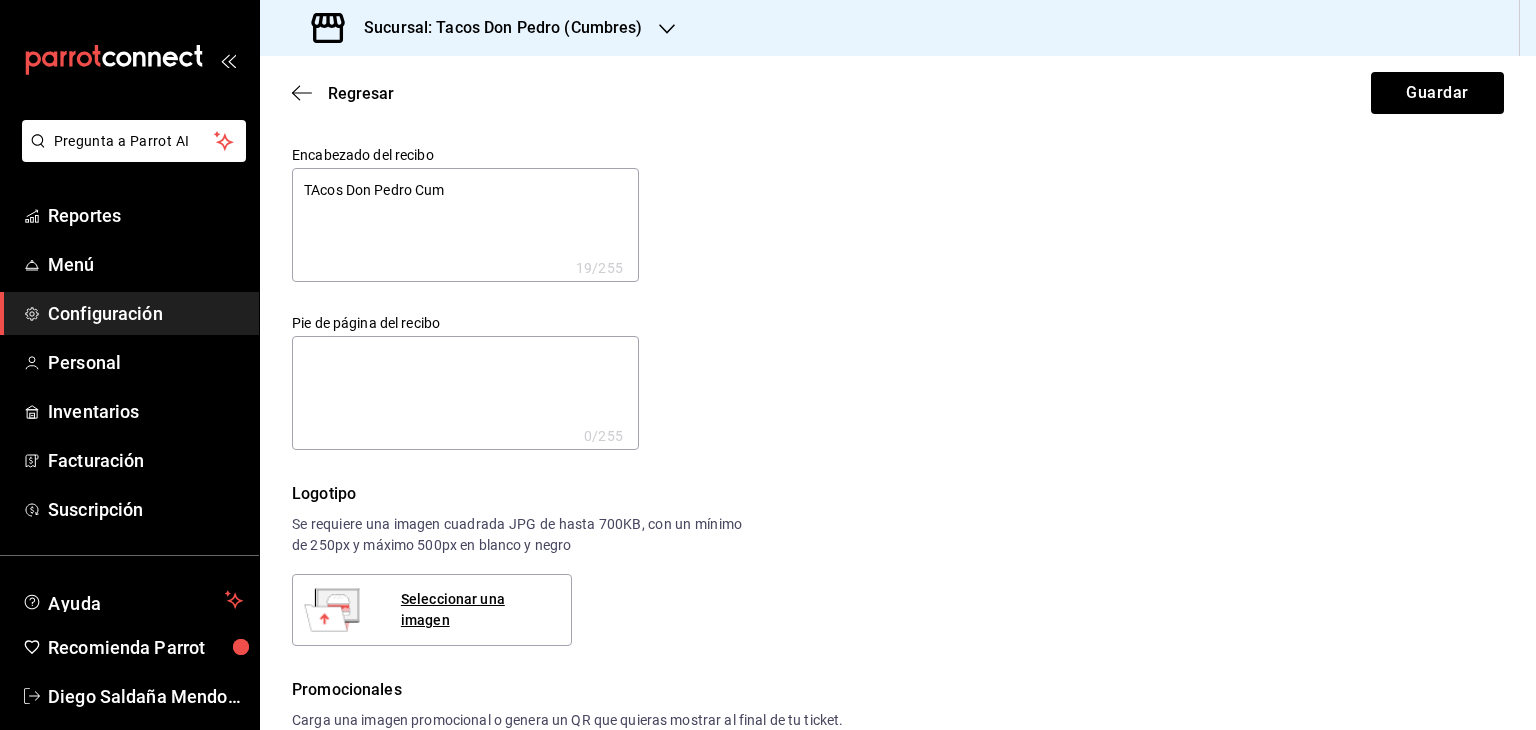 type on "TAcos Don Pedro Cumb" 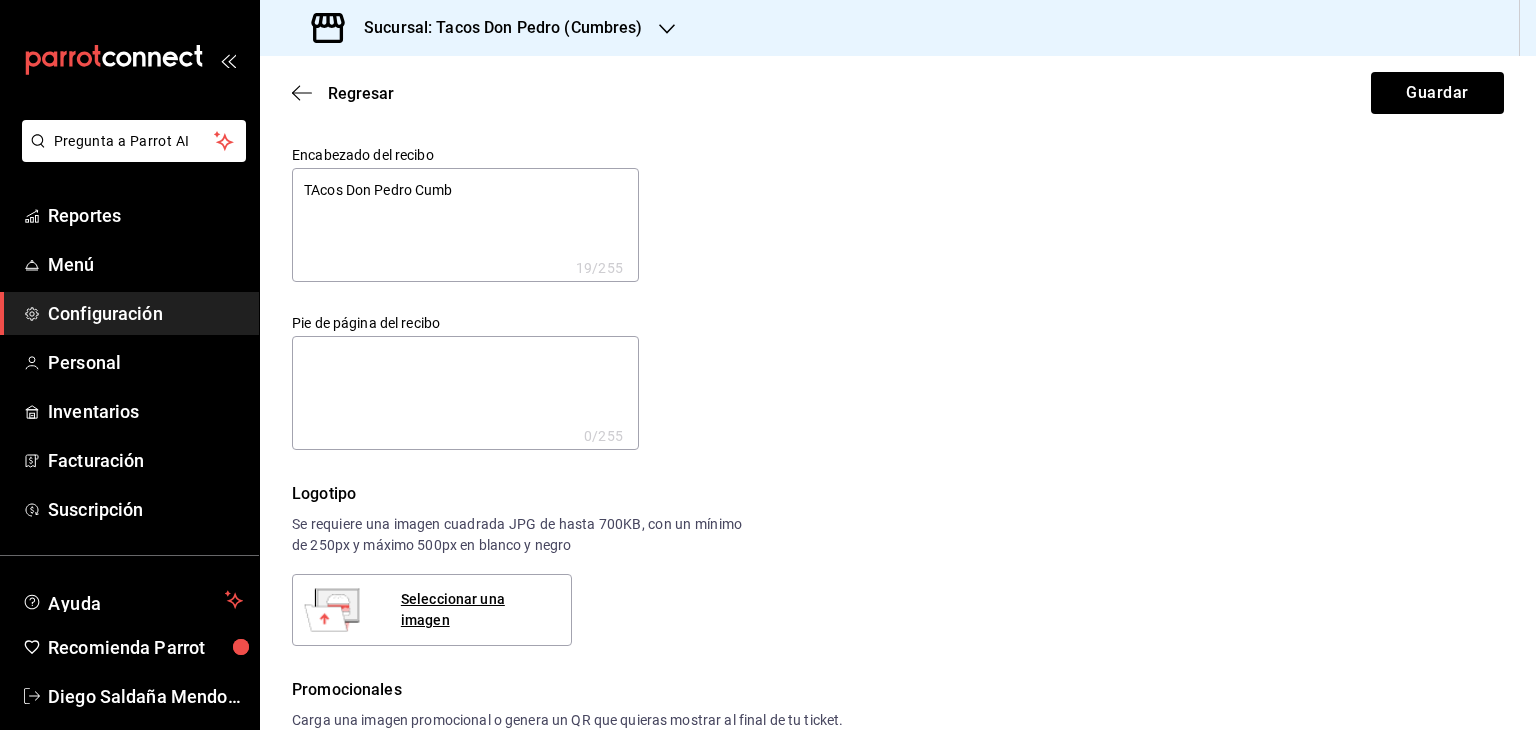 type on "TAcos Don Pedro Cumbr" 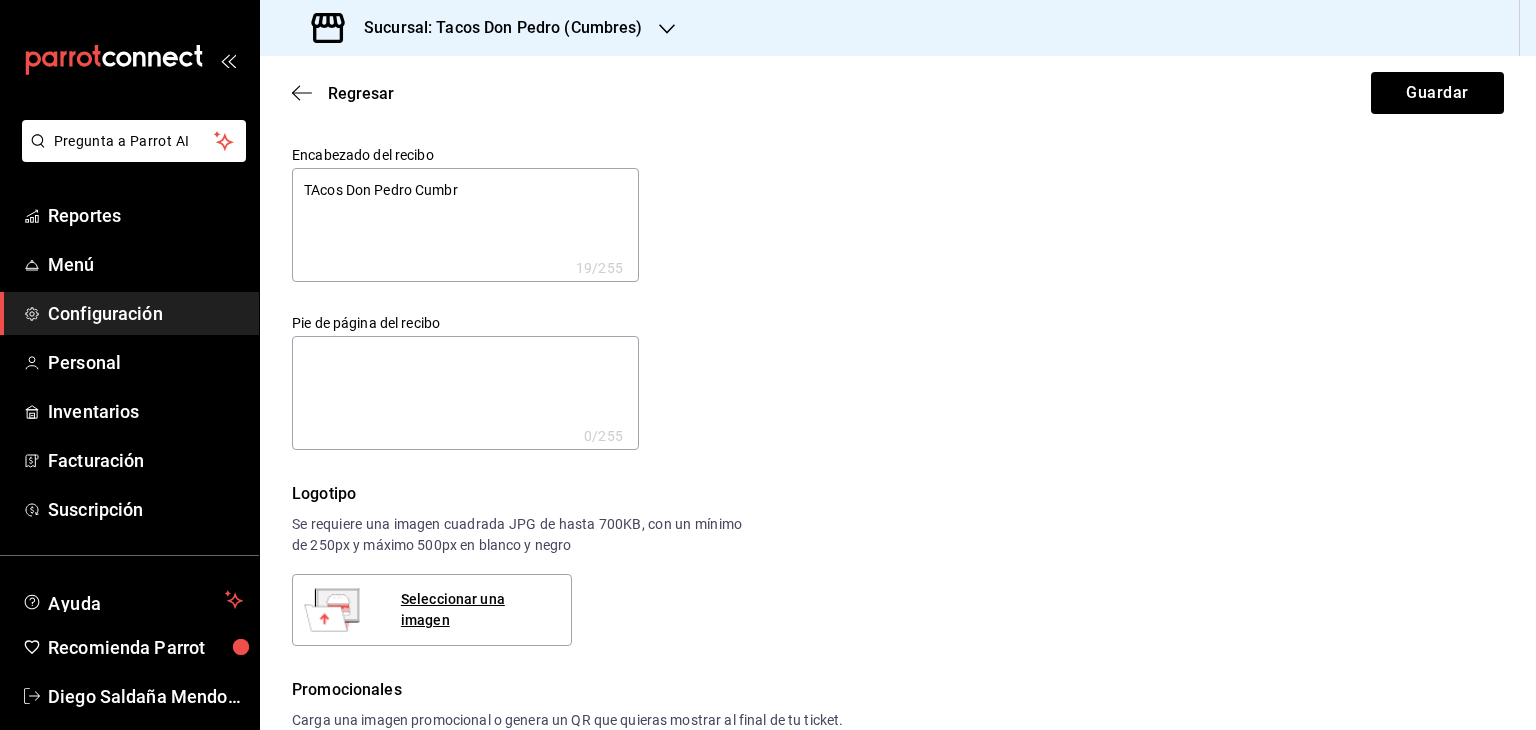 type on "x" 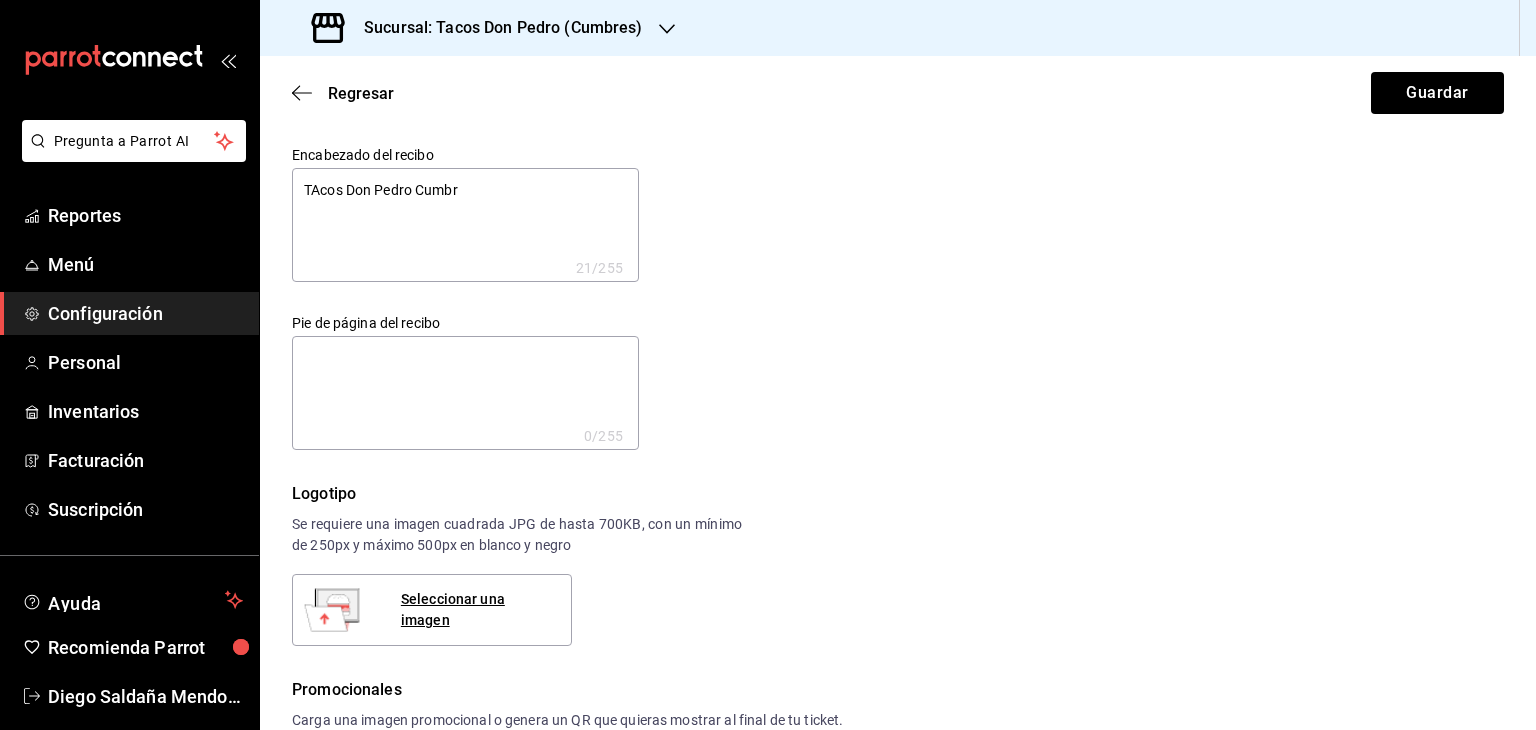 type on "TAcos Don Pedro Cumbre" 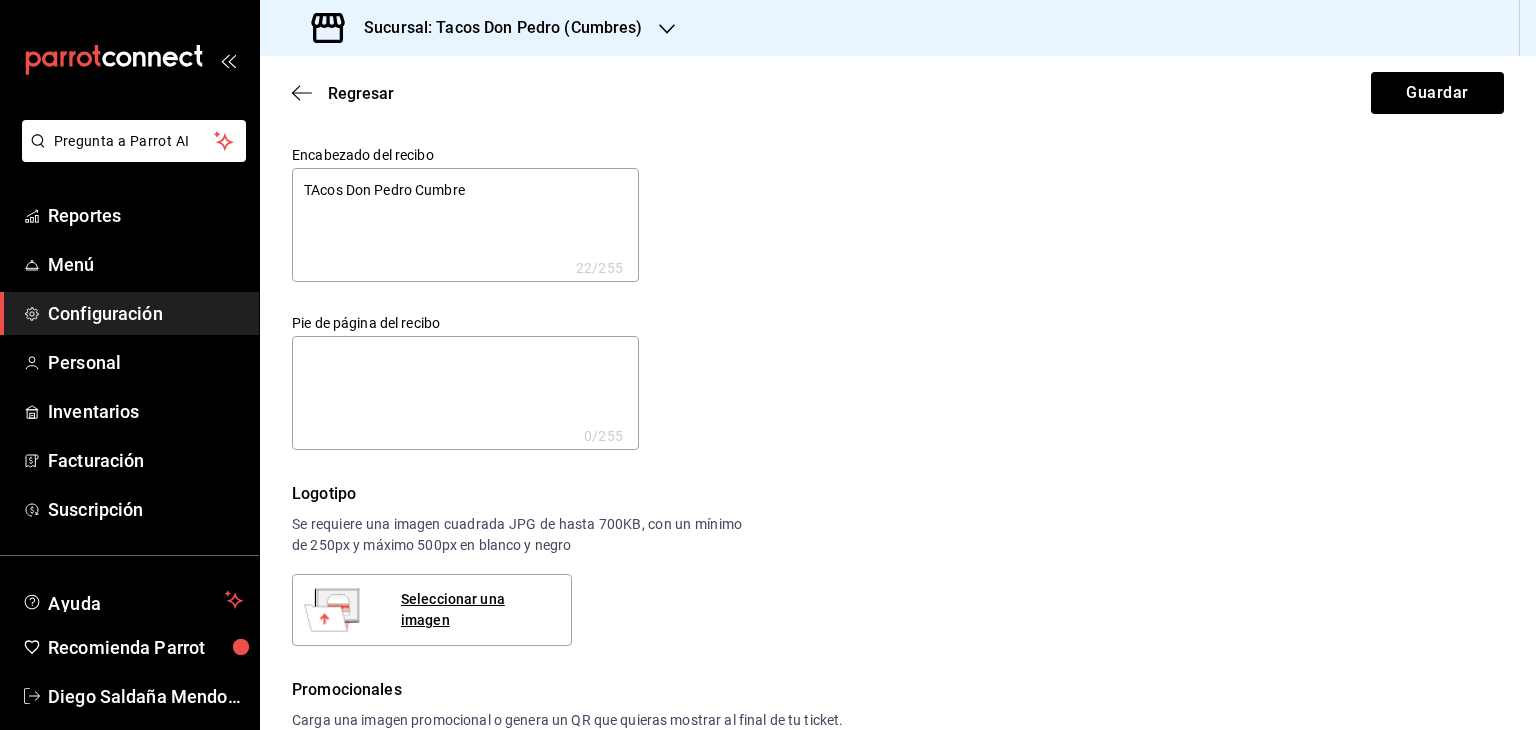 type on "Tacos Don Pedro Cumbres" 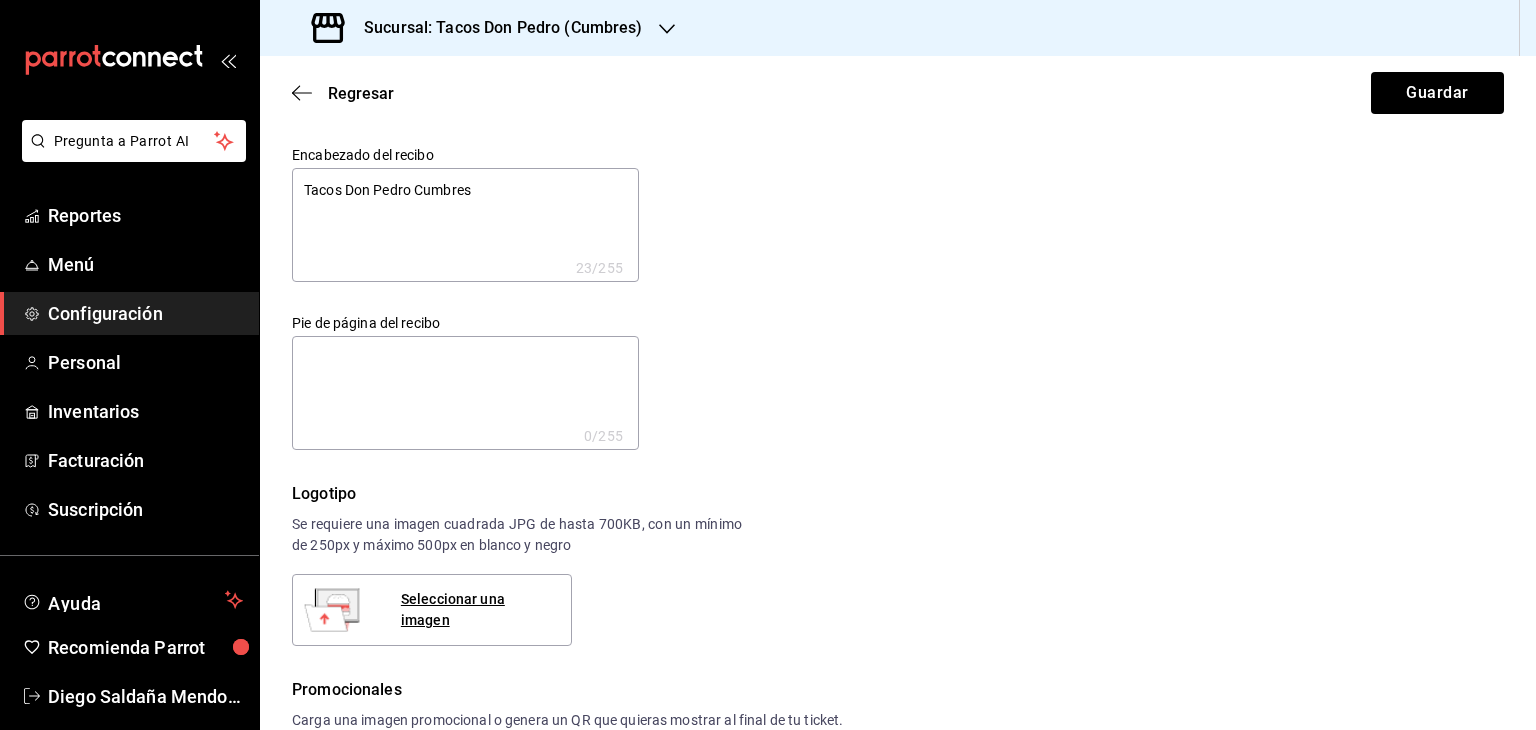 type on "Tacos Don Pedro Cumbres" 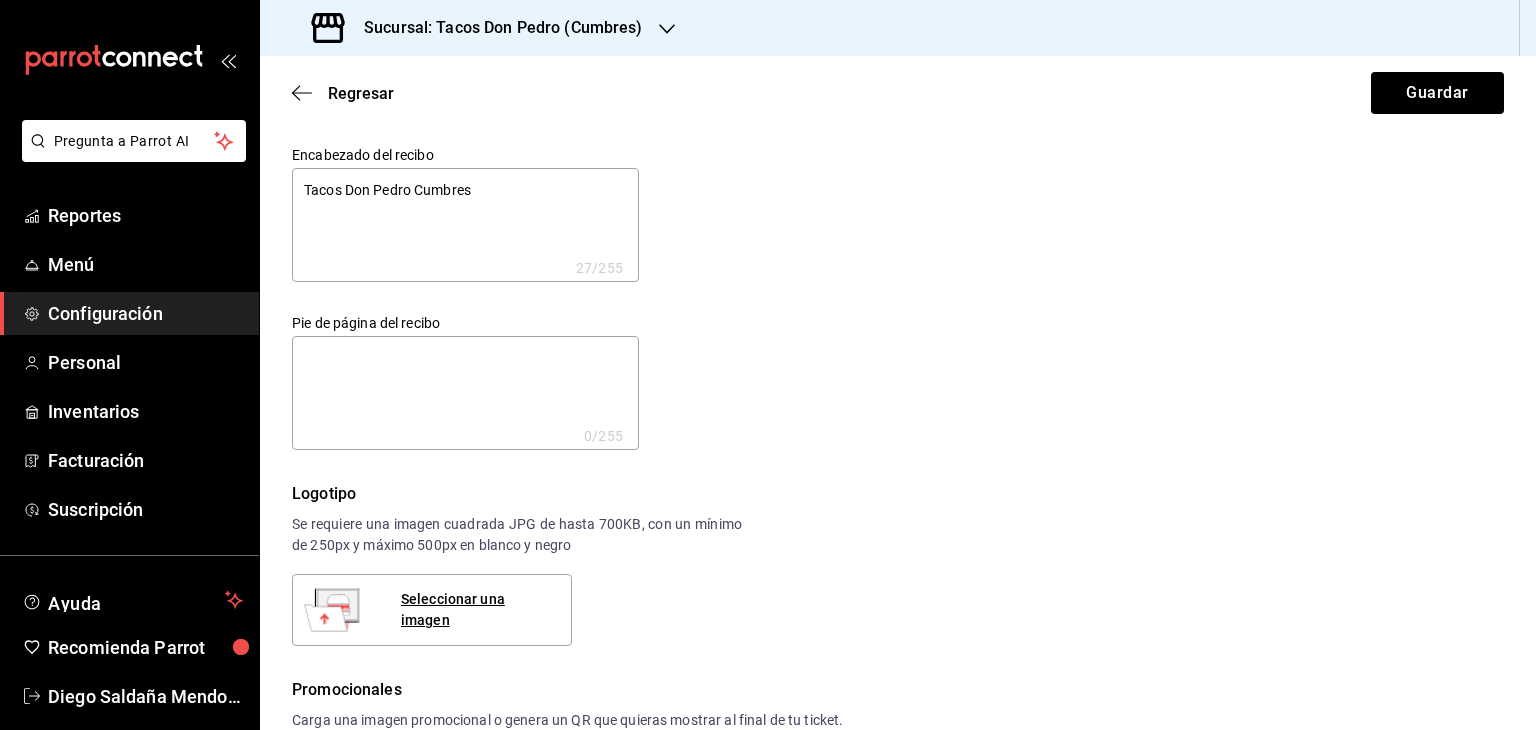 type on "Tacos Don Pedro Cumbres" 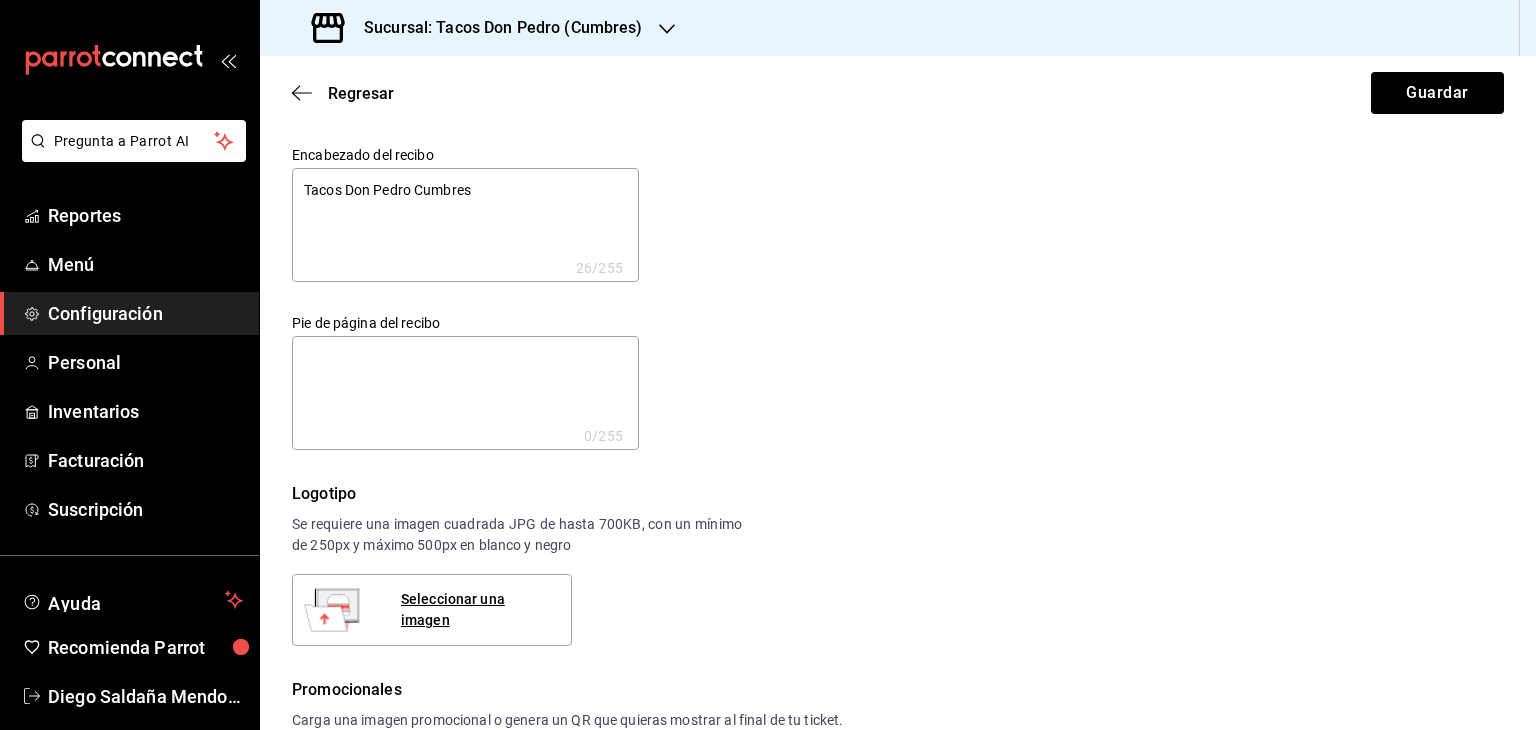 type on "Tacos Don Pedro Cumbres" 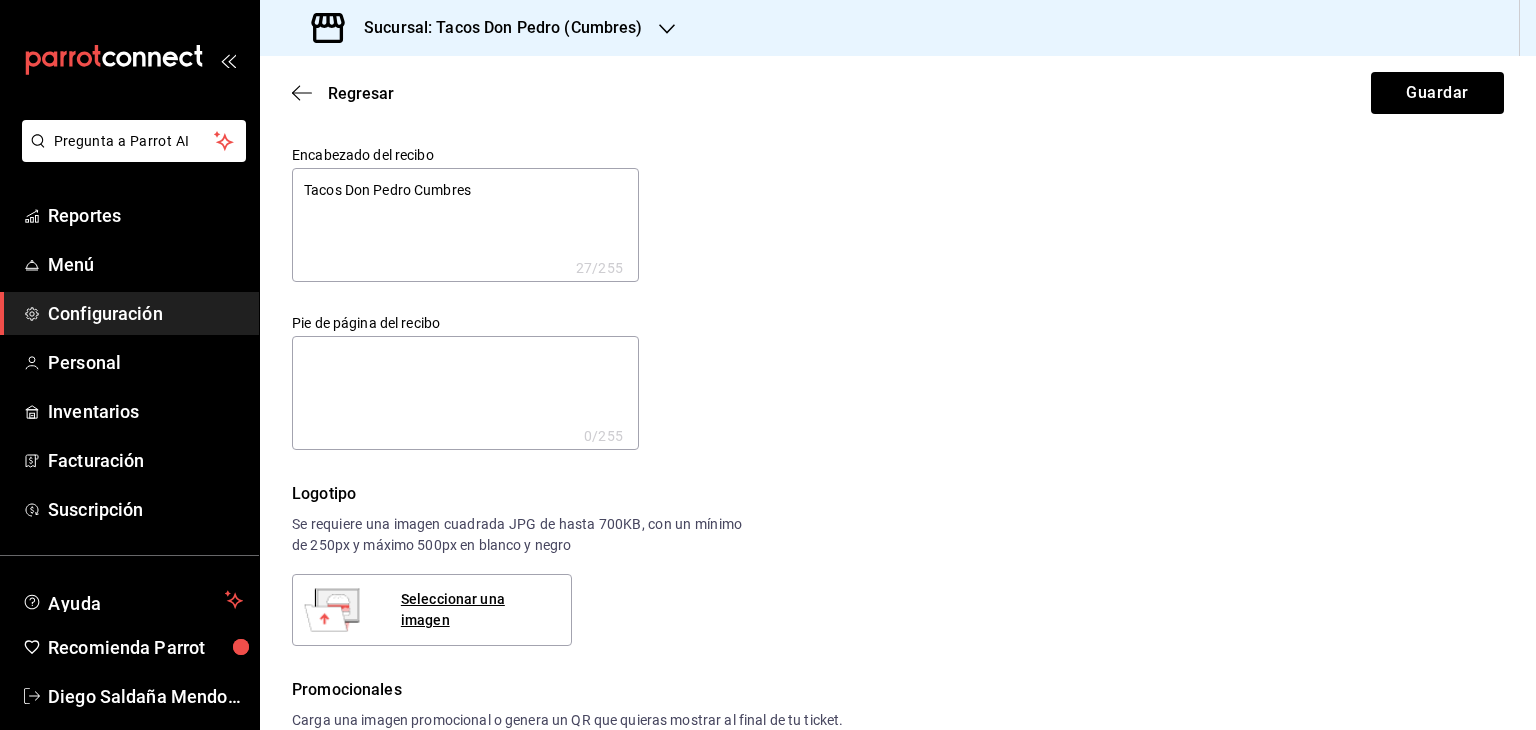 type on "Tacos Don Pedro Cumbres
A" 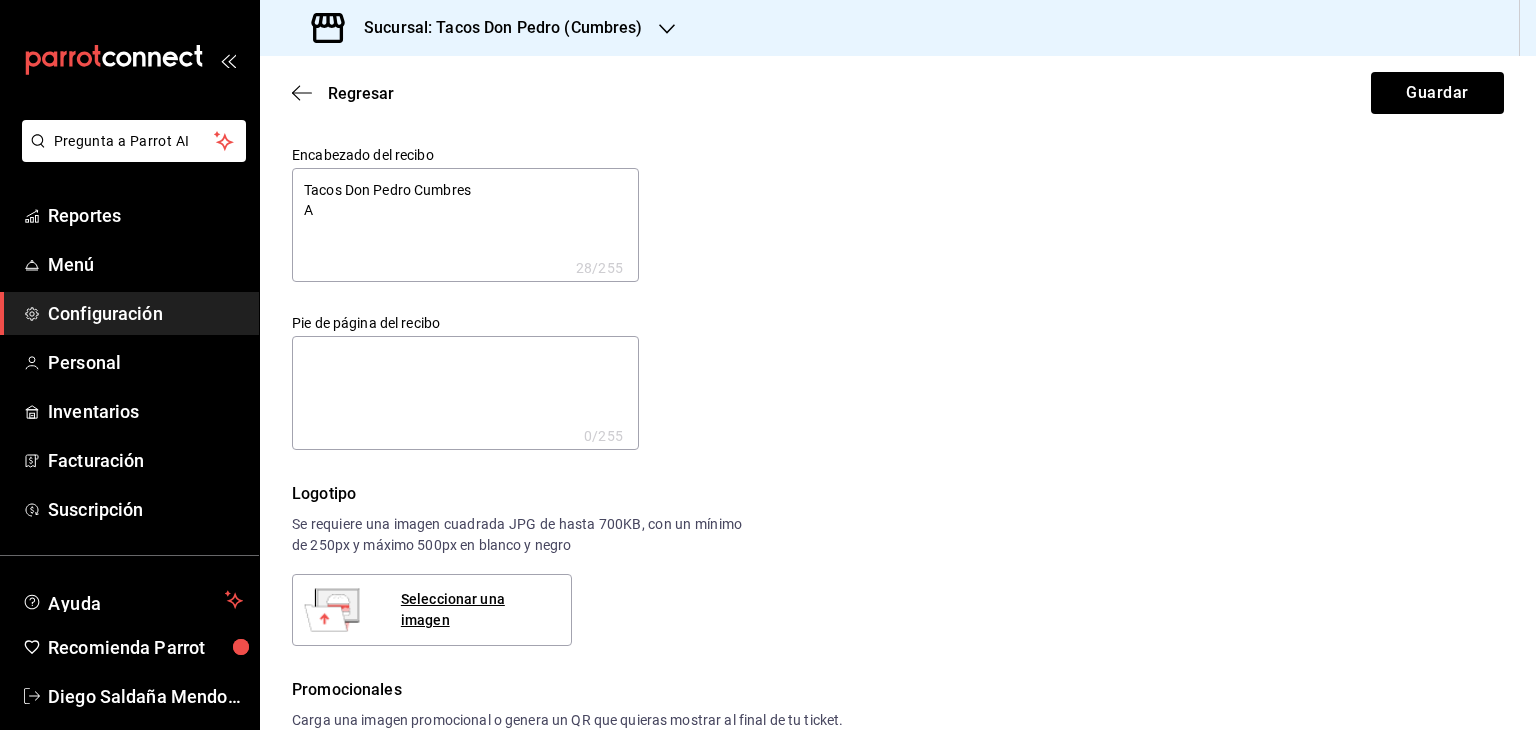 type on "Tacos Don Pedro Cumbres
Av" 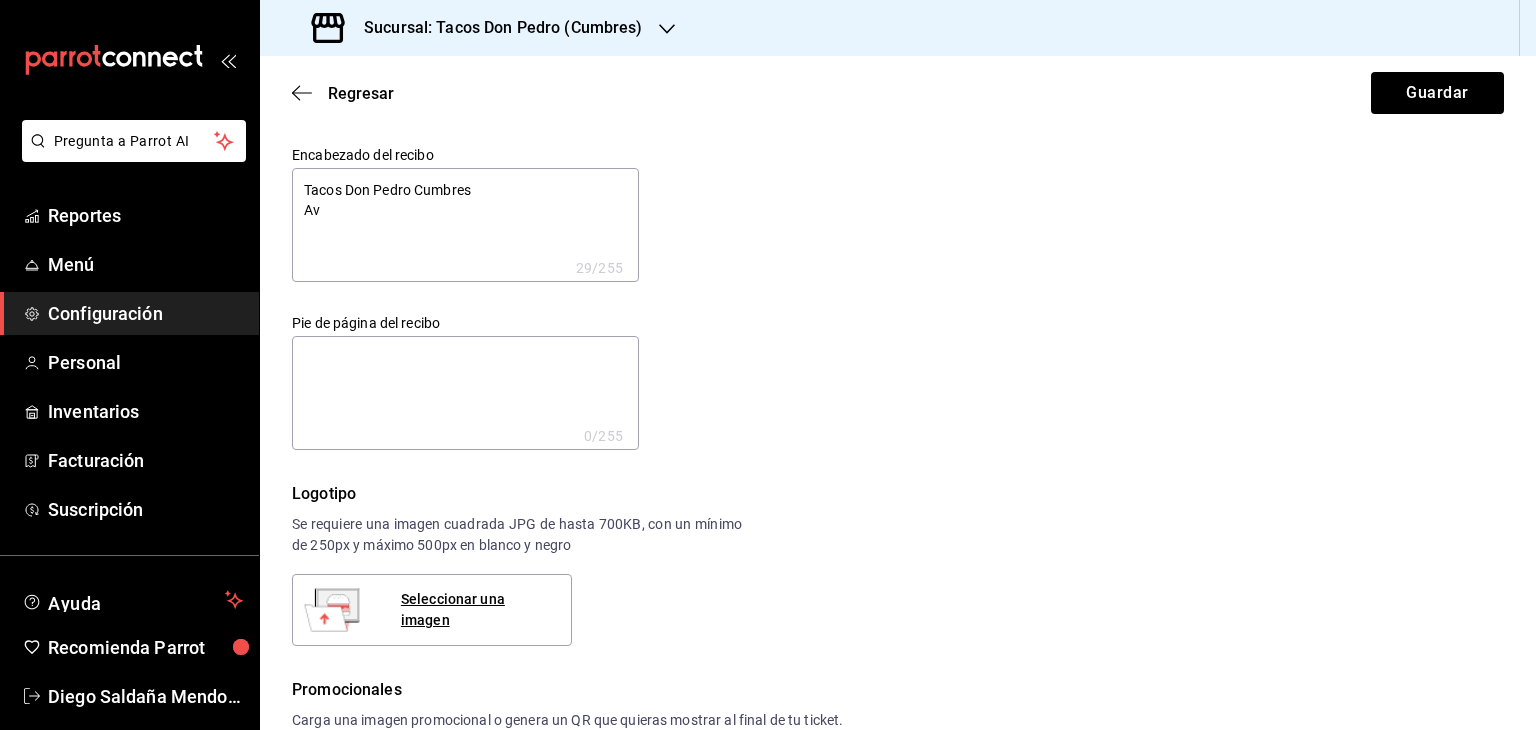 type on "Tacos Don Pedro Cumbres
Ave" 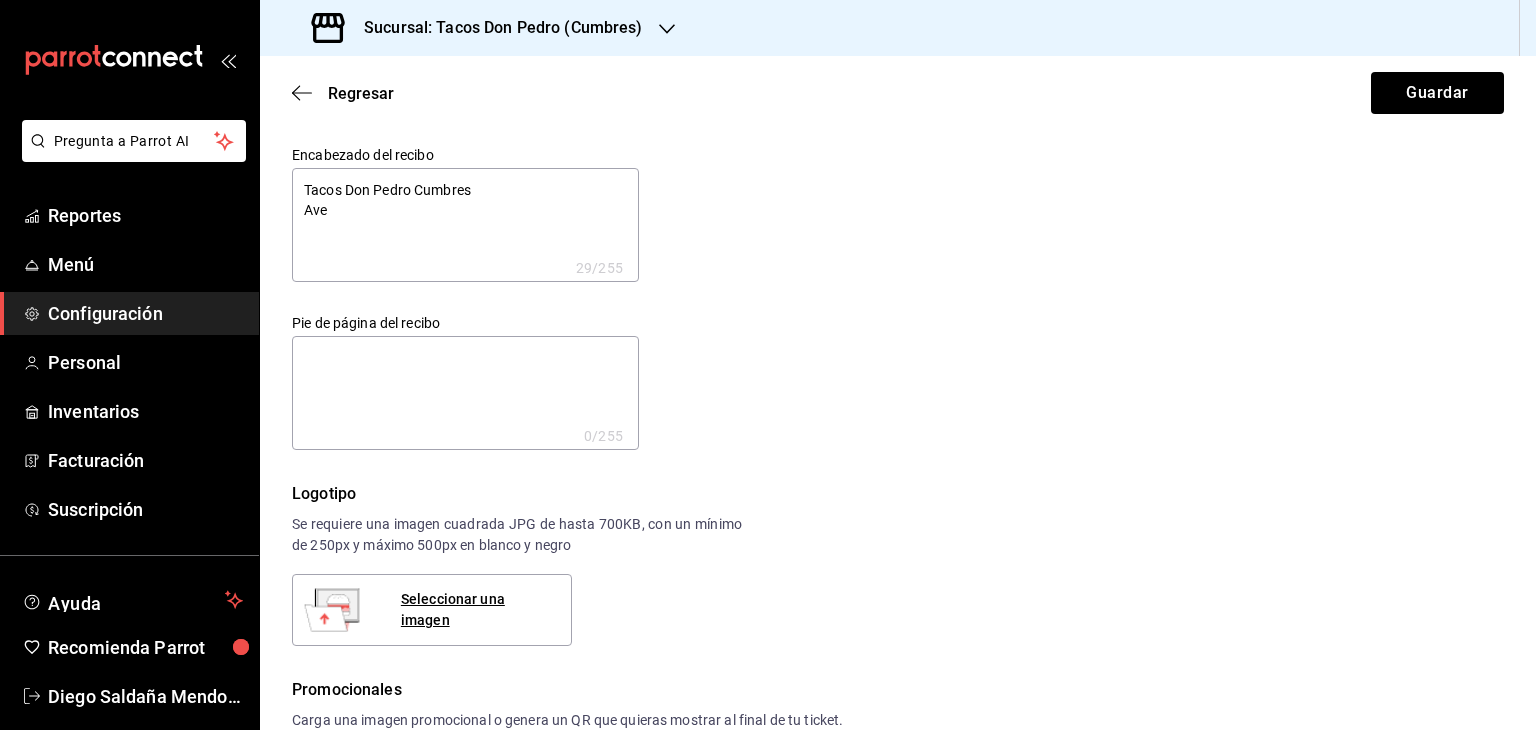 type on "x" 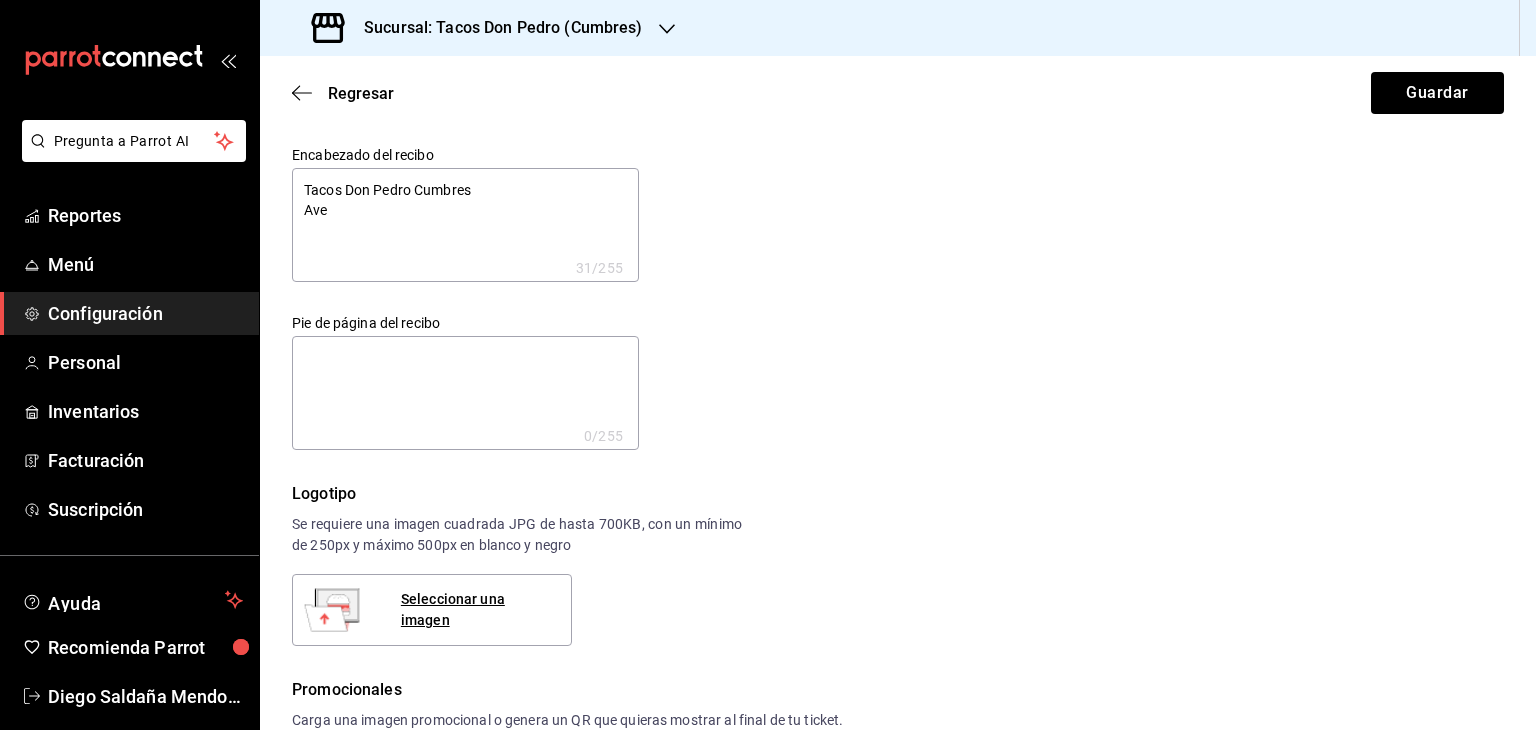 type on "Tacos Don Pedro Cumbres
Ave P" 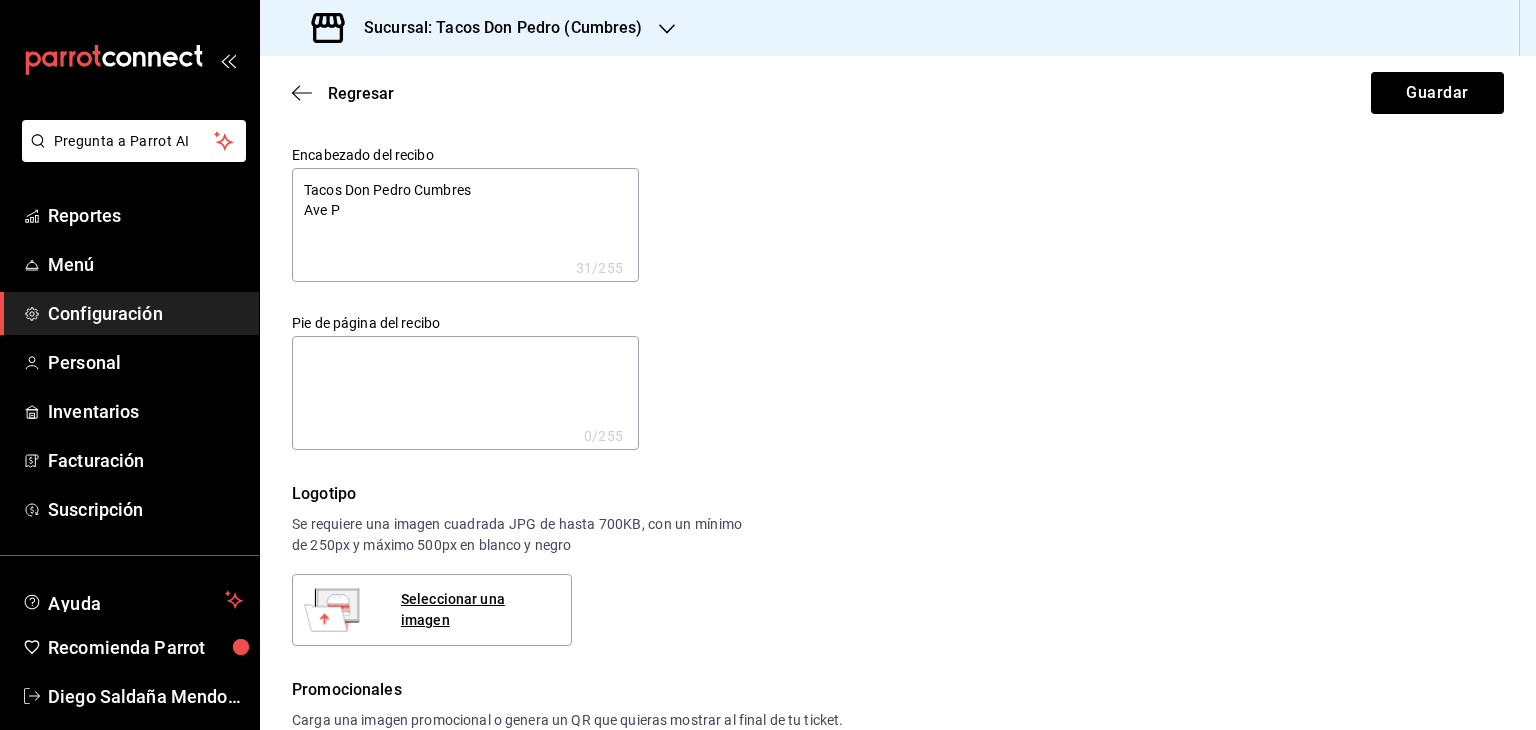 type on "Tacos Don Pedro Cumbres
Ave PA" 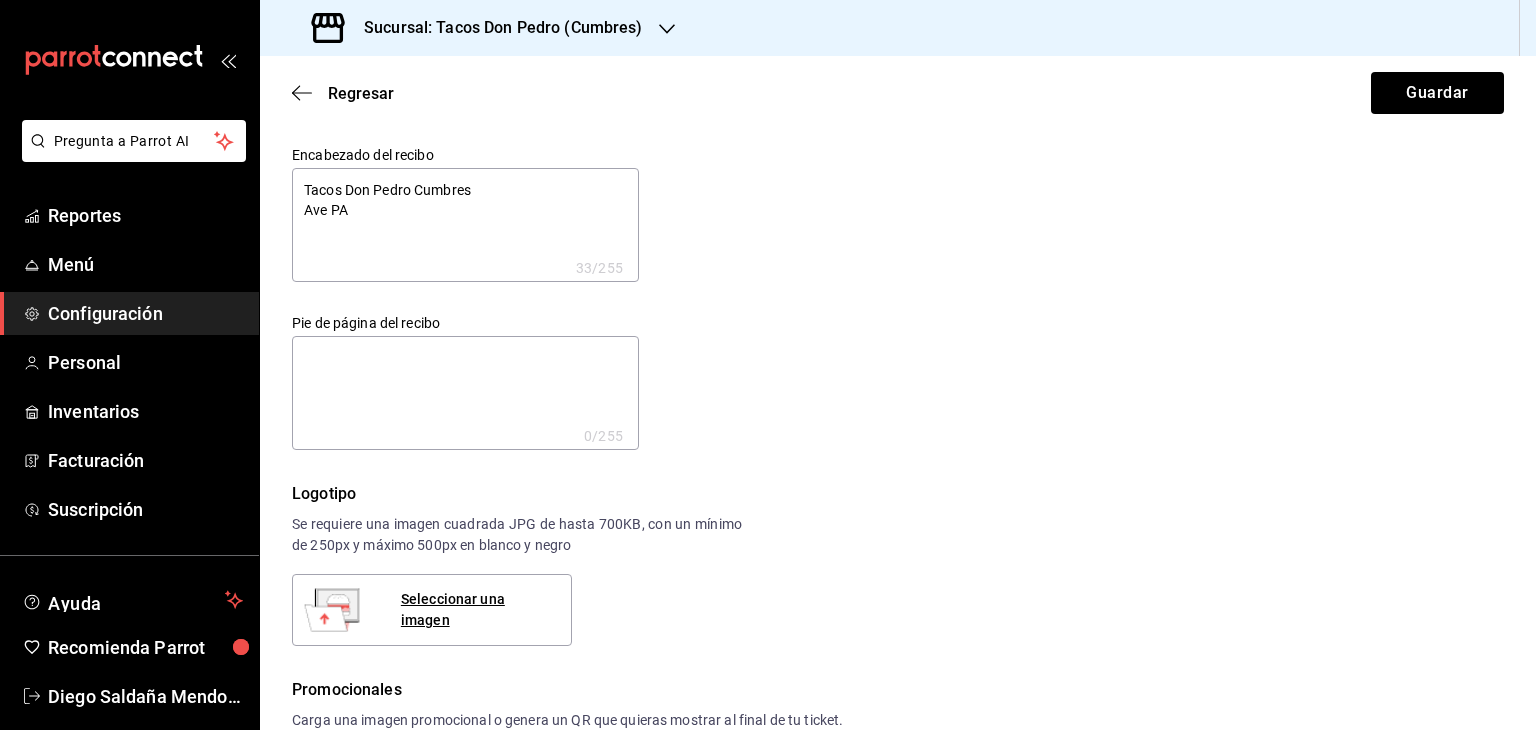 type on "Tacos Don Pedro Cumbres
Ave P" 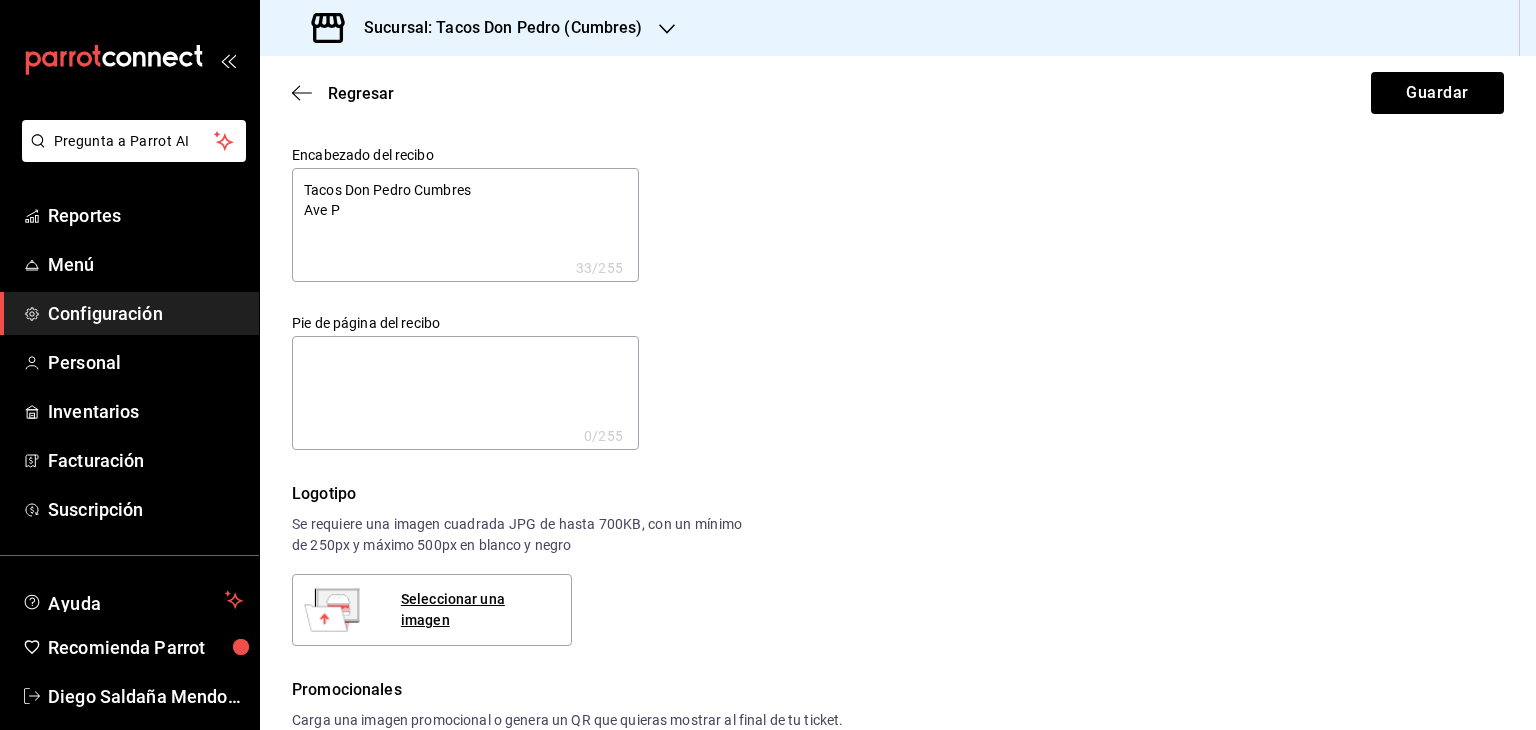 type on "Tacos Don Pedro Cumbres
Ave Pa" 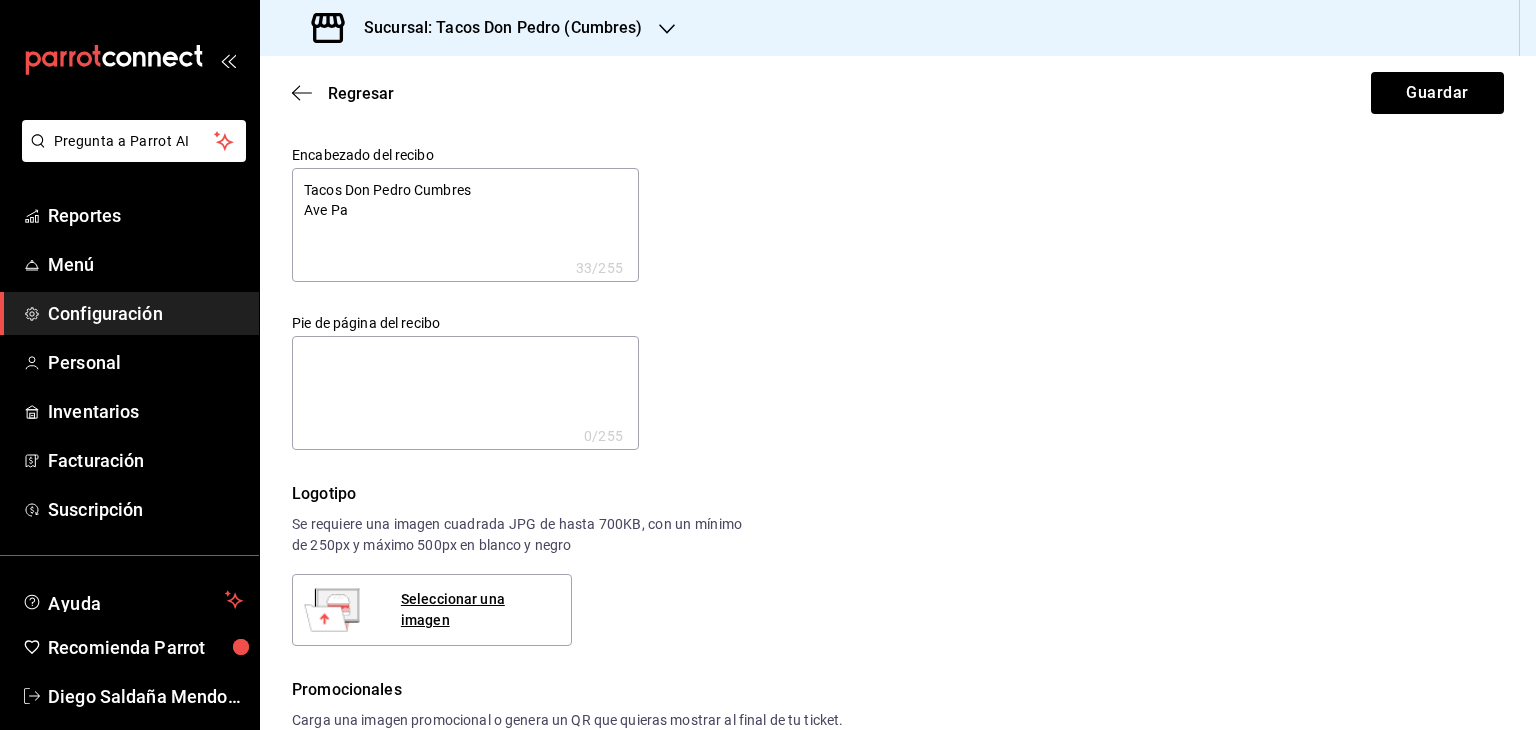 type on "x" 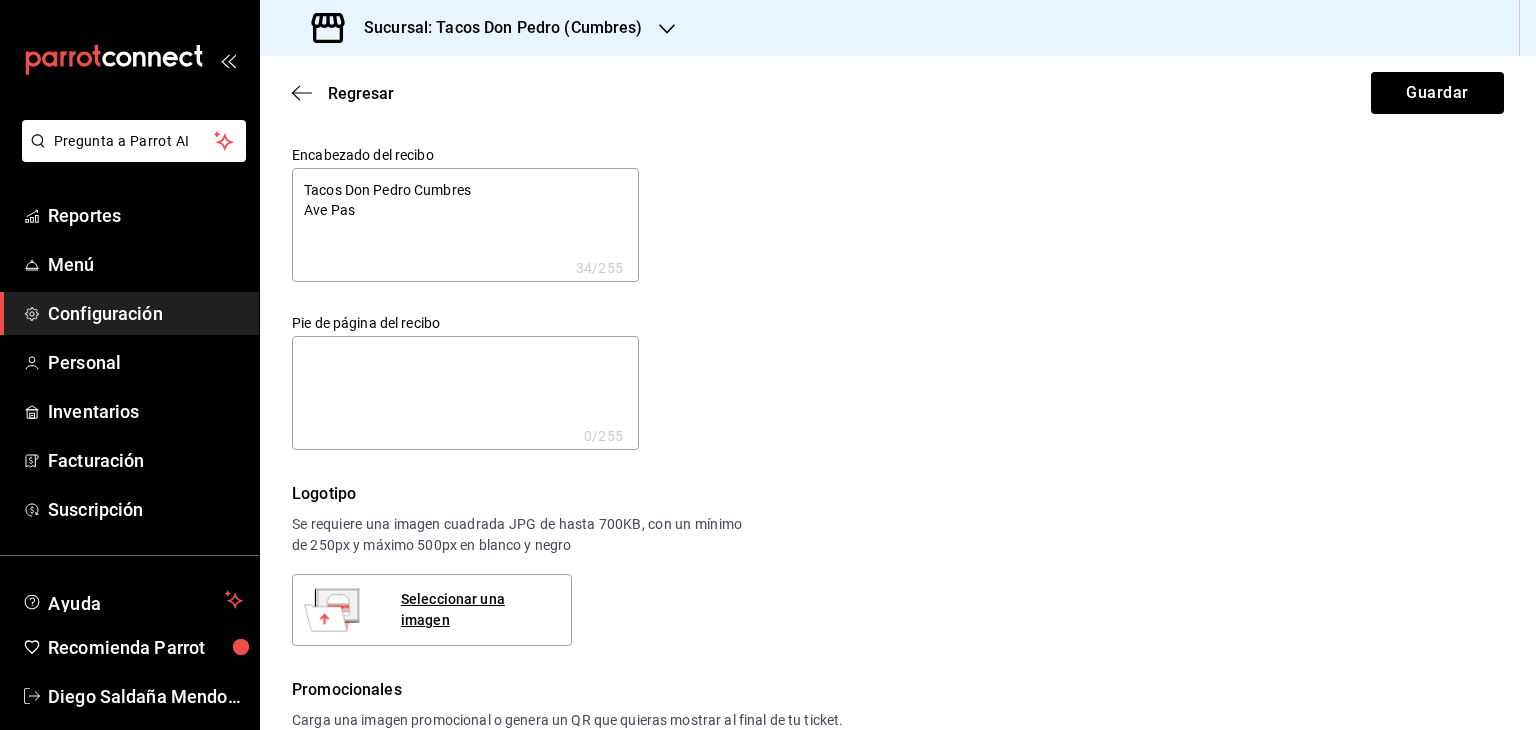 type on "Tacos Don Pedro Cumbres
Ave Pase" 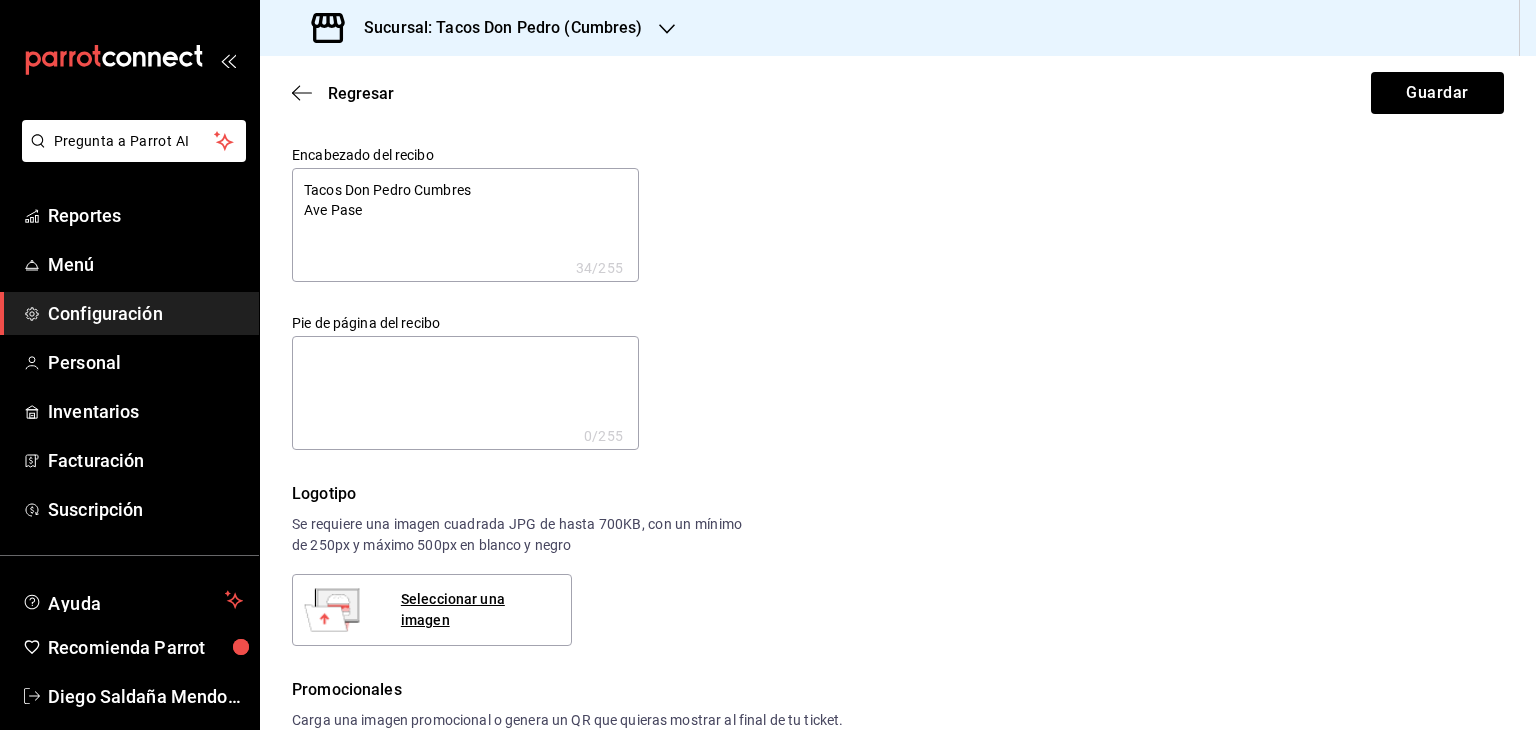 type on "Tacos Don Pedro Cumbres
Ave Paseo" 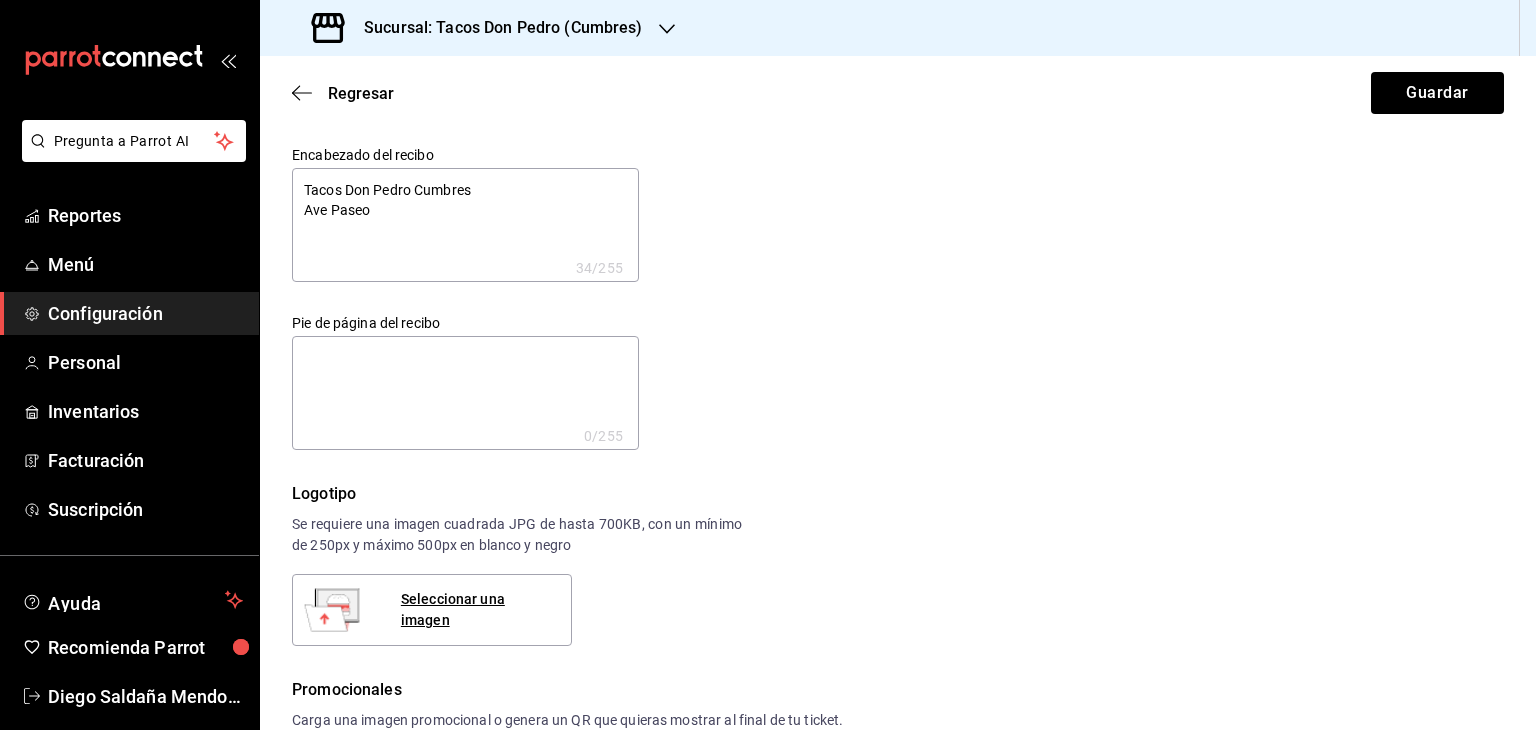 type on "x" 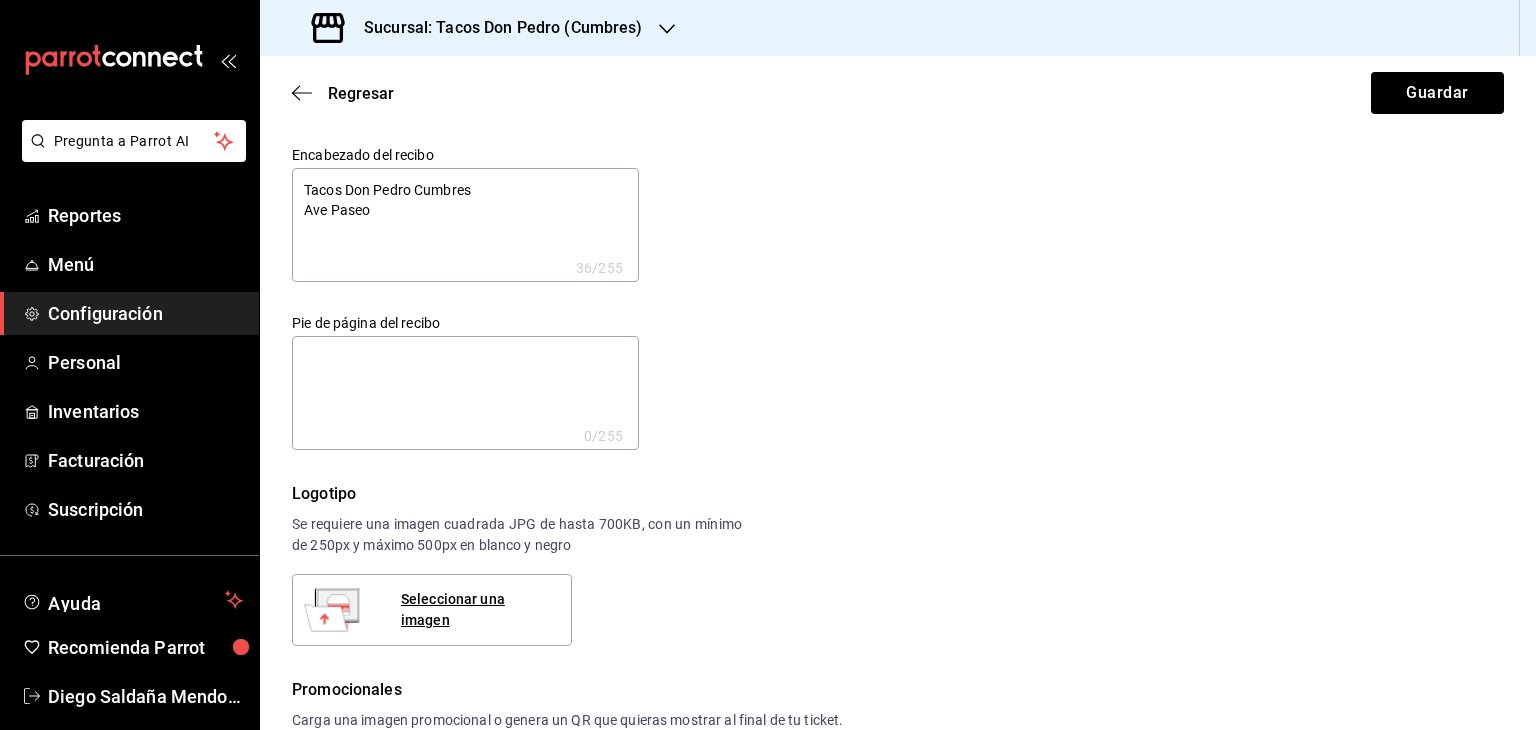 type on "Tacos Don Pedro Cumbres
Ave Paseo" 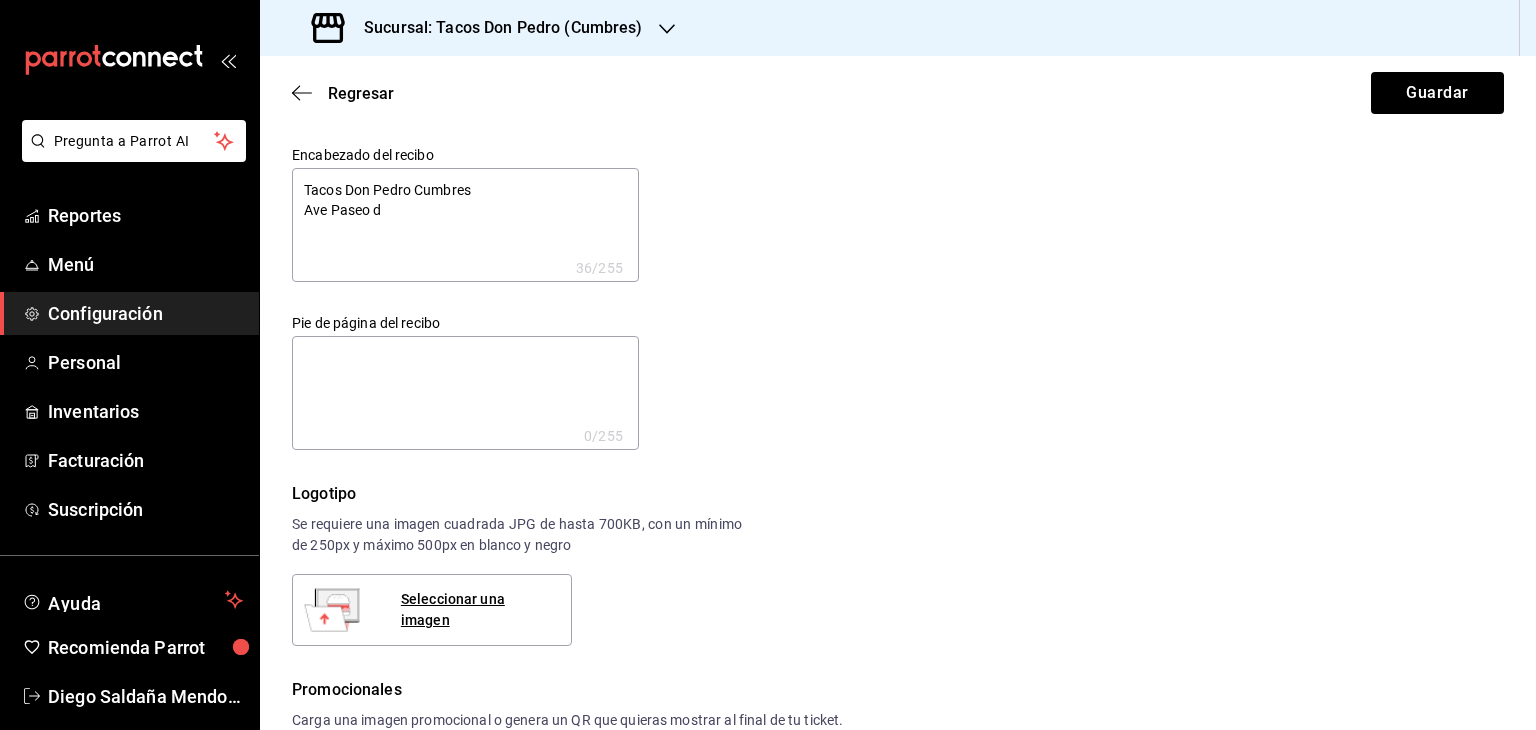 type on "x" 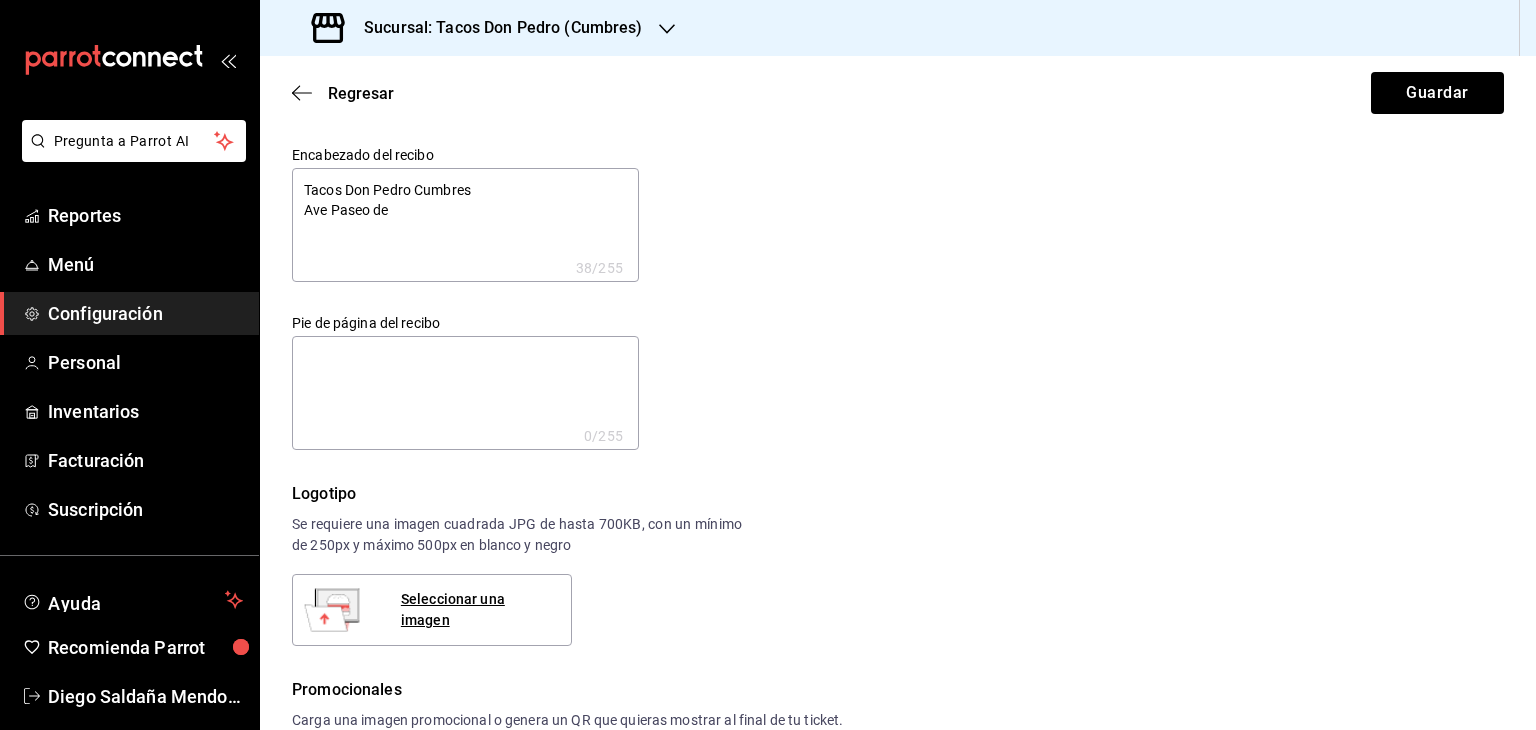 type on "Tacos Don Pedro Cumbres
Ave Paseo de" 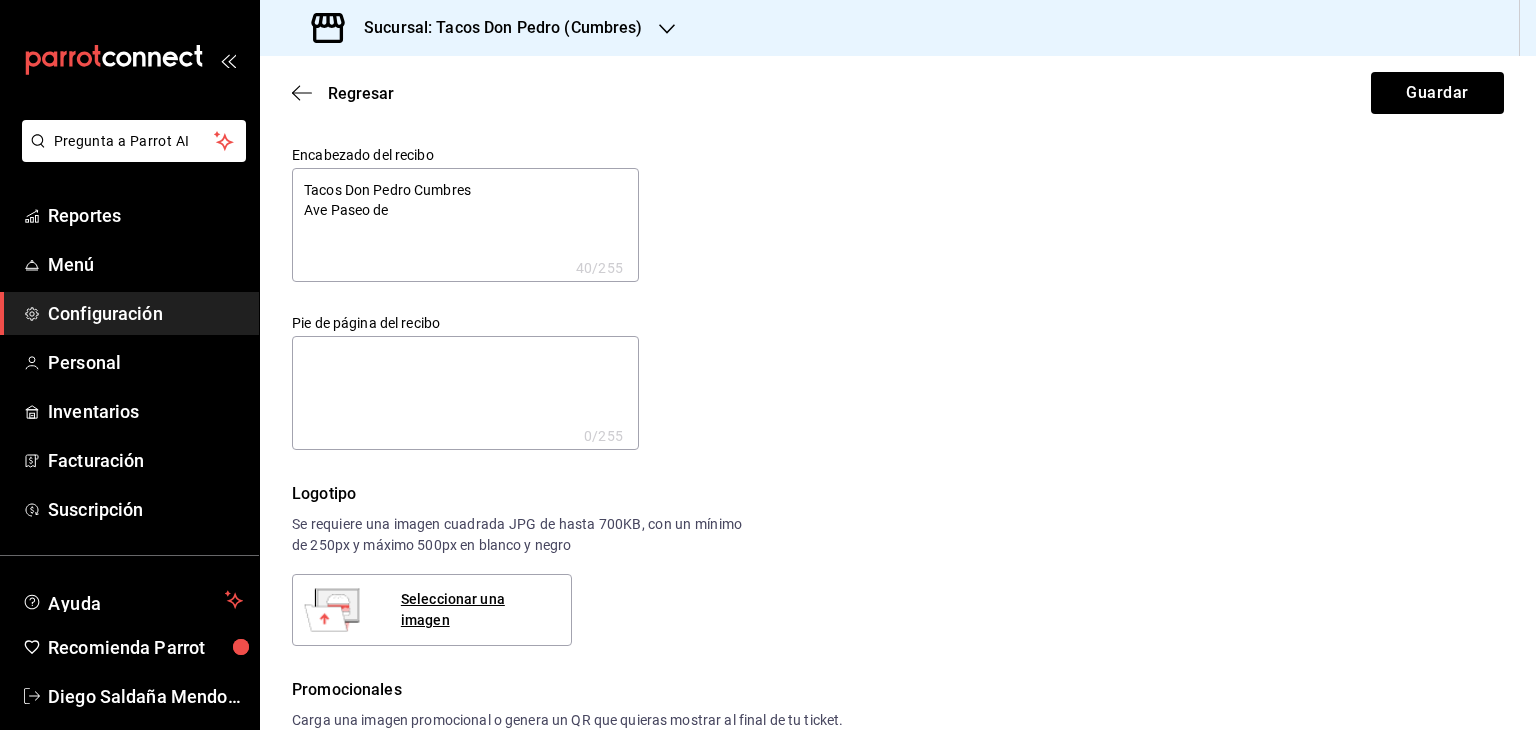 type on "Tacos Don Pedro Cumbres
Ave Paseo de l" 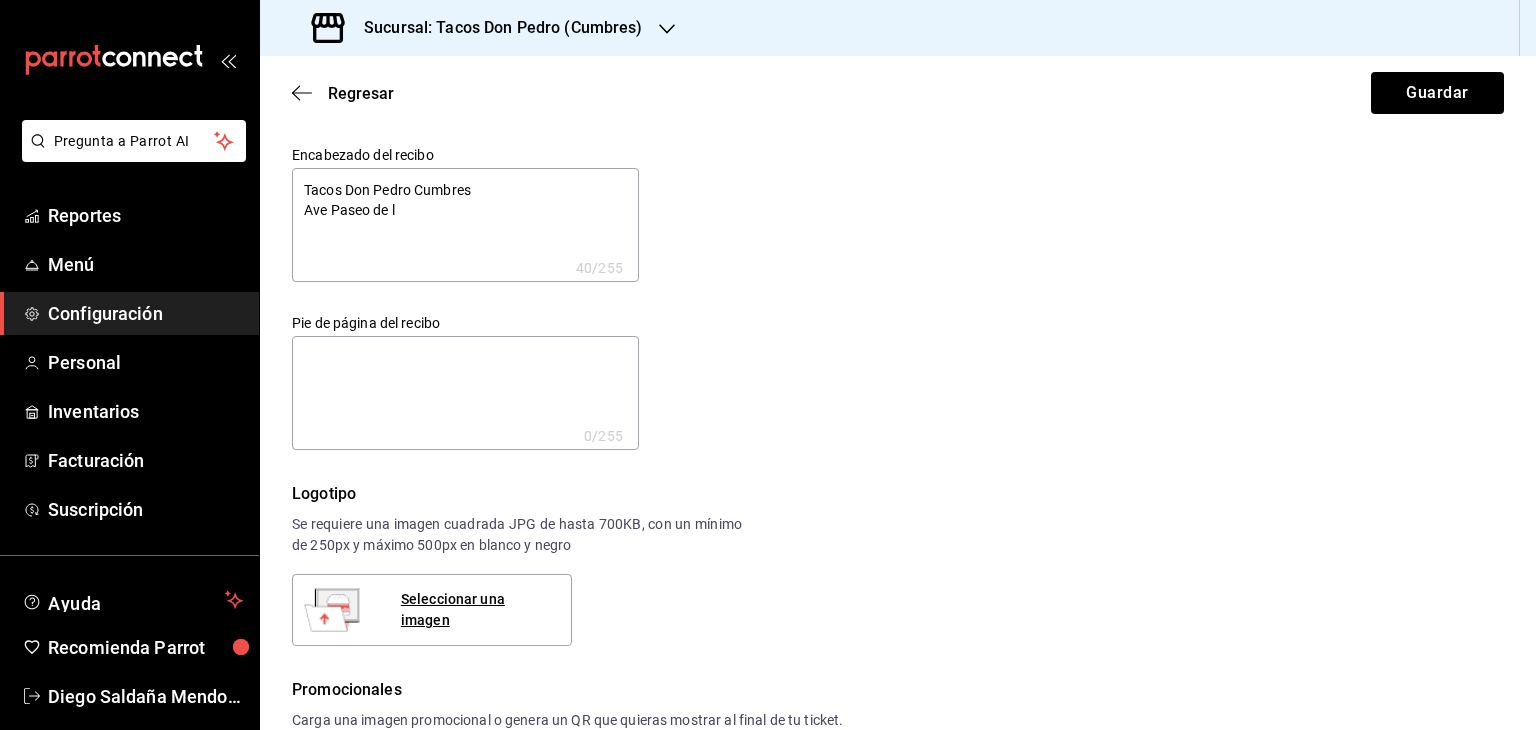 type on "Tacos Don Pedro Cumbres
Ave Paseo de lo" 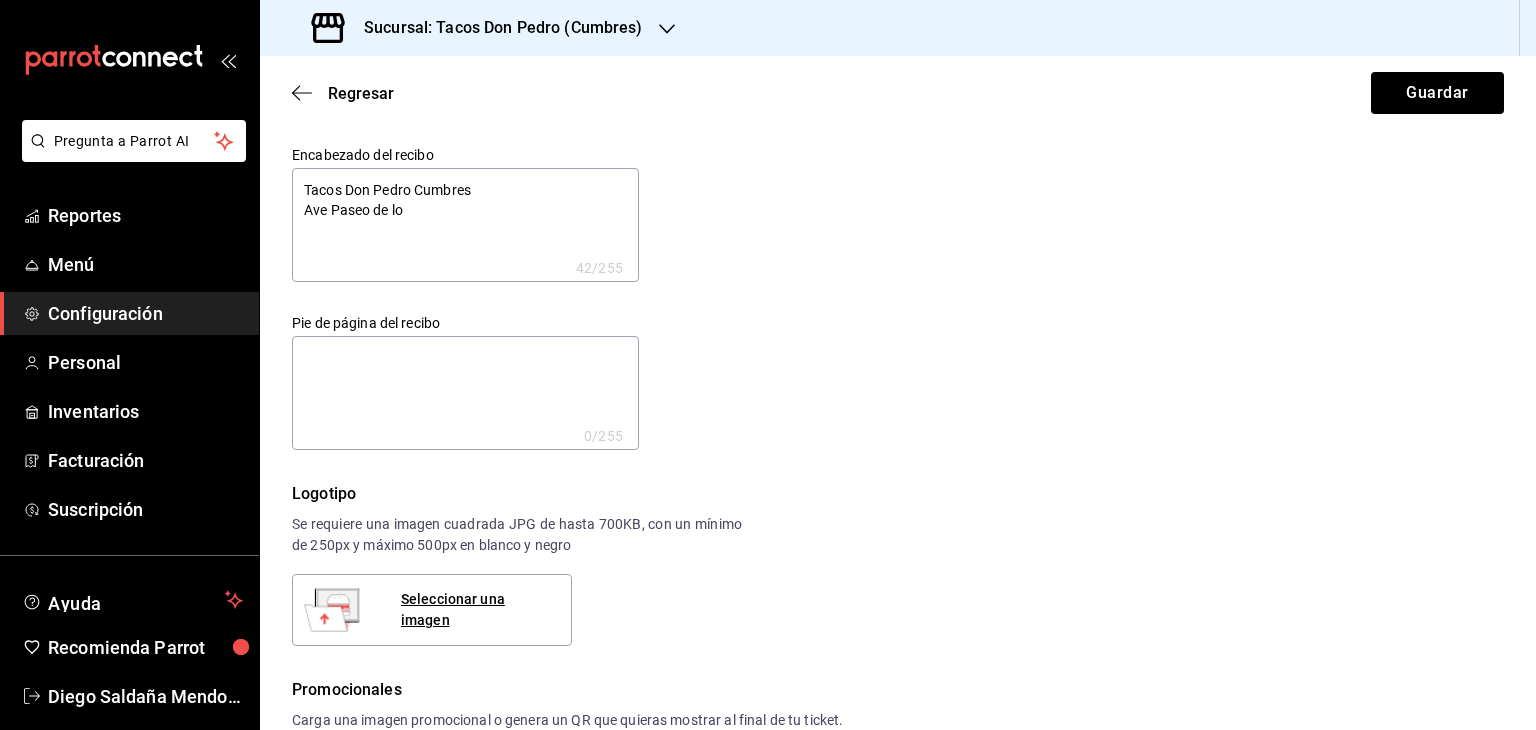 type on "Tacos Don Pedro Cumbres
Ave Paseo de los" 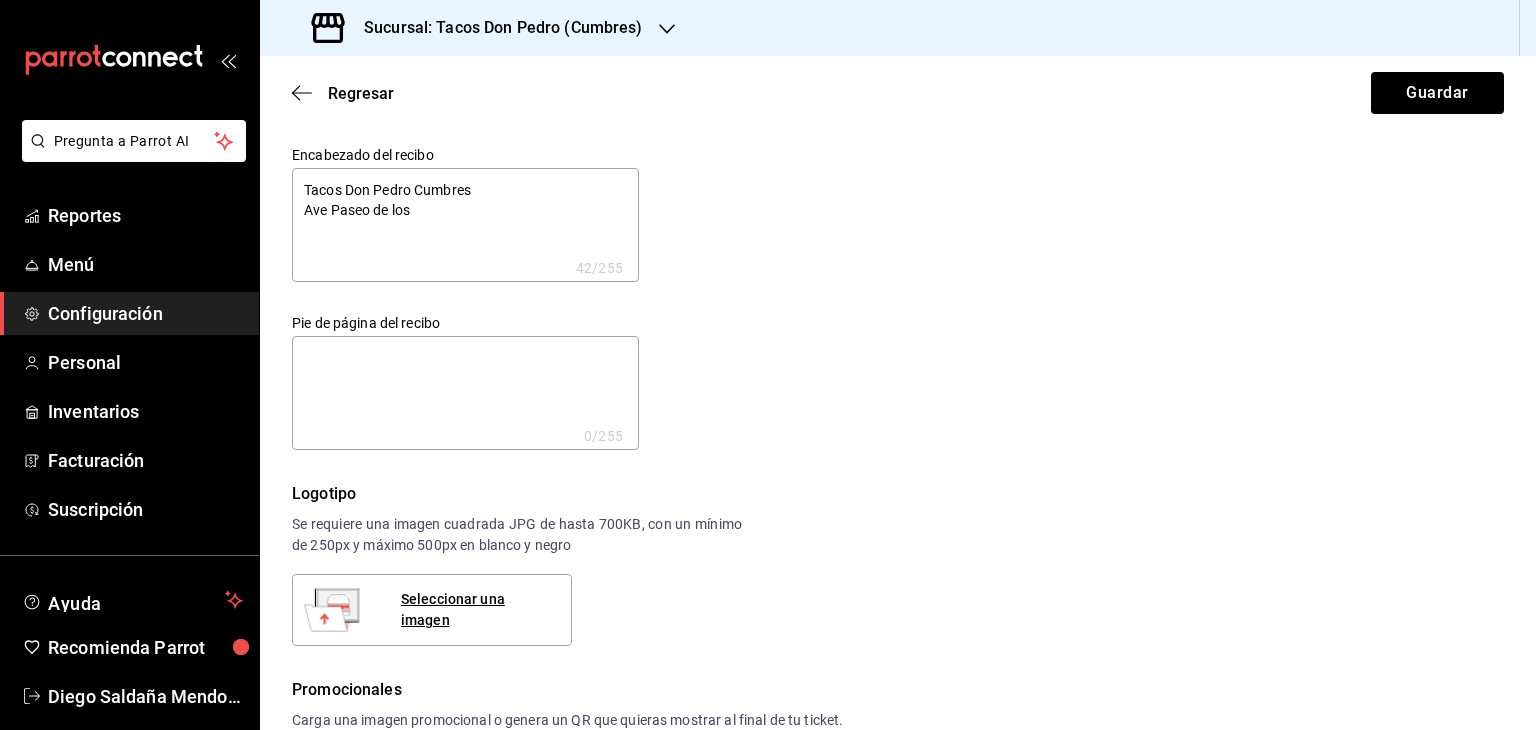 type on "Tacos Don Pedro Cumbres
Ave Paseo de los" 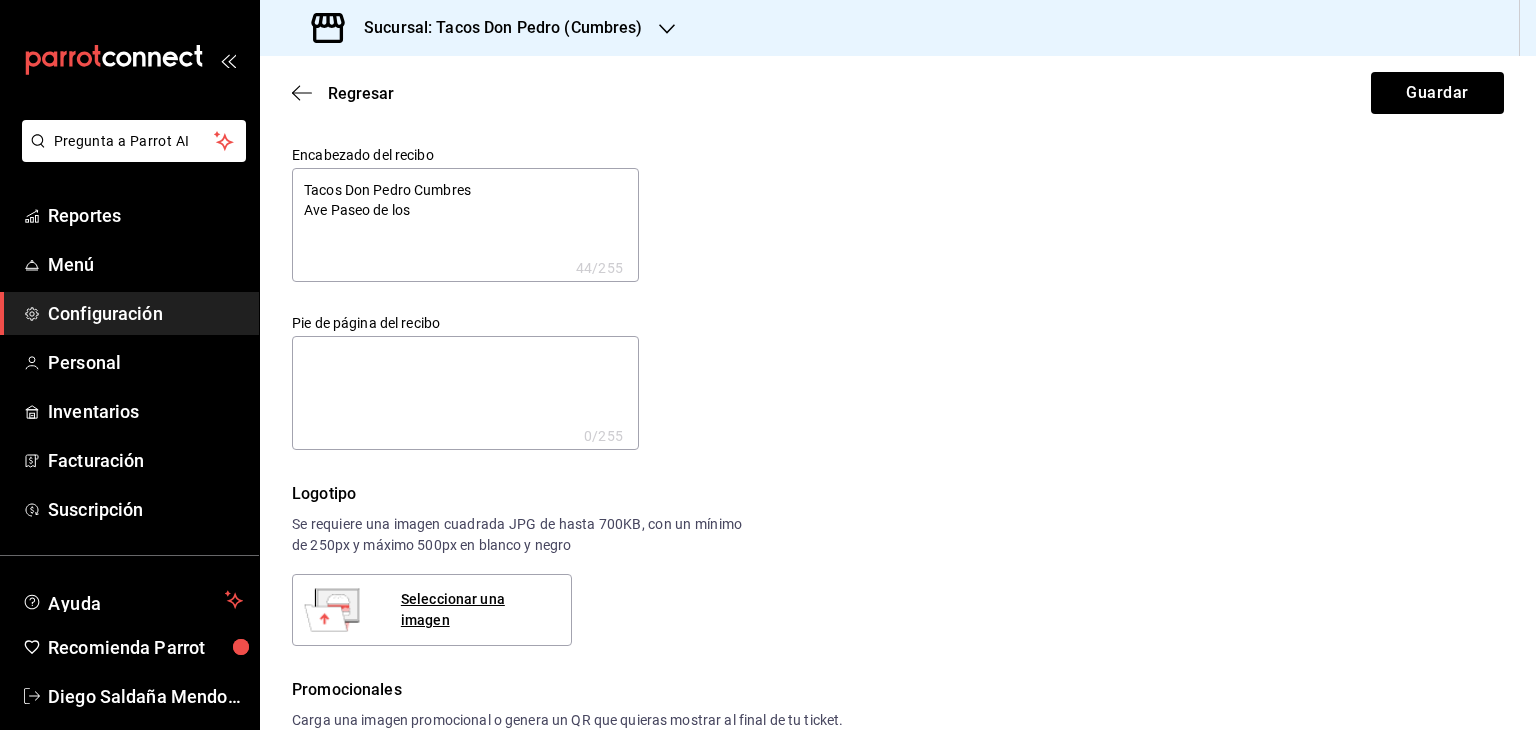 type on "Tacos Don Pedro Cumbres
Ave Paseo de los Leones" 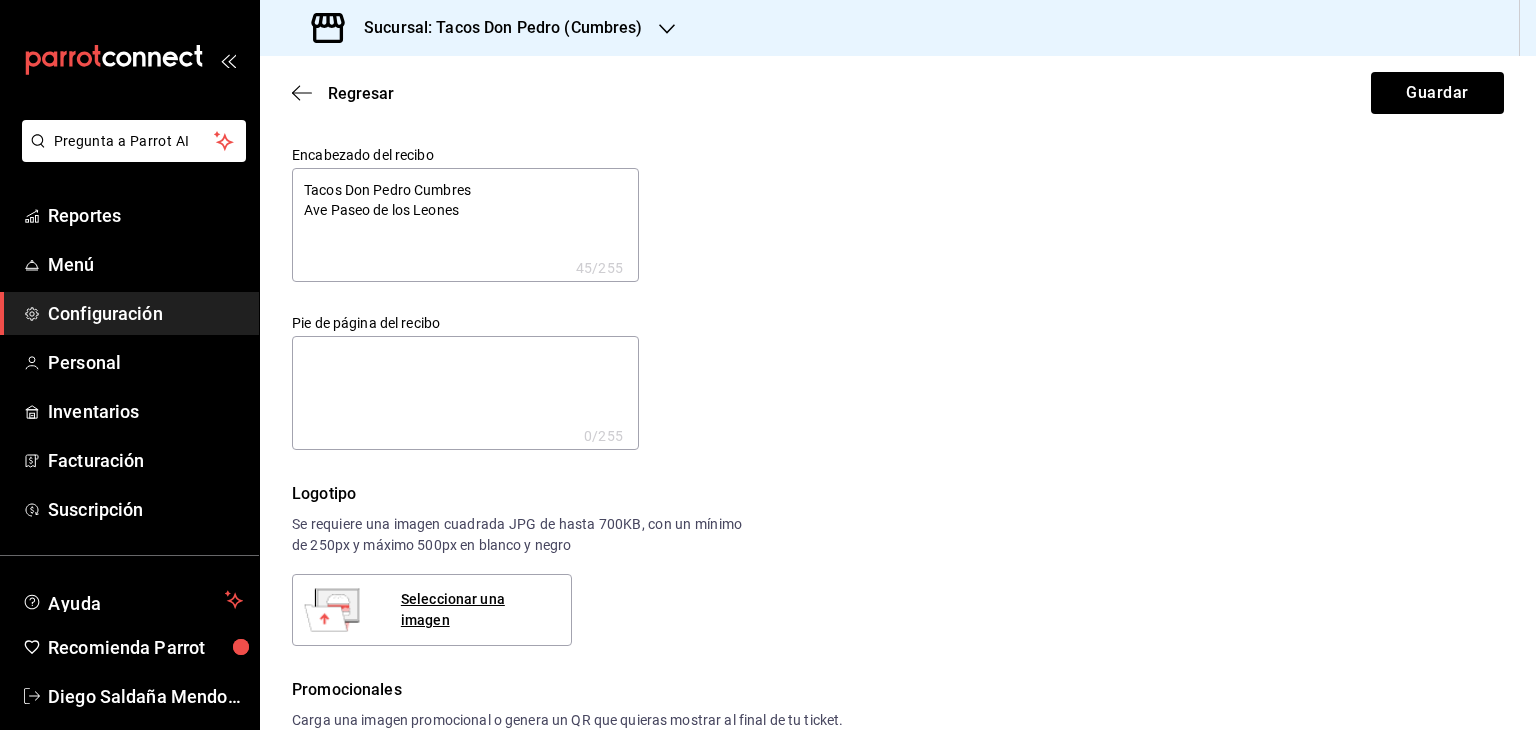 type on "Tacos Don Pedro Cumbres
Ave Paseo de los Le" 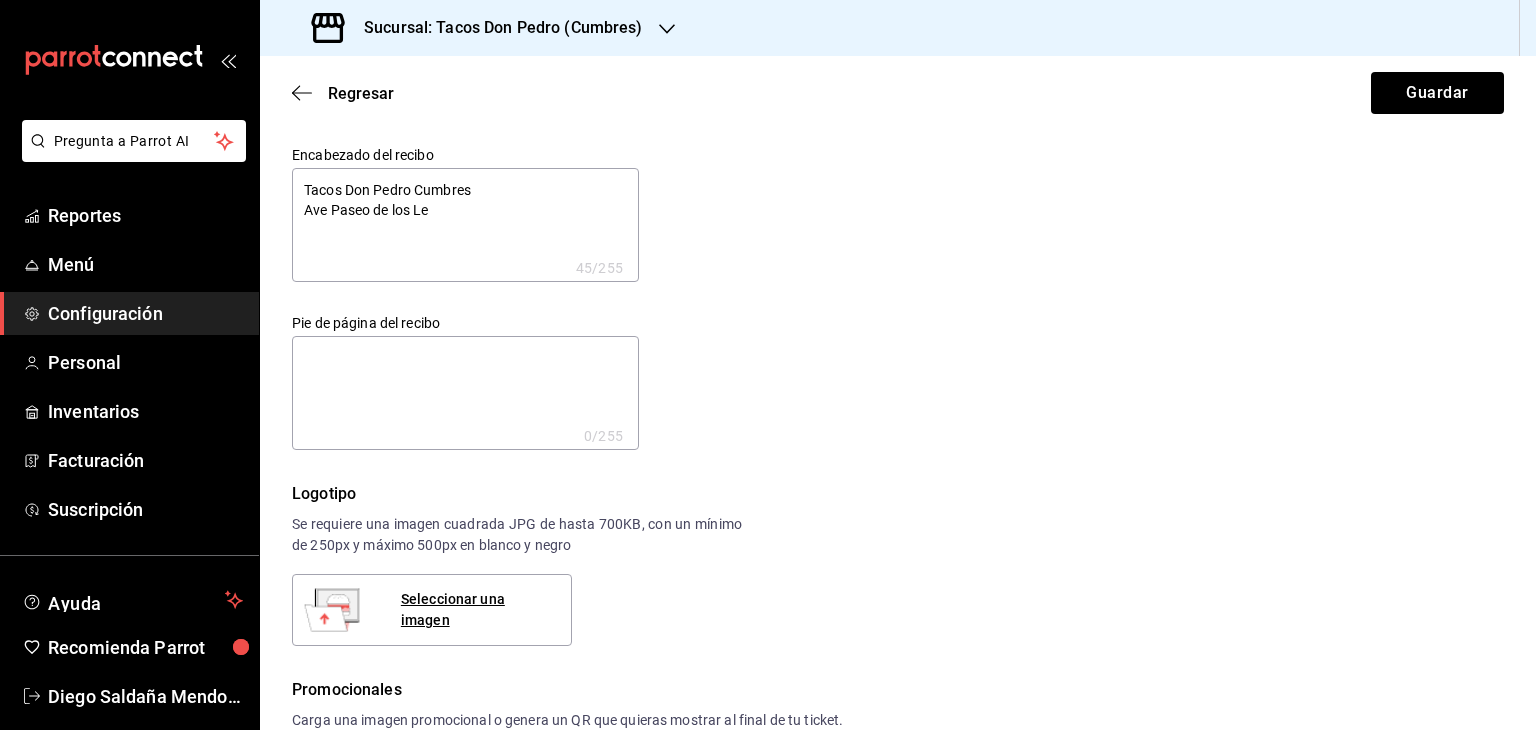 type on "x" 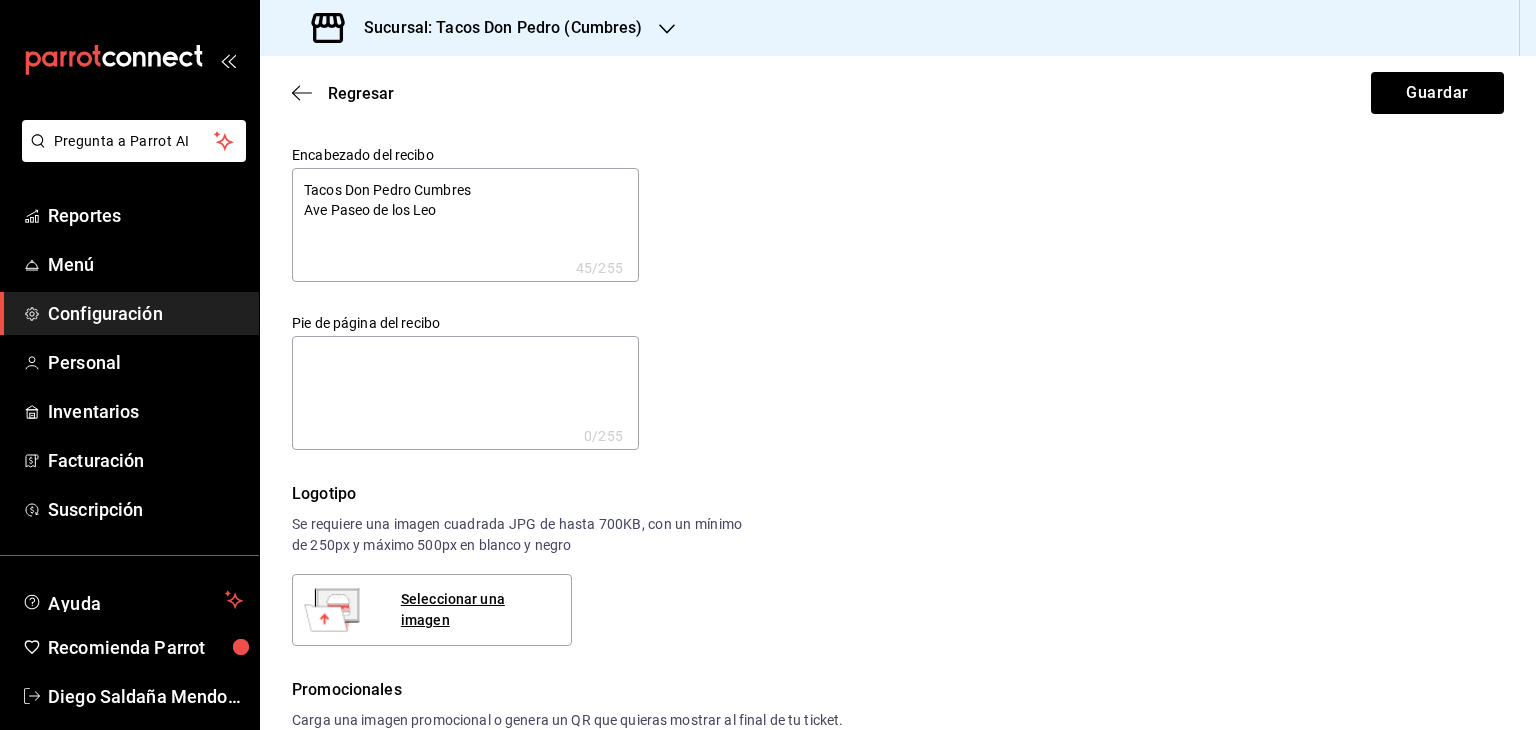 type on "x" 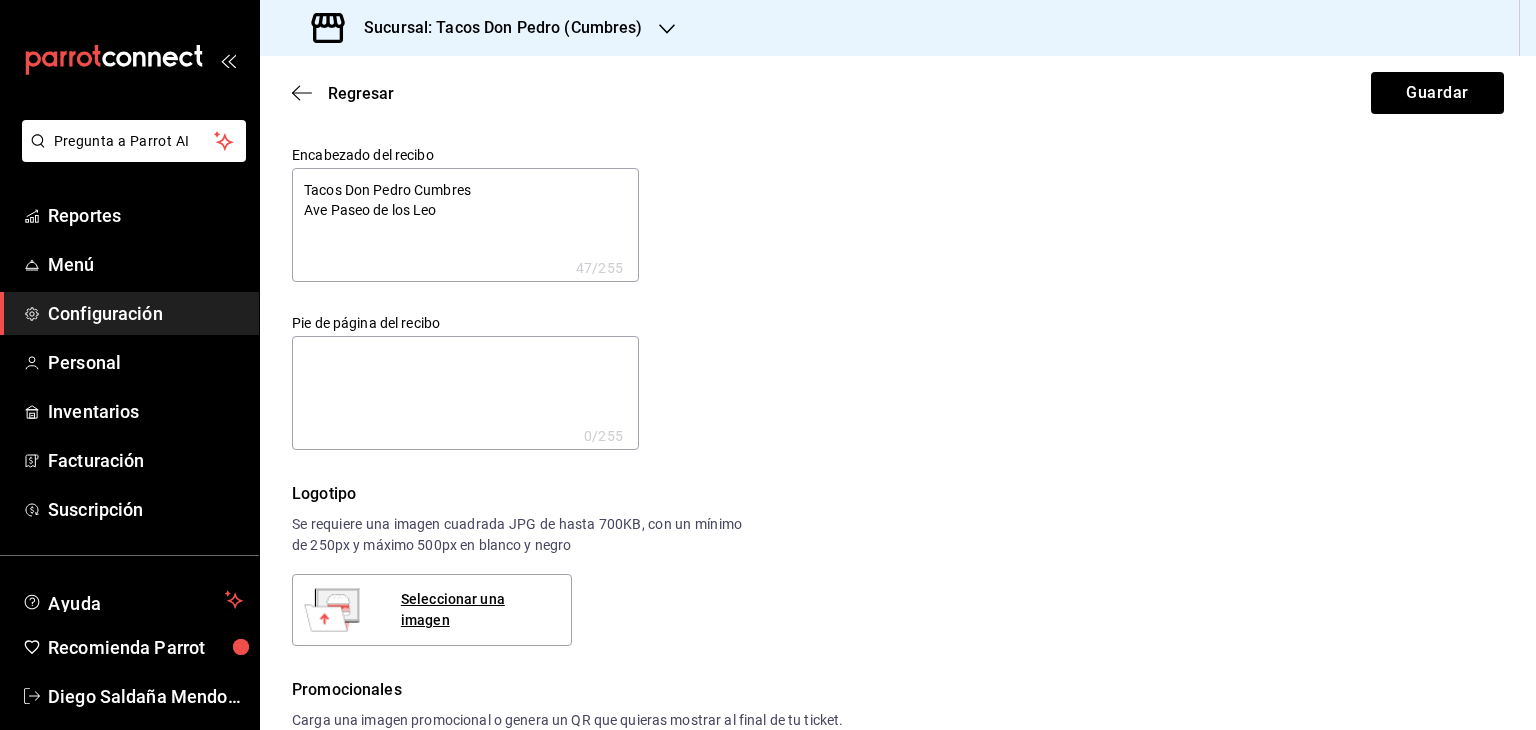 type on "Tacos Don Pedro Cumbres
Ave Paseo de los Leon" 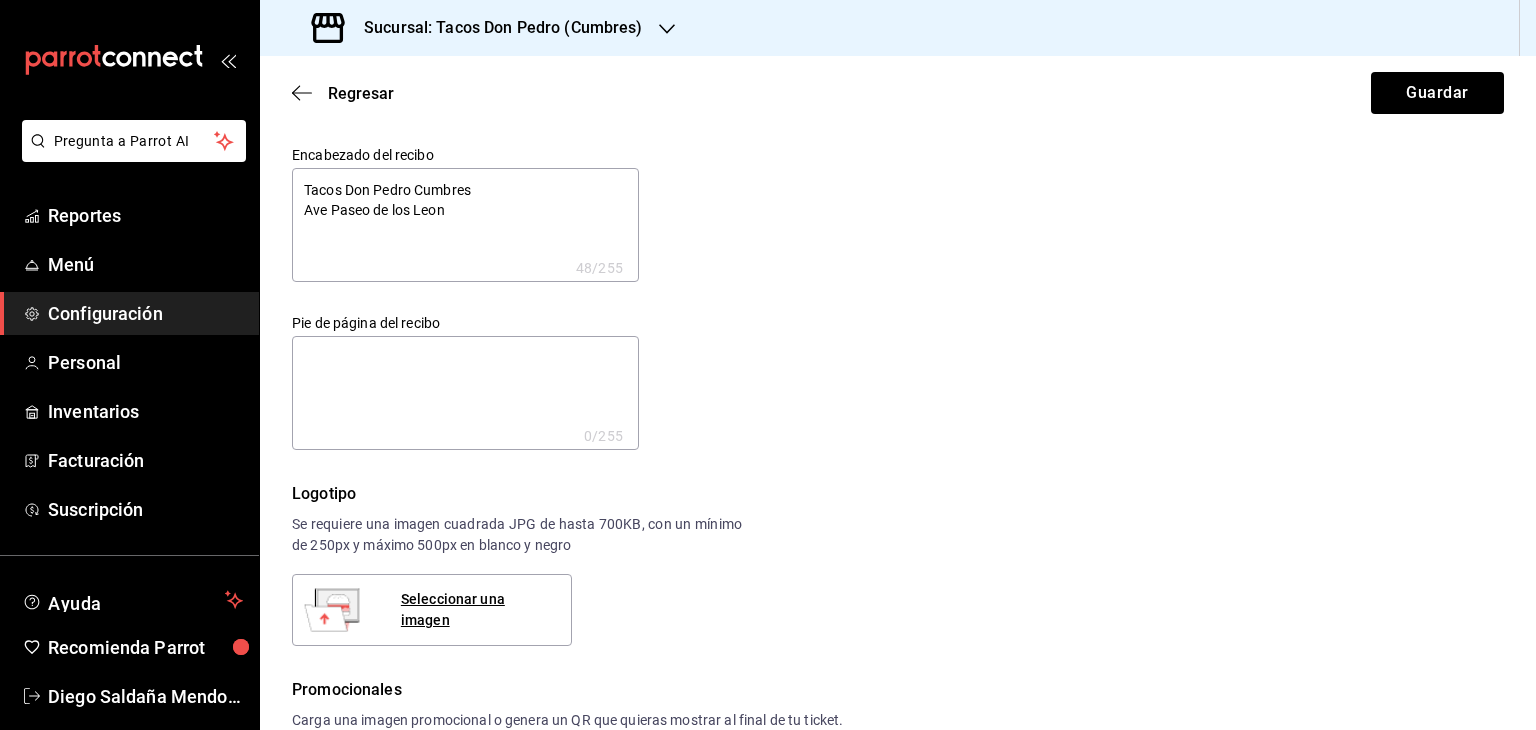 type on "Tacos Don Pedro Cumbres
Ave Paseo de los Leone" 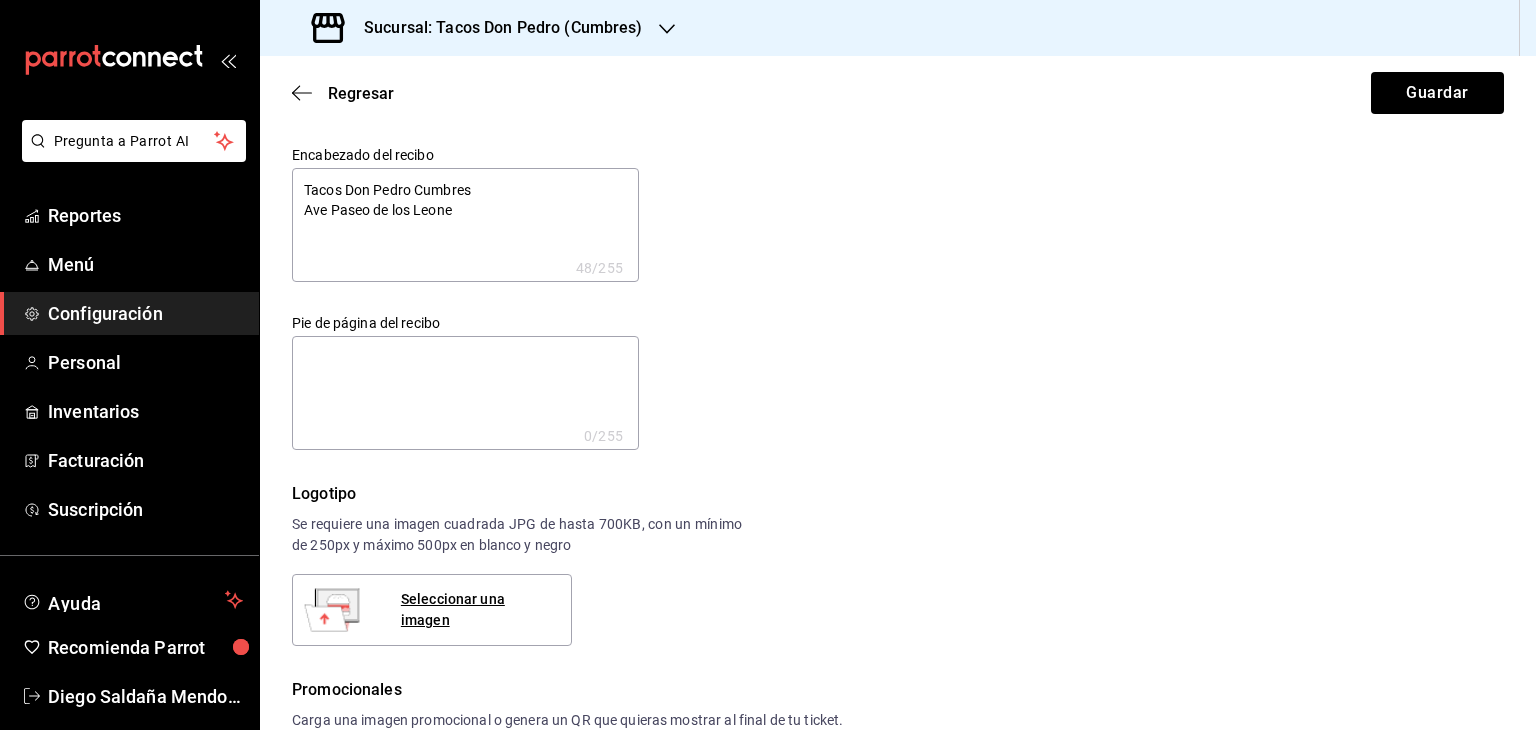 type on "Tacos Don Pedro Cumbres
Ave Paseo de los Leones" 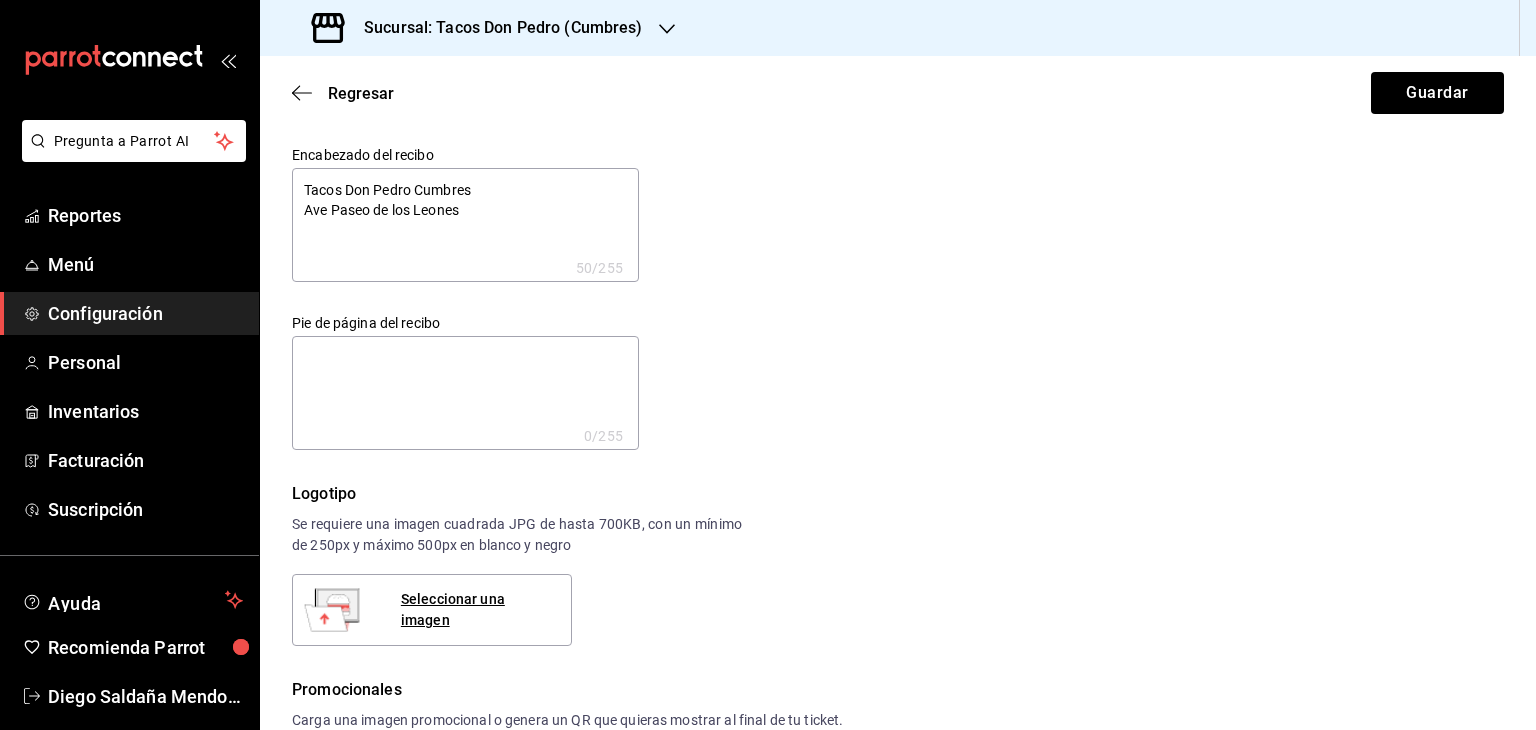 type on "Tacos Don Pedro Cumbres
Ave Paseo de los Leones" 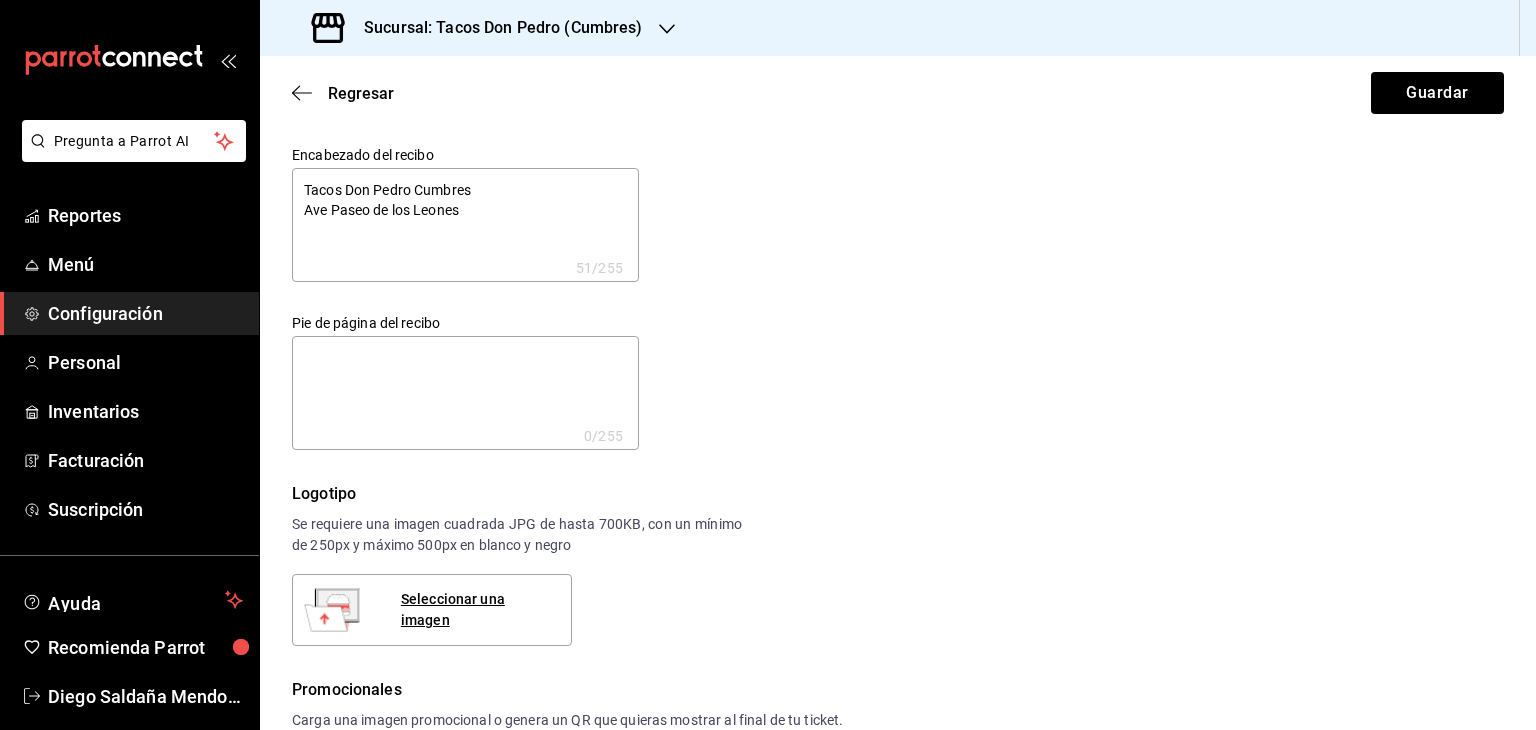 type on "Tacos Don Pedro Cumbres
Ave Paseo de los Leones 28" 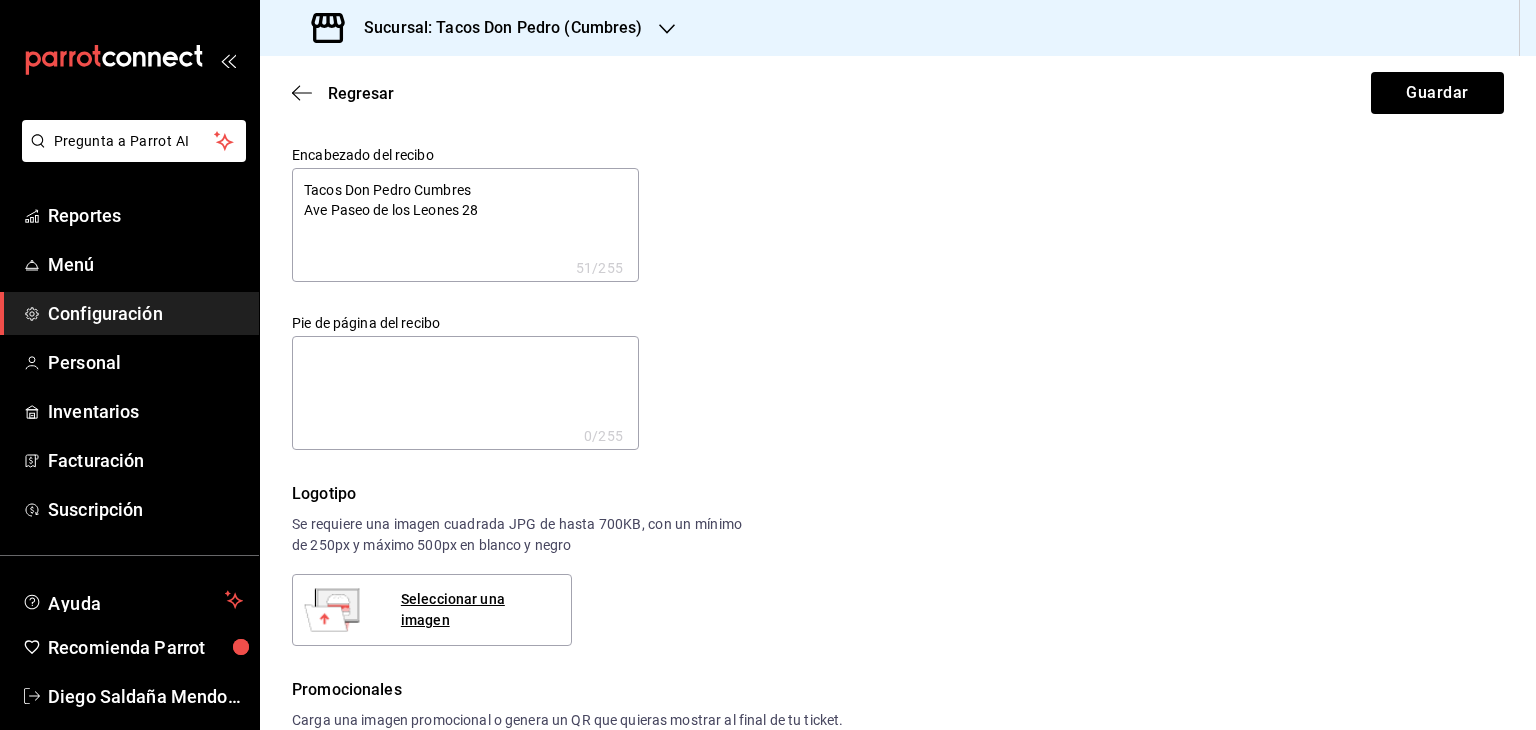 type on "Tacos Don Pedro Cumbres
Ave Paseo de los Leones 28" 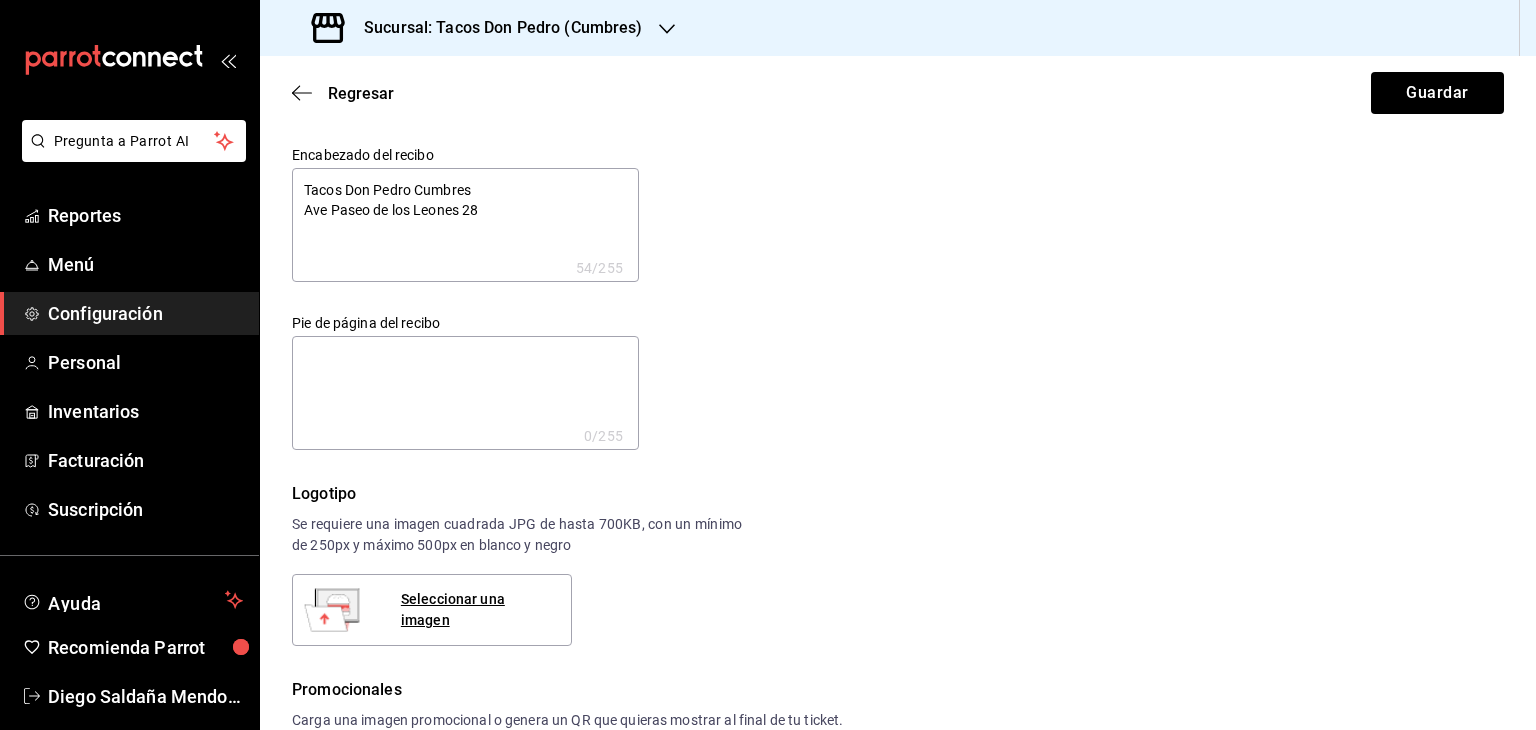 type on "Tacos Don Pedro Cumbres
Ave Paseo de los Leones 280" 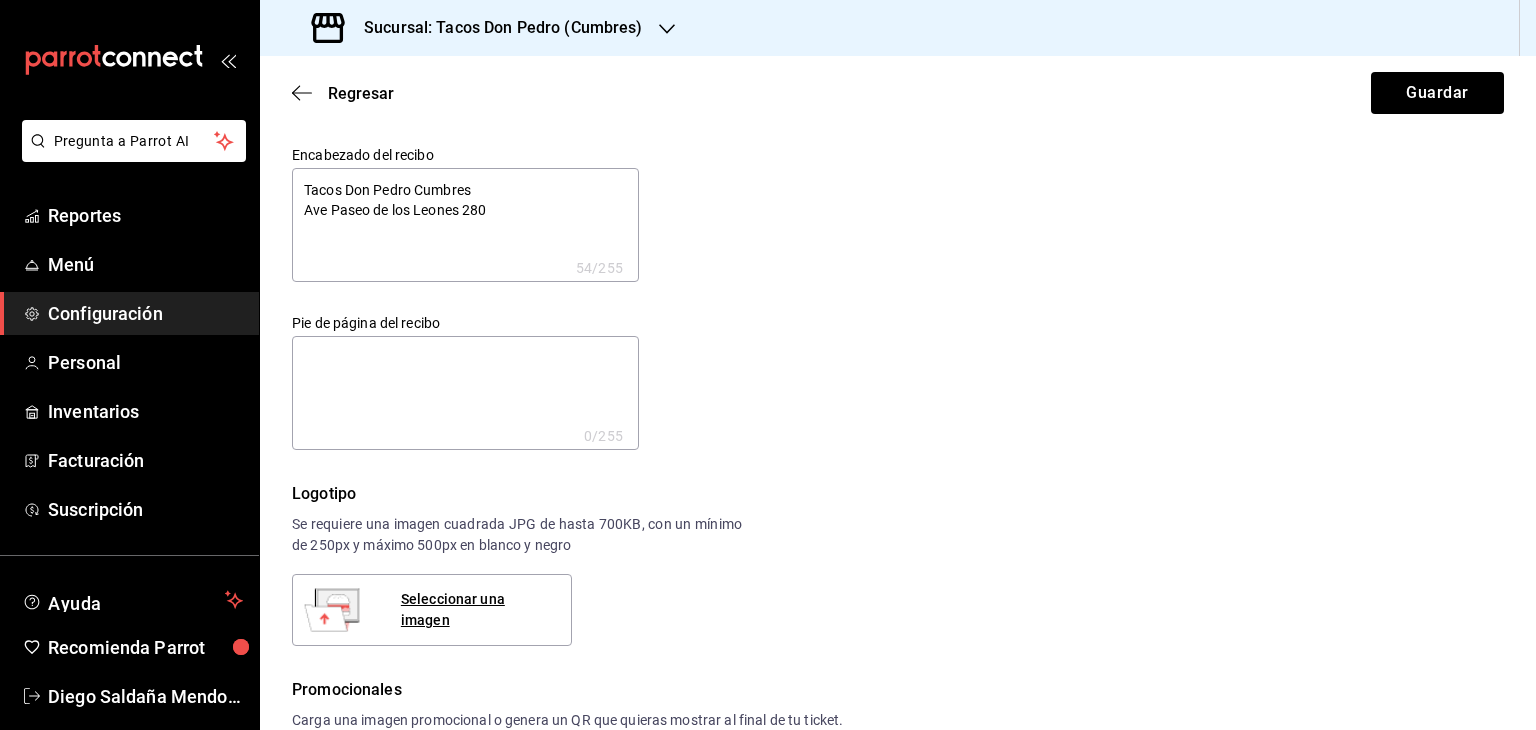 type on "Tacos Don Pedro Cumbres
Ave Paseo de los Leones 2802" 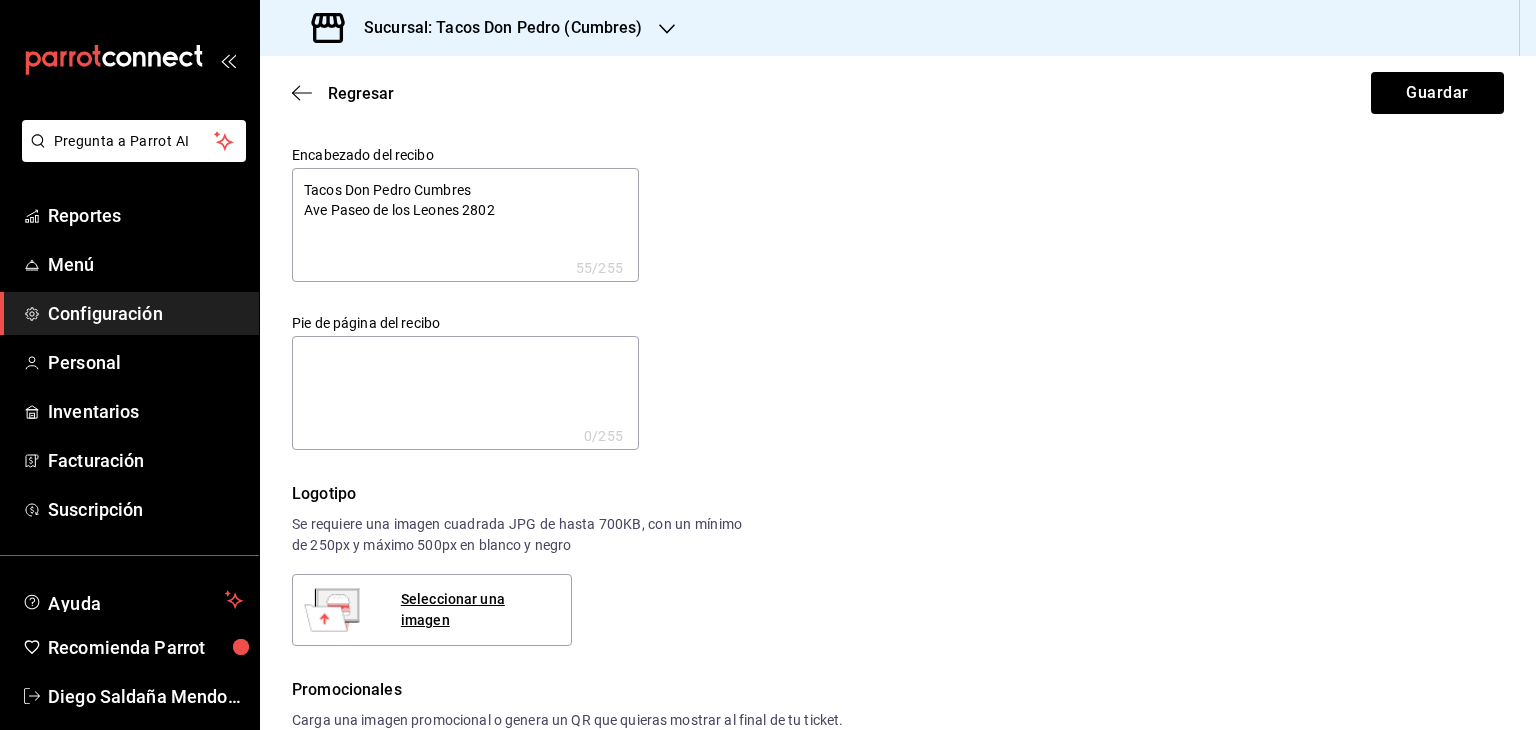 type on "Tacos Don Pedro Cumbres
Ave Paseo de los Leones 2802" 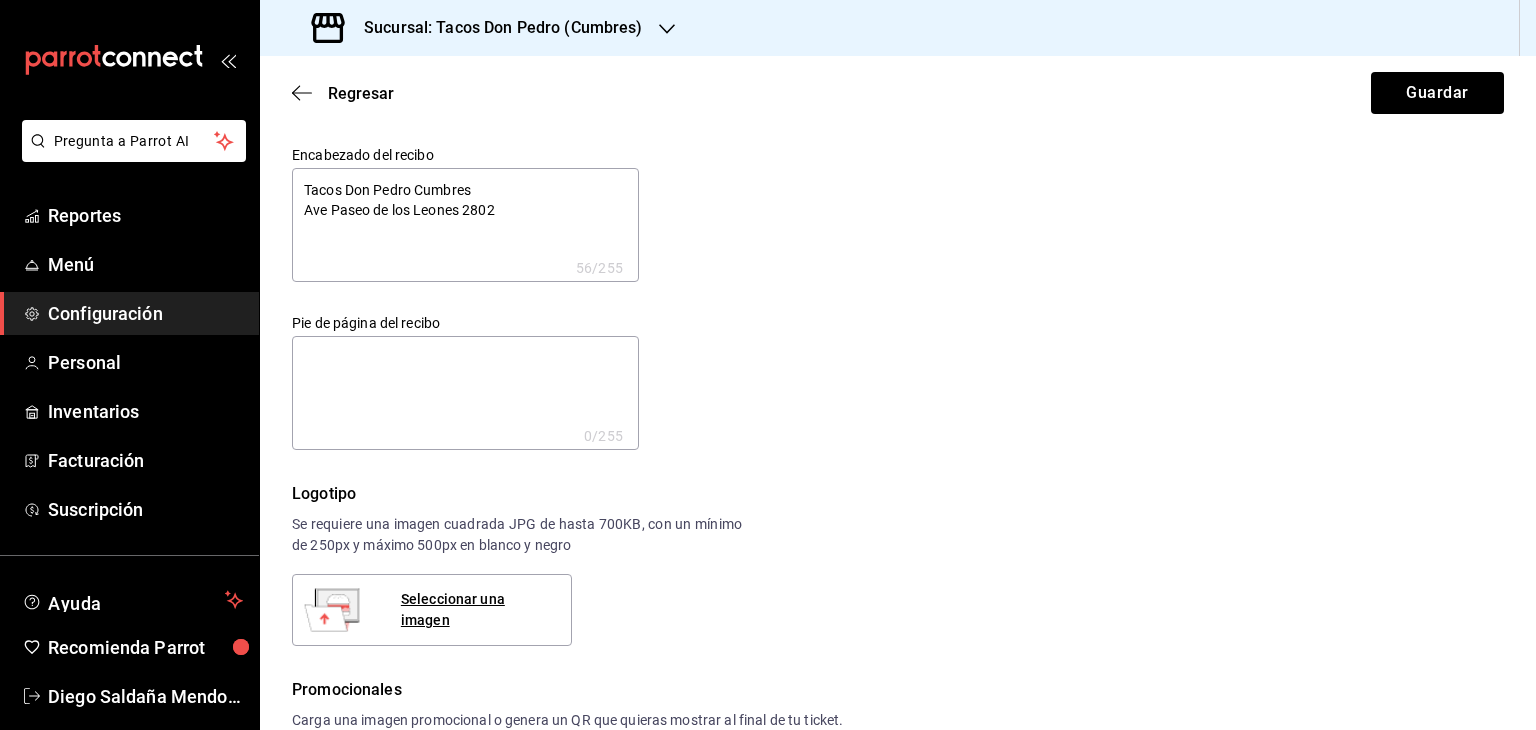 type on "Tacos Don Pedro Cumbres
Ave Paseo de los Leones 2802 C" 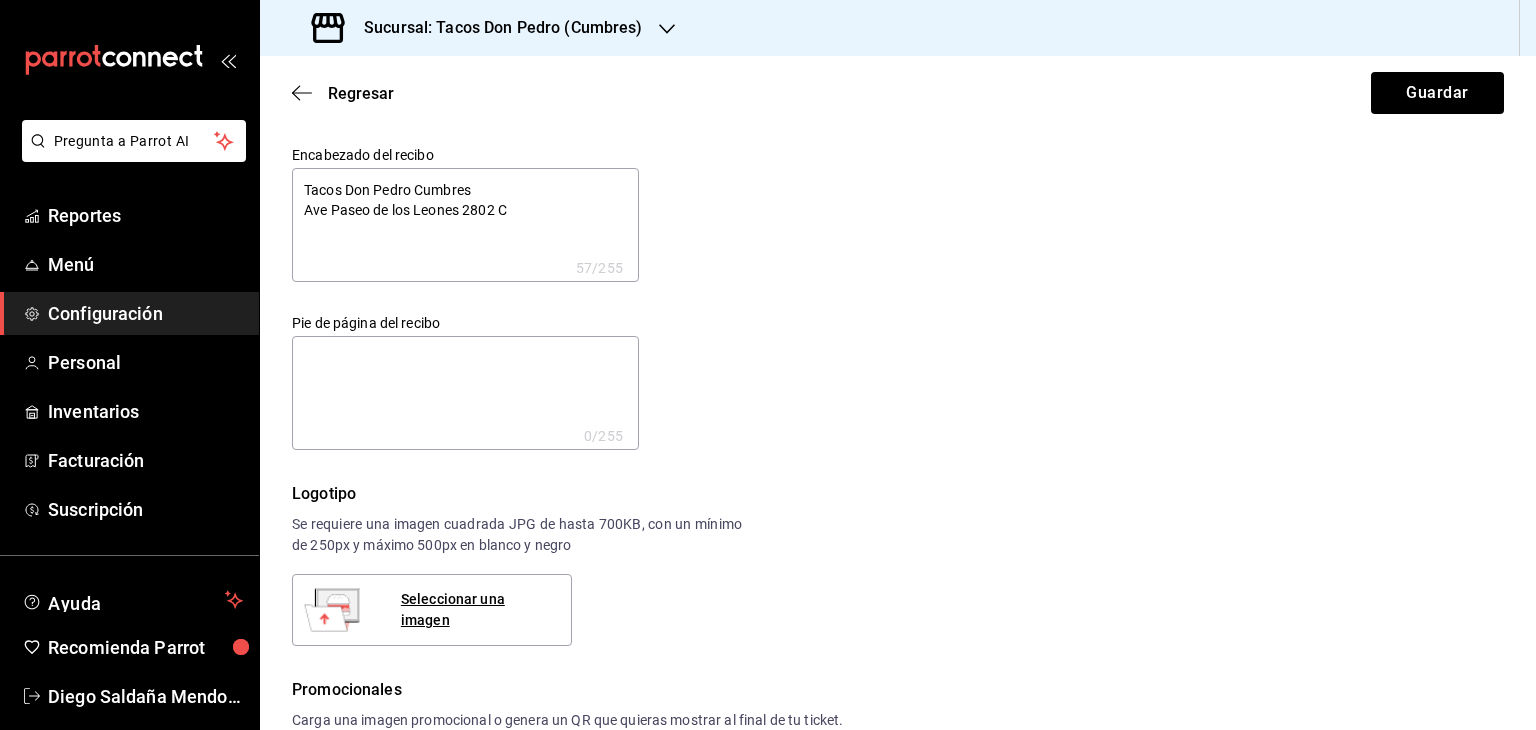 type on "Tacos Don Pedro Cumbres
Ave Paseo de los Leones 2802 Co" 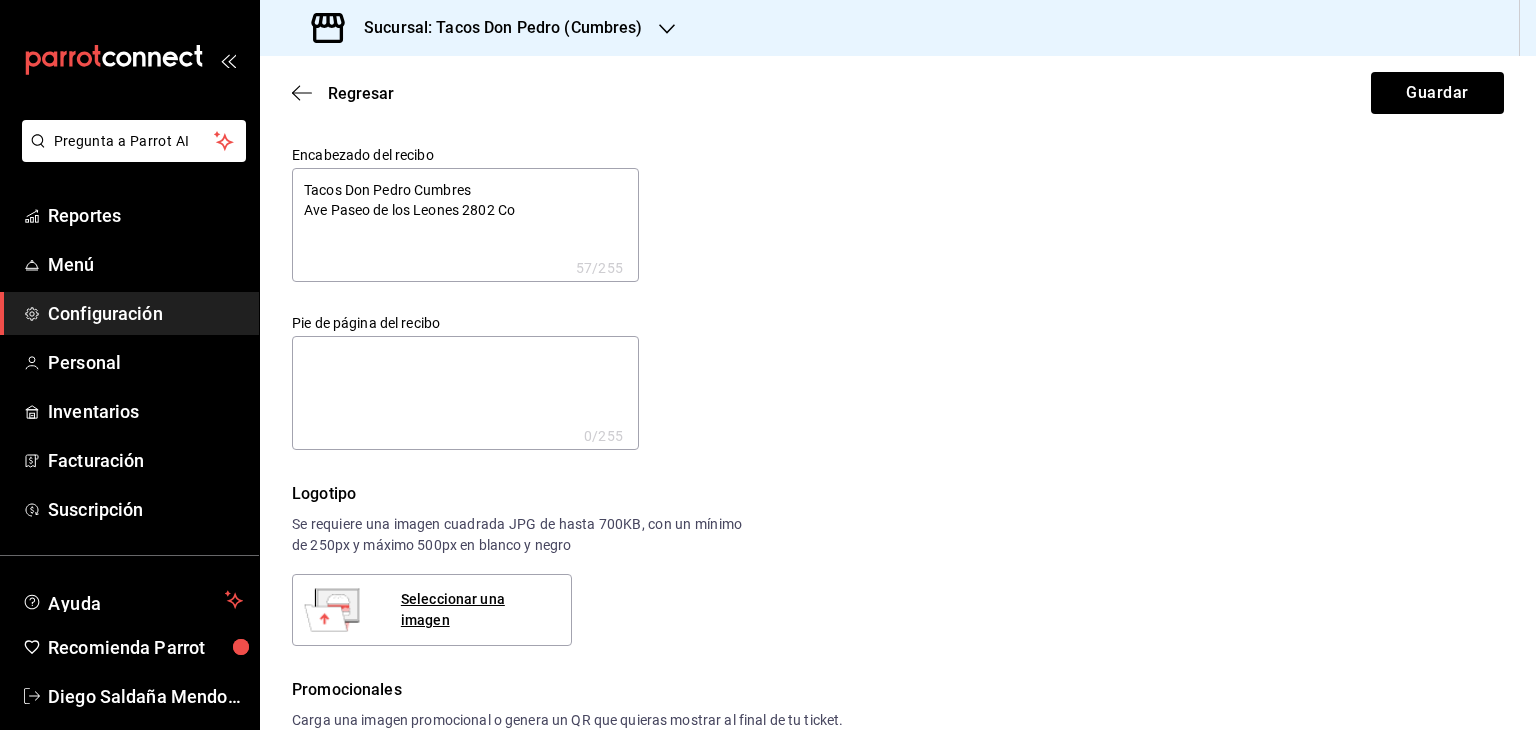 type on "x" 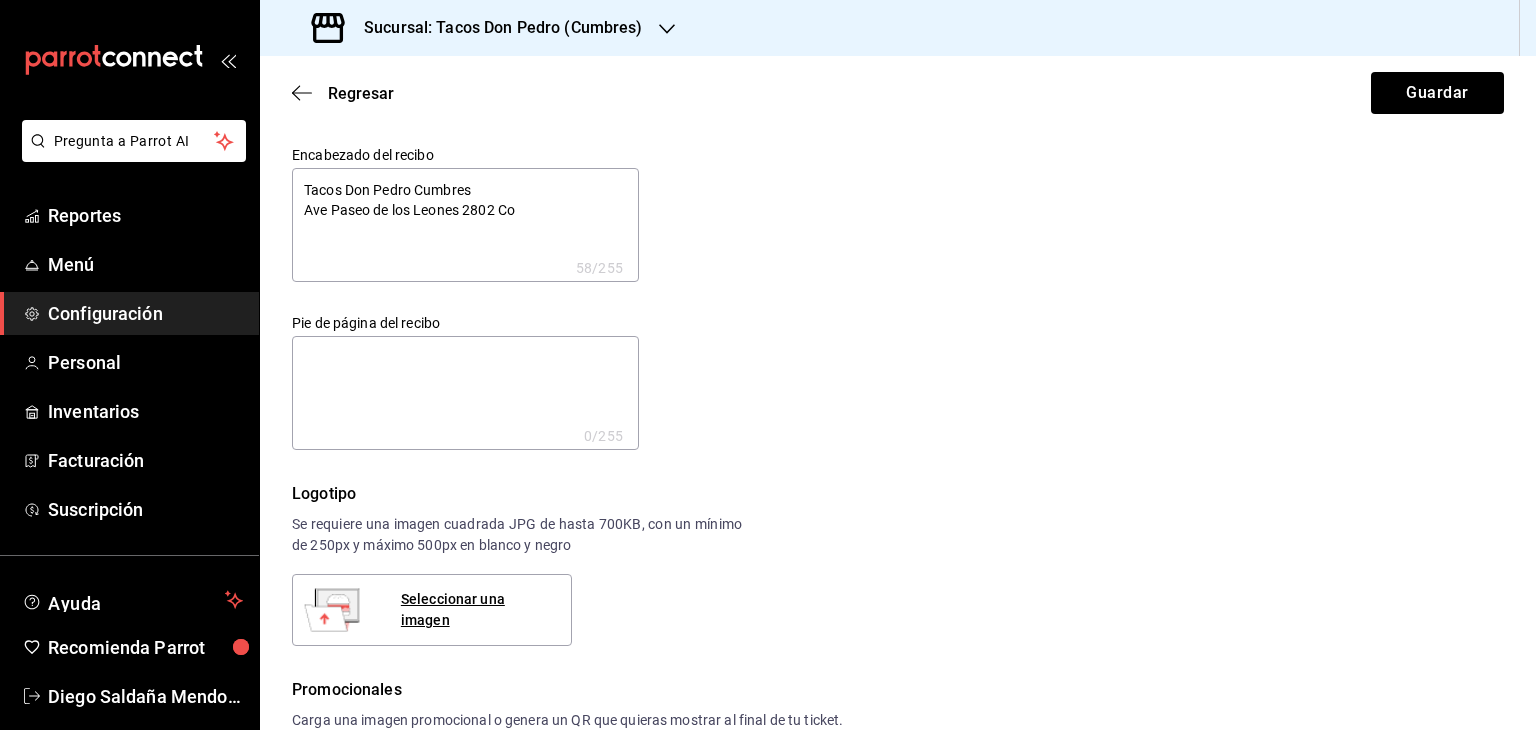 type on "Tacos Don Pedro Cumbres
Ave Paseo de los Leones [NUMBER] Col" 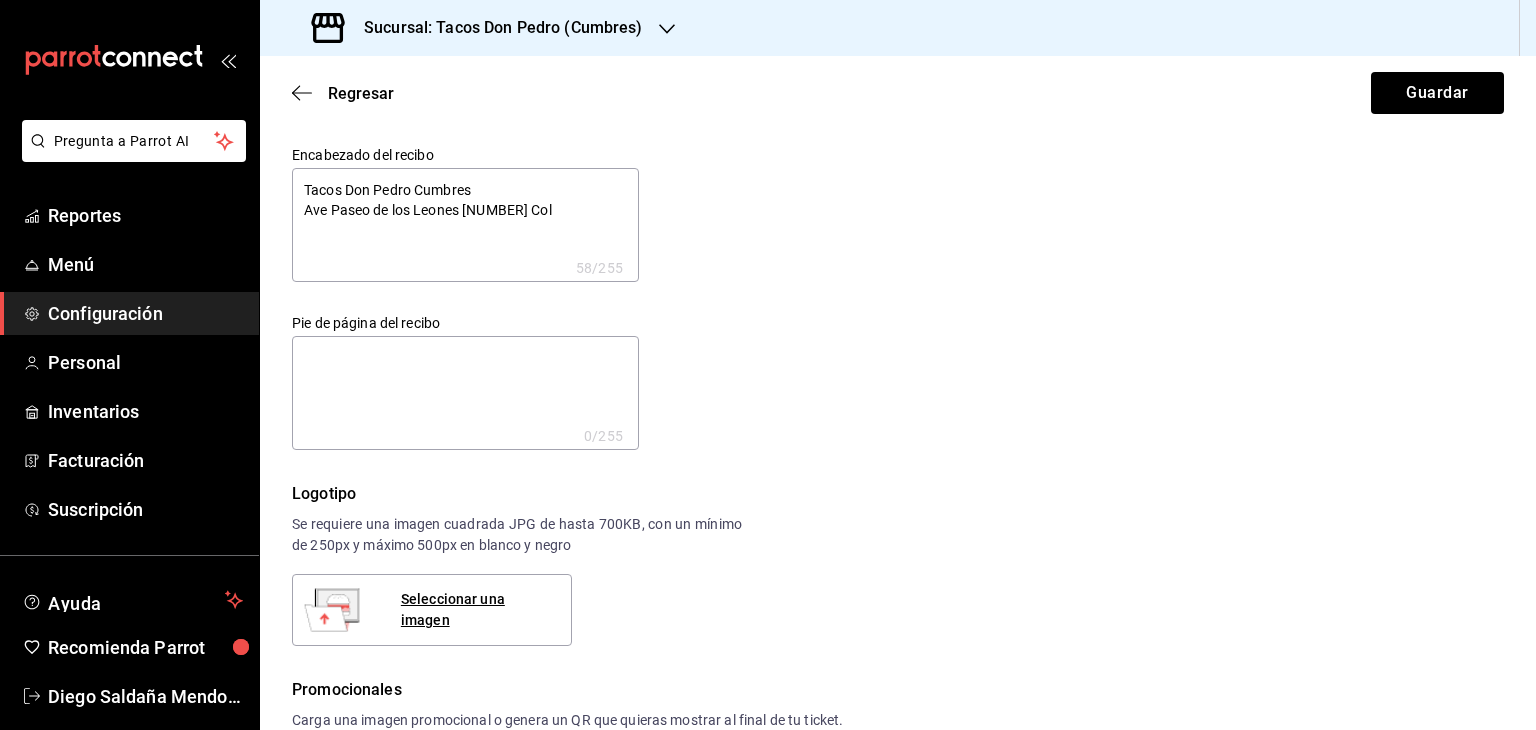 type on "Tacos Don Pedro Cumbres
Ave Paseo de los Leones [NUMBER] Col" 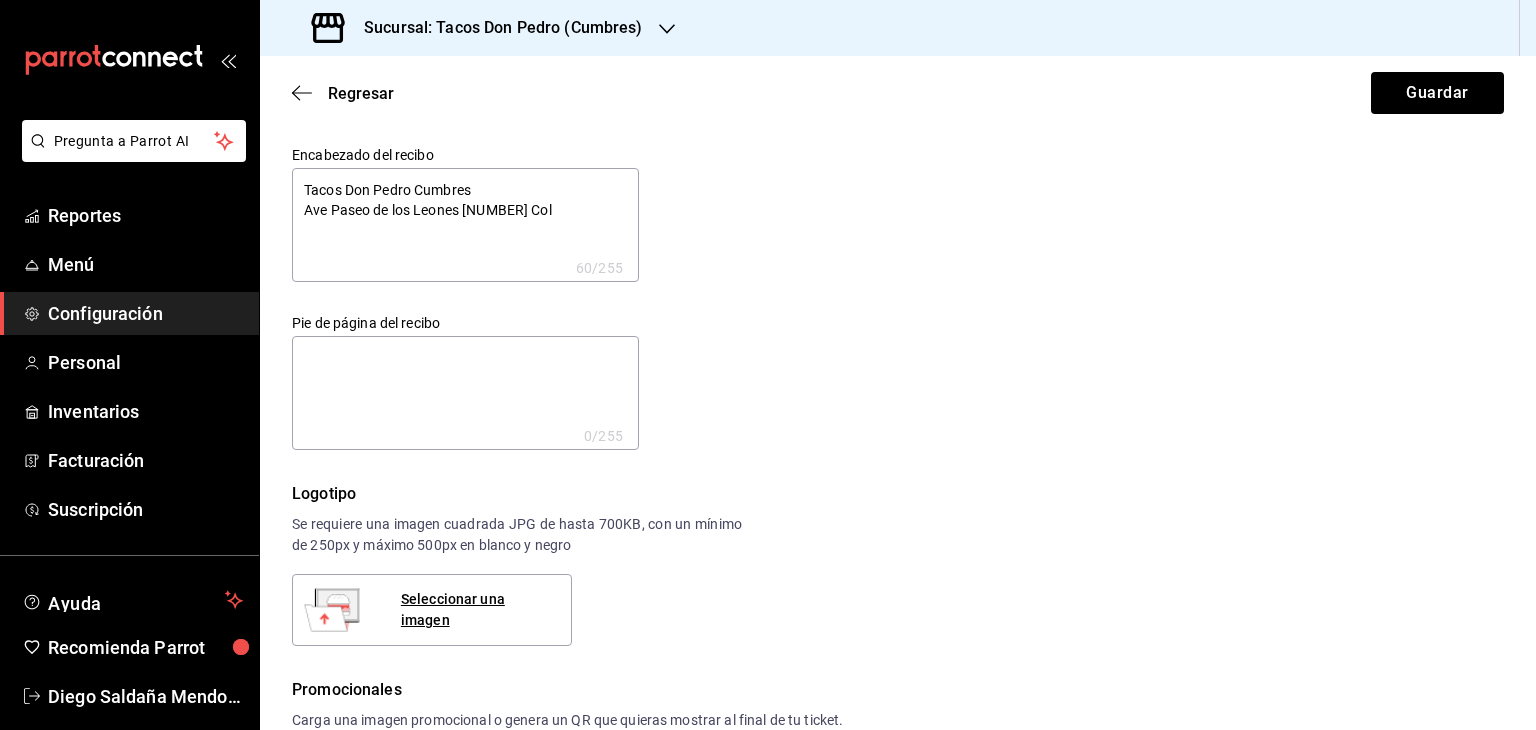 type on "Tacos Don Pedro Cumbres
Ave Paseo de los Leones 2802 Col C" 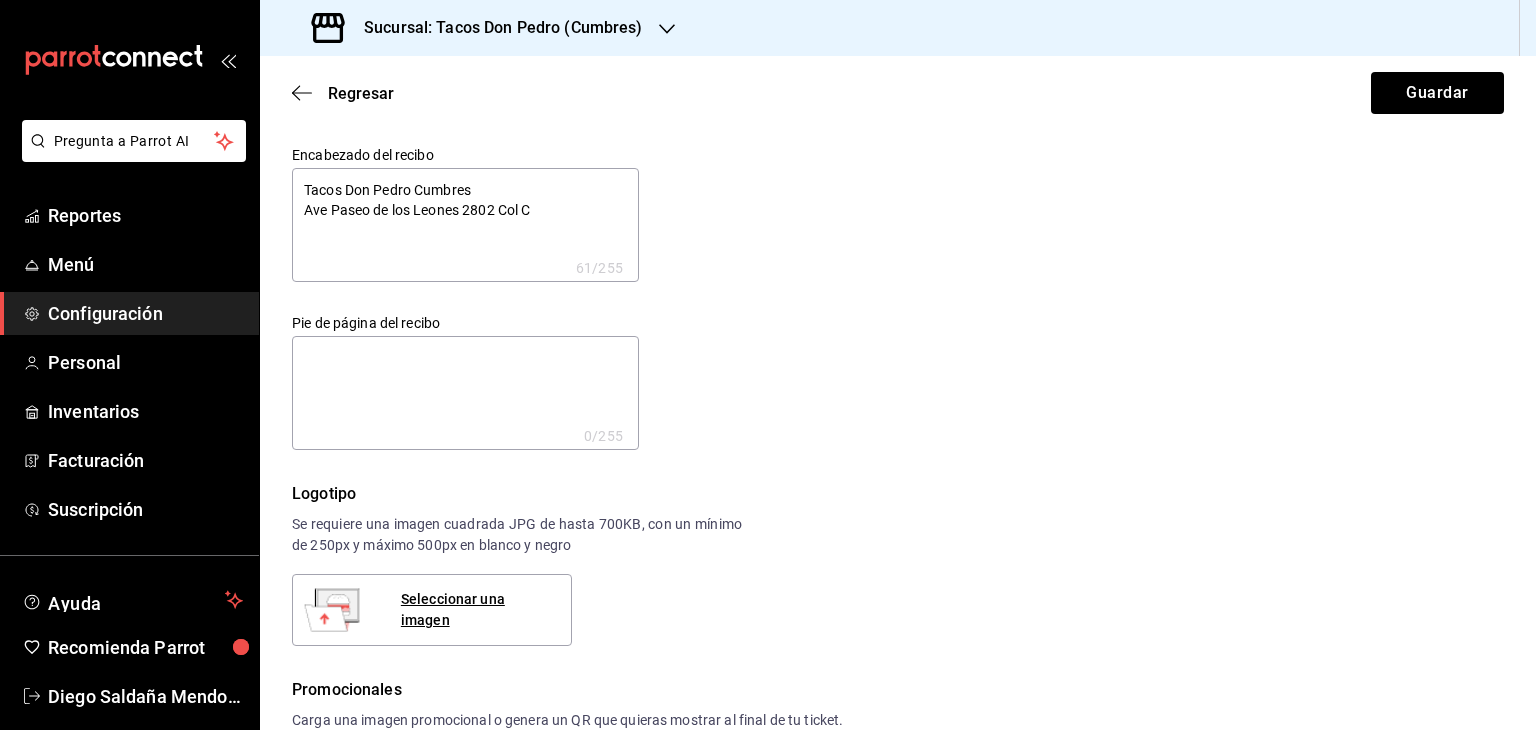 type on "Tacos Don Pedro Cumbres
Ave Paseo de los Leones 2802 Col Cu" 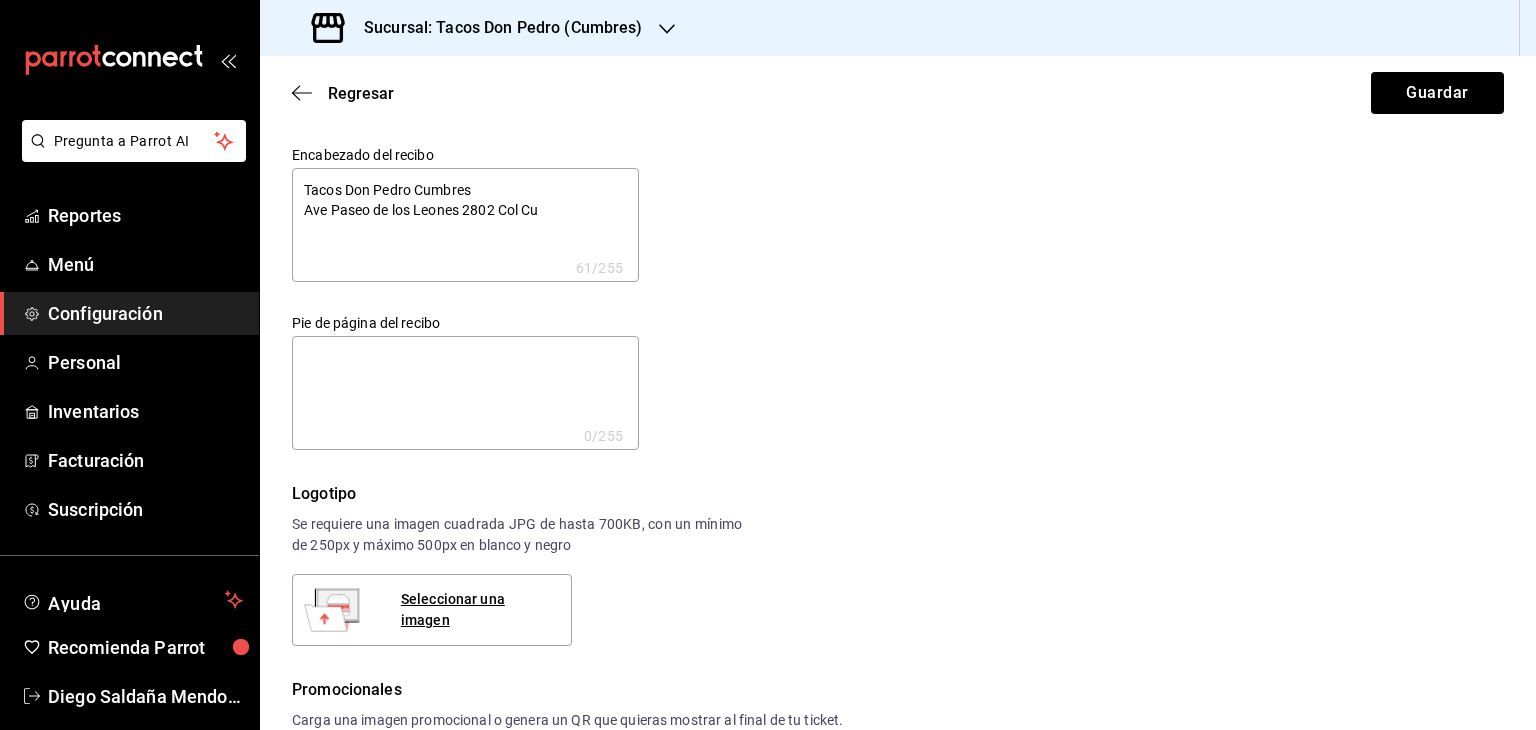 type on "x" 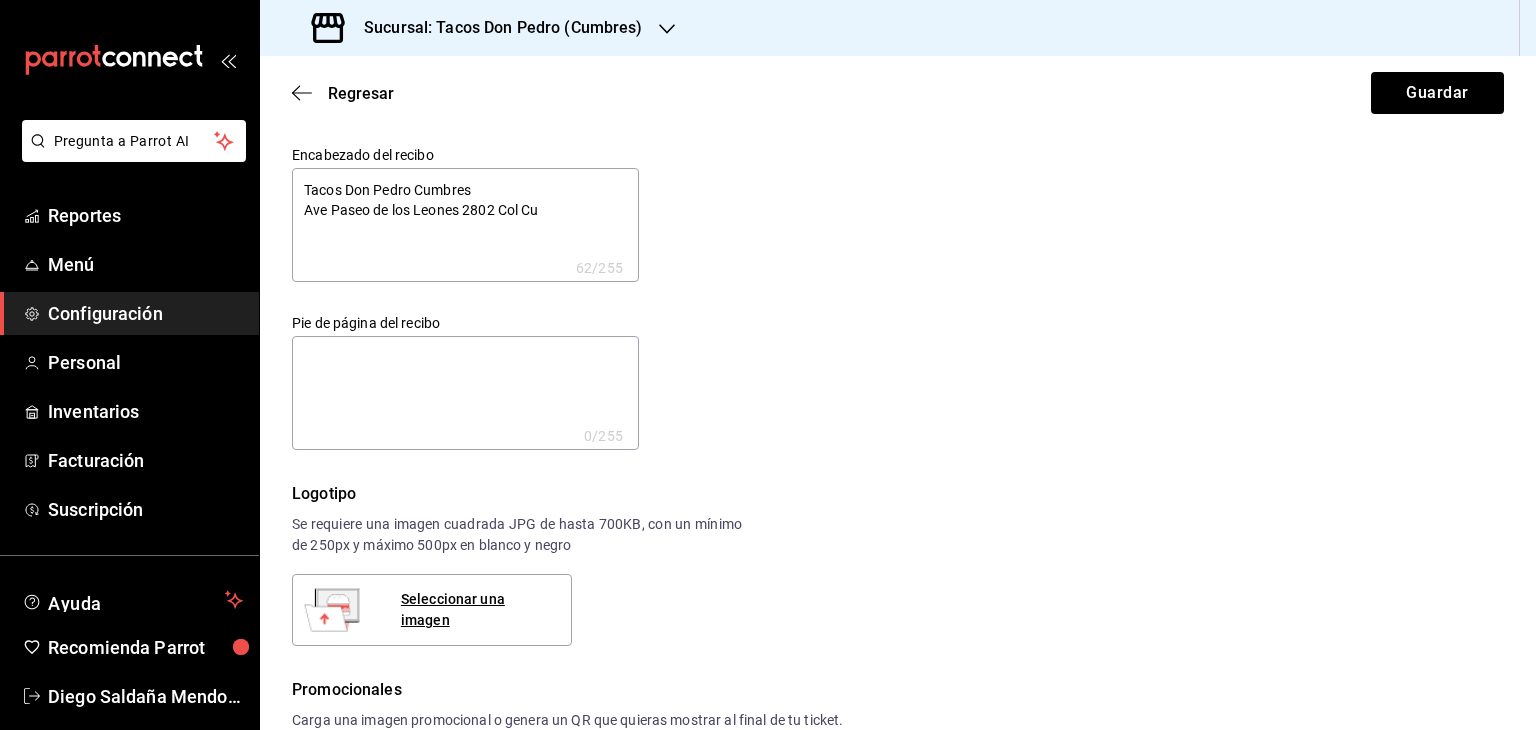 type on "Tacos Don Pedro Cumbres
Ave Paseo de los Leones 2802 Col Cum" 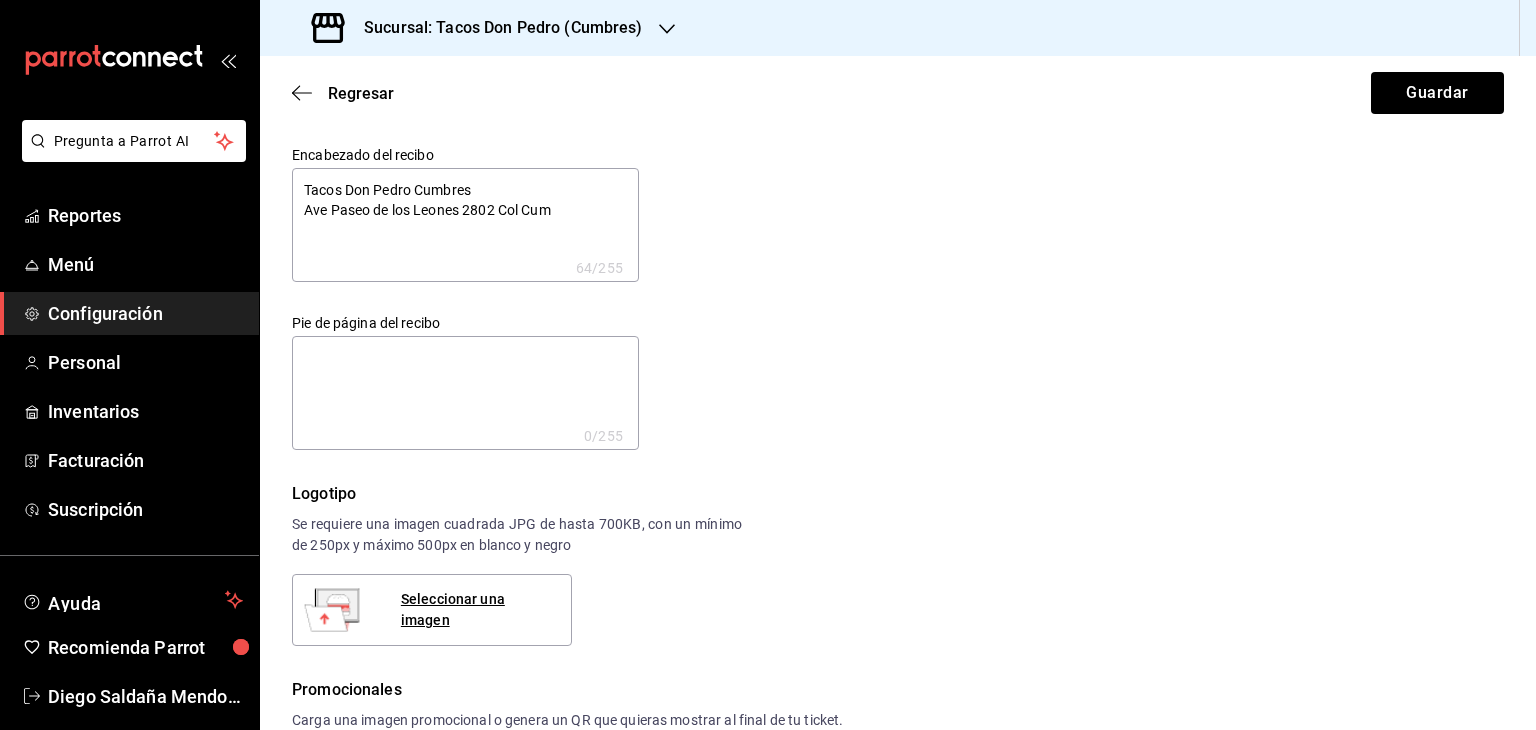 type on "Tacos Don Pedro Cumbres
Ave Paseo de los Leones 2802 Col Cumb" 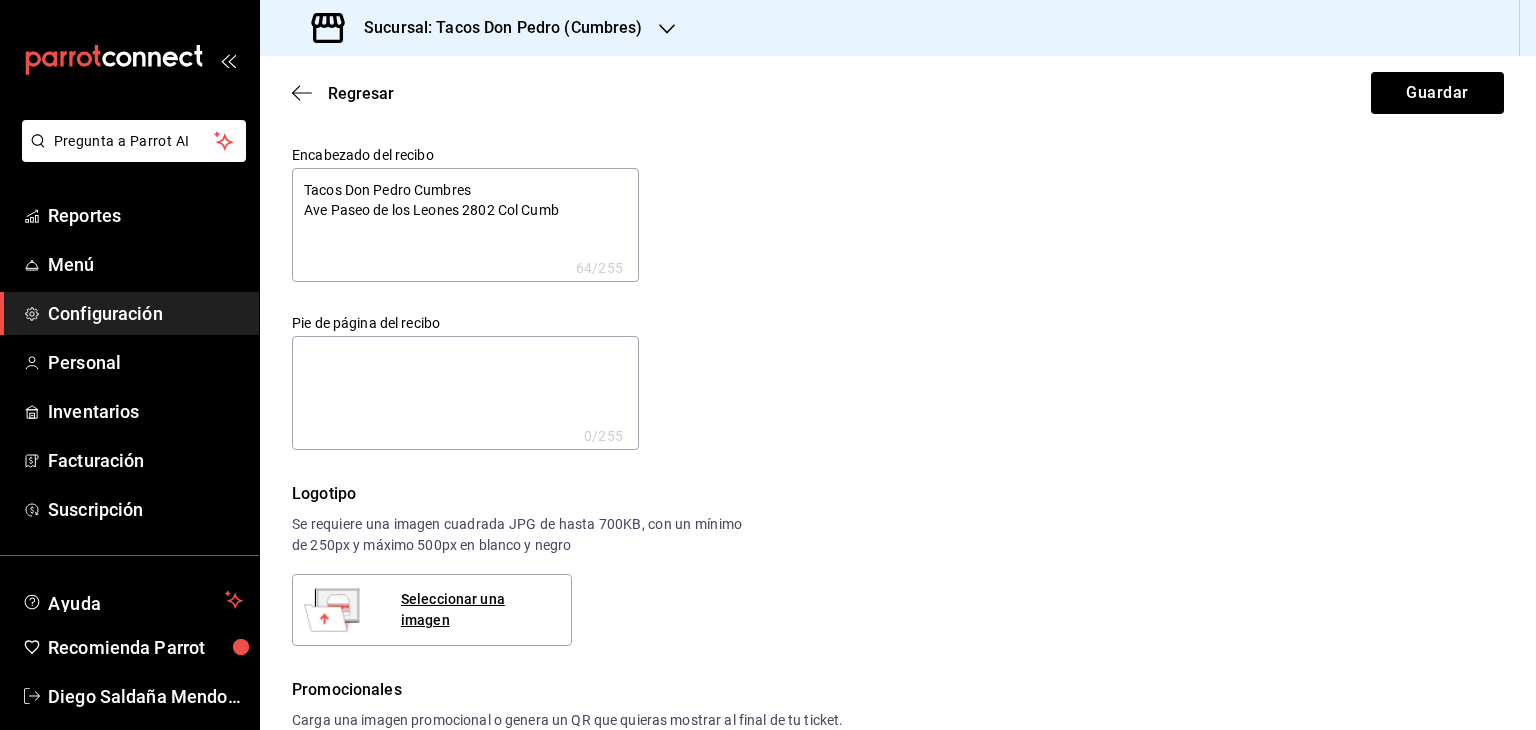 type on "Tacos Don Pedro Cumbres
Ave Paseo de los Leones 2802 Col Cumbr" 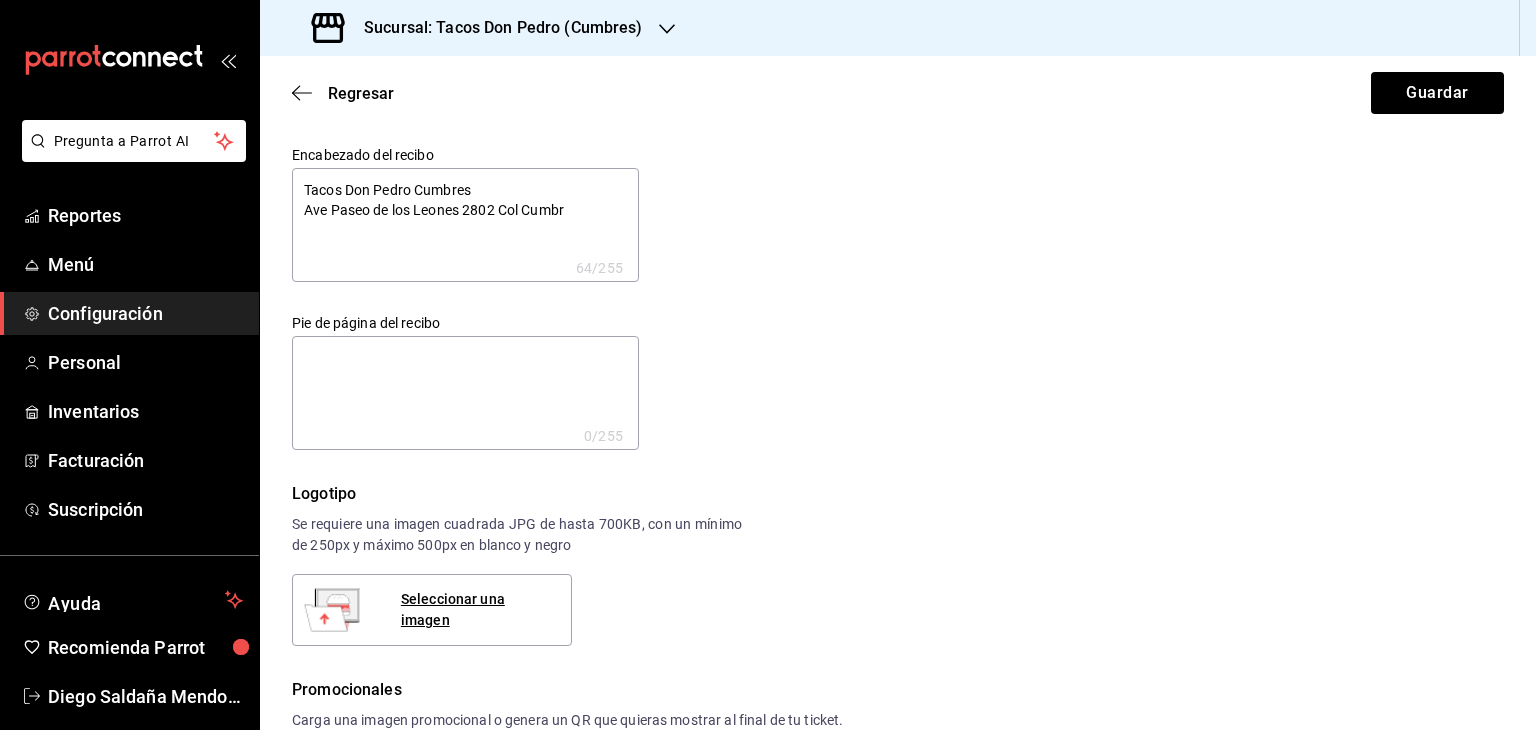 type on "Tacos Don Pedro Cumbres
Ave Paseo de los Leones 2802 Col Cumbre" 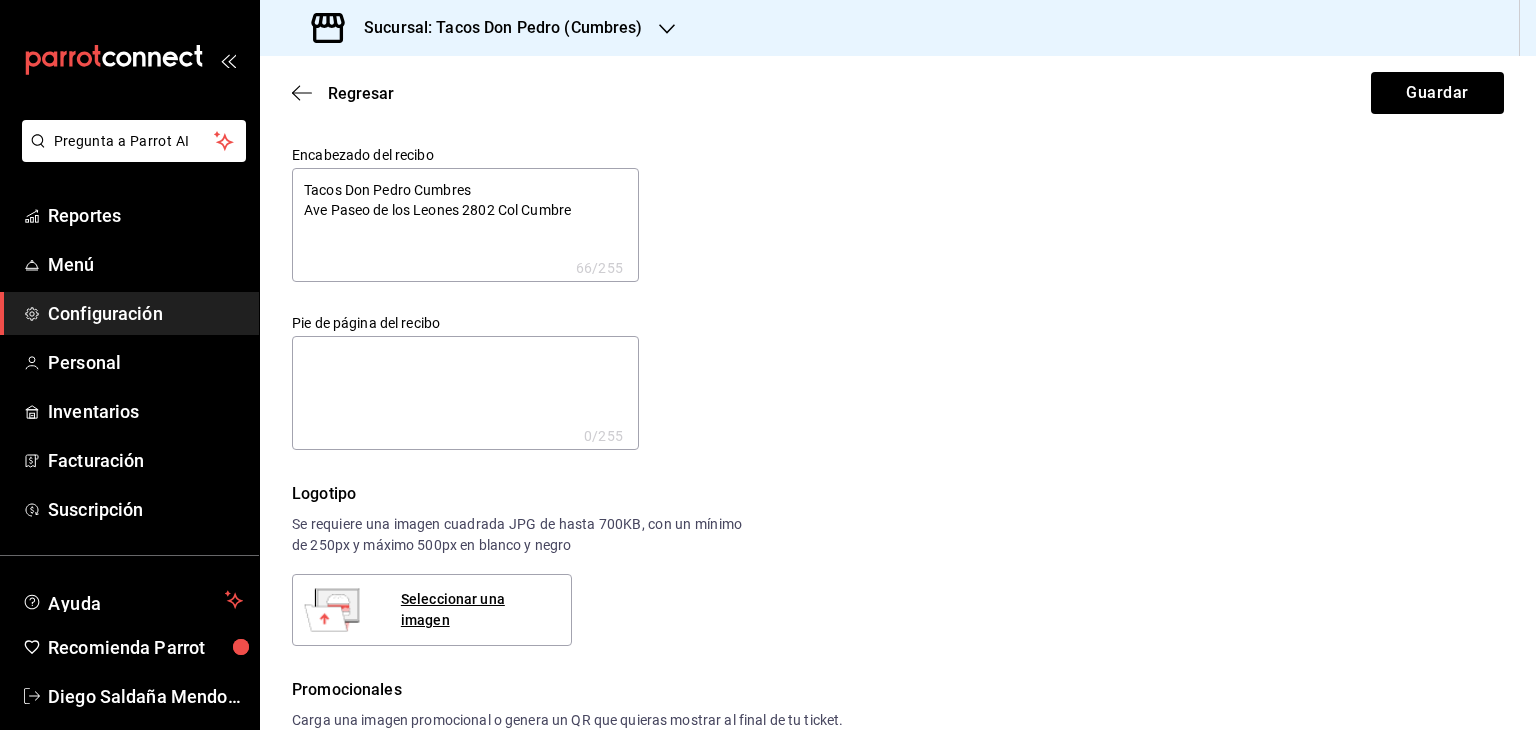 type on "Tacos Don Pedro Cumbres
Ave Paseo de los Leones 2802 Col Cumbres" 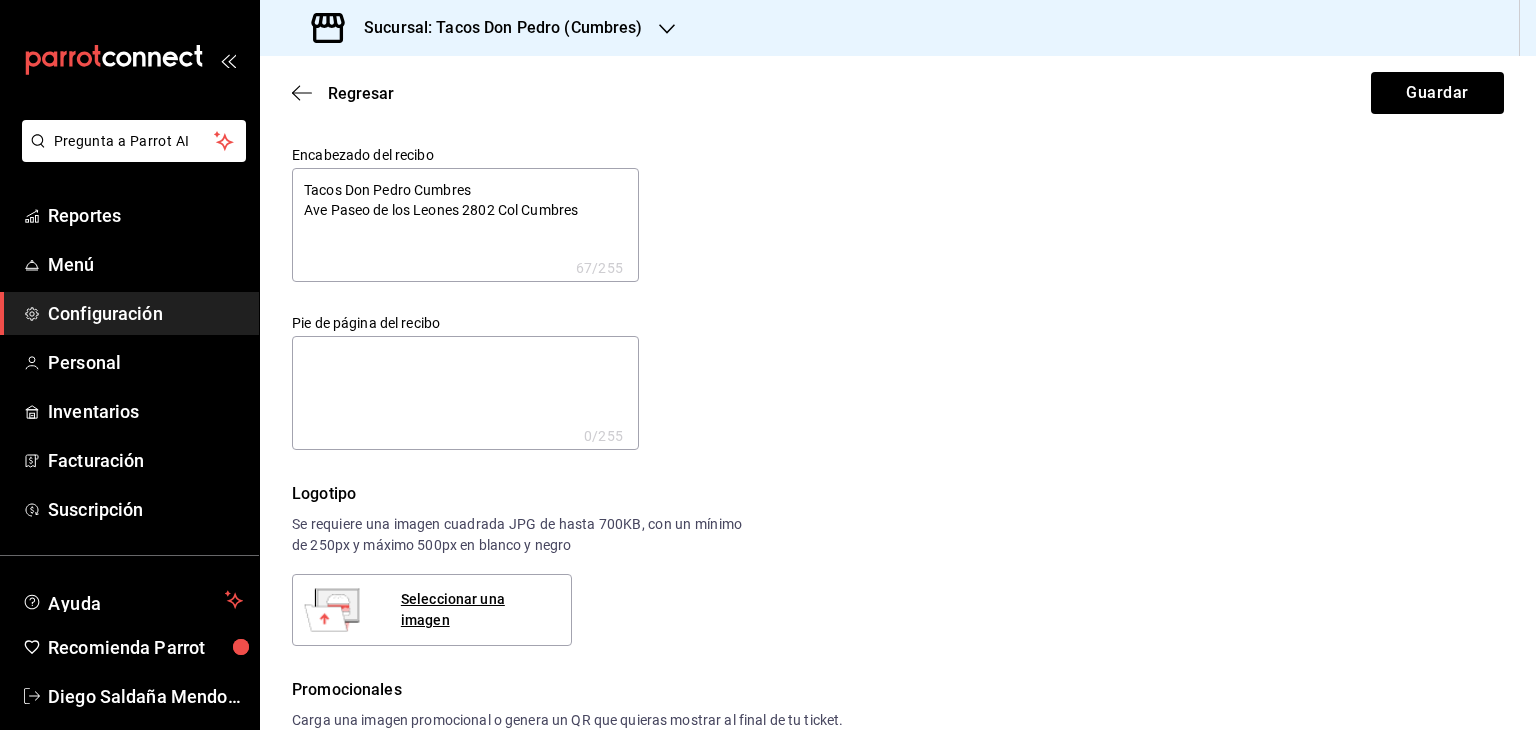 type on "Tacos Don Pedro Cumbres
Ave Paseo de los Leones 2802 Col Cumbres" 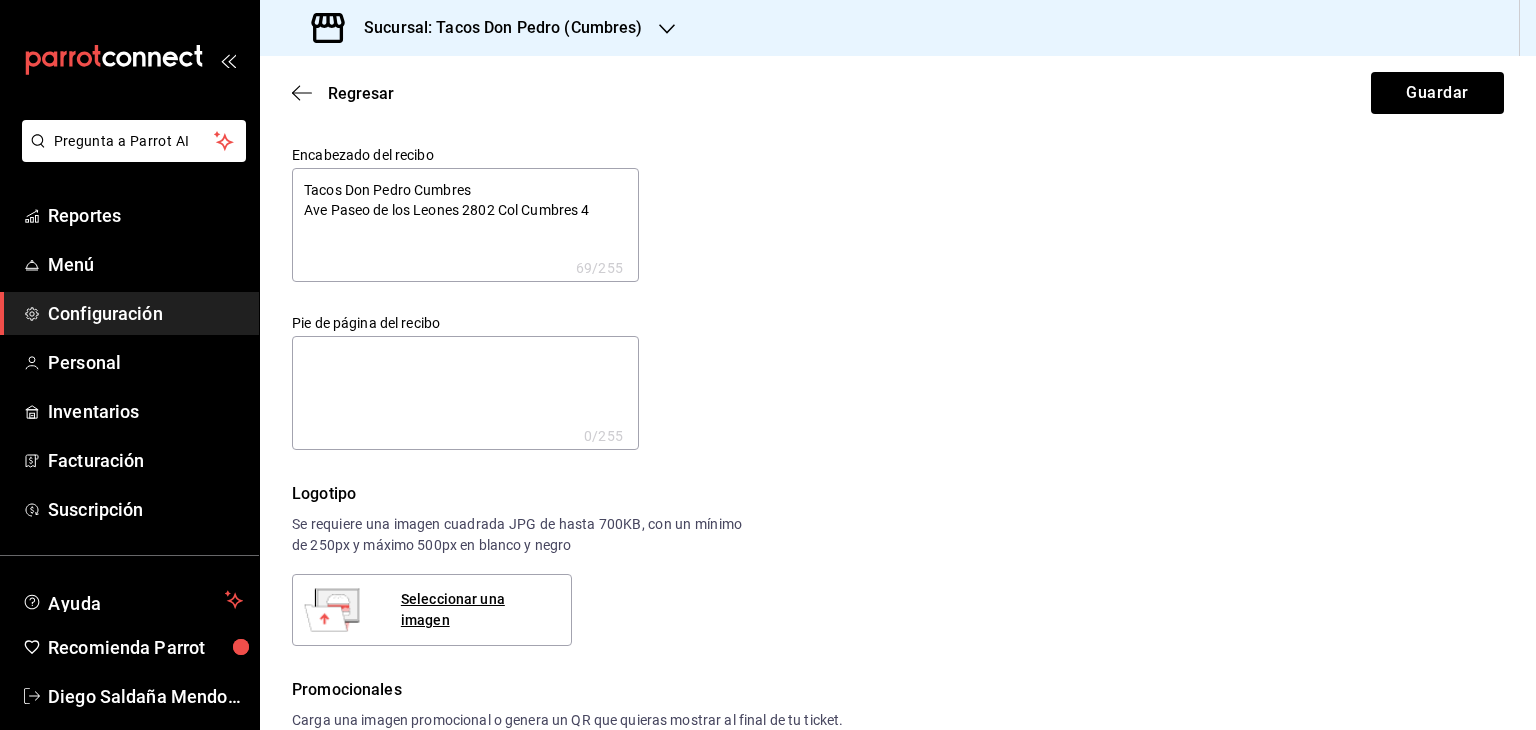 type on "Tacos Don Pedro Cumbres
Ave Paseo de los Leones 2802 Col Cumbres 4" 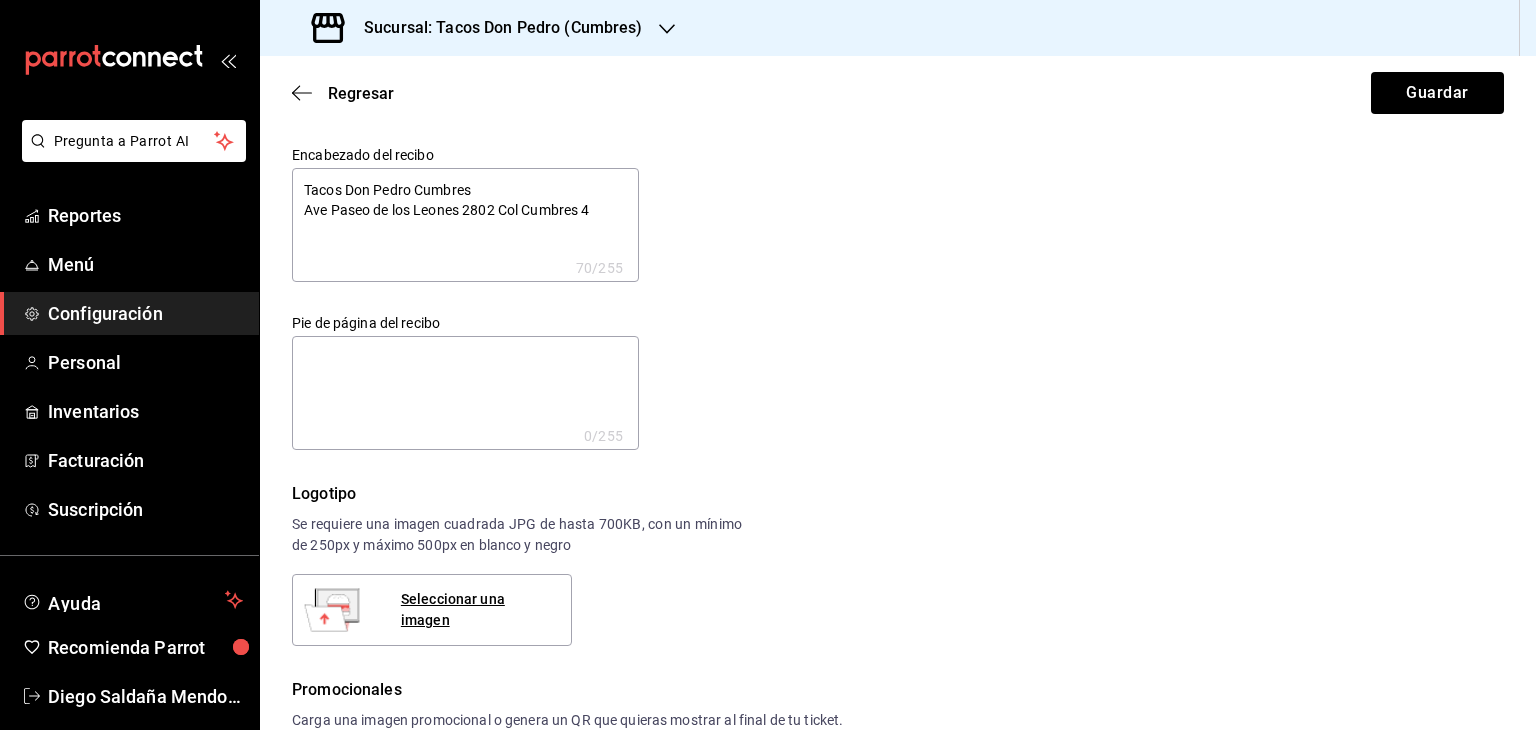 type on "Tacos Don Pedro Cumbres
Ave Paseo de los Leones 2802 Col Cumbres 4 S" 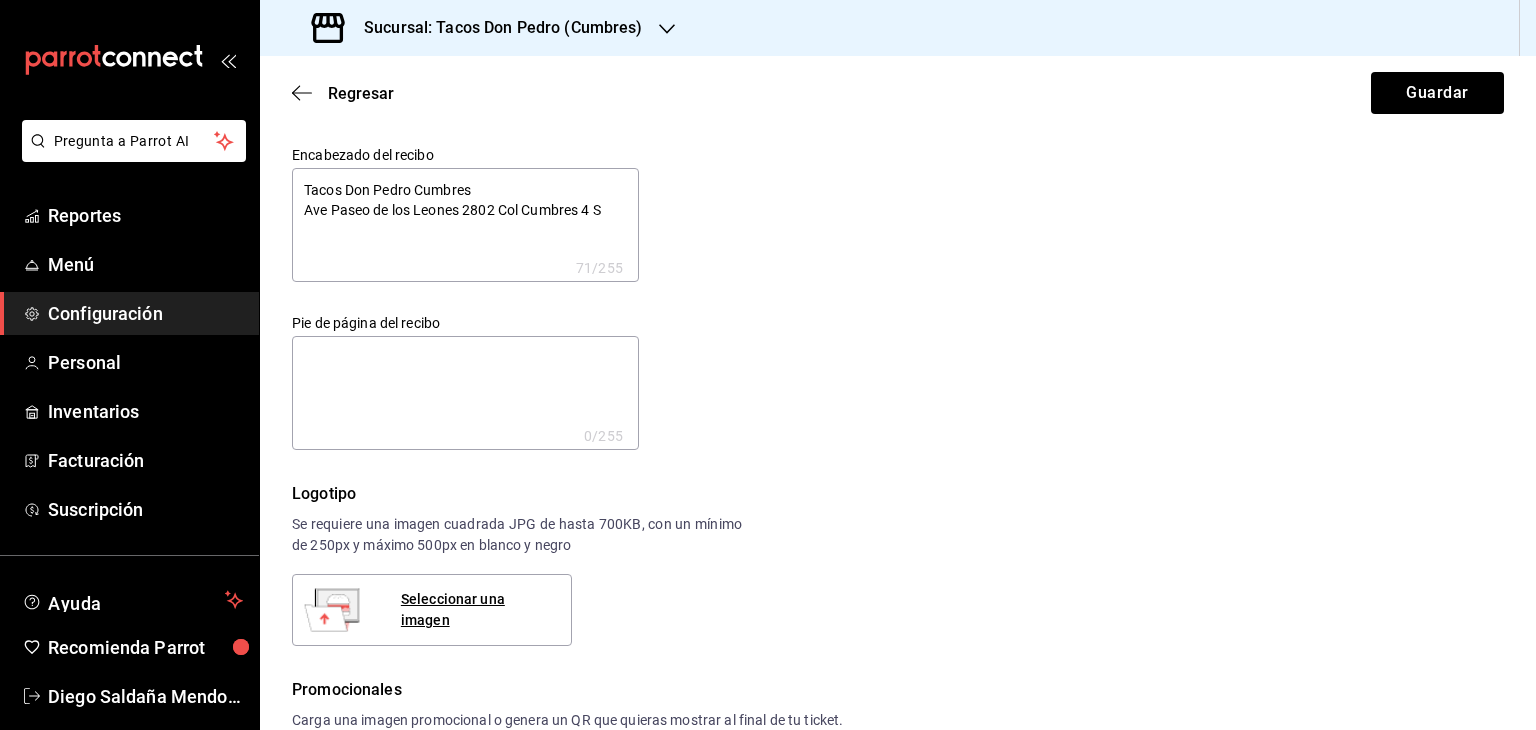 type on "Tacos Don Pedro Cumbres
Ave Paseo de los Leones 2802 Col Cumbres 4 Se" 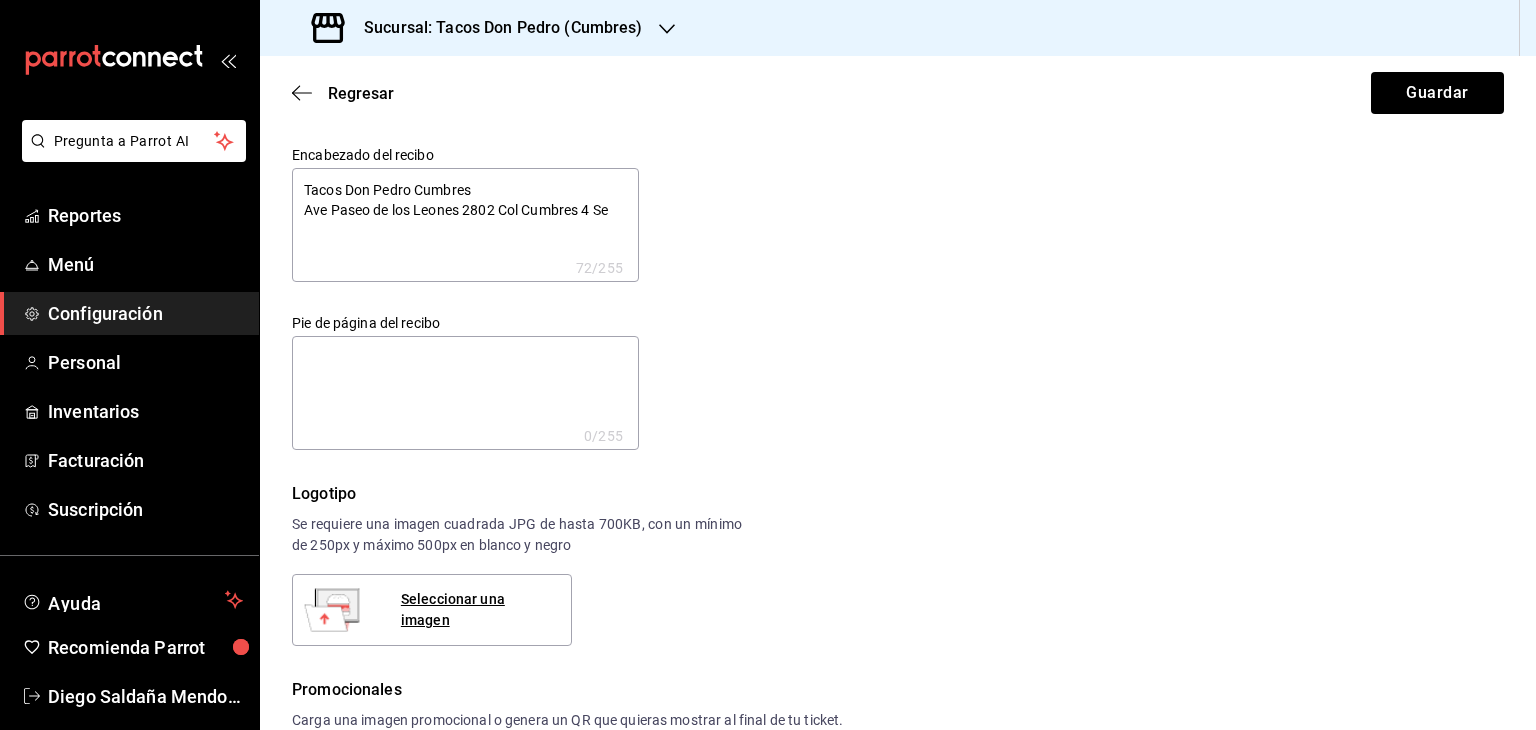 type on "Tacos Don Pedro Cumbres
Ave Paseo de los Leones 2802 Col Cumbres 4 Sec" 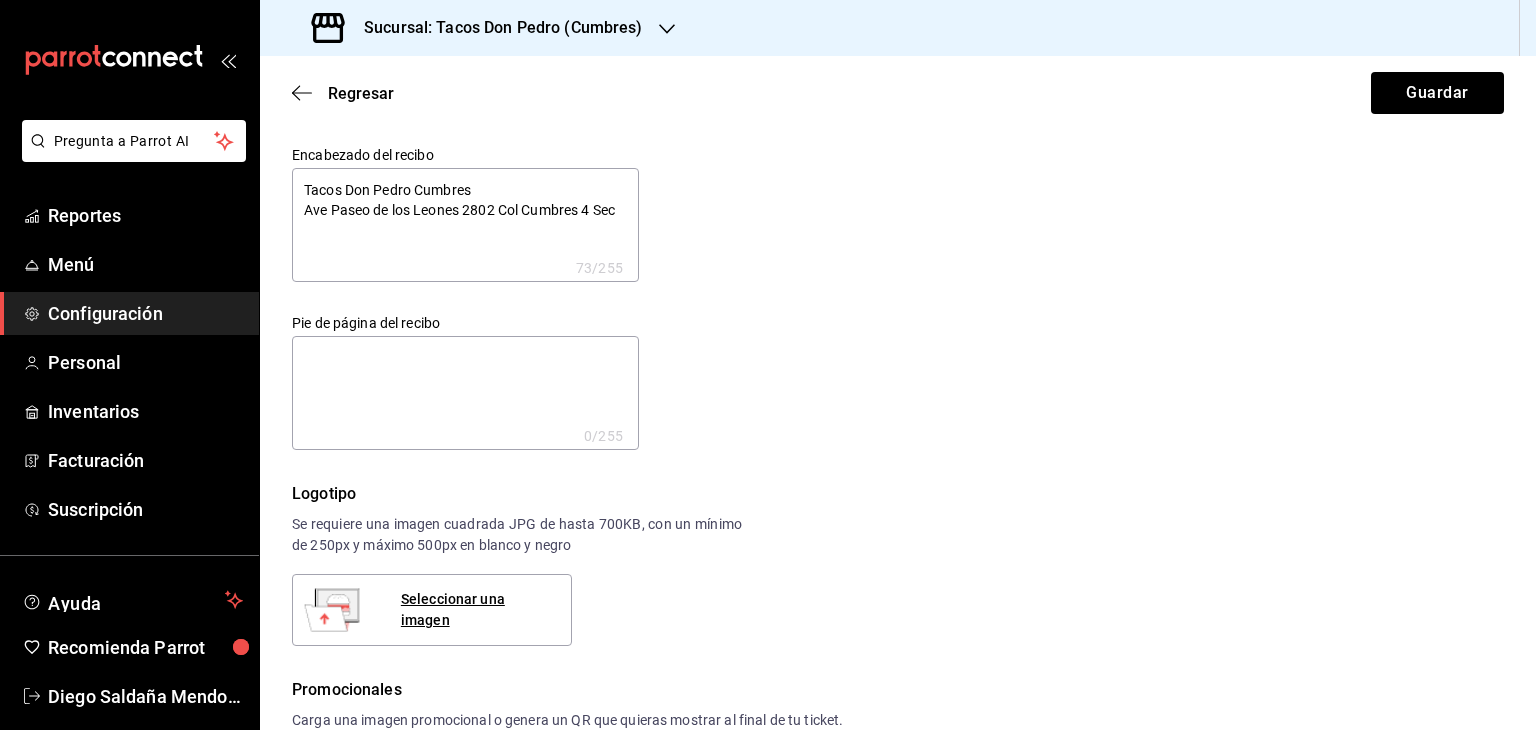 type on "Tacos Don Pedro Cumbres
Ave Paseo de los Leones 2802 Col Cumbres 4 Sec" 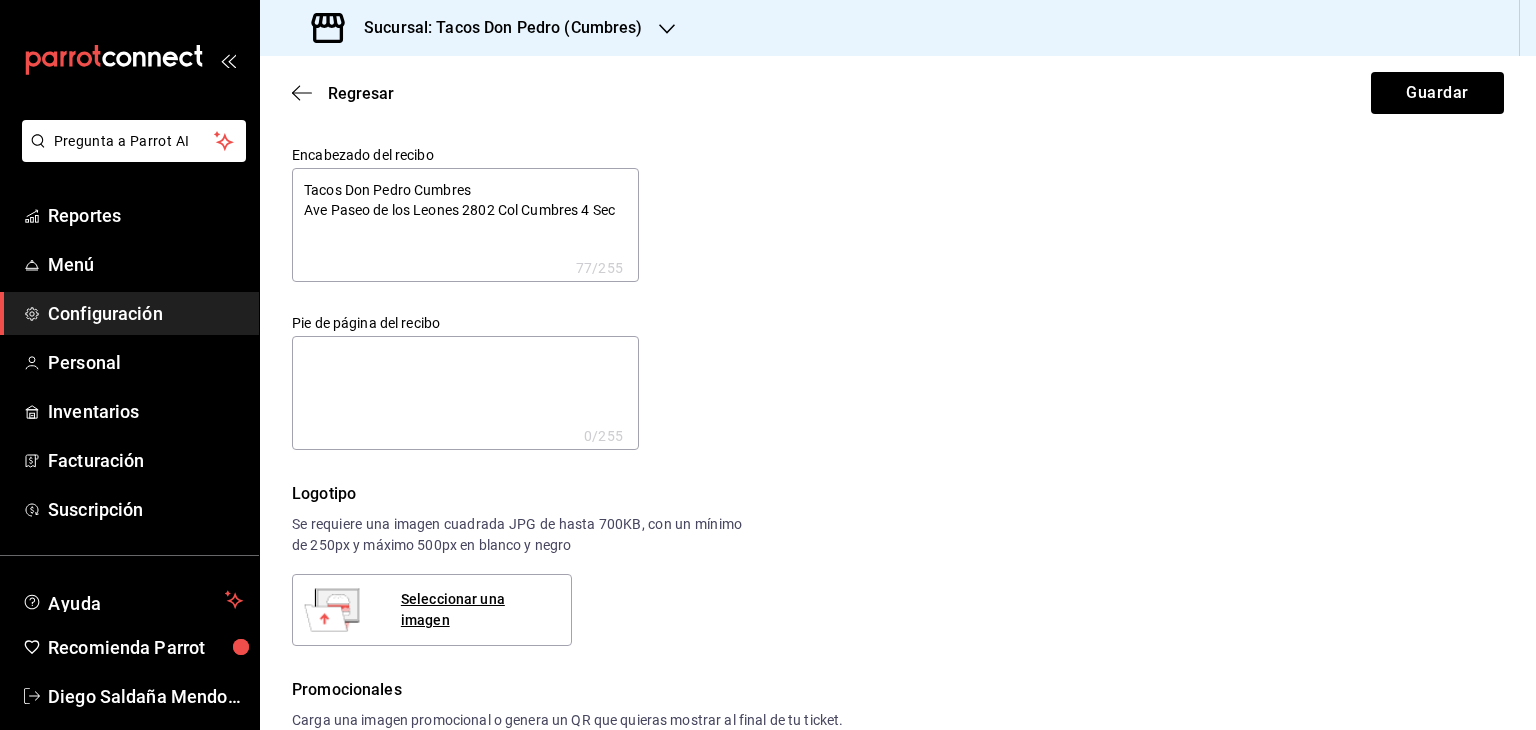type on "Tacos Don Pedro Cumbres
Ave Paseo de los Leones 2802 Col Cumbres 4 Sec
Tel" 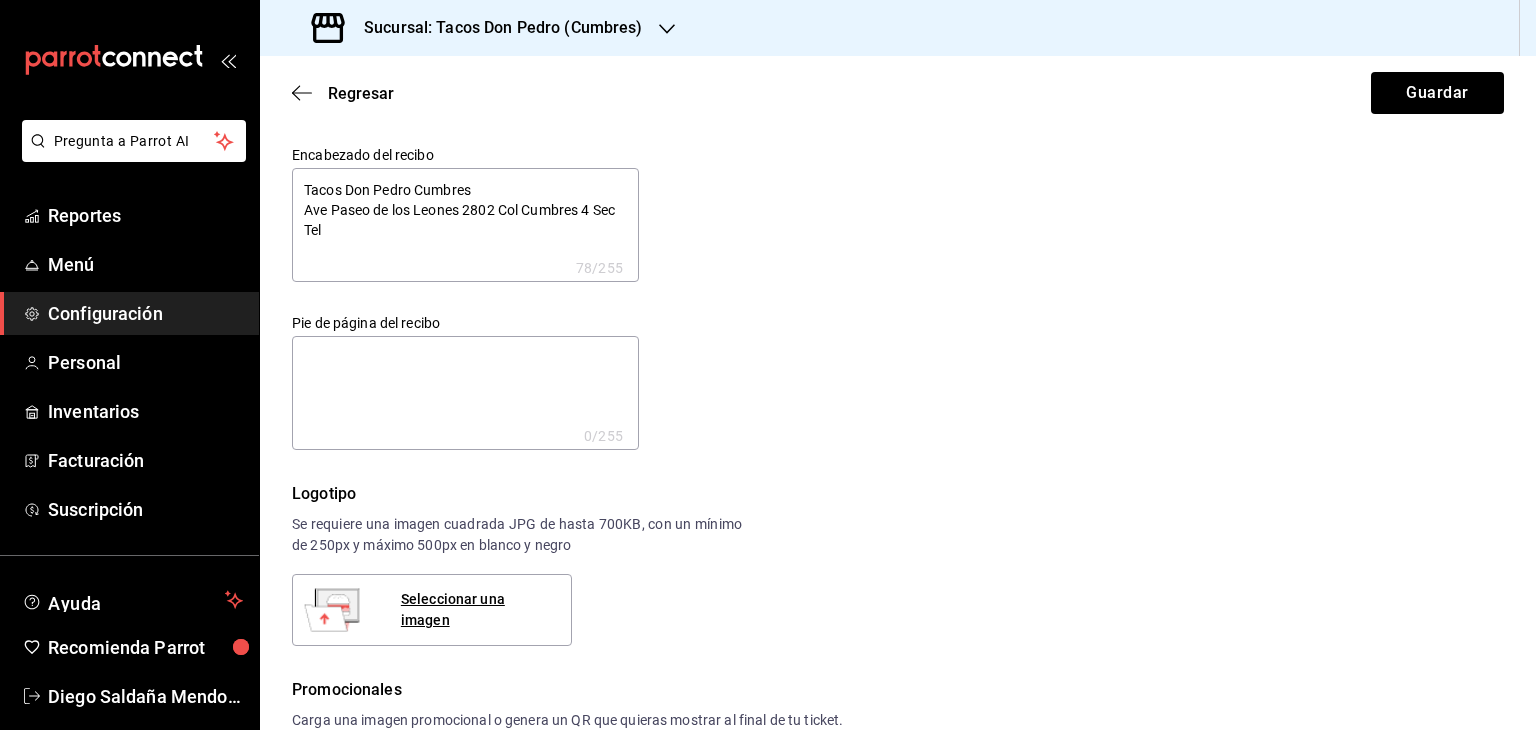 type on "Tacos Don Pedro Cumbres
Ave Paseo de los Leones 2802 Col Cumbres 4 Sec
Te" 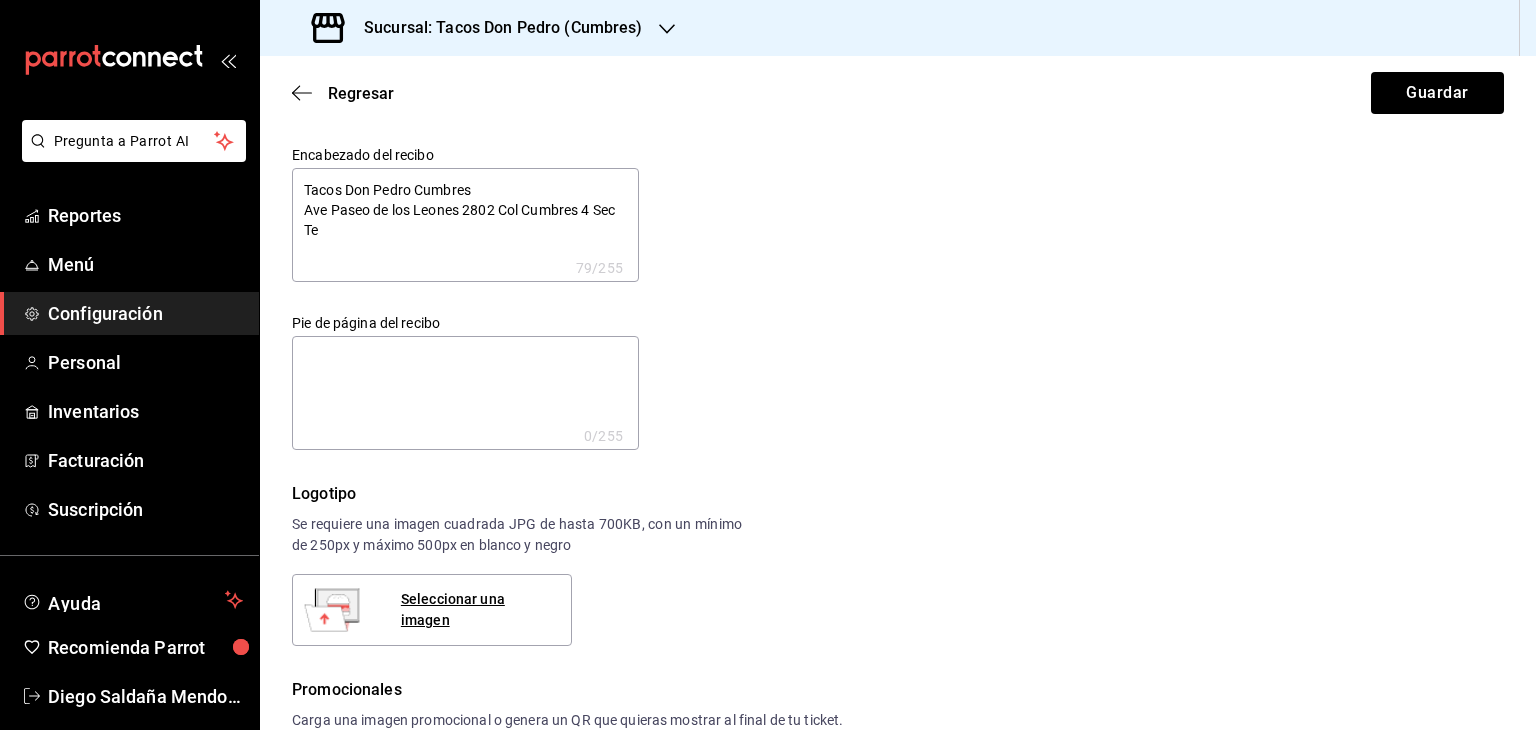 type on "Tacos Don Pedro Cumbres
Ave Paseo de los Leones 2802 Col Cumbres 4 Sec
Tel" 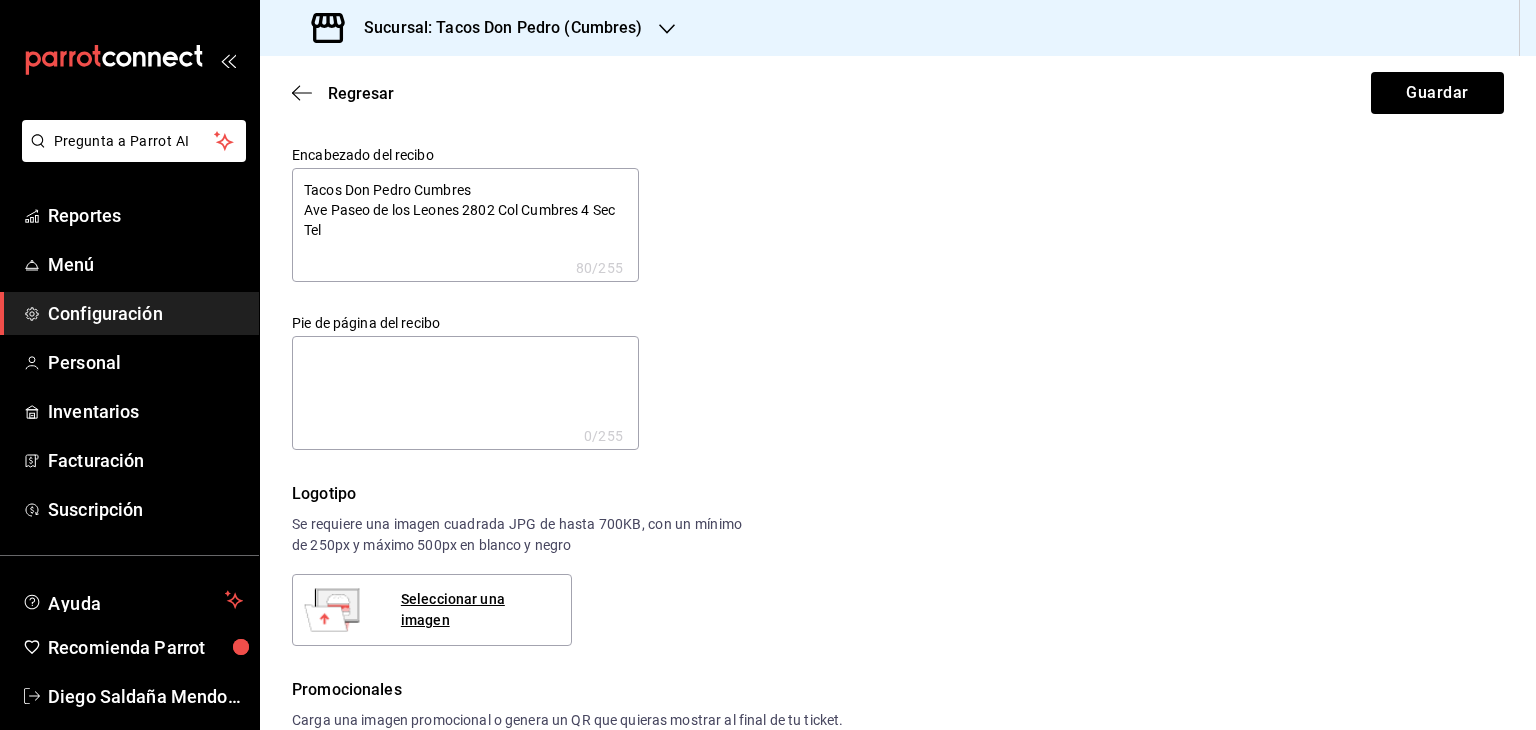 type on "Tacos Don Pedro Cumbres
Ave Paseo de los Leones 2802 Col Cumbres 4 Sec
Tel" 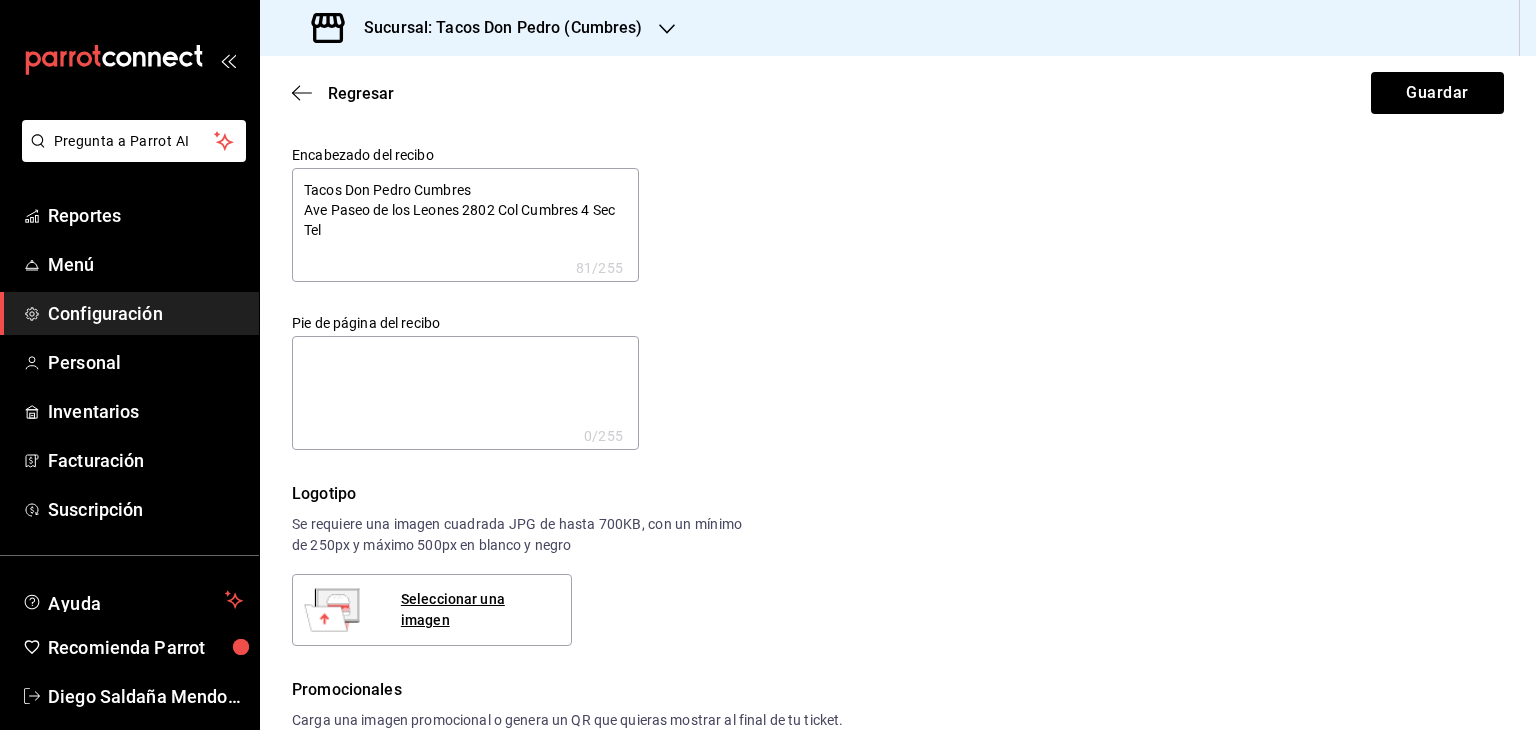 type on "Tacos Don Pedro Cumbres
Ave Paseo de los Leones 2802 Col Cumbres 4 Sec
Tel [PHONE]" 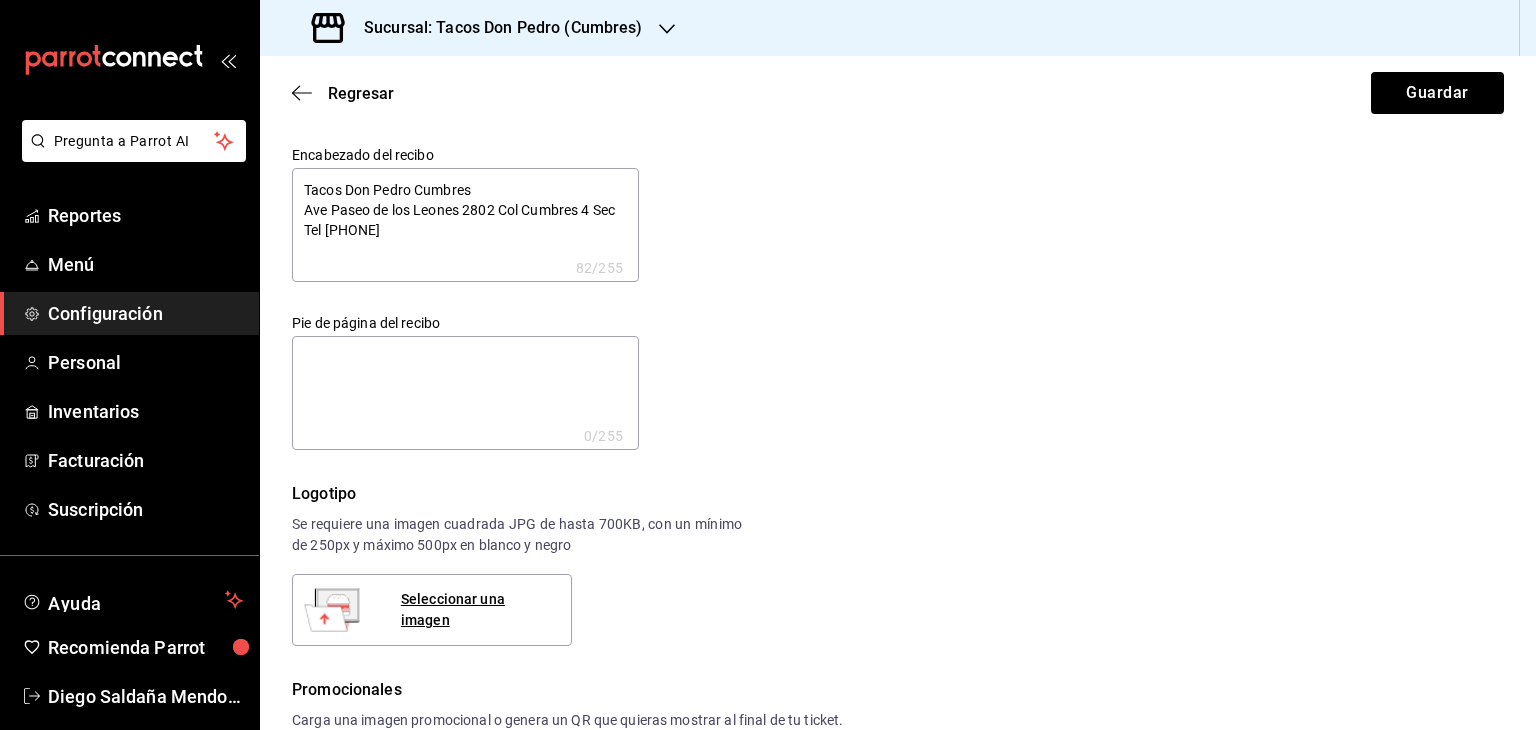 type on "Tacos Don Pedro Cumbres
Ave Paseo de los Leones 2802 Col Cumbres 4 Sec
Tel [PHONE]" 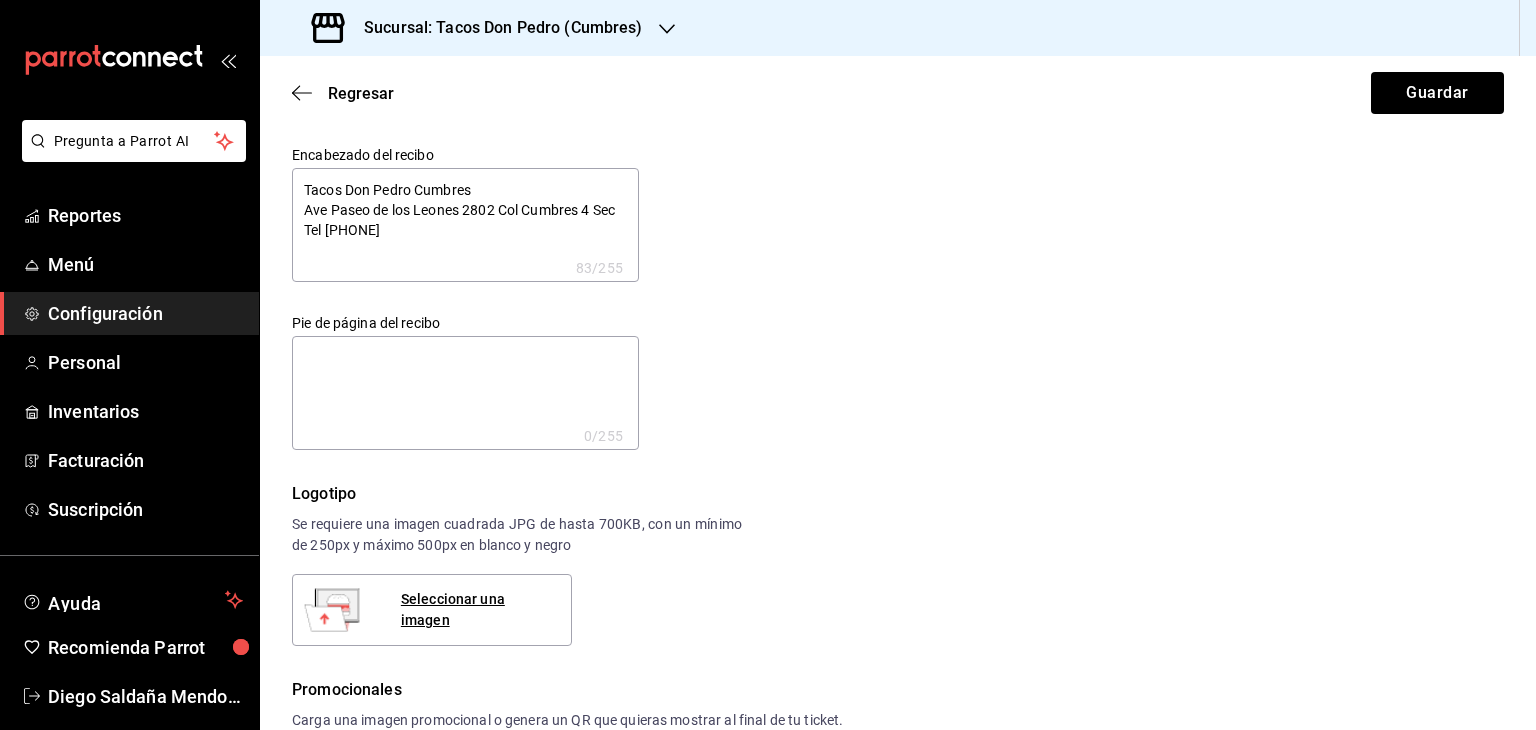 type on "Tacos Don Pedro Cumbres
Ave Paseo de los Leones 2802 Col Cumbres 4 Sec
Tel [PHONE]" 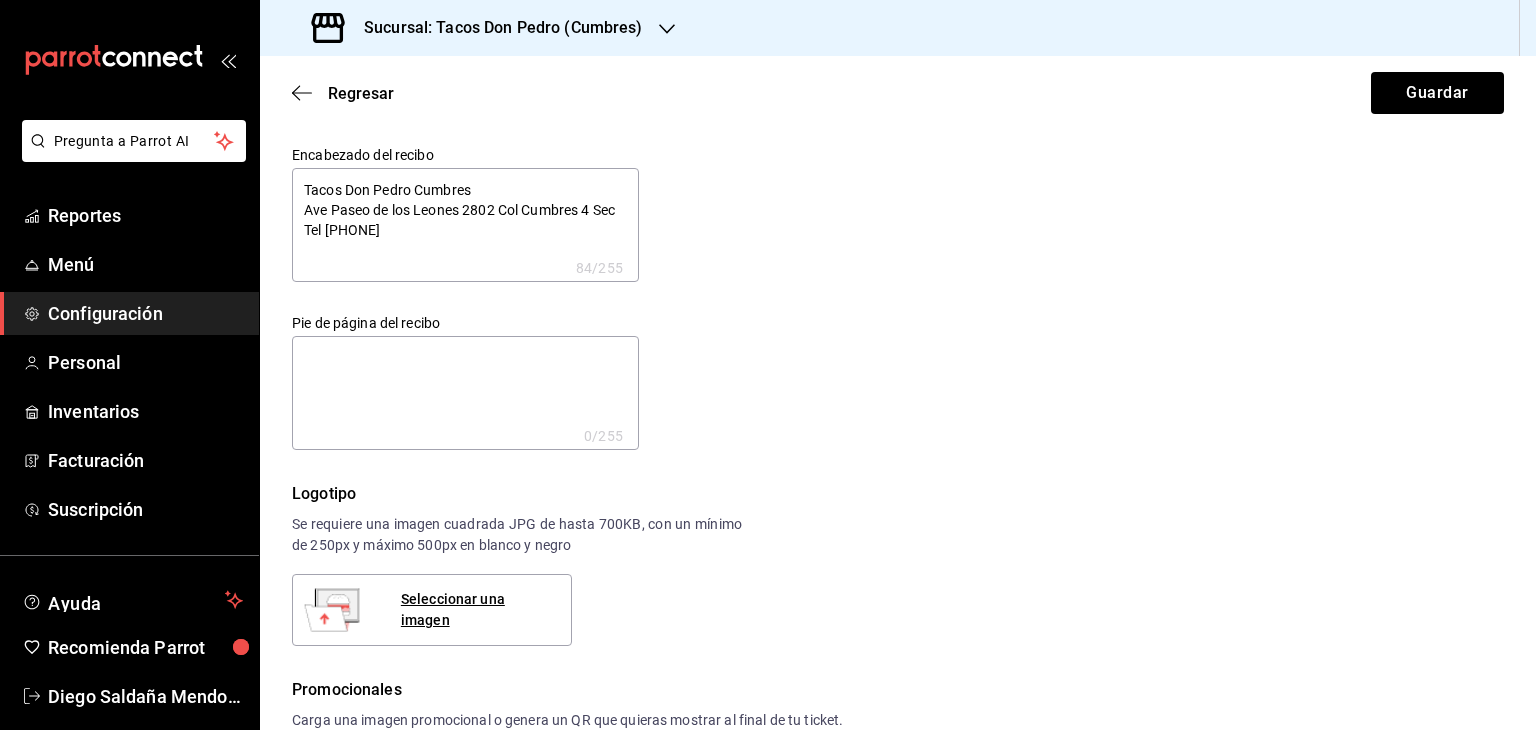 type on "Tacos Don Pedro Cumbres
Ave Paseo de los Leones [NUMBER] Col Cumbres [NUMBER] Sec
Tel [PHONE]" 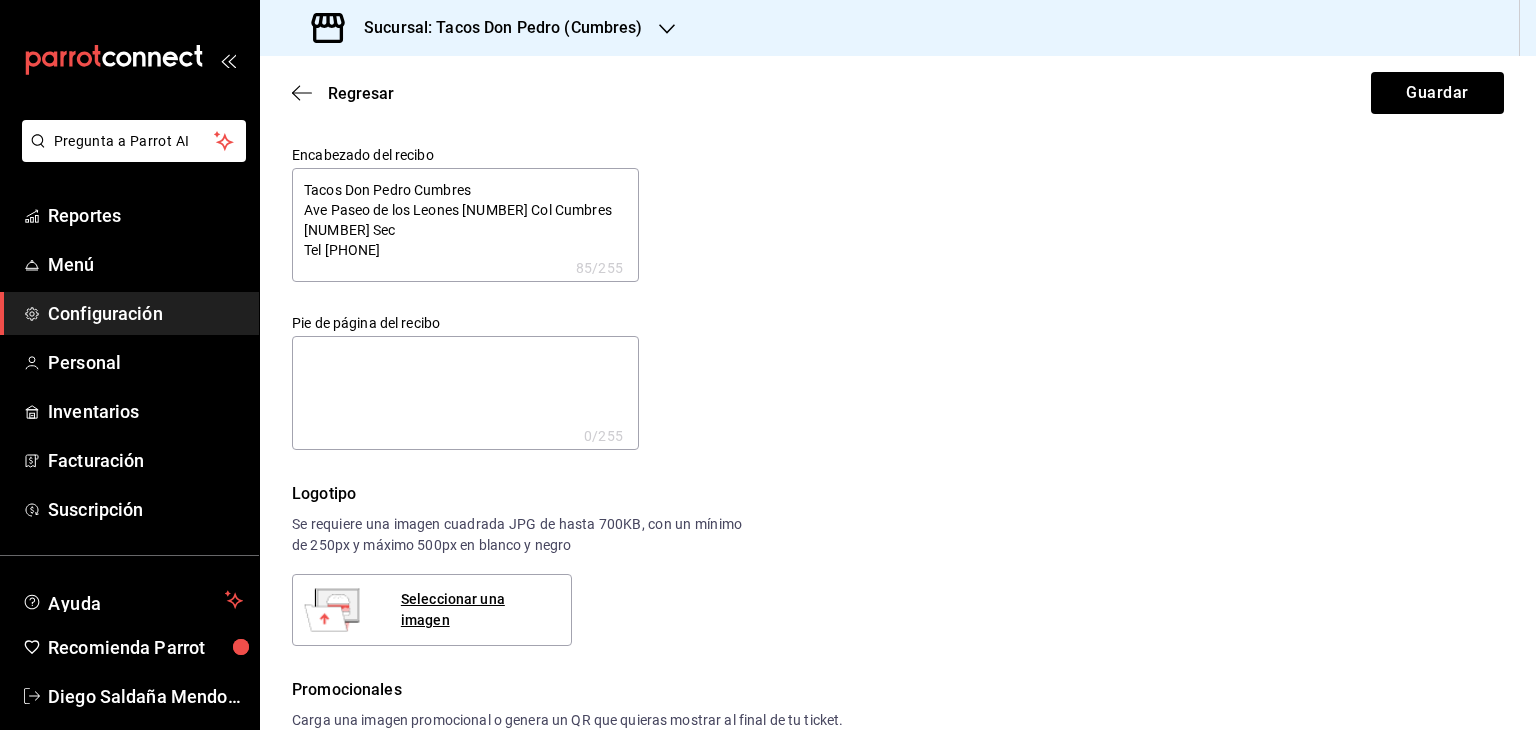 type on "Tacos Don Pedro Cumbres
Ave Paseo de los Leones [NUMBER] Col Cumbres [NUMBER] Sec
Tel [PHONE]" 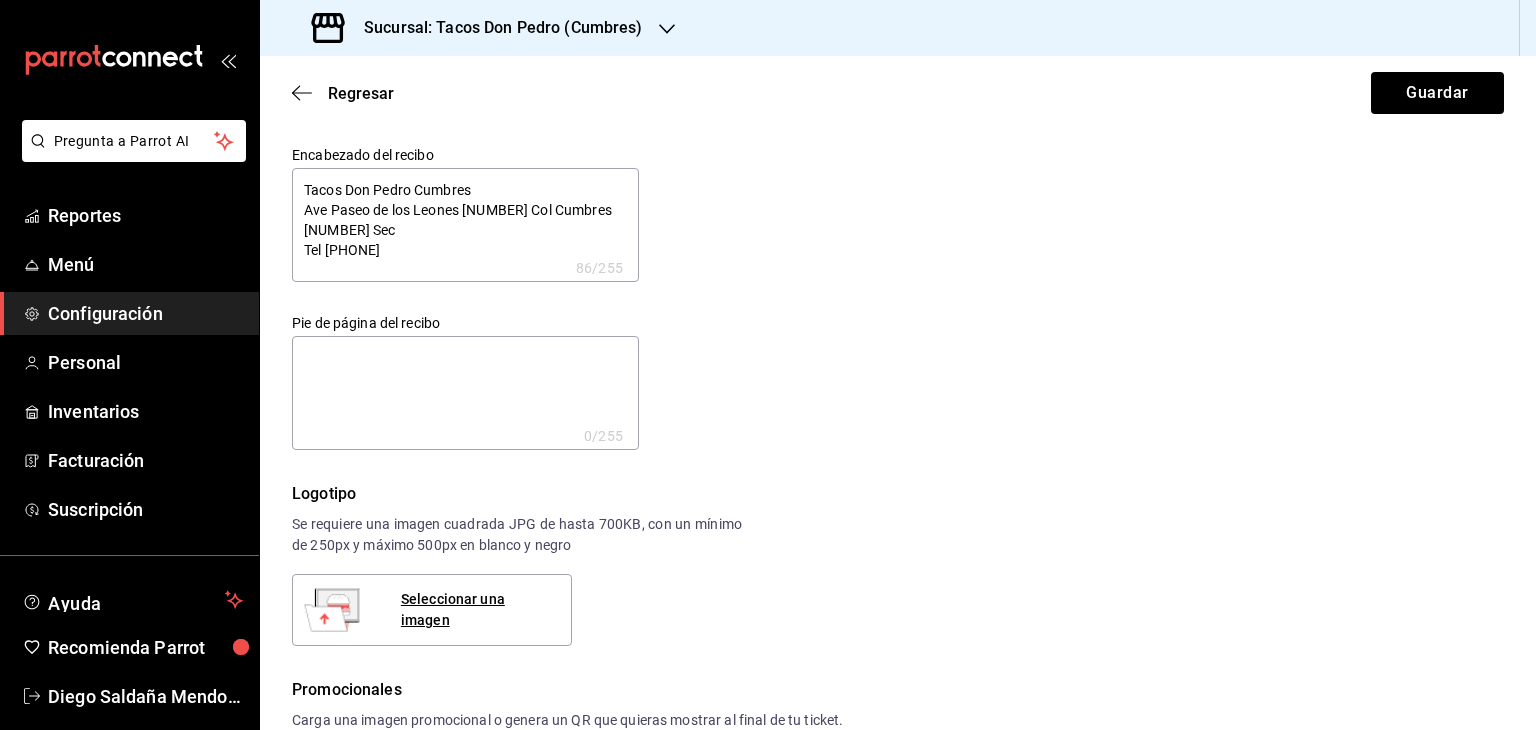 type on "Tacos Don Pedro Cumbres
Ave Paseo de los Leones 2802 Col Cumbres 4 Sec
Tel [PHONE]" 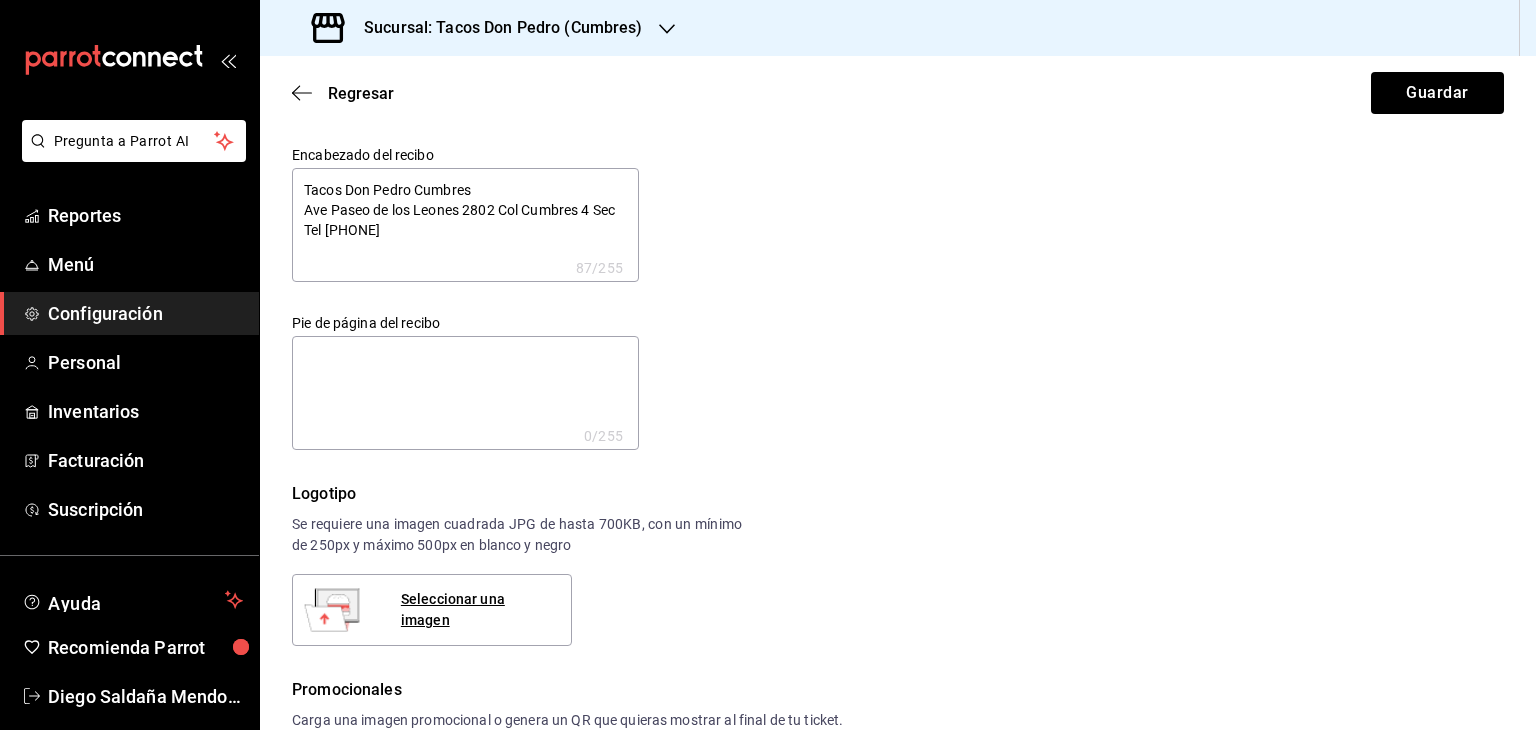 type on "Tacos Don Pedro Cumbres
Ave Paseo de los Leones 2802 Col Cumbres 4 Sec
Tel [PHONE]" 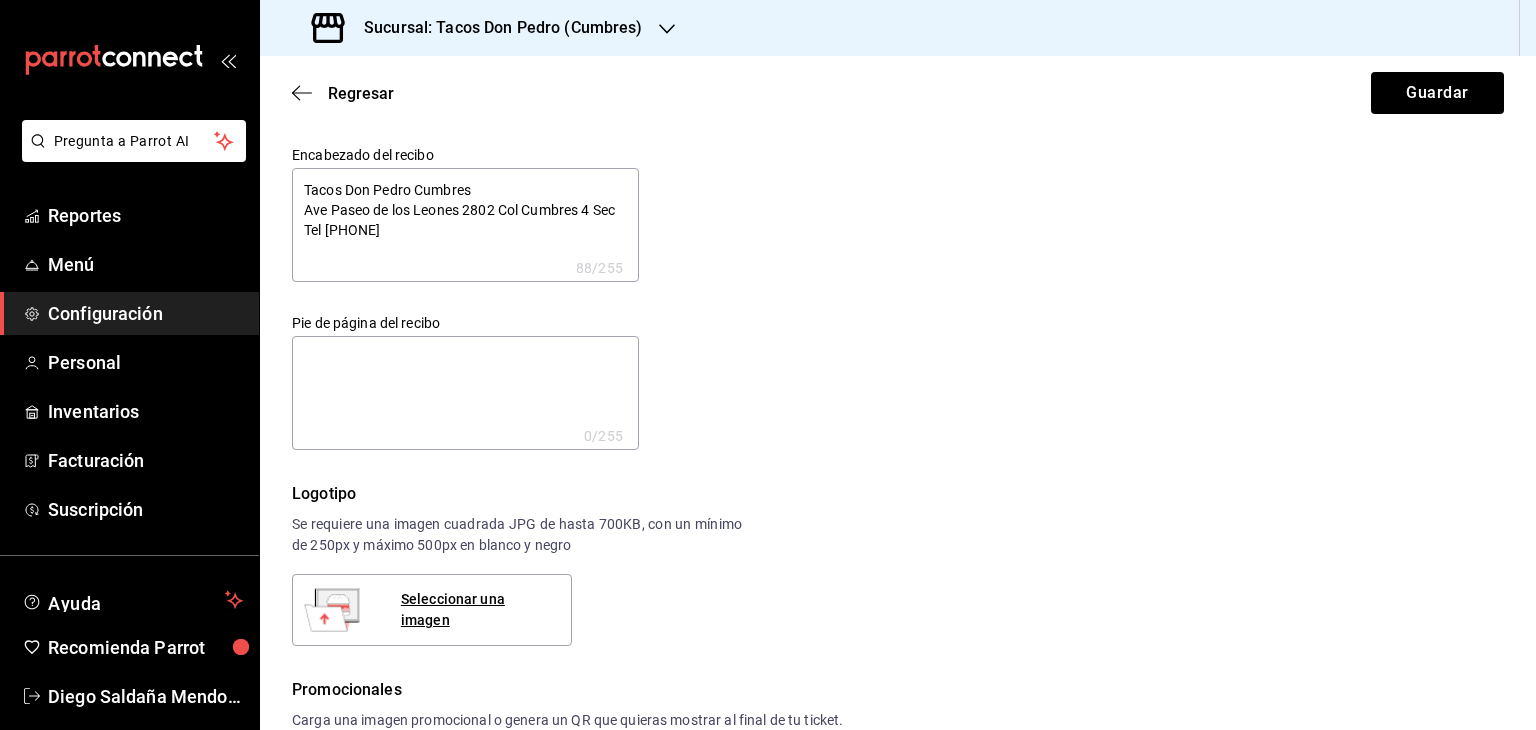 type on "Tacos Don Pedro Cumbres
Ave Paseo de los Leones 2802 Col Cumbres 4 Sec
Tel [PHONE]" 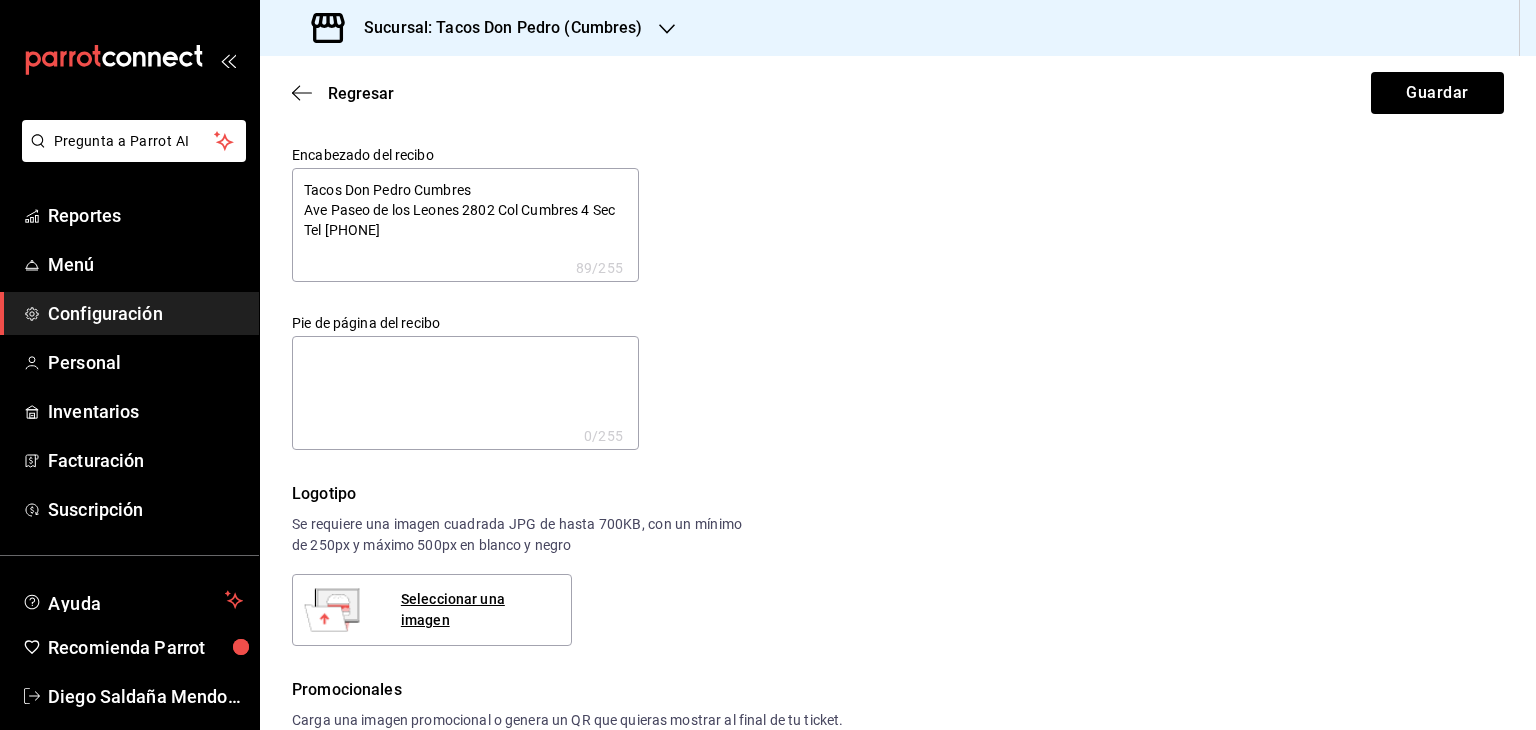 type on "Tacos Don Pedro Cumbres
Ave Paseo de los Leones 2802 Col Cumbres 4 Sec
Tel [PHONE]" 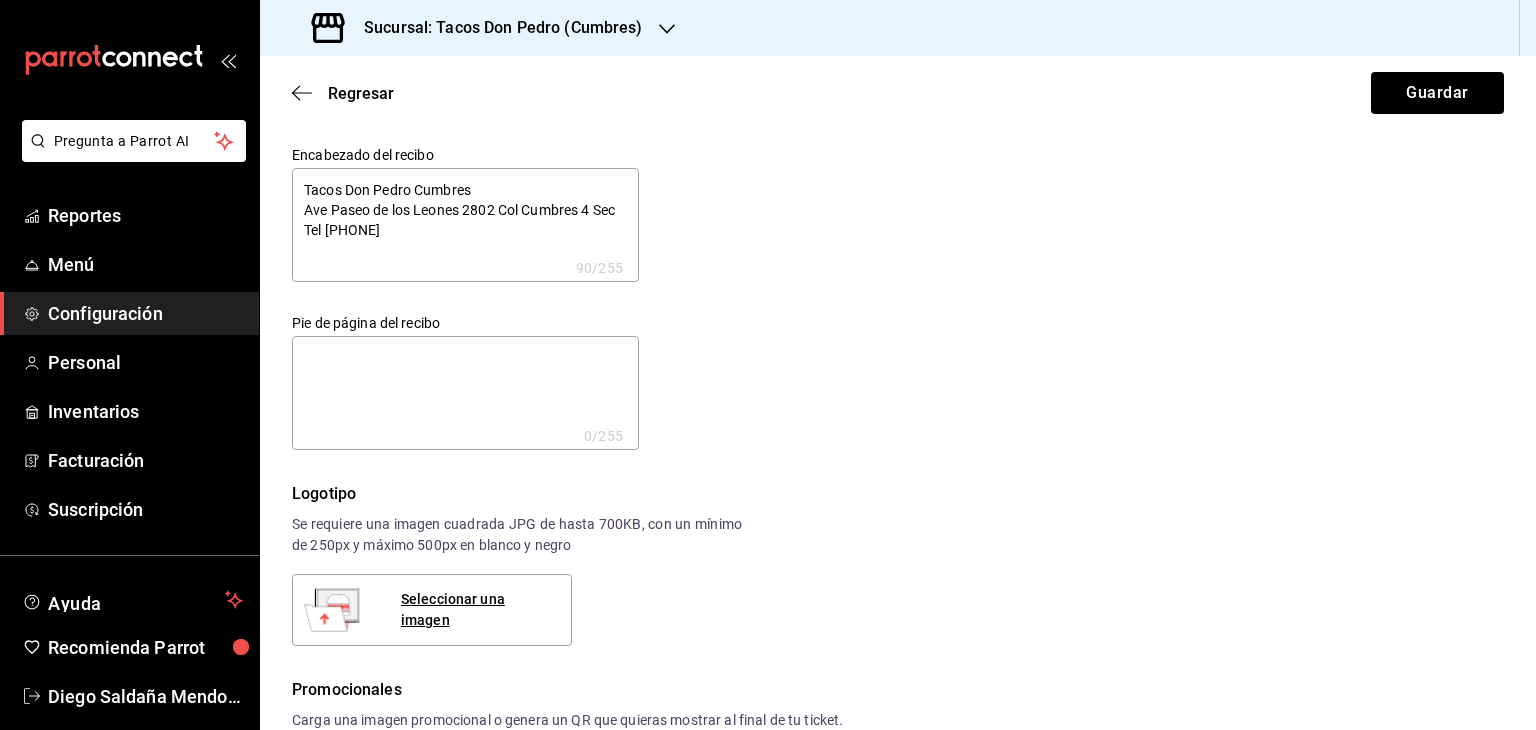 type on "Tacos Don Pedro Cumbres
Ave Paseo de los Leones 2802 Col Cumbres 4 Sec
Tel [PHONE]" 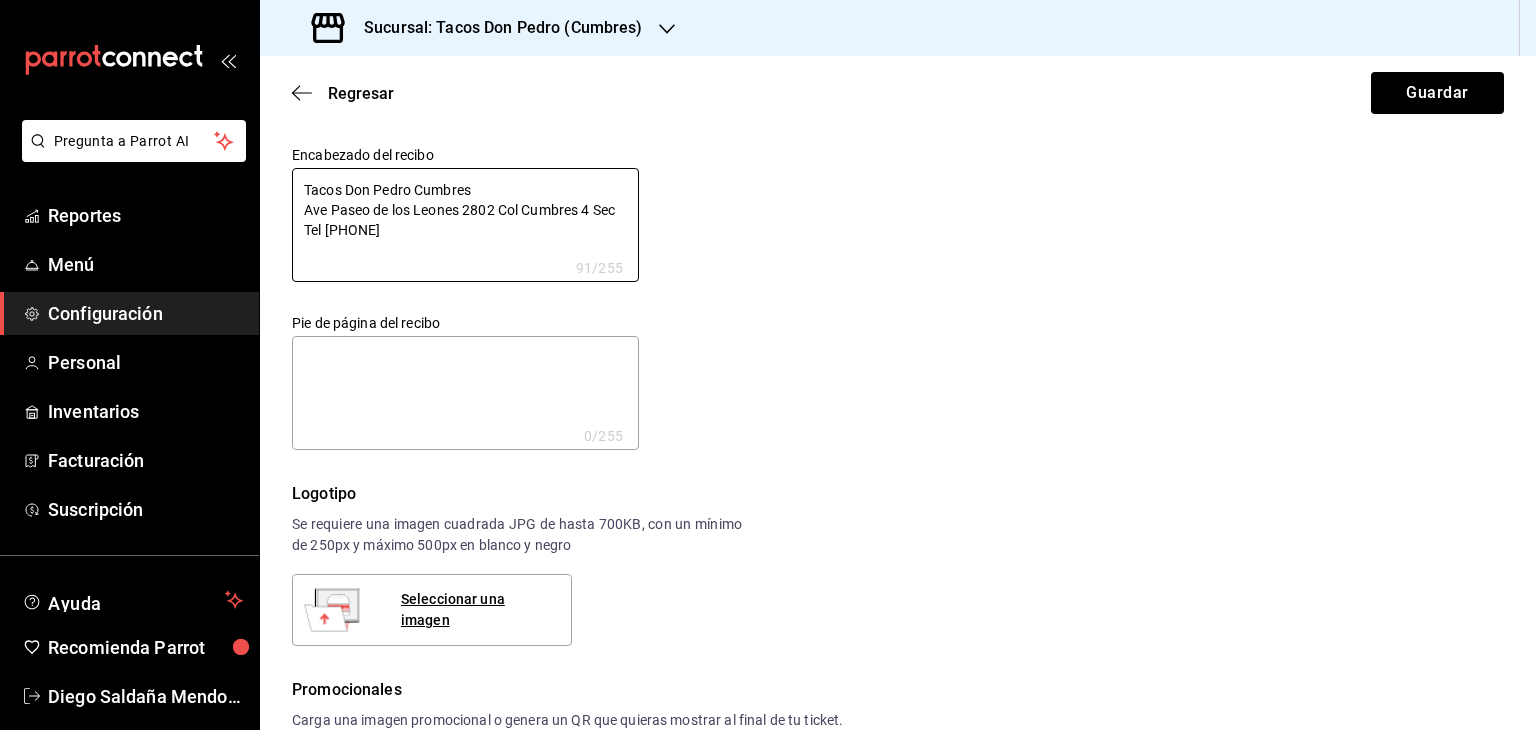 type on "Tacos Don Pedro Cumbres
Ave Paseo de los Leones 2802 Col Cumbres 4 Sec
Tel [PHONE]" 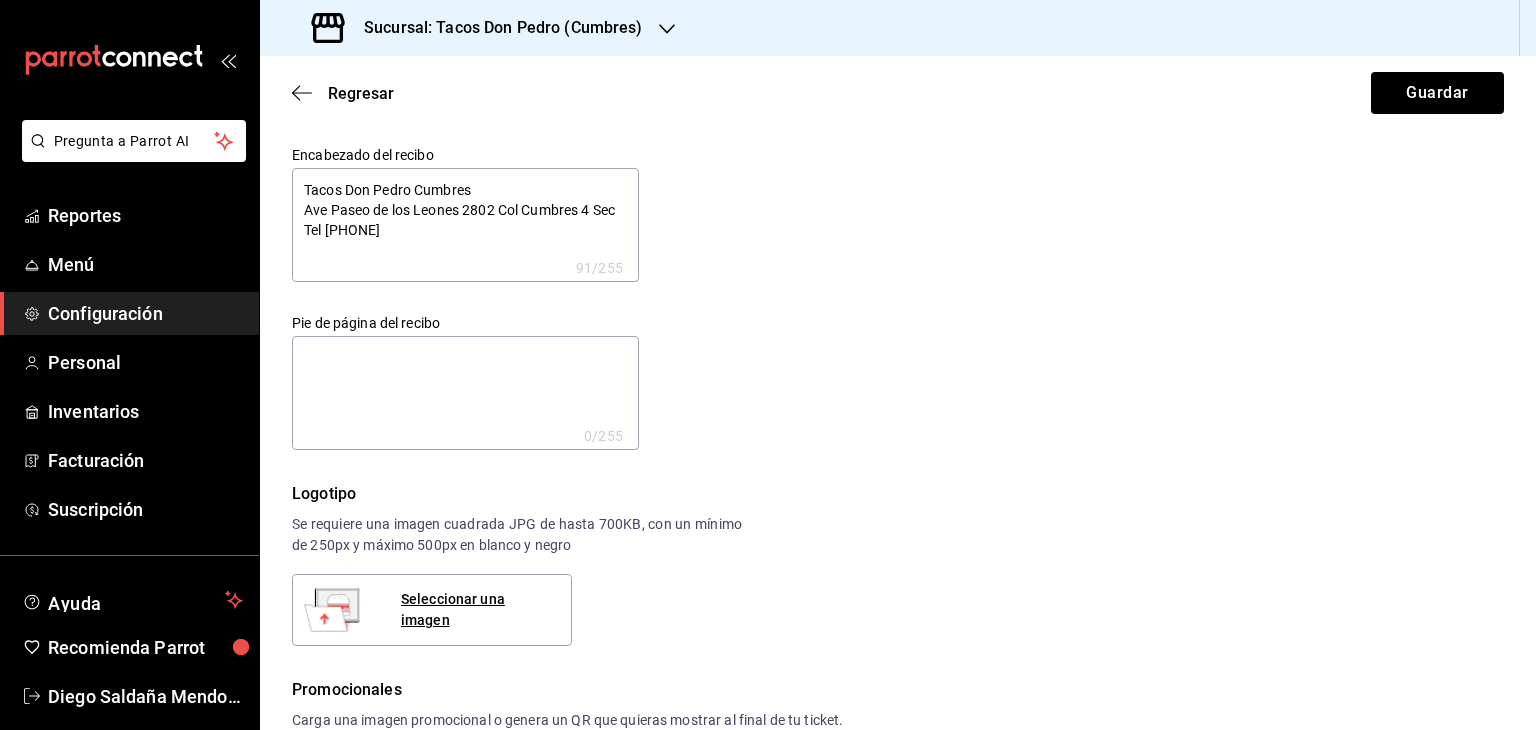 click on "Encabezado del recibo Tacos Don Pedro Cumbres
Ave Paseo de los Leones 2802 Col Cumbres 4 Sec
Tel [PHONE] x 91 /255 Encabezado del recibo Pie de página del recibo x 0 /255 Pie de página del recibo" at bounding box center (886, 286) 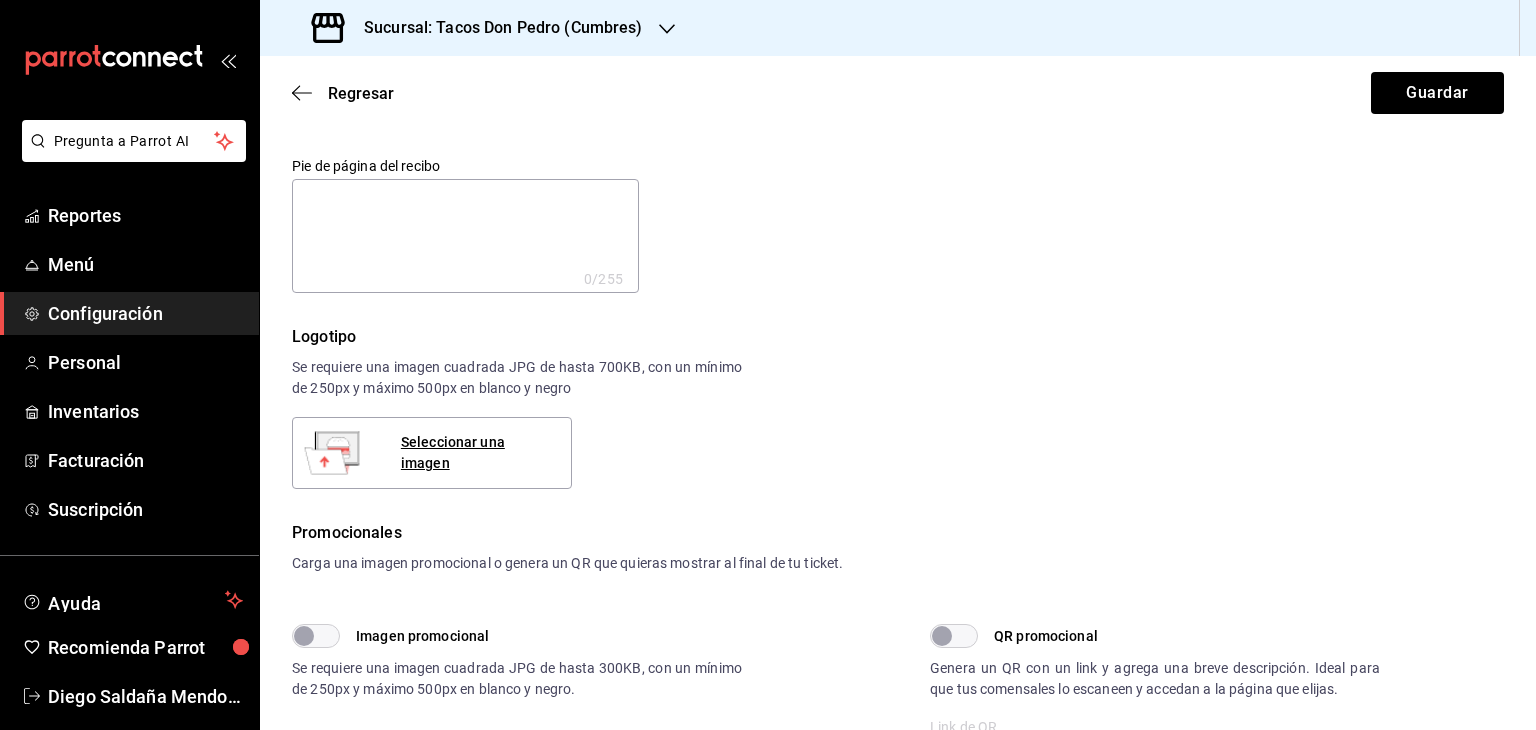 scroll, scrollTop: 160, scrollLeft: 0, axis: vertical 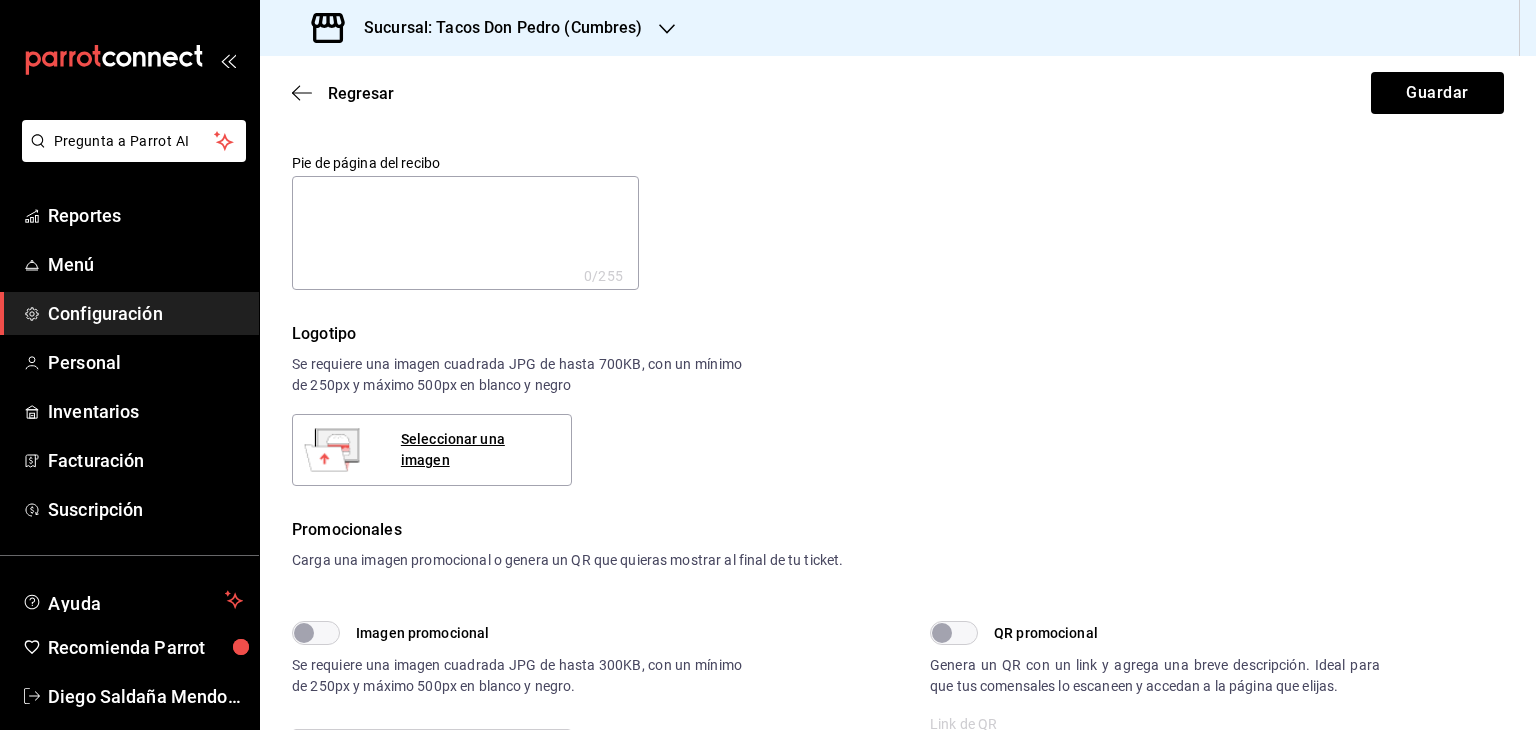 click at bounding box center (465, 233) 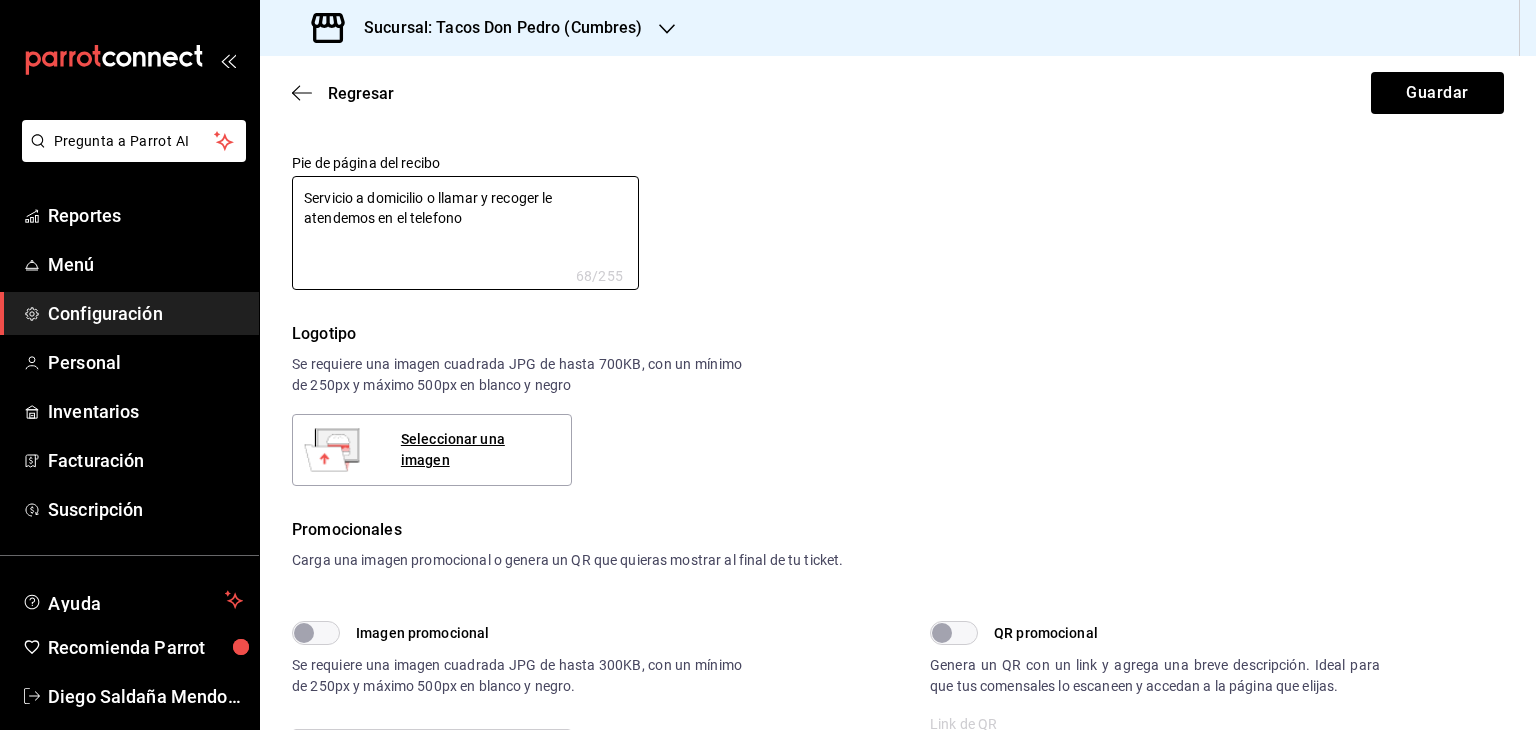scroll, scrollTop: 0, scrollLeft: 0, axis: both 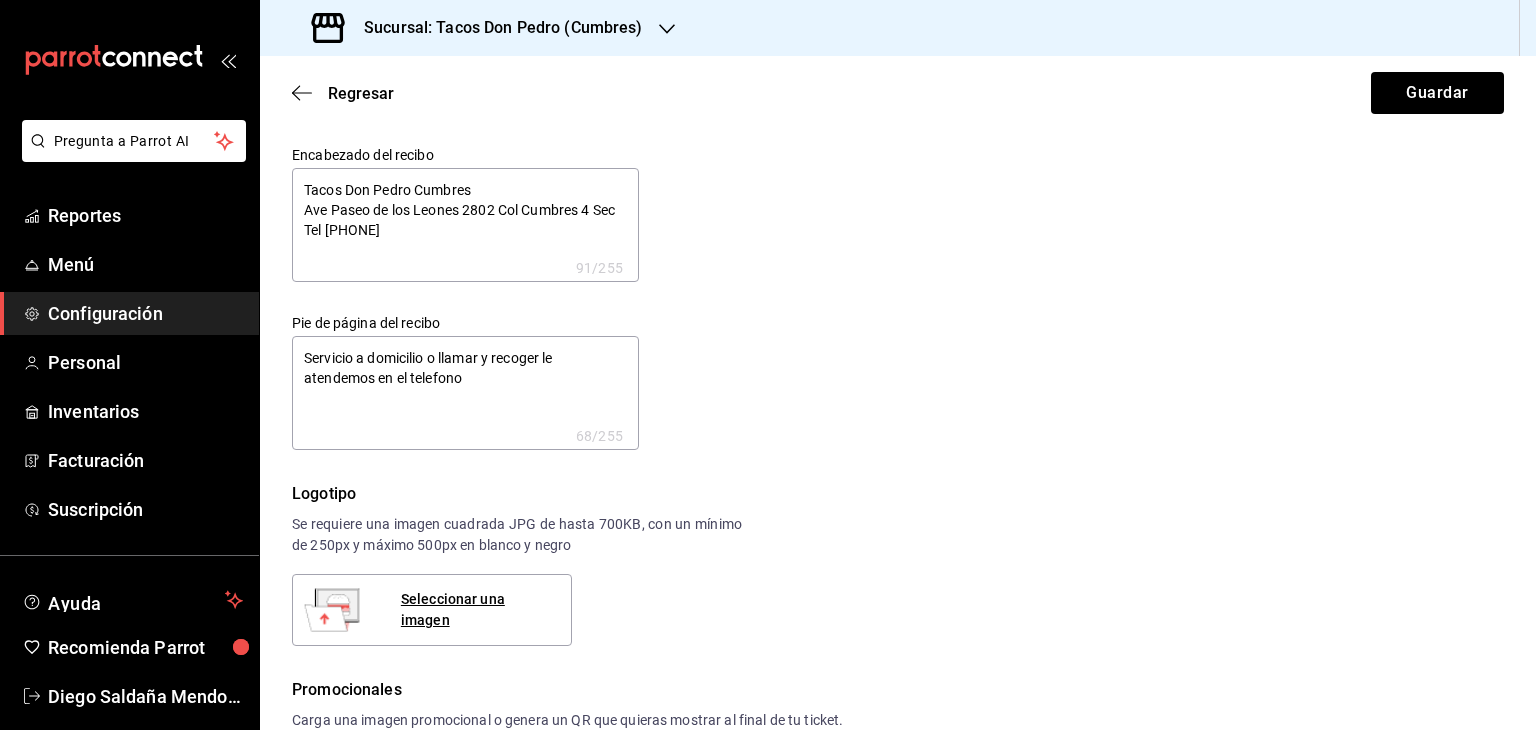 click on "Servicio a domicilio o llamar y recoger le atendemos en el telefono" at bounding box center (465, 393) 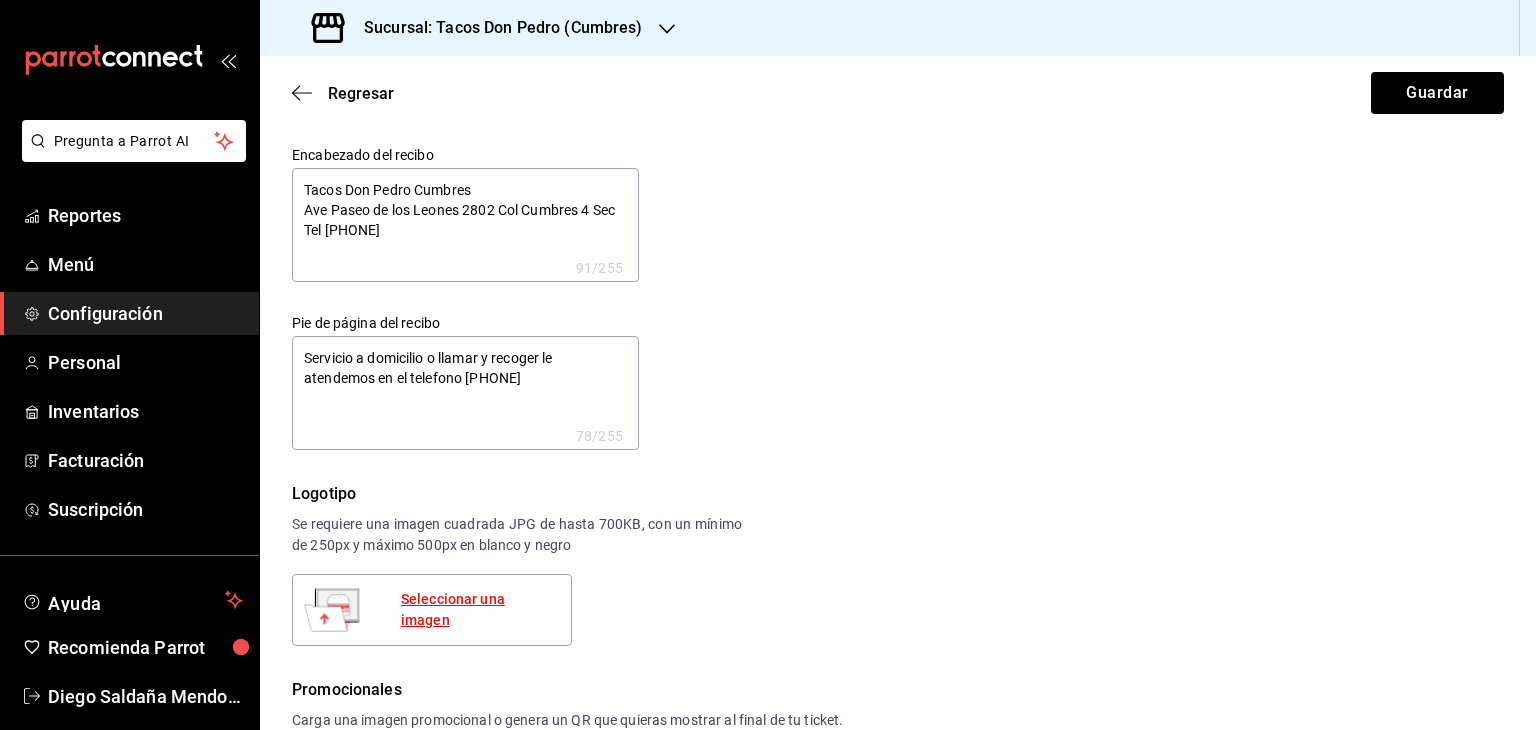 click on "Seleccionar una imagen" at bounding box center [478, 610] 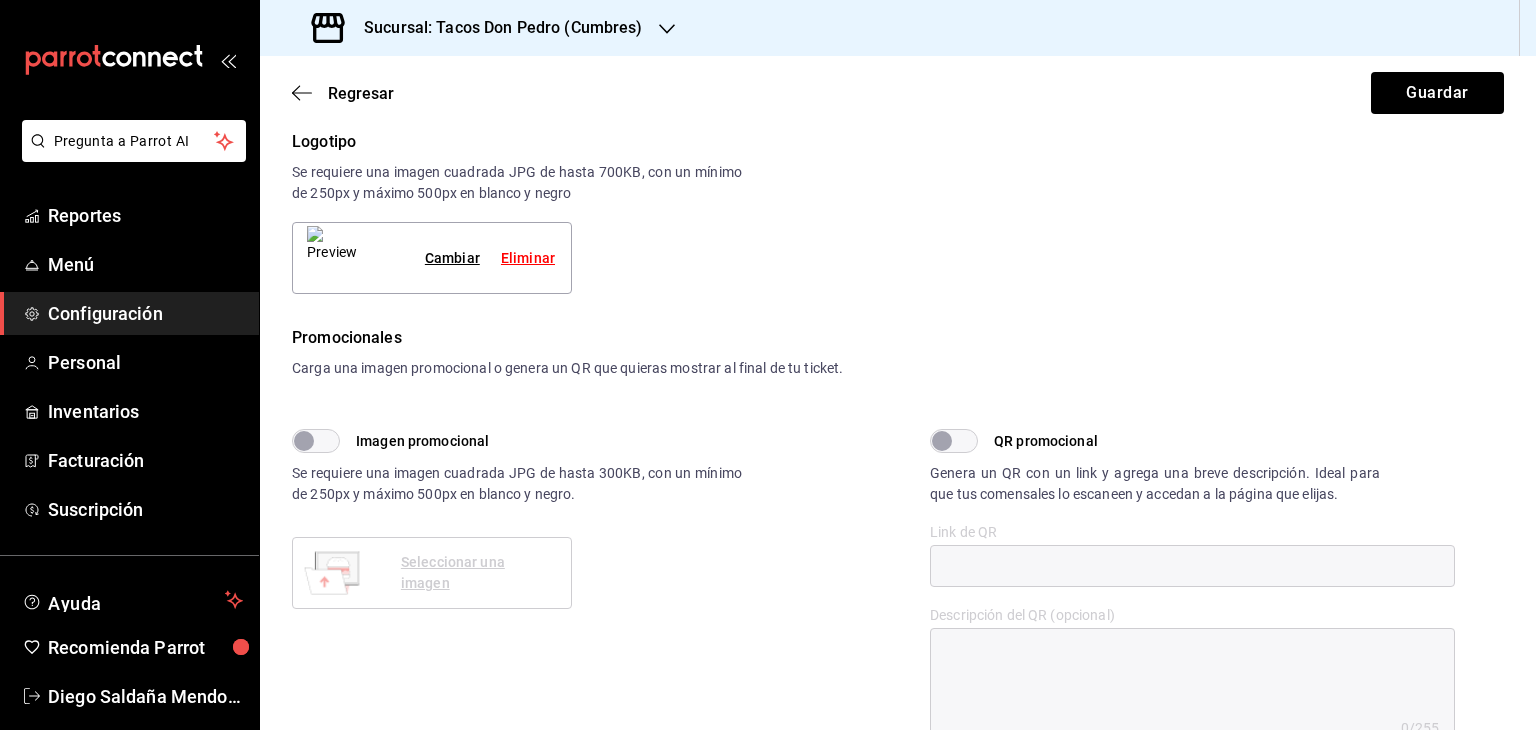 scroll, scrollTop: 358, scrollLeft: 0, axis: vertical 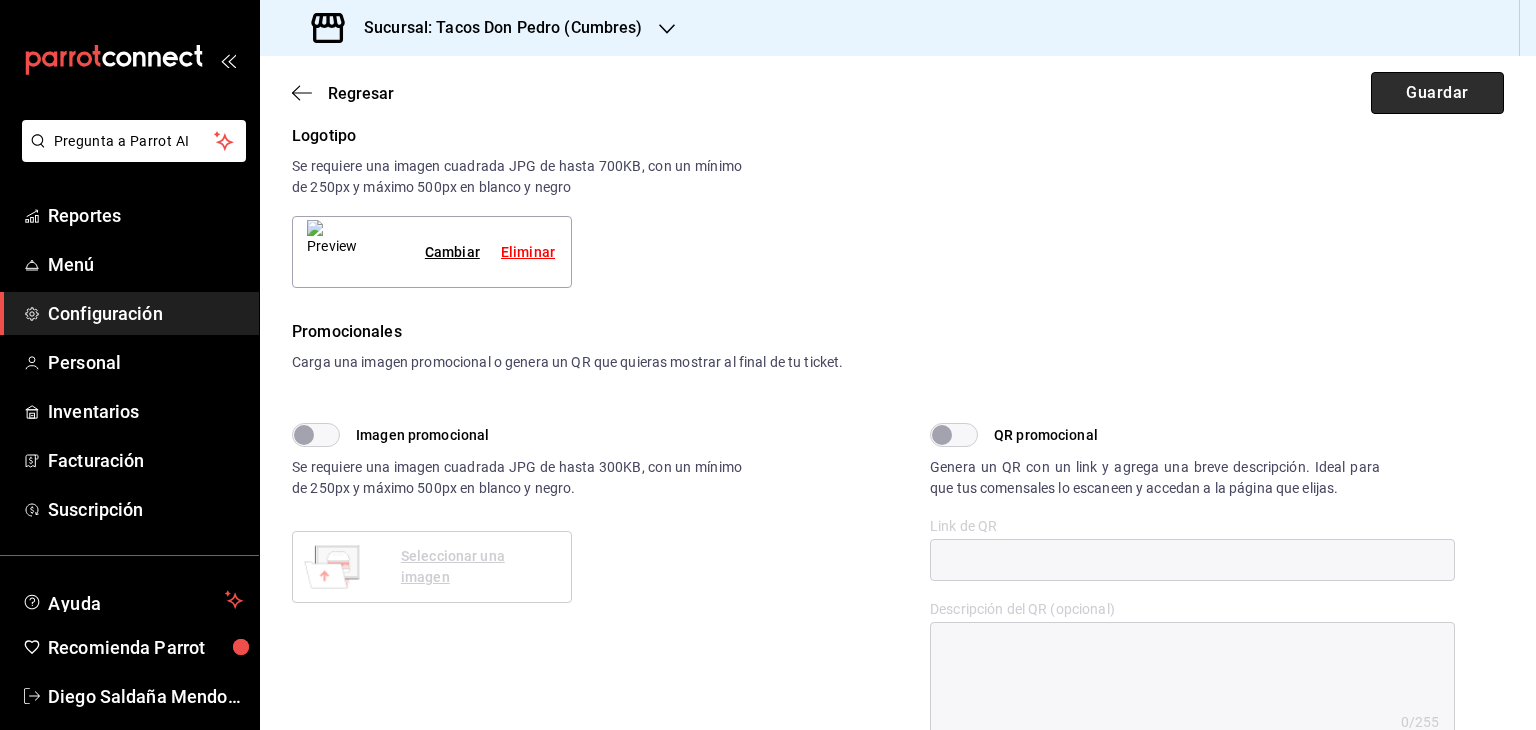 click on "Guardar" at bounding box center (1437, 93) 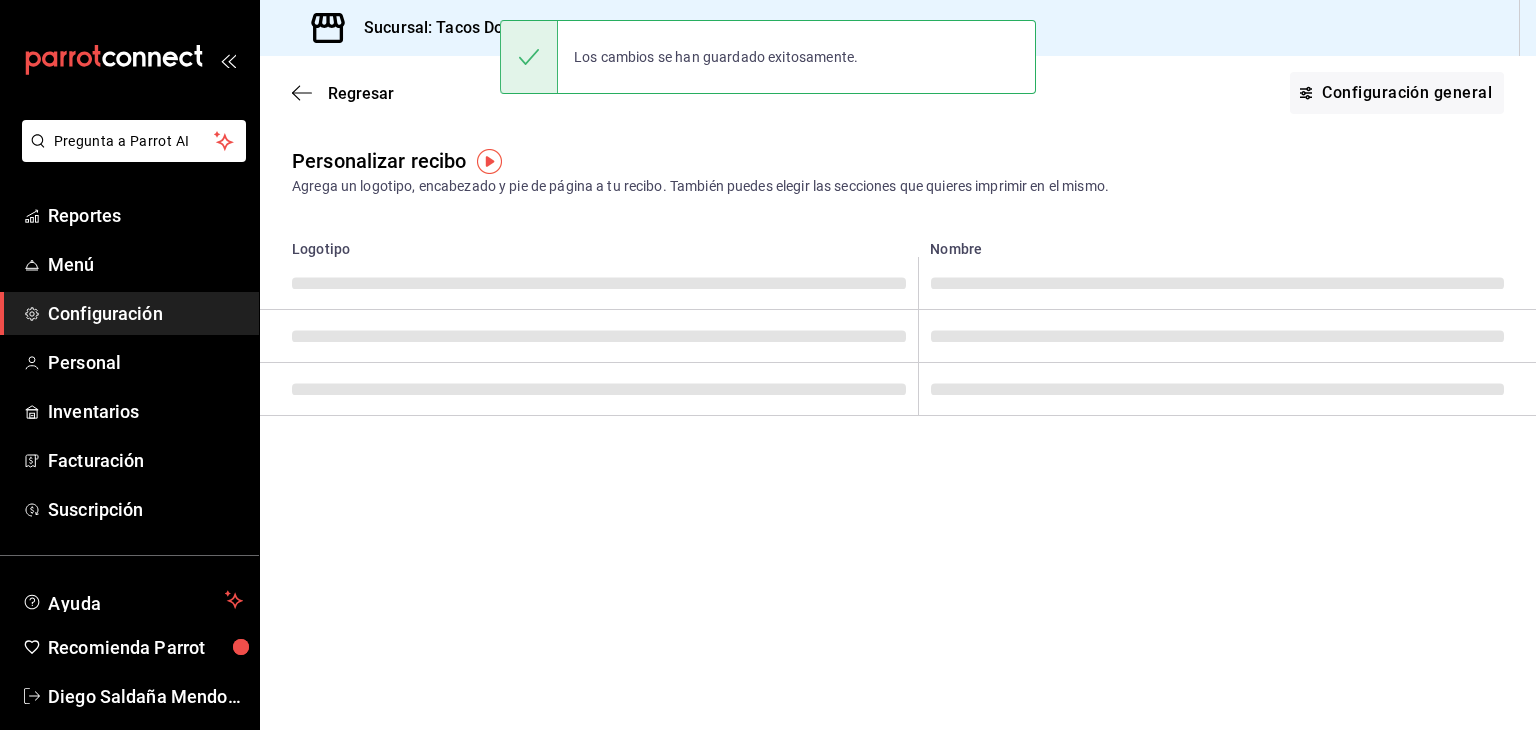 scroll, scrollTop: 0, scrollLeft: 0, axis: both 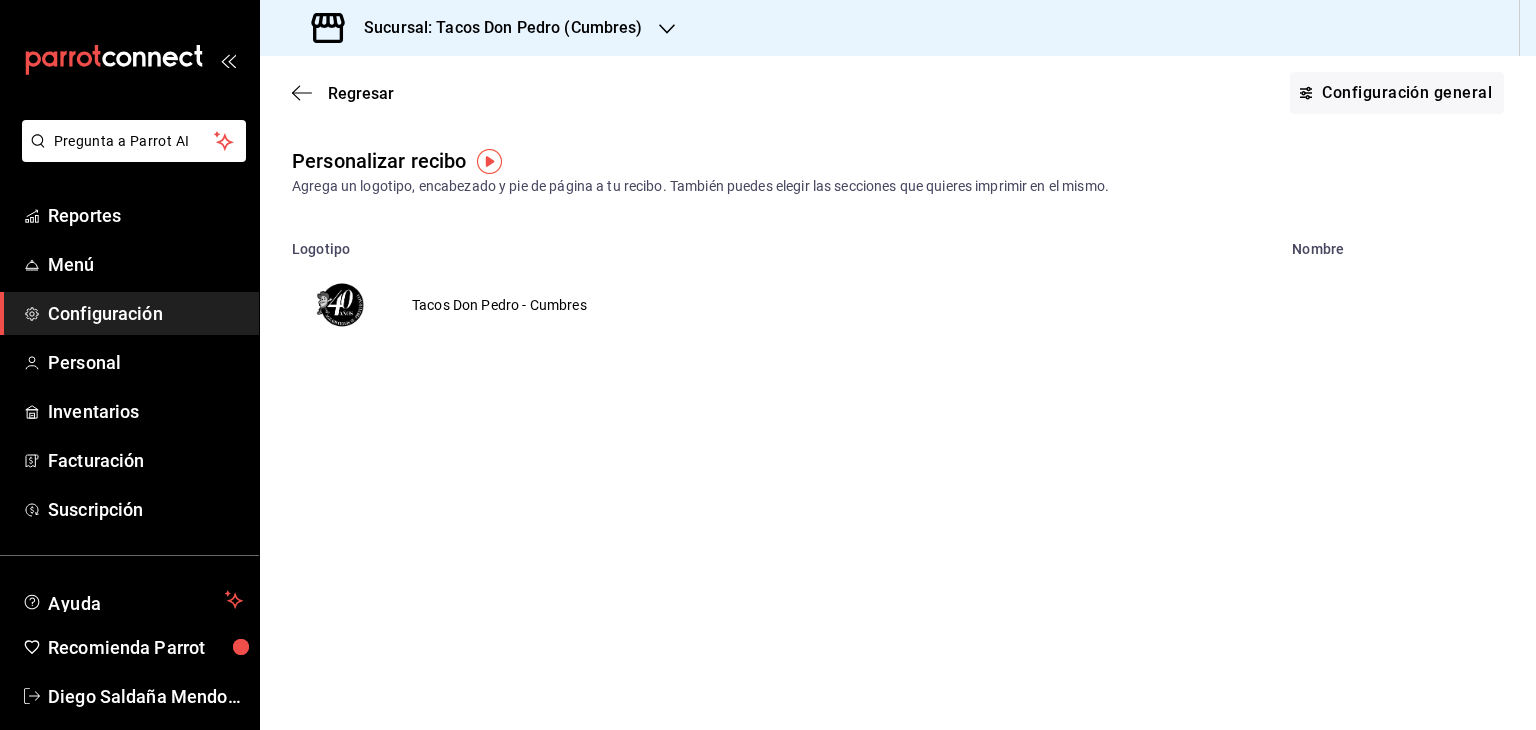 click on "Configuración" at bounding box center (145, 313) 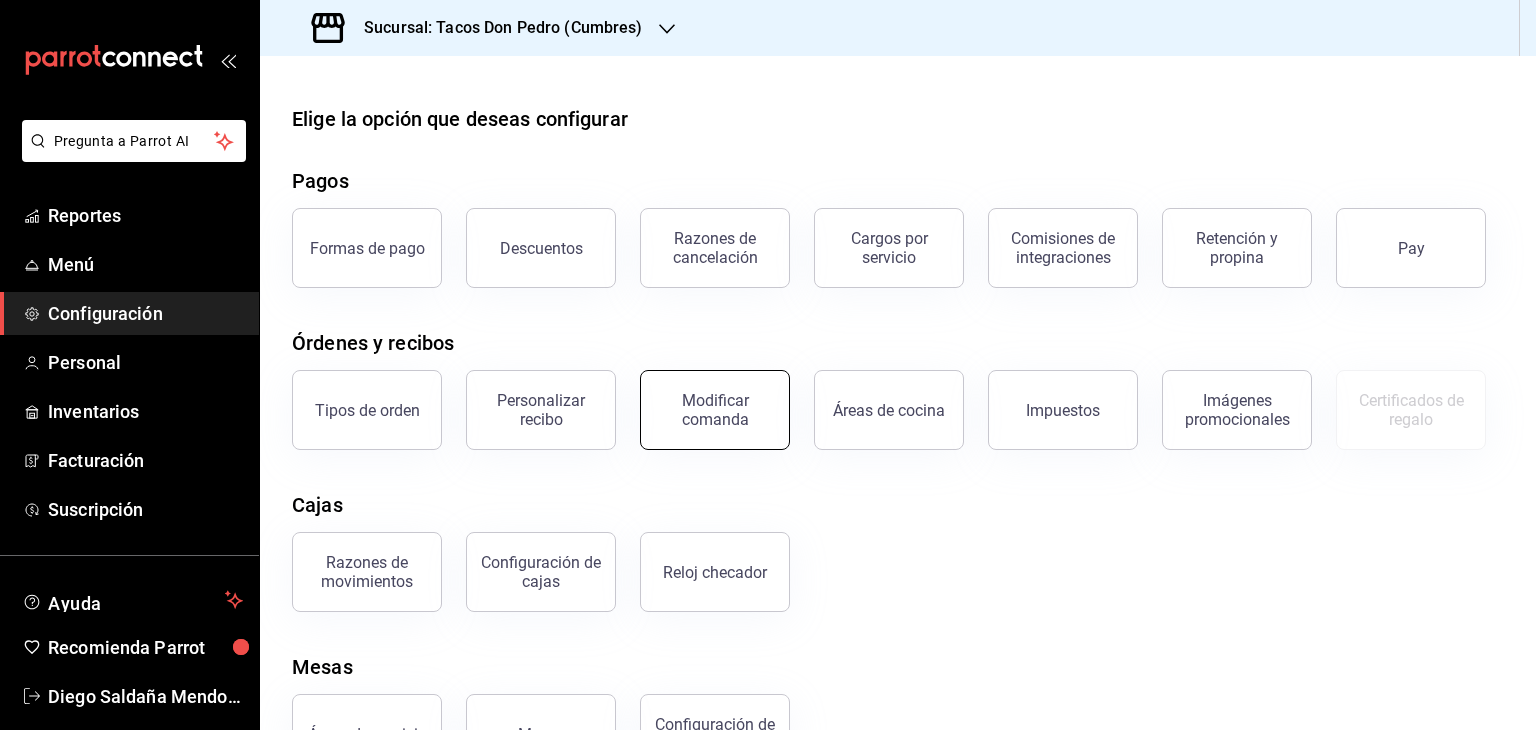 click on "Modificar comanda" at bounding box center [715, 410] 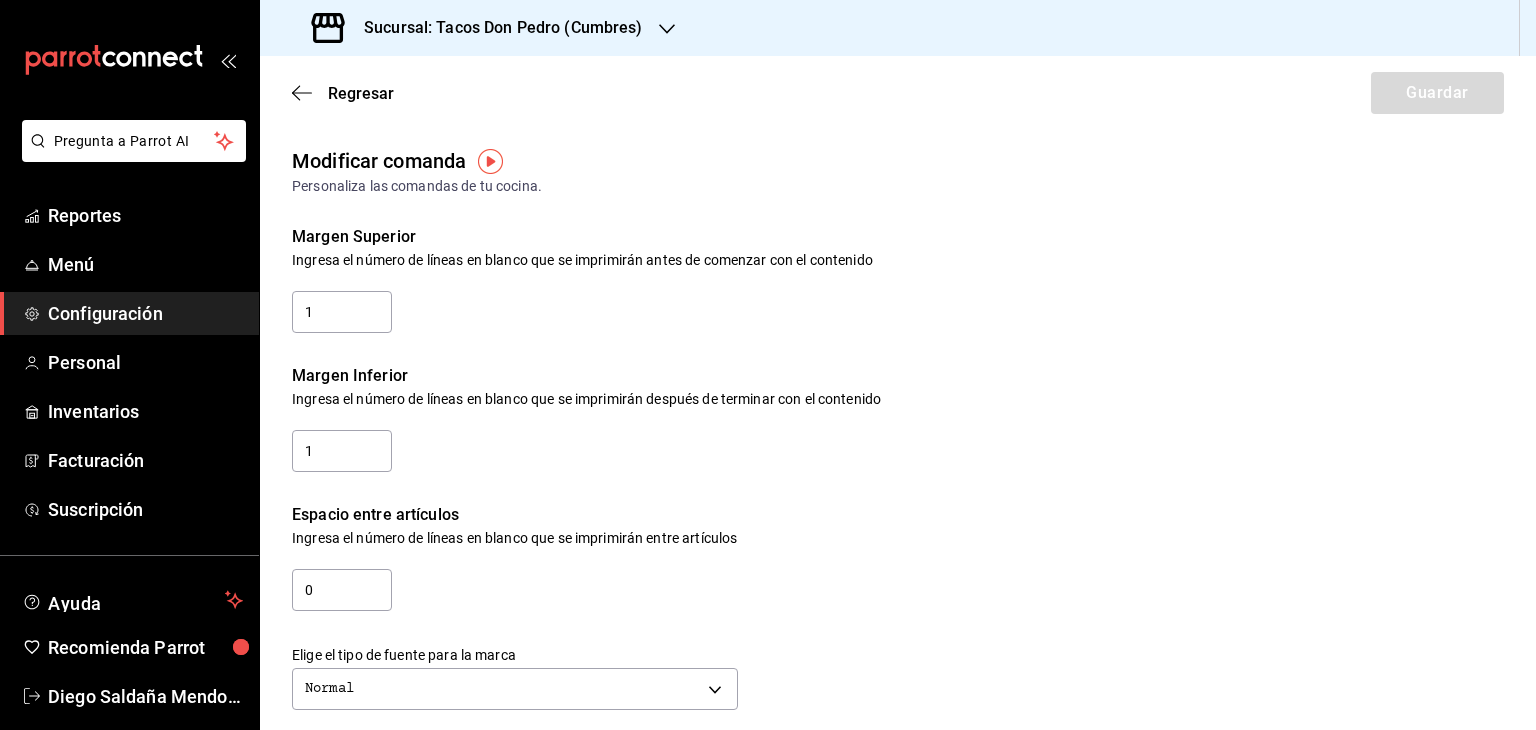 click on "Margen Inferior" at bounding box center [898, 376] 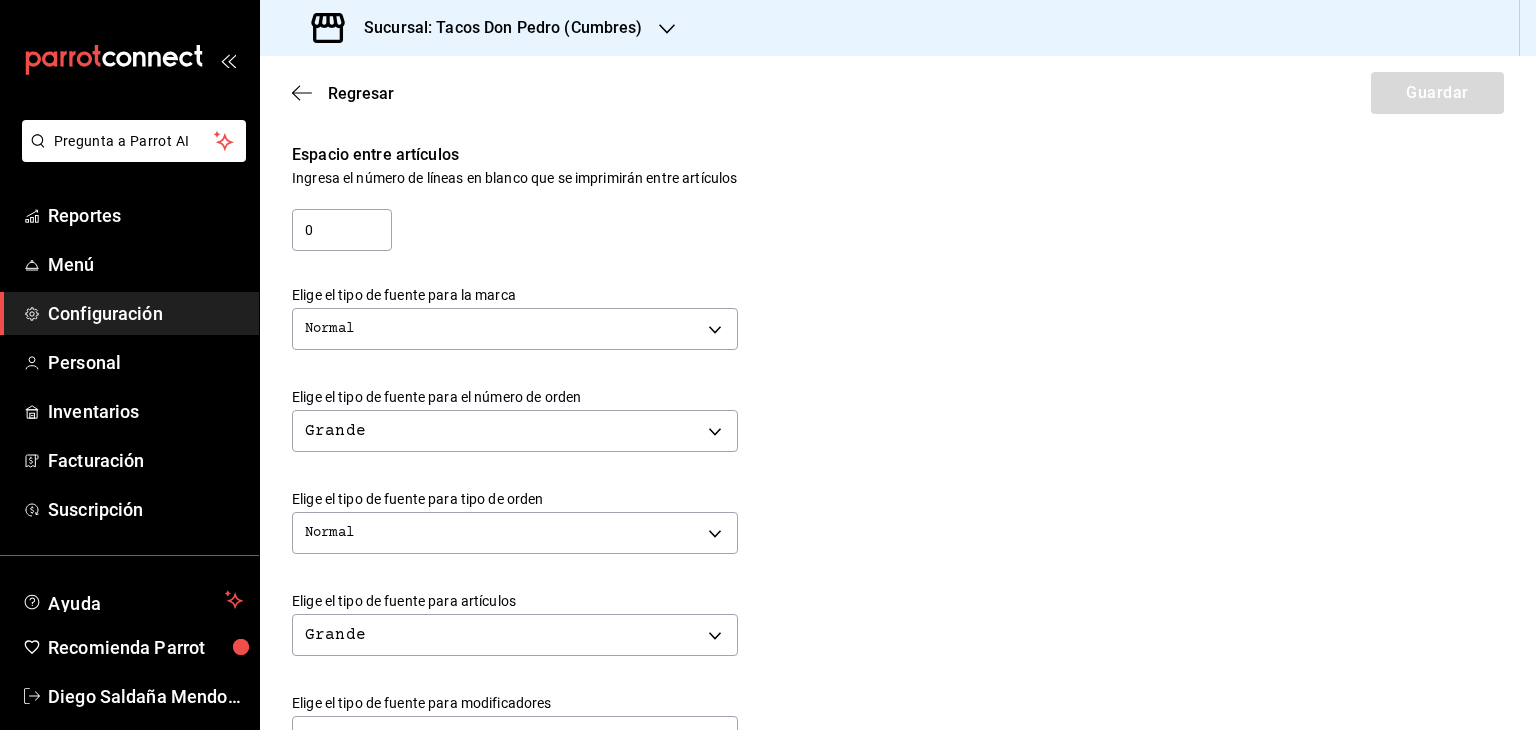 scroll, scrollTop: 400, scrollLeft: 0, axis: vertical 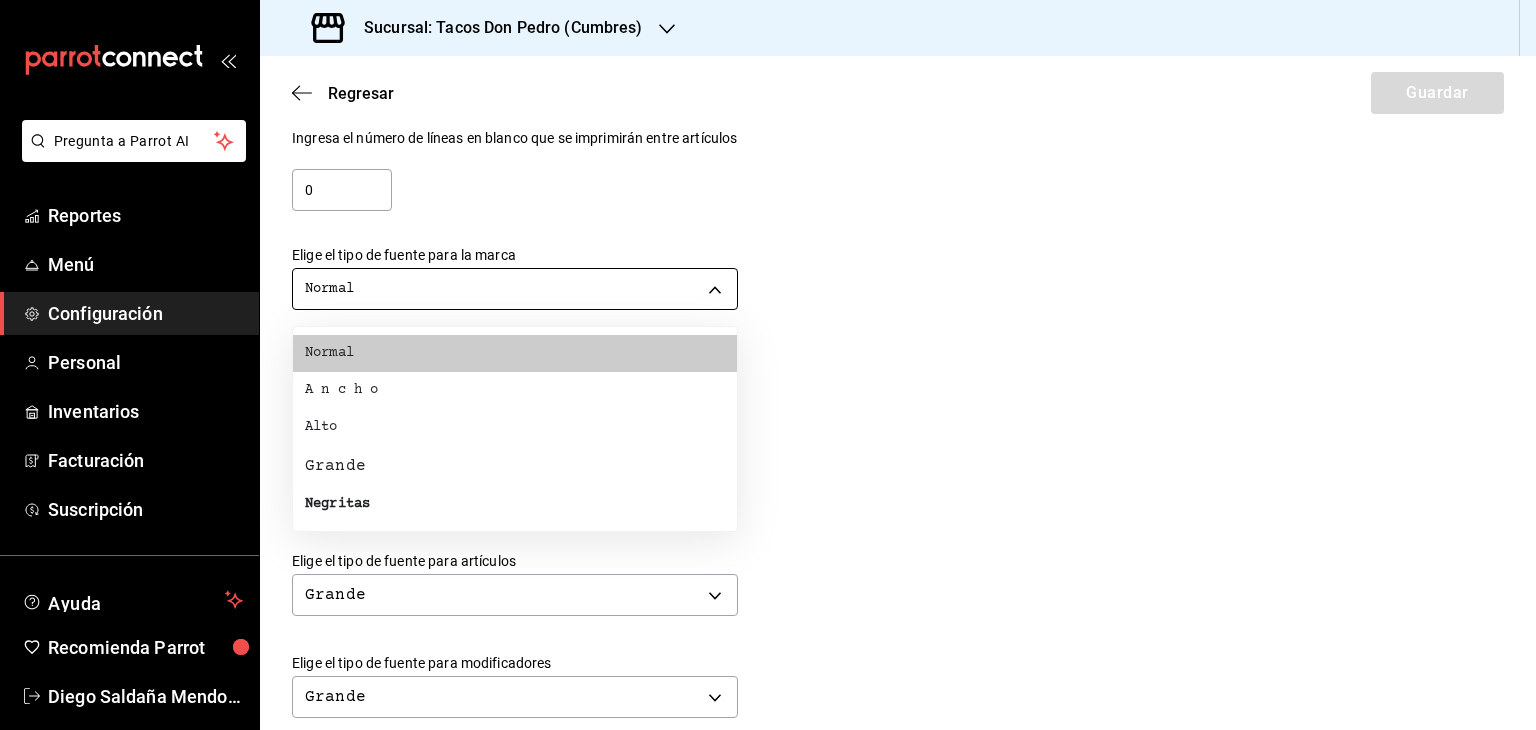 click on "Pregunta a Parrot AI Reportes   Menú   Configuración   Personal   Inventarios   Facturación   Suscripción   Ayuda Recomienda Parrot   [PERSON]   Sugerir nueva función   Sucursal: Tacos Don Pedro (Cumbres) Regresar Guardar Modificar comanda Personaliza las comandas de tu cocina. Margen Superior Ingresa el número de líneas en blanco que se imprimirán antes de comenzar con el contenido 1 Margen Inferior Ingresa el número de líneas en blanco que se imprimirán después de terminar con el contenido 1 Espacio entre artículos Ingresa el número de líneas en blanco que se imprimirán entre artículos 0 Elige el tipo de fuente para la marca Normal NORMAL Elige el tipo de fuente para el número de orden Grande   BIG Elige el tipo de fuente para tipo de orden Normal   NORMAL Elige el tipo de fuente para artículos Grande BIG Elige el tipo de fuente para modificadores Grande BIG Elige el tipo de fuente para notas Grande BIG ¿Mostrar títulos de grupos modificadores? Si No Si No Ir a video" at bounding box center [768, 365] 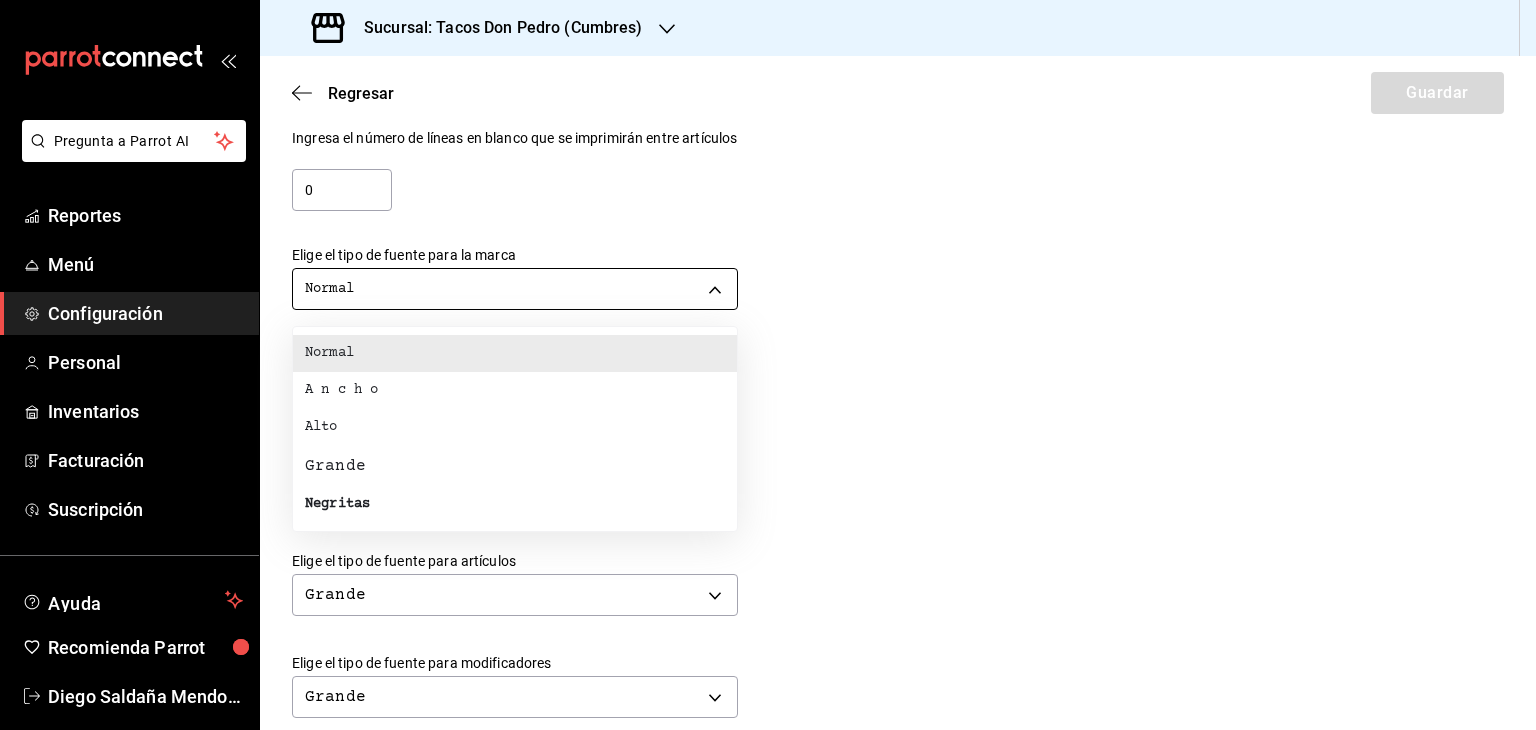 click at bounding box center (768, 365) 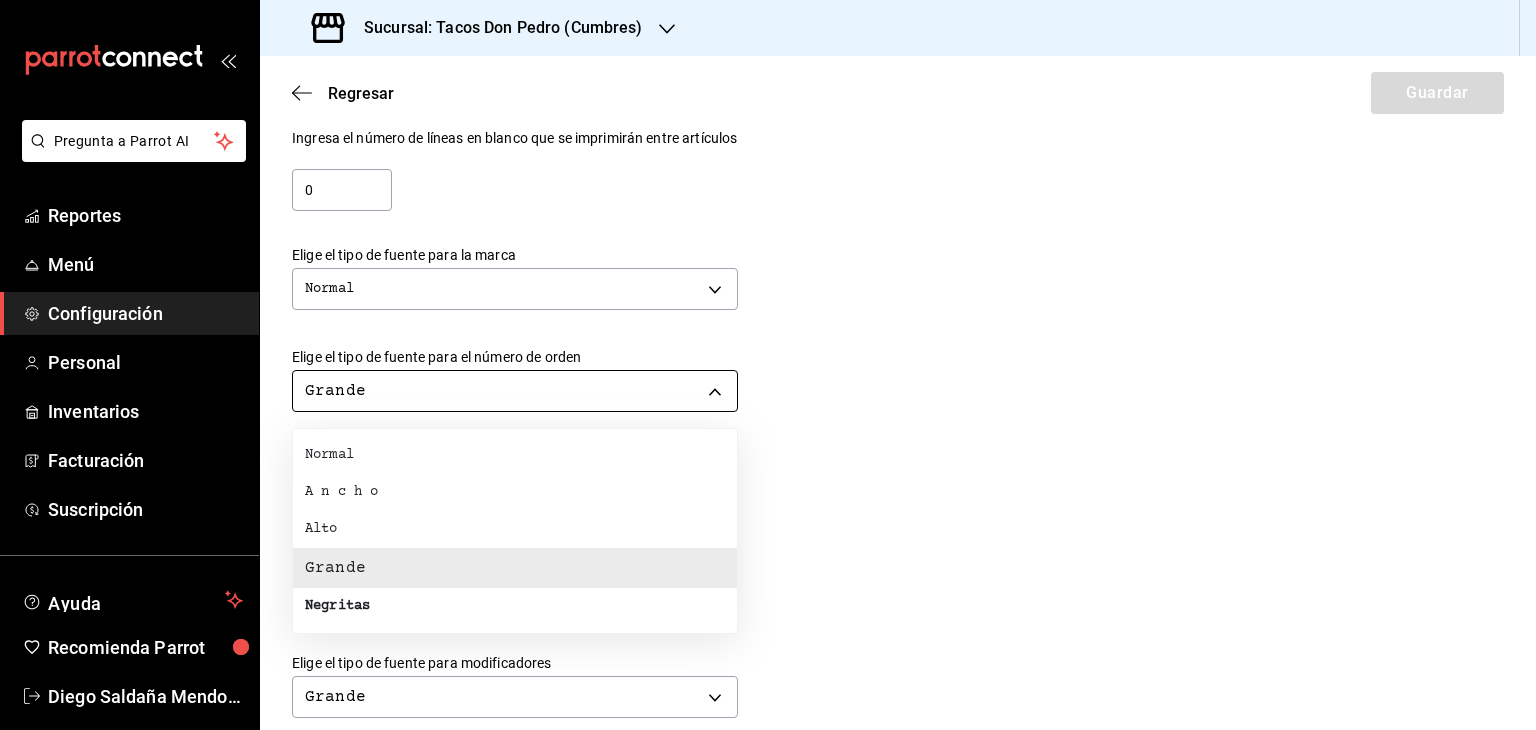click on "Pregunta a Parrot AI Reportes   Menú   Configuración   Personal   Inventarios   Facturación   Suscripción   Ayuda Recomienda Parrot   [PERSON]   Sugerir nueva función   Sucursal: Tacos Don Pedro (Cumbres) Regresar Guardar Modificar comanda Personaliza las comandas de tu cocina. Margen Superior Ingresa el número de líneas en blanco que se imprimirán antes de comenzar con el contenido 1 Margen Inferior Ingresa el número de líneas en blanco que se imprimirán después de terminar con el contenido 1 Espacio entre artículos Ingresa el número de líneas en blanco que se imprimirán entre artículos 0 Elige el tipo de fuente para la marca Normal NORMAL Elige el tipo de fuente para el número de orden Grande   BIG Elige el tipo de fuente para tipo de orden Normal   NORMAL Elige el tipo de fuente para artículos Grande BIG Elige el tipo de fuente para modificadores Grande BIG Elige el tipo de fuente para notas Grande BIG ¿Mostrar títulos de grupos modificadores? Si No Si No Ir a video" at bounding box center [768, 365] 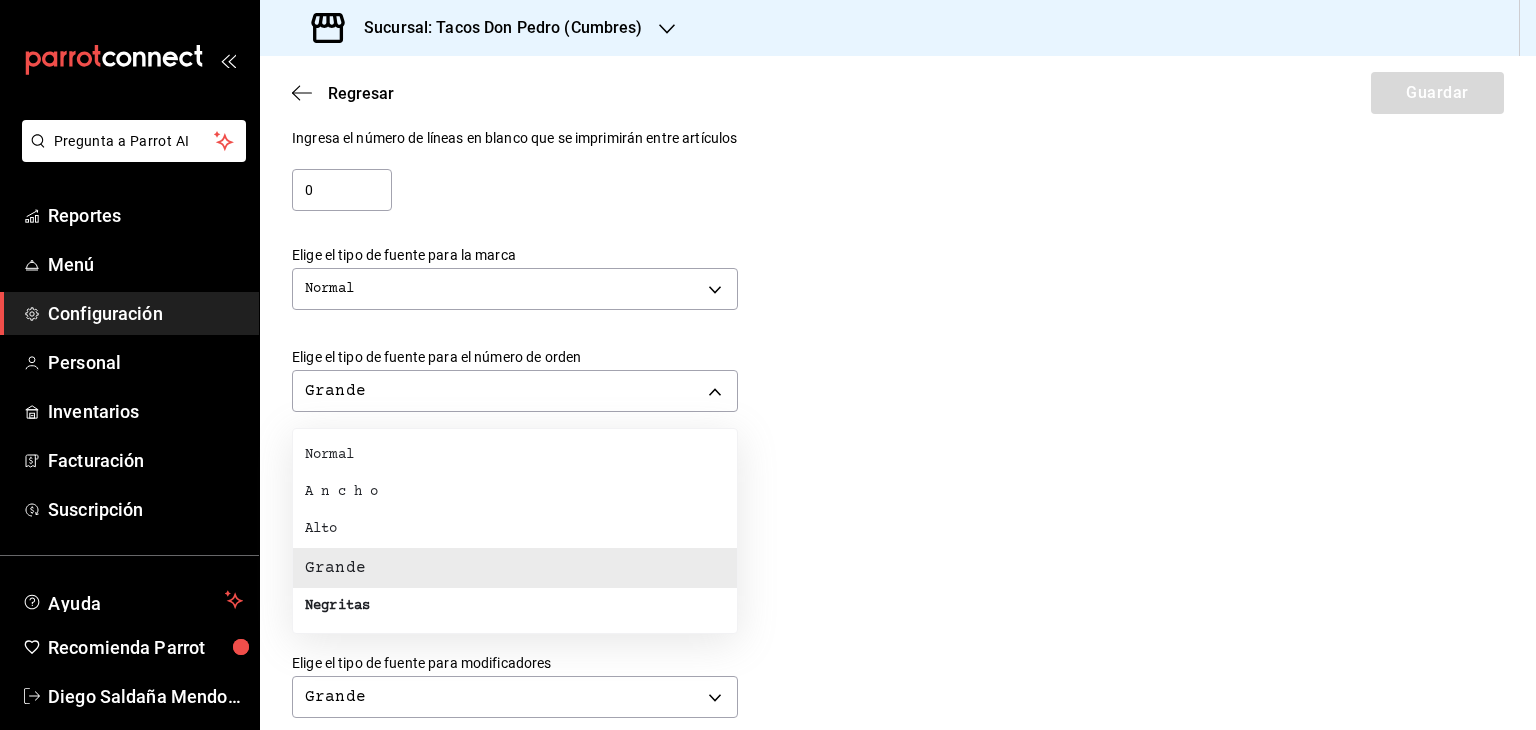 click on "Negritas" at bounding box center [515, 606] 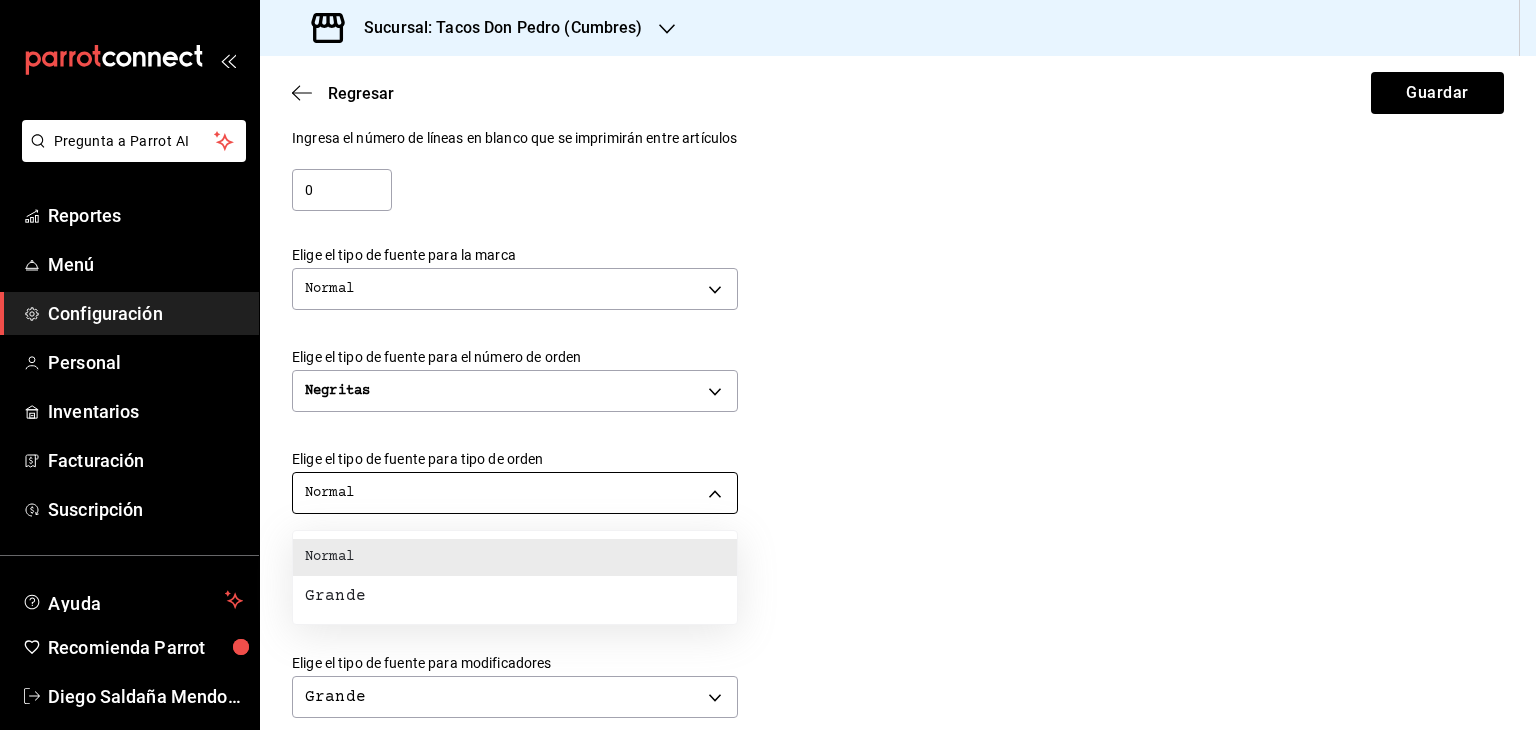 click on "Pregunta a Parrot AI Reportes   Menú   Configuración   Personal   Inventarios   Facturación   Suscripción   Ayuda Recomienda Parrot   [PERSON]   Sugerir nueva función   Sucursal: Tacos Don Pedro (Cumbres) Regresar Guardar Modificar comanda Personaliza las comandas de tu cocina. Margen Superior Ingresa el número de líneas en blanco que se imprimirán antes de comenzar con el contenido 1 Margen Inferior Ingresa el número de líneas en blanco que se imprimirán después de terminar con el contenido 1 Espacio entre artículos Ingresa el número de líneas en blanco que se imprimirán entre artículos 0 Elige el tipo de fuente para la marca Normal NORMAL Elige el tipo de fuente para el número de orden Negritas   BOLD Elige el tipo de fuente para tipo de orden Normal   NORMAL Elige el tipo de fuente para artículos Grande BIG Elige el tipo de fuente para modificadores Grande BIG Elige el tipo de fuente para notas Grande BIG ¿Mostrar títulos de grupos modificadores? Si No Si No Ir a video" at bounding box center [768, 365] 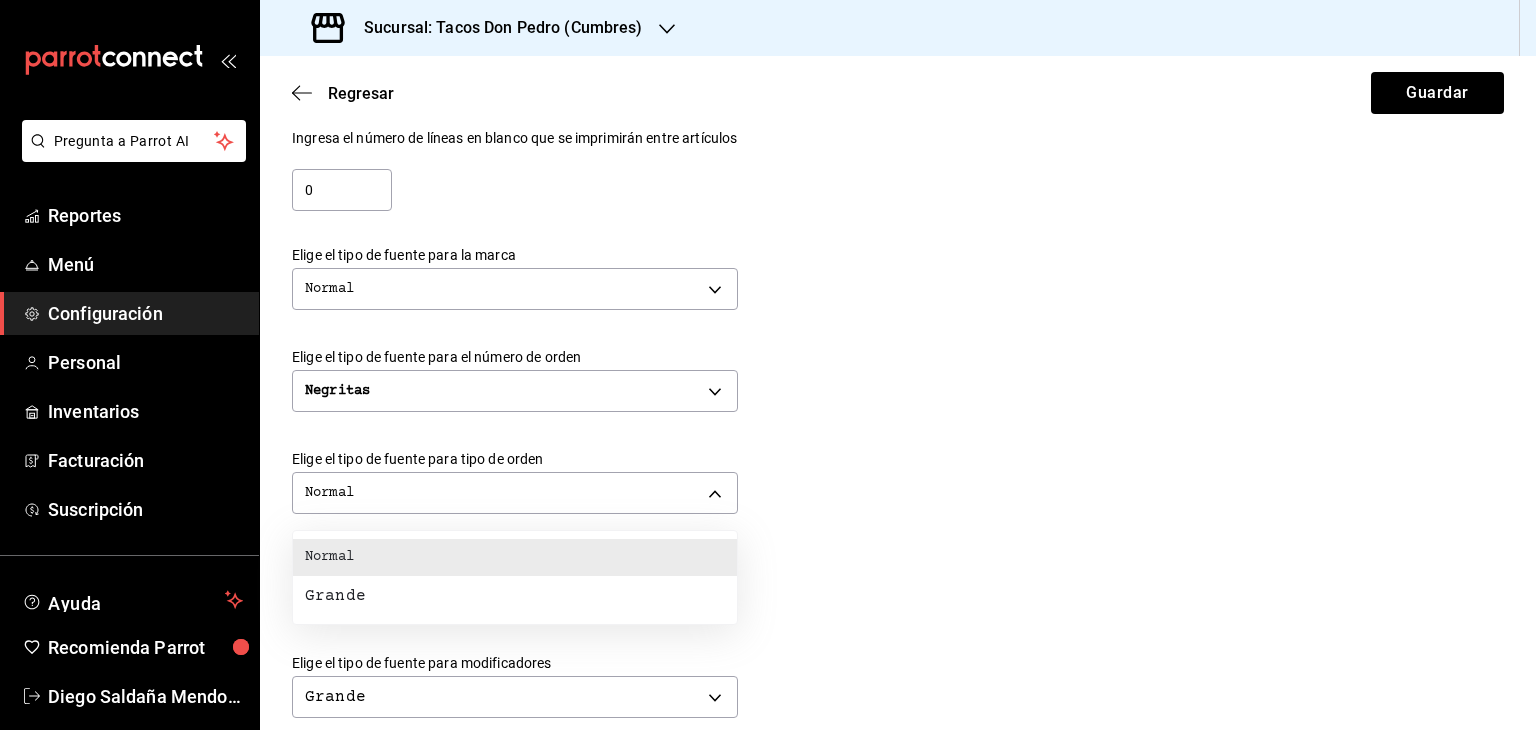 click on "Grande" at bounding box center (515, 596) 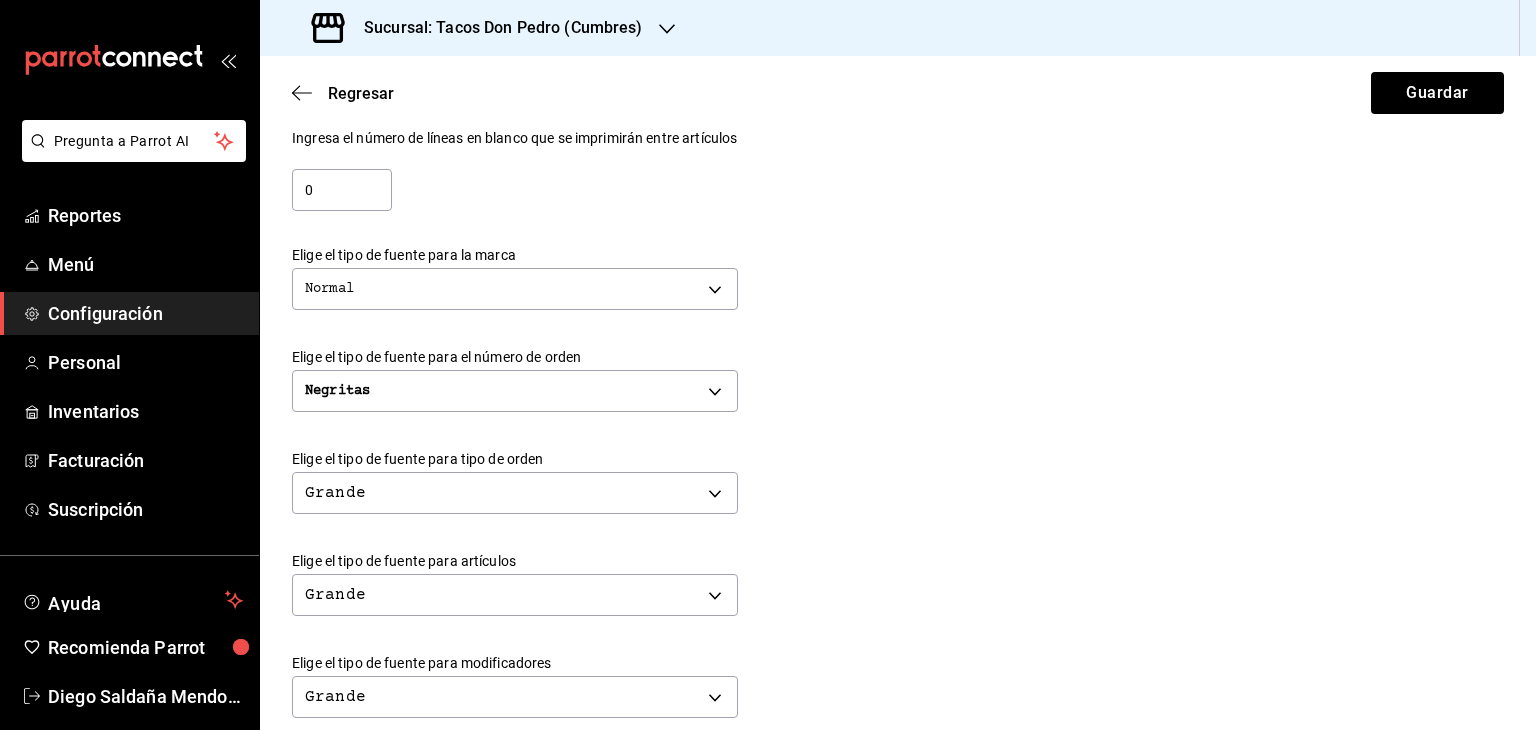 click on "Elige el tipo de fuente para artículos Grande BIG" at bounding box center (882, 571) 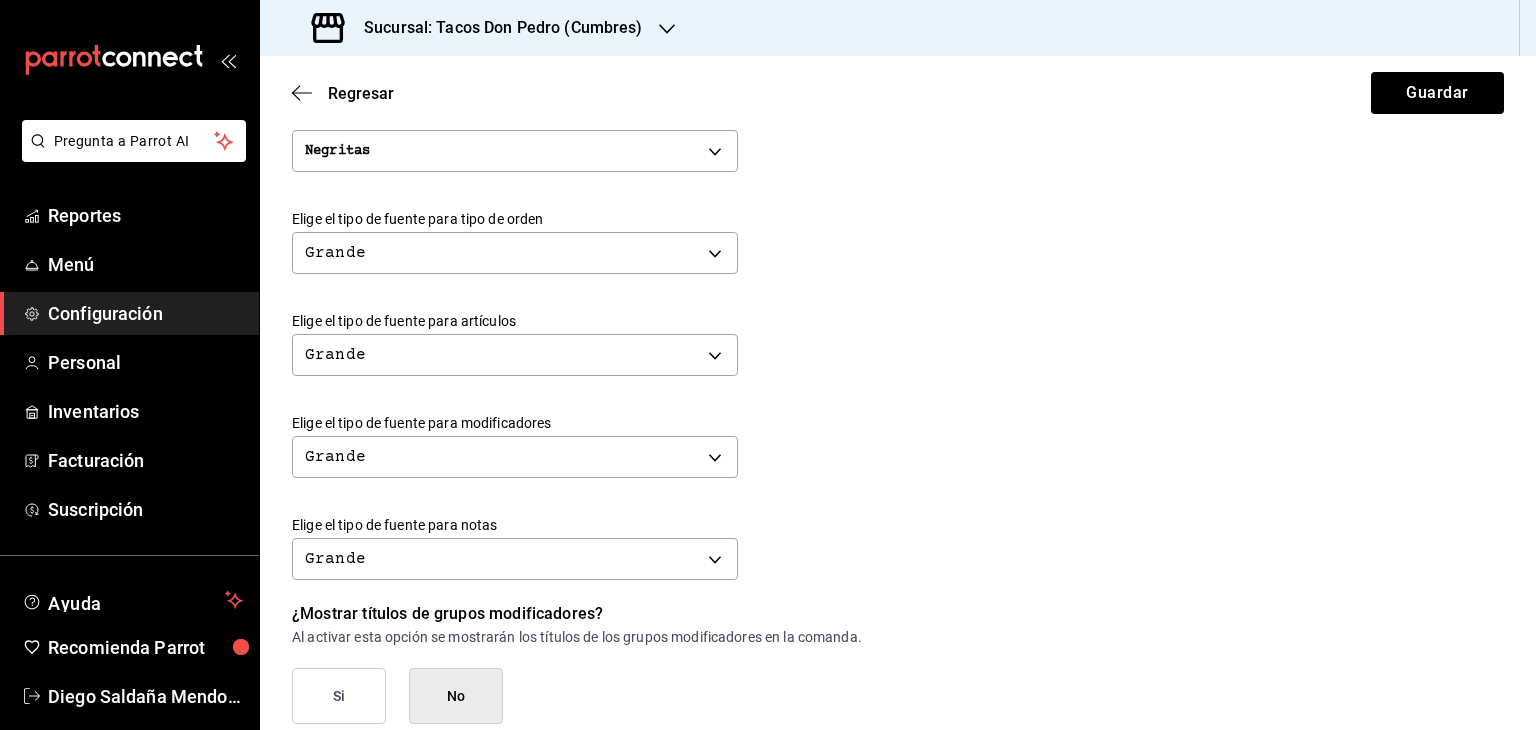 scroll, scrollTop: 680, scrollLeft: 0, axis: vertical 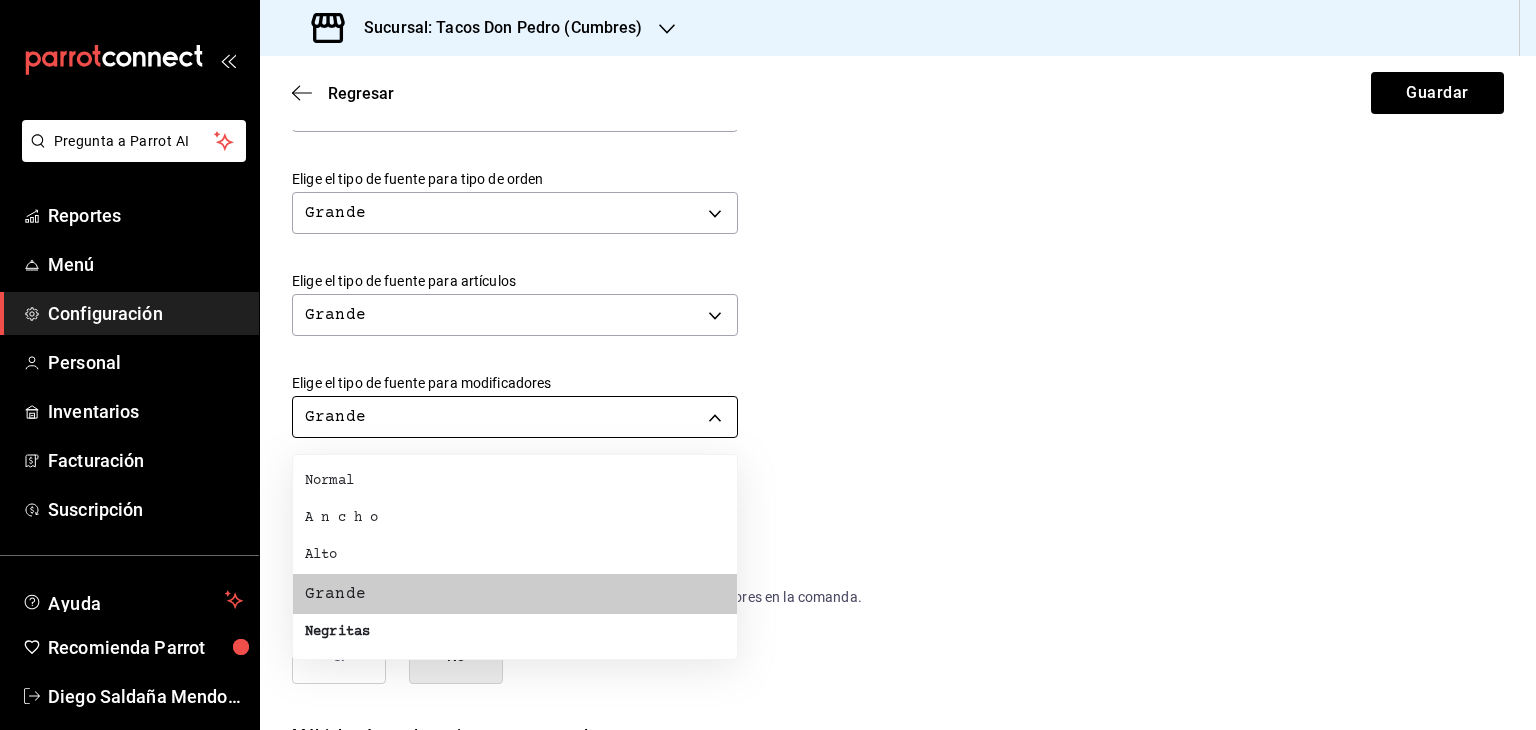 click on "Pregunta a Parrot AI Reportes   Menú   Configuración   Personal   Inventarios   Facturación   Suscripción   Ayuda Recomienda Parrot   [PERSON]   Sugerir nueva función   Sucursal: Tacos Don Pedro (Cumbres) Regresar Guardar Modificar comanda Personaliza las comandas de tu cocina. Margen Superior Ingresa el número de líneas en blanco que se imprimirán antes de comenzar con el contenido 1 Margen Inferior Ingresa el número de líneas en blanco que se imprimirán después de terminar con el contenido 1 Espacio entre artículos Ingresa el número de líneas en blanco que se imprimirán entre artículos 0 Elige el tipo de fuente para la marca Normal NORMAL Elige el tipo de fuente para el número de orden Negritas   BOLD Elige el tipo de fuente para tipo de orden Grande   BIG Elige el tipo de fuente para artículos Grande BIG Elige el tipo de fuente para modificadores Grande BIG Elige el tipo de fuente para notas Grande BIG ¿Mostrar títulos de grupos modificadores? Si No Si No Ir a video" at bounding box center [768, 365] 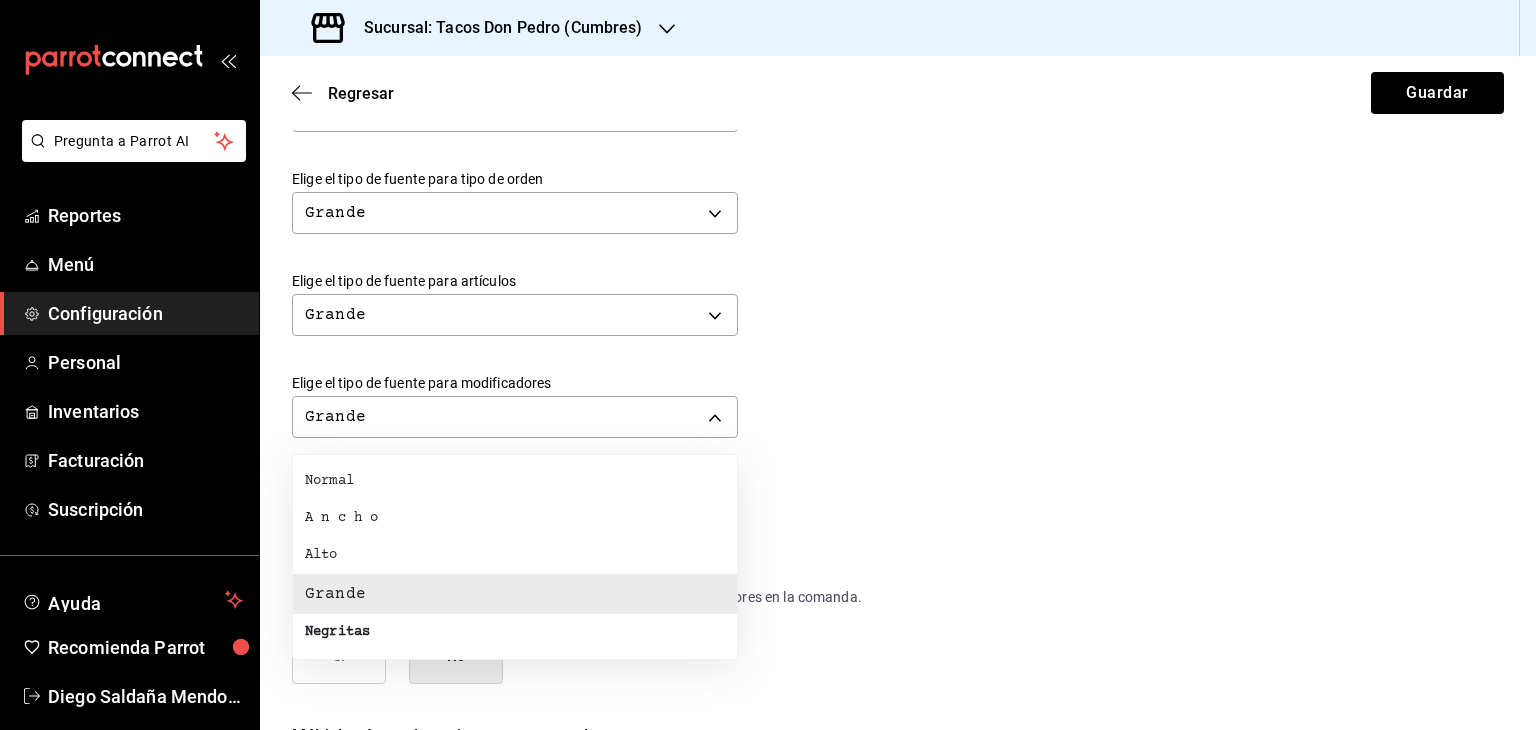 click on "Alto" at bounding box center [515, 555] 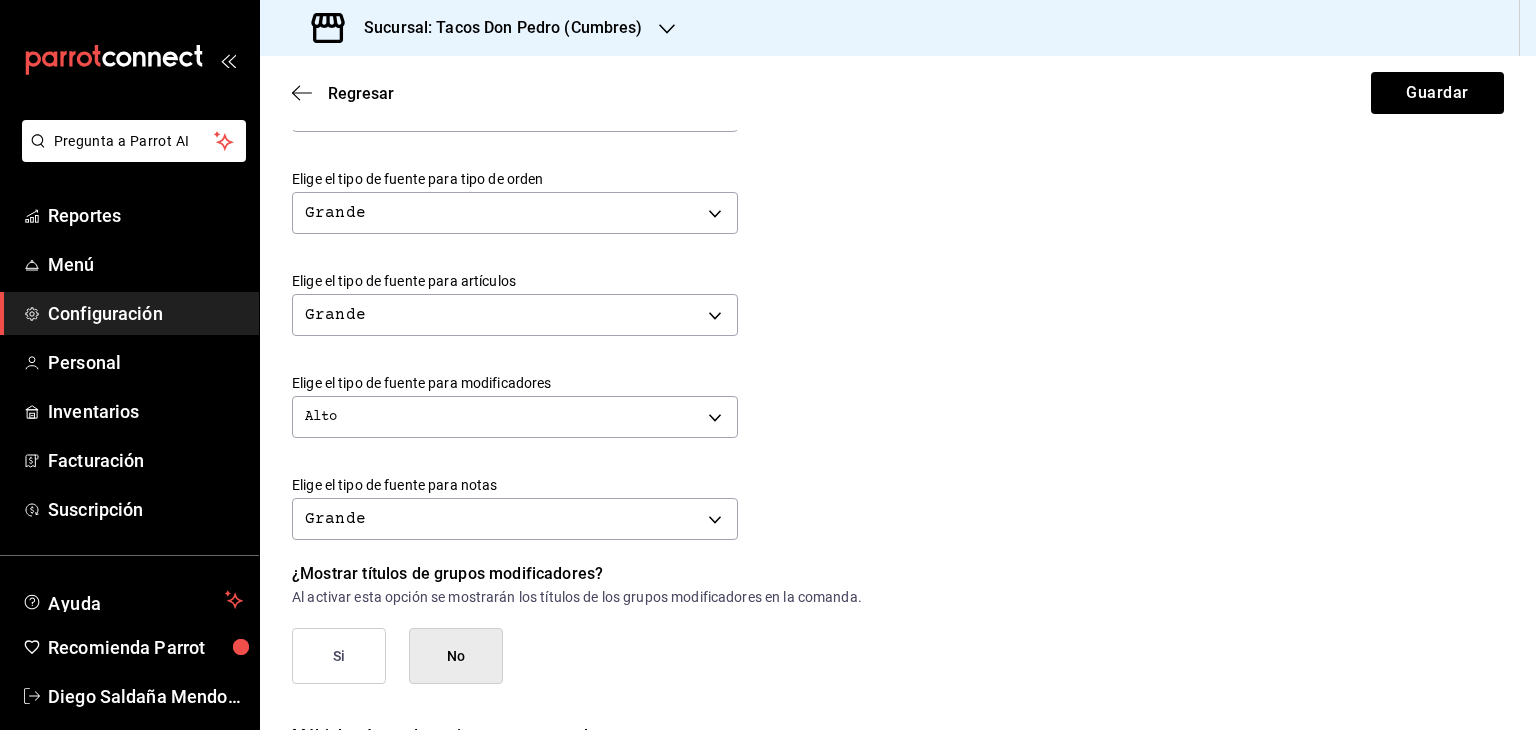 click on "Grande BIG" at bounding box center (898, 516) 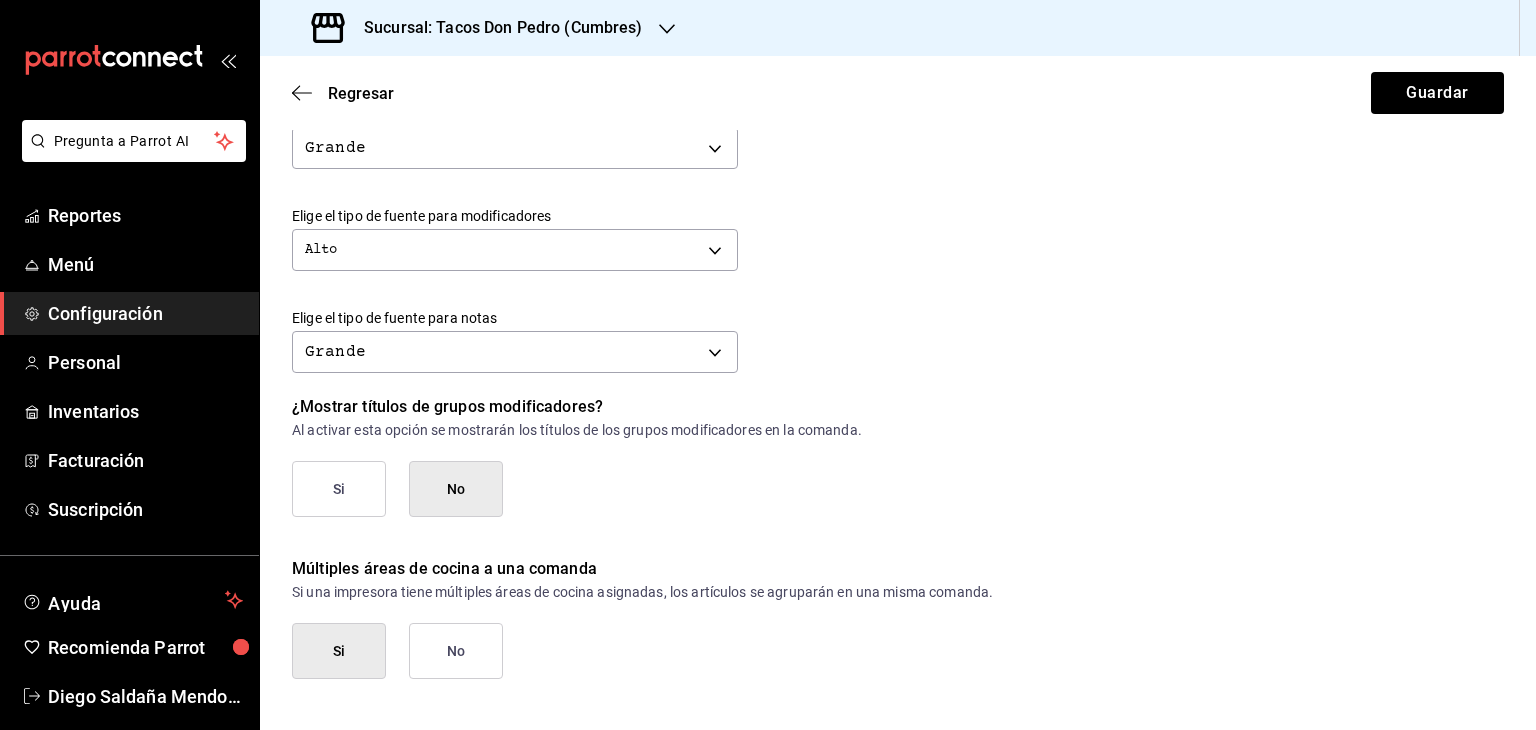 scroll, scrollTop: 868, scrollLeft: 0, axis: vertical 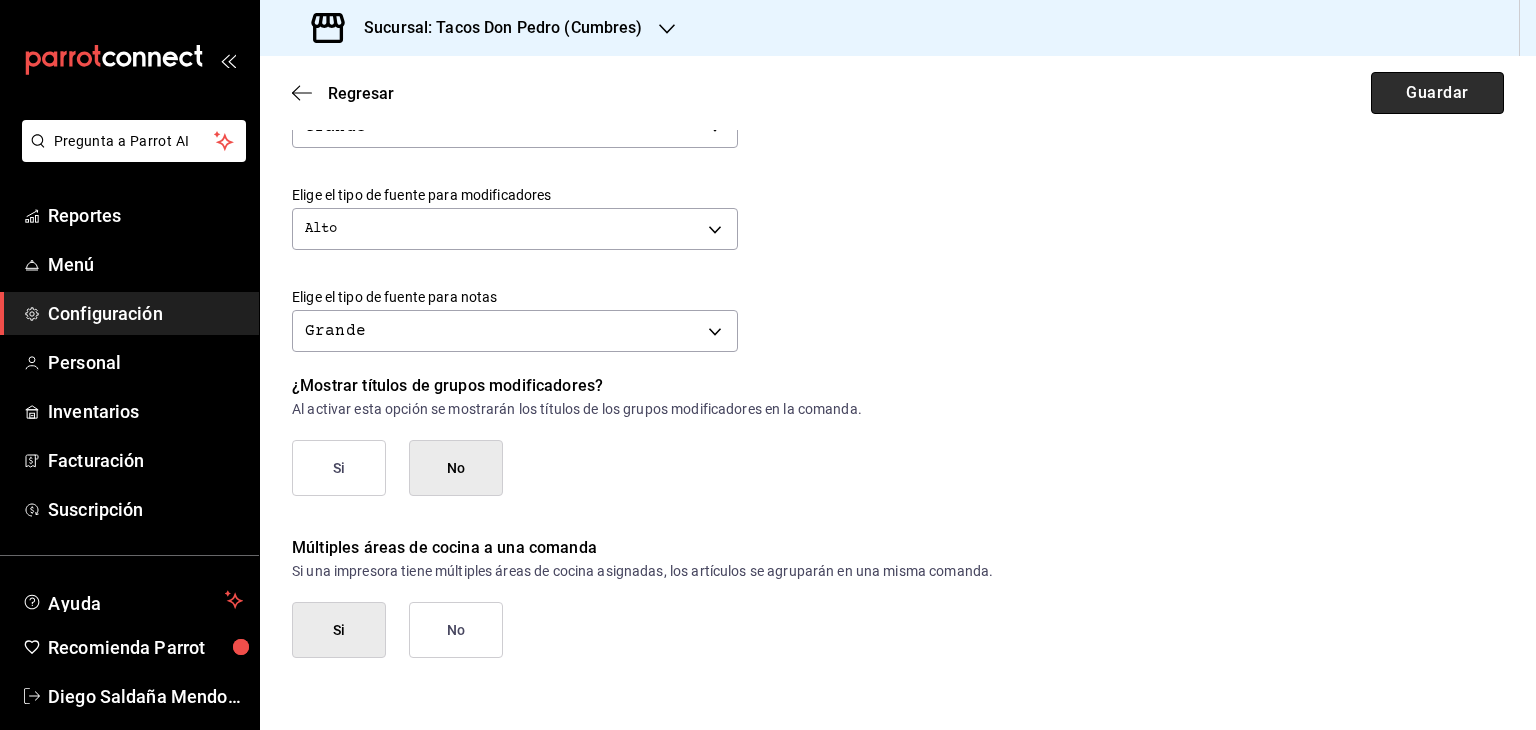 click on "Guardar" at bounding box center [1437, 93] 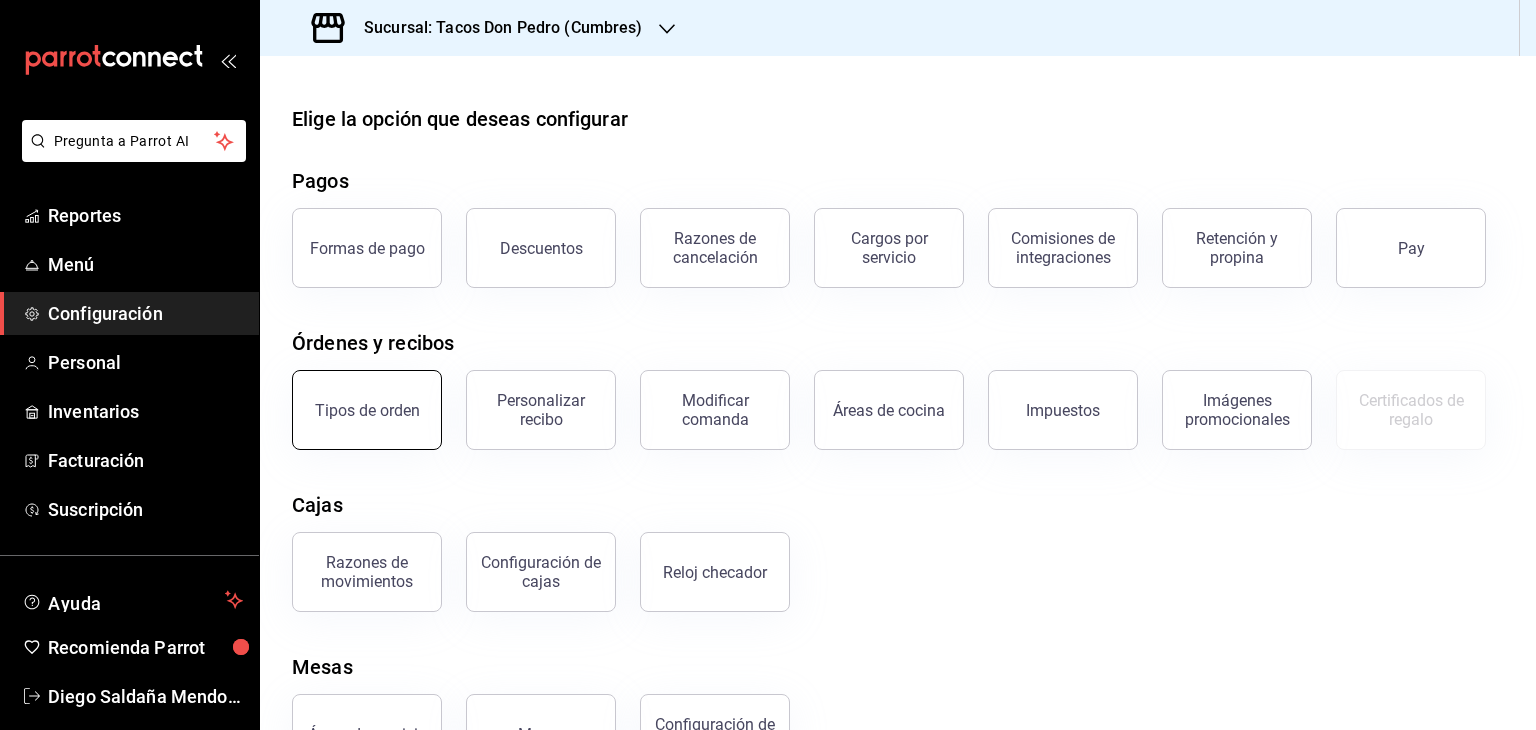click on "Tipos de orden" at bounding box center [367, 410] 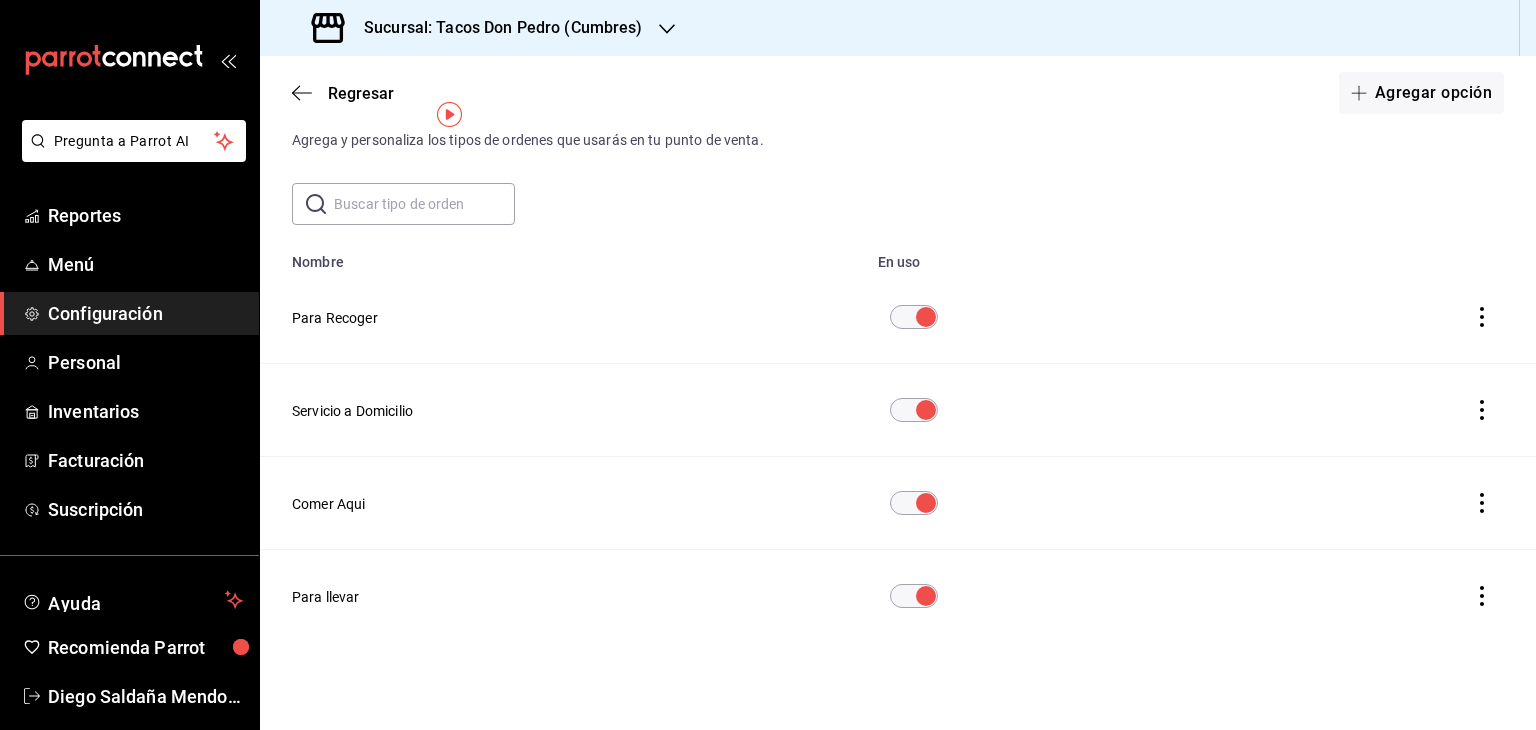 scroll, scrollTop: 0, scrollLeft: 0, axis: both 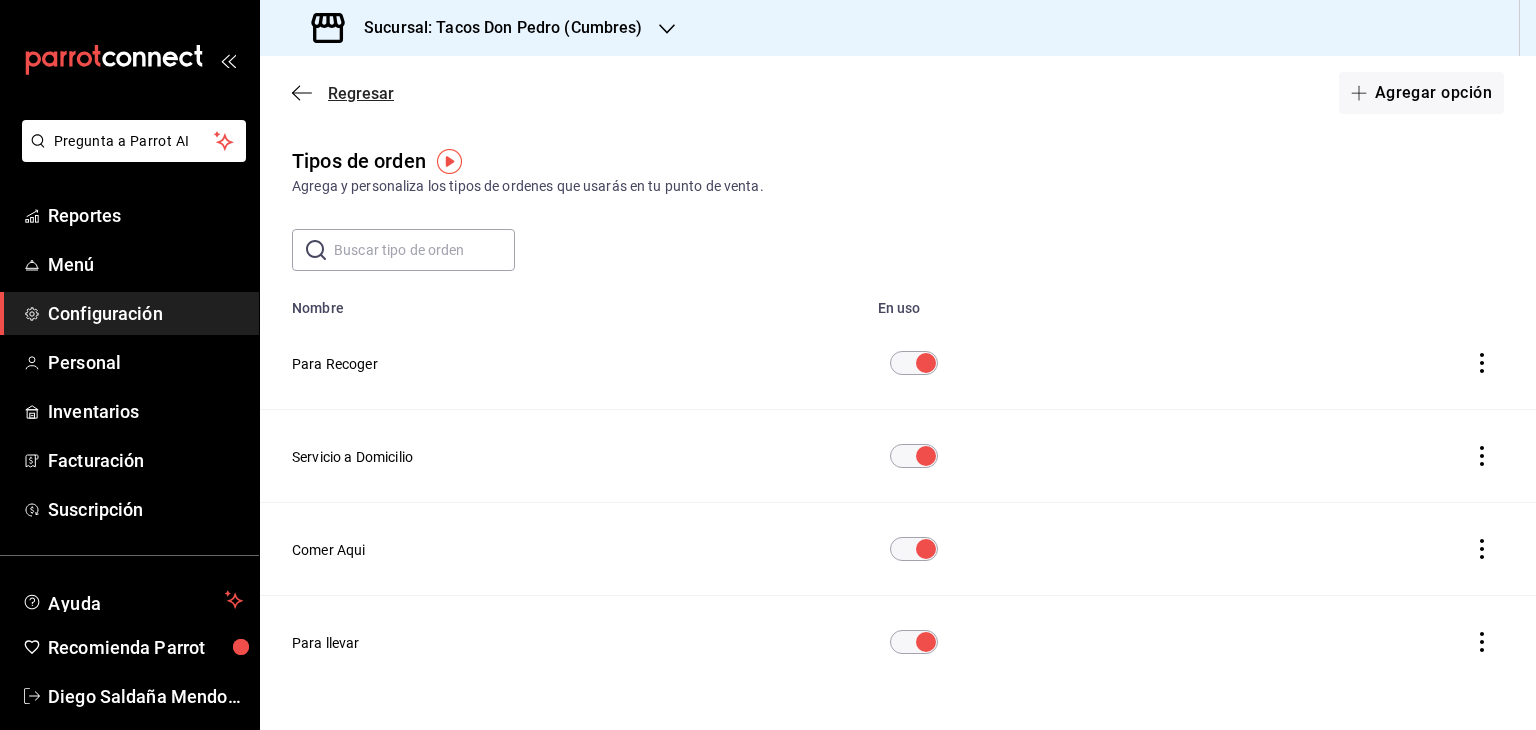 click 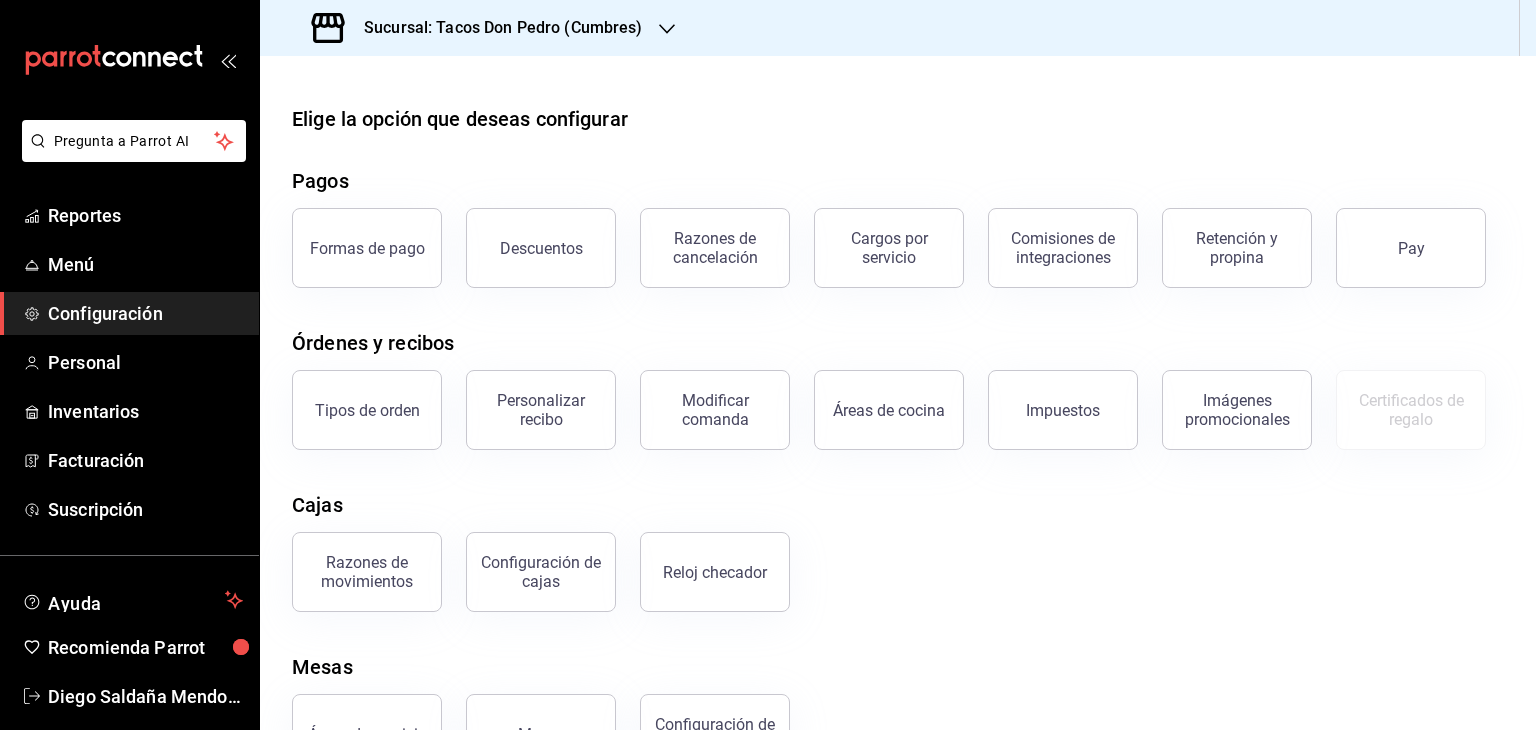 click on "Razones de movimientos Configuración de cajas Reloj checador" at bounding box center (886, 560) 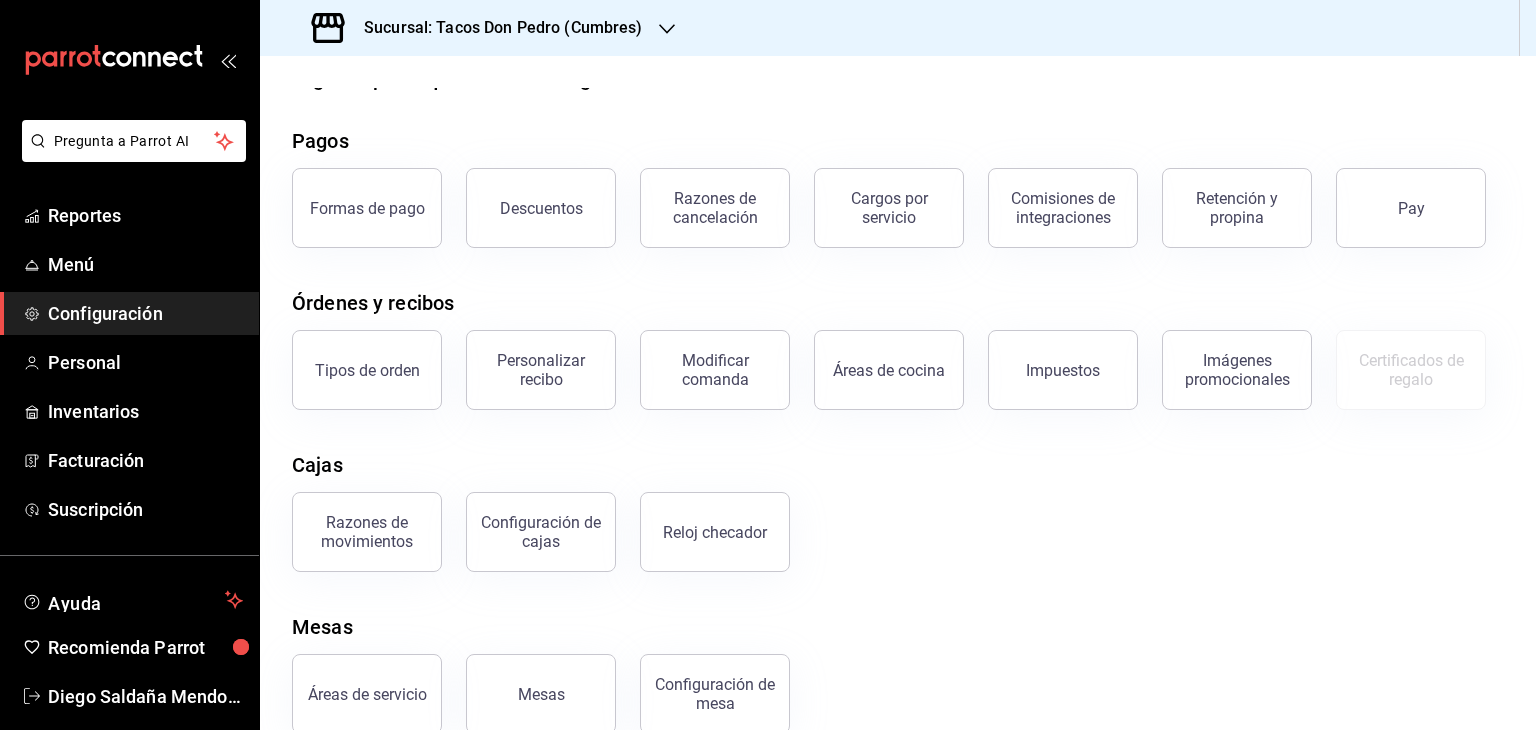 scroll, scrollTop: 76, scrollLeft: 0, axis: vertical 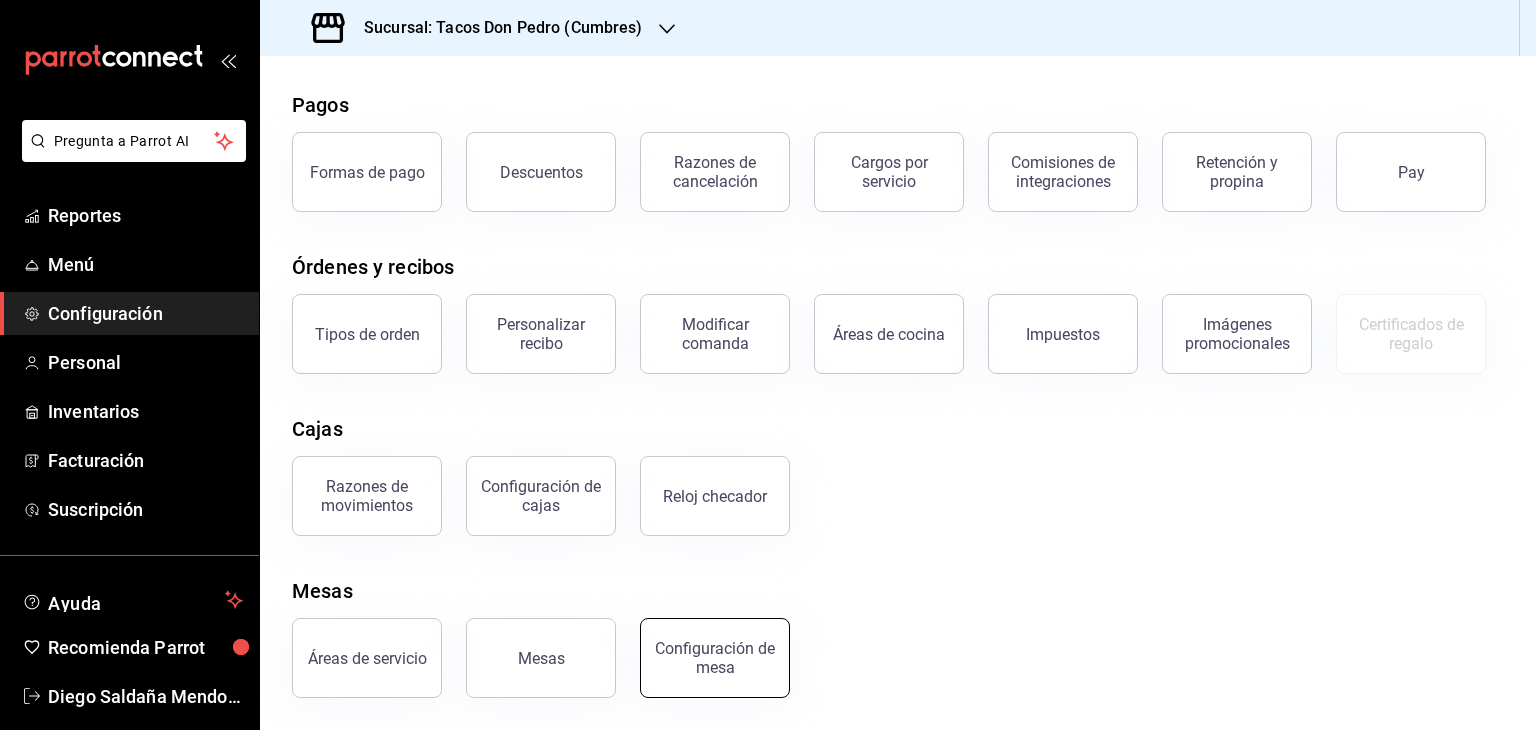 click on "Configuración de mesa" at bounding box center [715, 658] 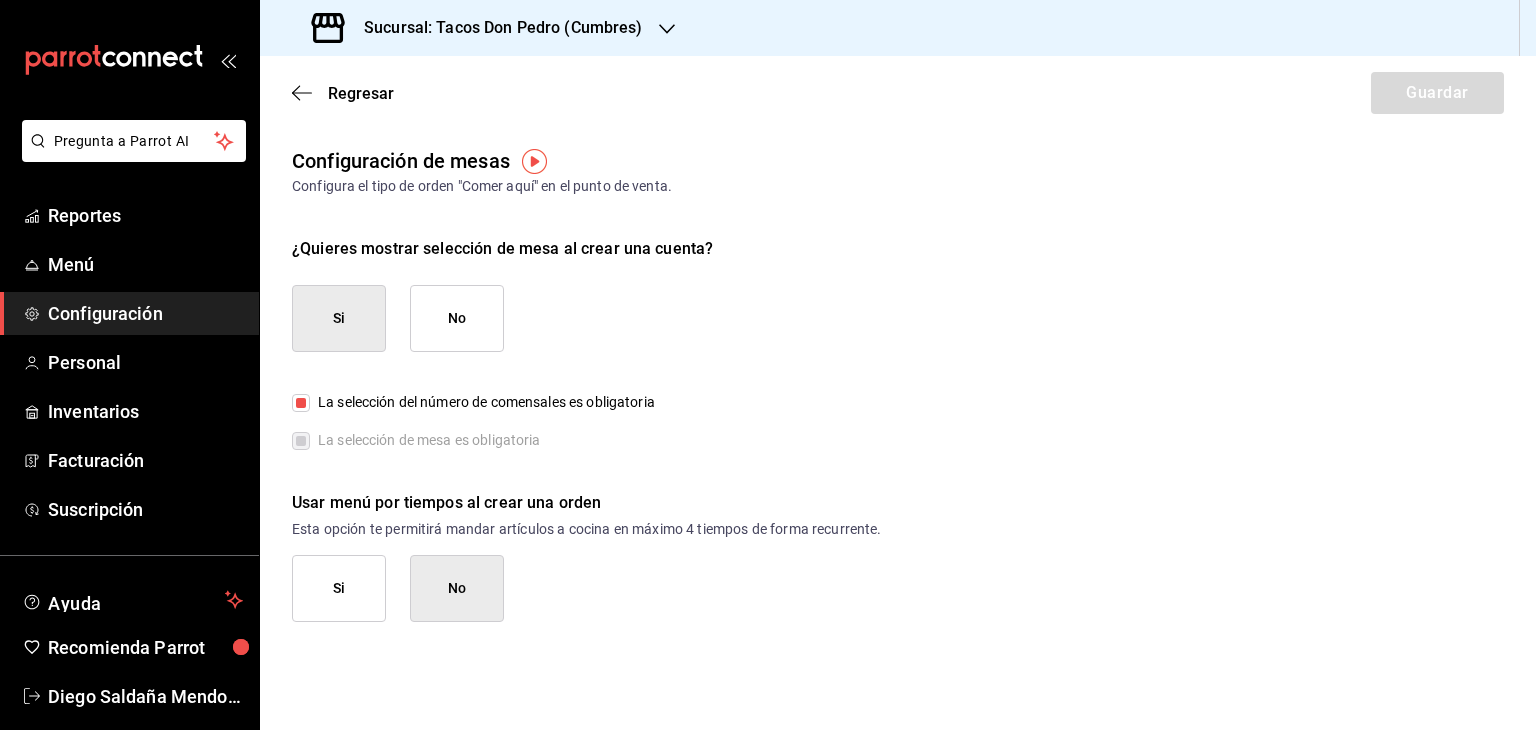 click on "La selección del número de comensales es obligatoria" at bounding box center [898, 403] 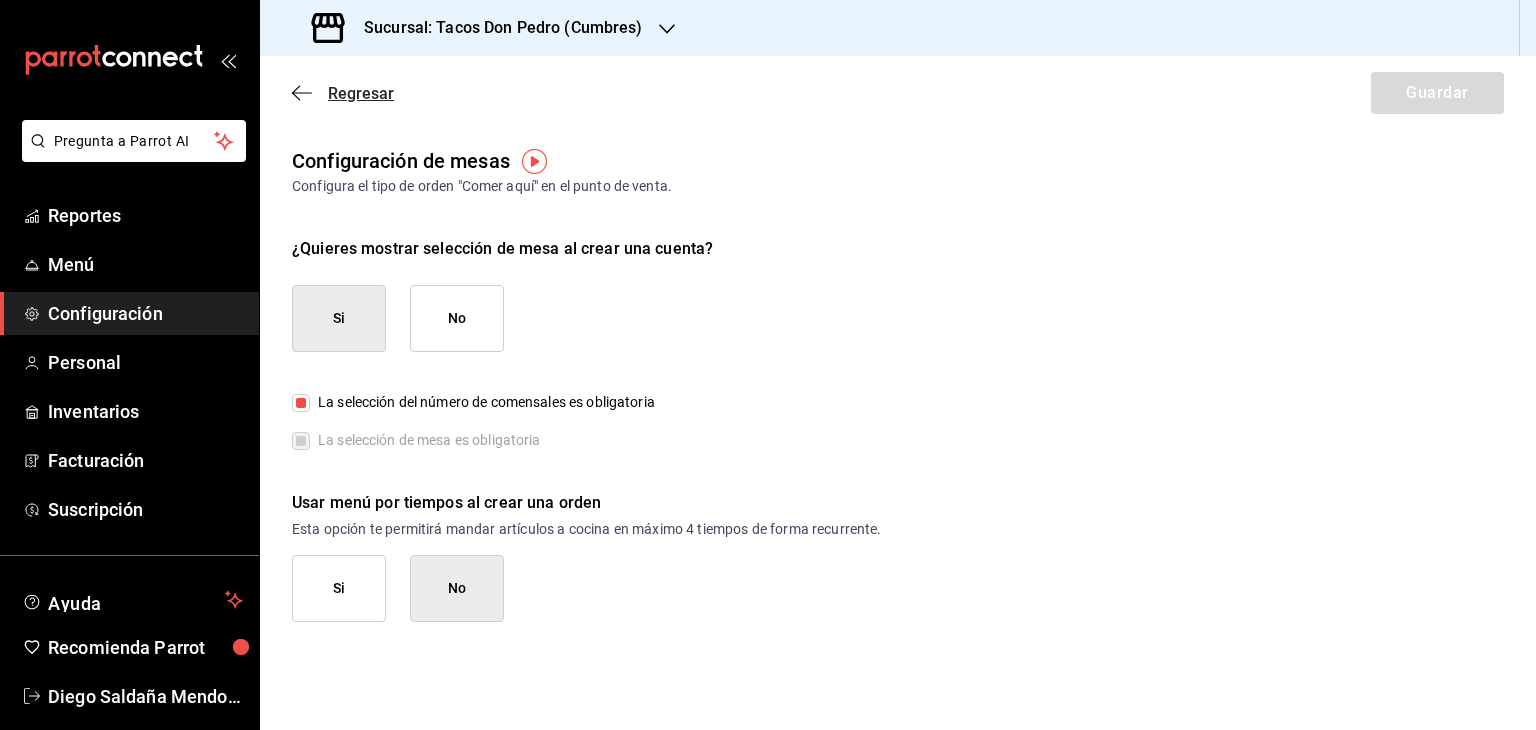 click 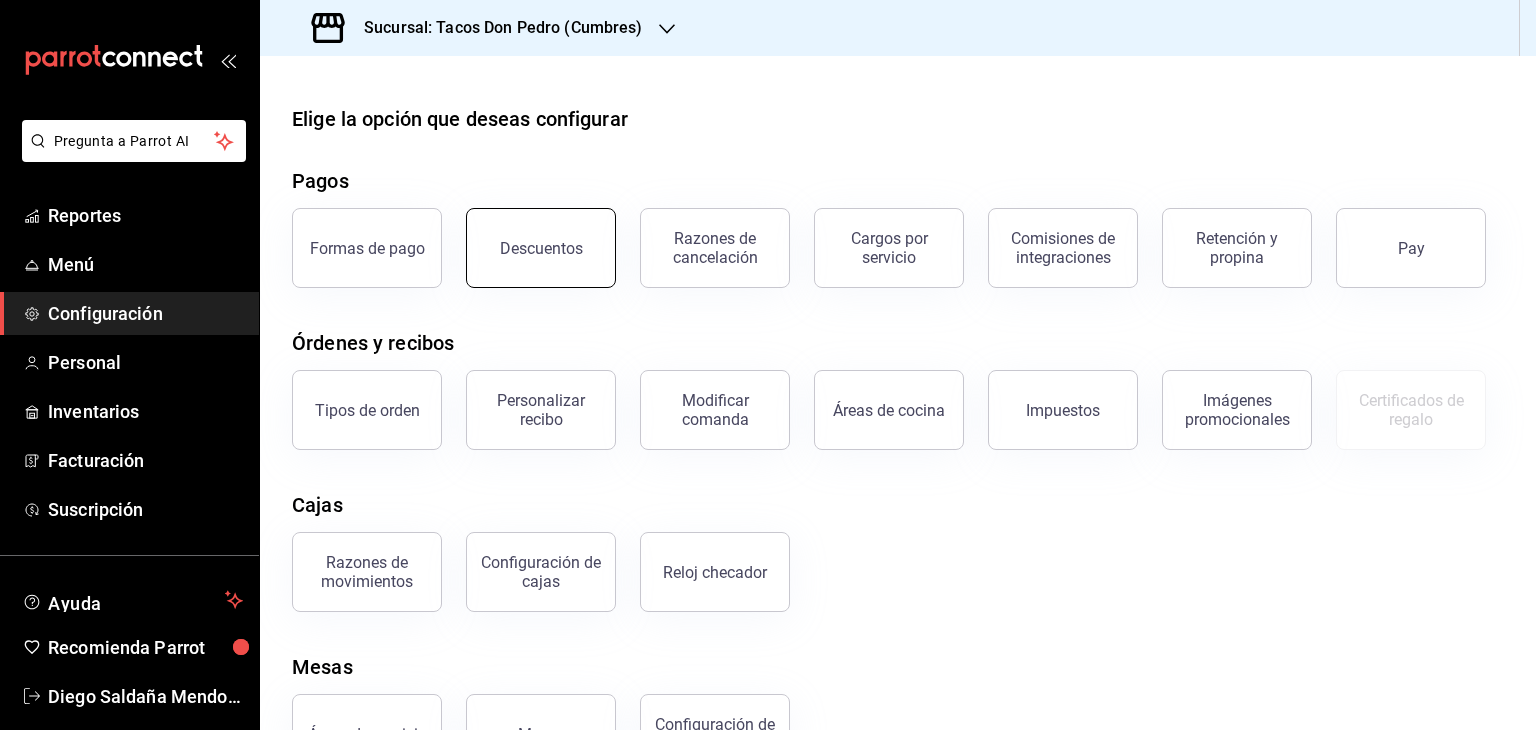click on "Descuentos" at bounding box center [541, 248] 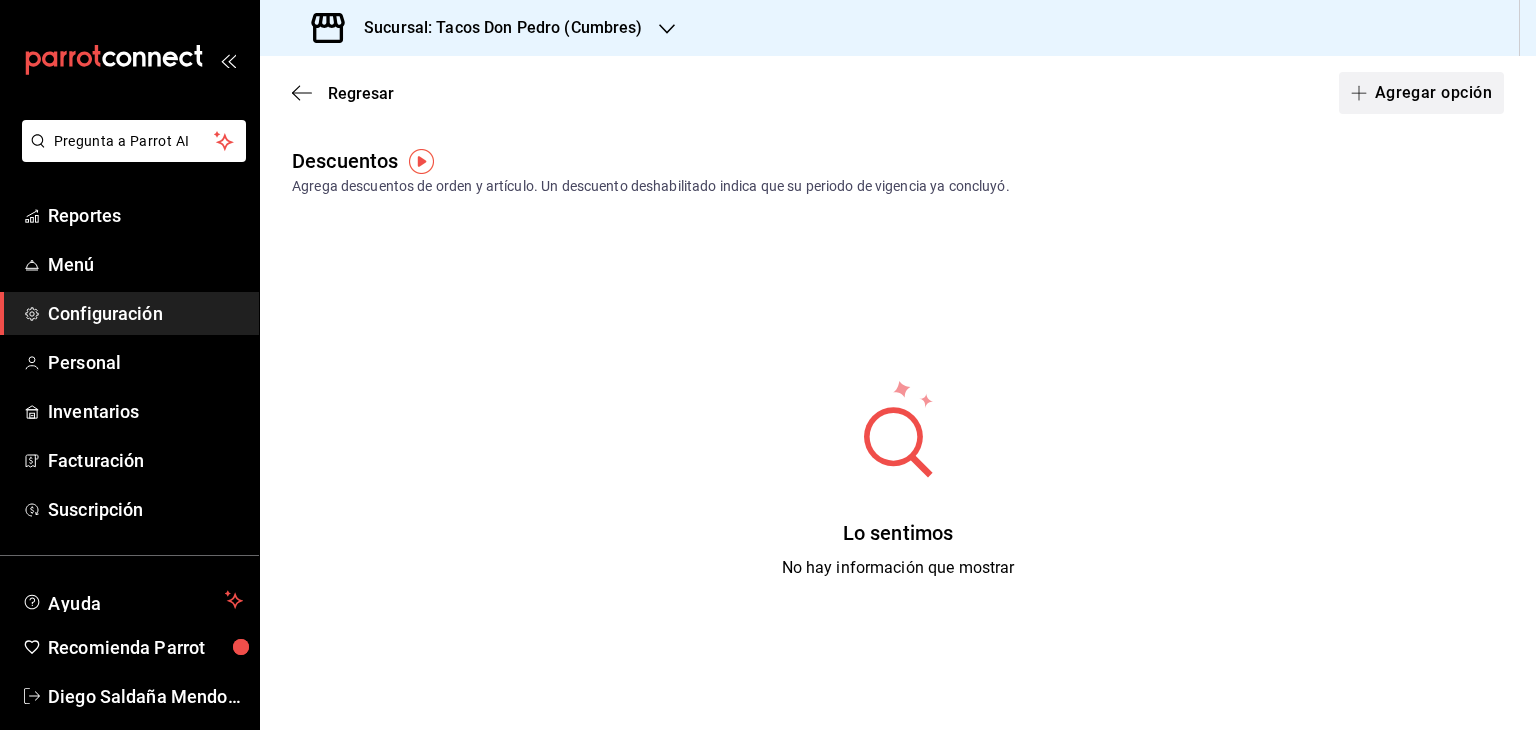 click on "Agregar opción" at bounding box center (1421, 93) 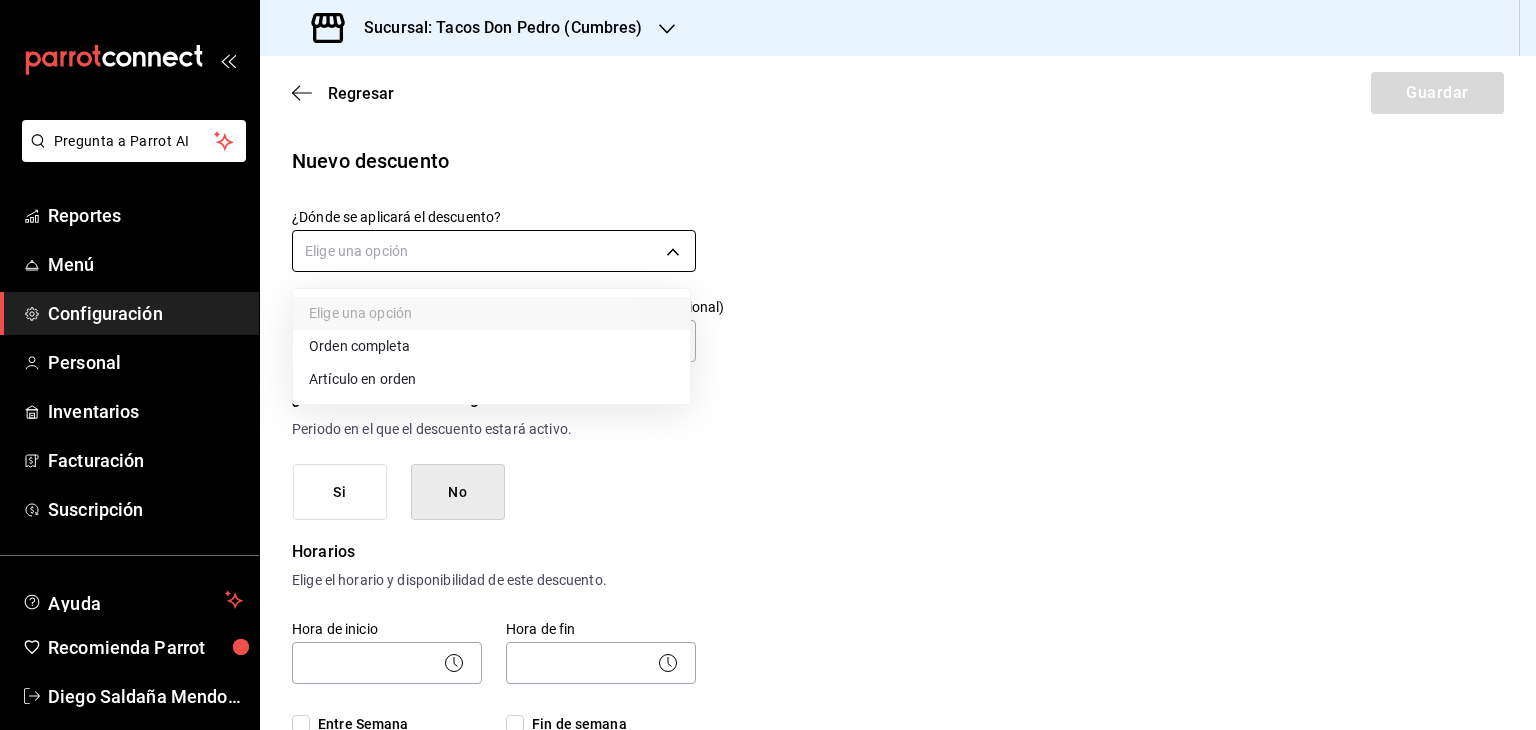 click on "Pregunta a Parrot AI Reportes   Menú   Configuración   Personal   Inventarios   Facturación   Suscripción   Ayuda Recomienda Parrot   [PERSON]   Sugerir nueva función   Sucursal: Tacos Don Pedro (Cumbres) Regresar Guardar Nuevo descuento ¿Dónde se aplicará el descuento? Elige una opción ¿Cómo se va a llamar? Ingresa una descripción (opcional) ¿Este descuento tiene vigencia? Periodo en el que el descuento estará activo. Si No Horarios Elige el horario y disponibilidad de este descuento. Hora de inicio ​ Entre Semana Lunes Martes Miércoles Jueves Viernes Hora de fin ​ Fin de semana Sábado Domingo Agregar horario 1 de 5 horarios ¿Este descuento requiere un permiso especial para aplicarse? Solo los usuarios con el permiso de "Aplicar descuento" podrán usar este descuento en el Punto de Venta. Si No ¿Quieres que el usuario defina el valor del descuento en el Punto de Venta? Si No ¿Cómo se aplicará el descuento? Porcentaje Cantidad Porcentaje 0.00 % Porcentaje Ir a video" at bounding box center (768, 365) 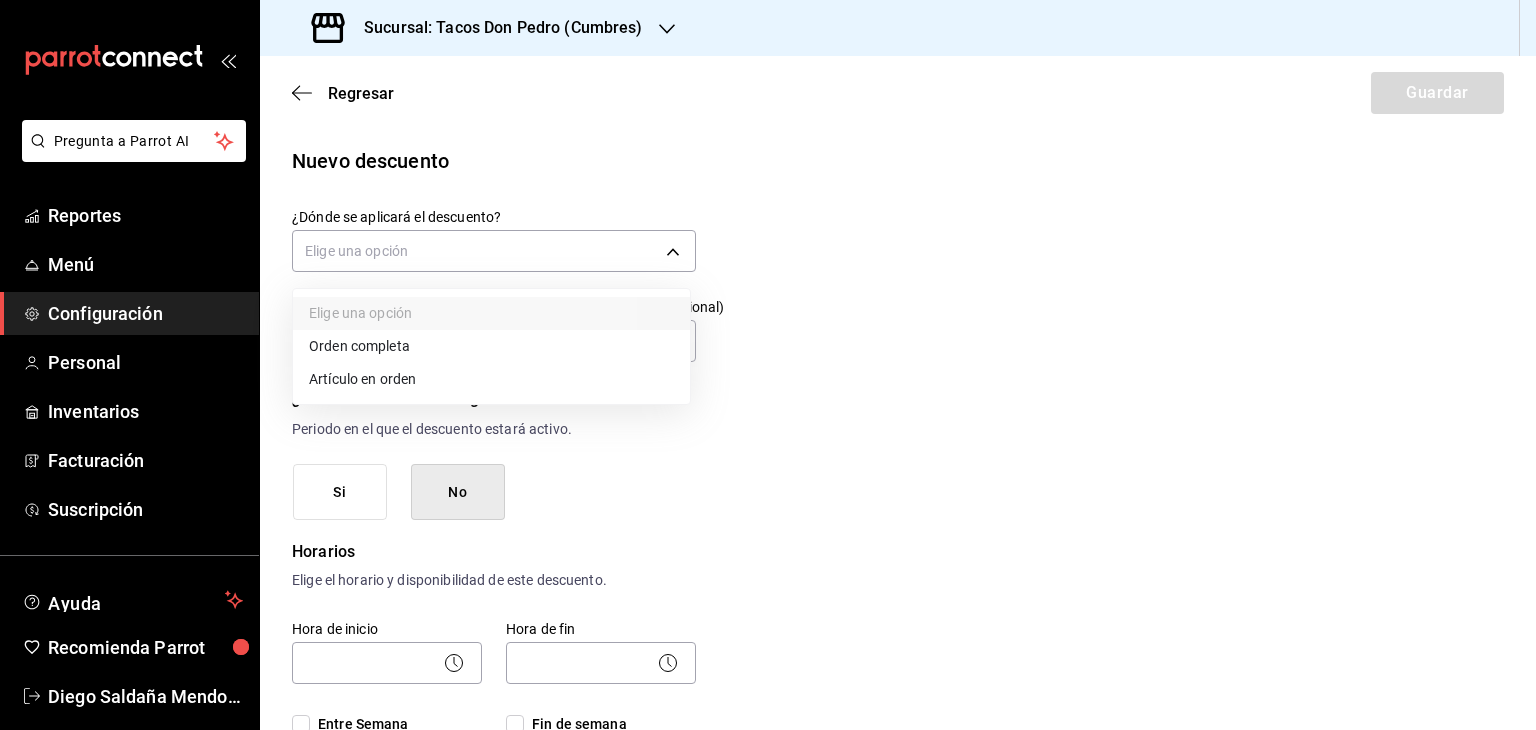 click on "Artículo en orden" at bounding box center [491, 379] 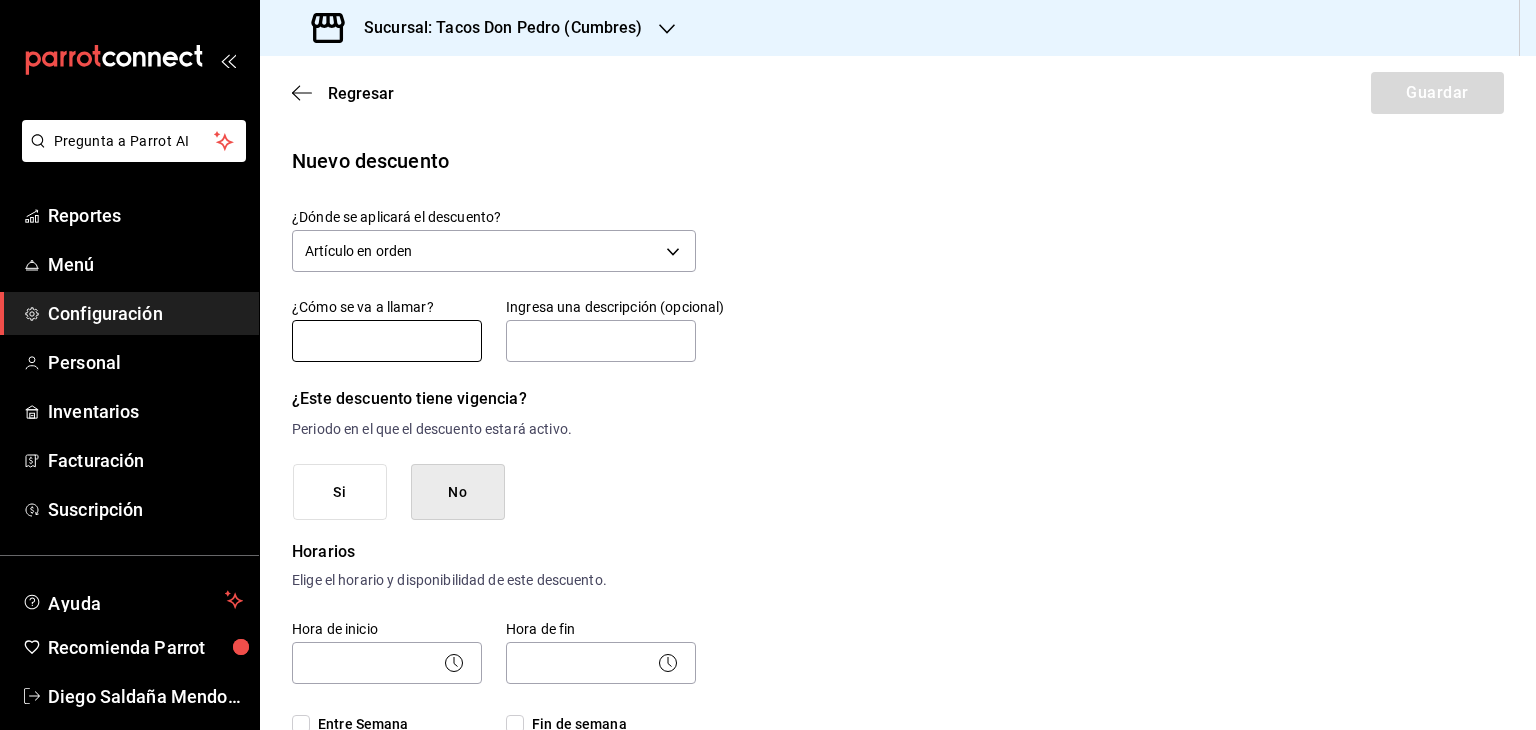 click at bounding box center [387, 341] 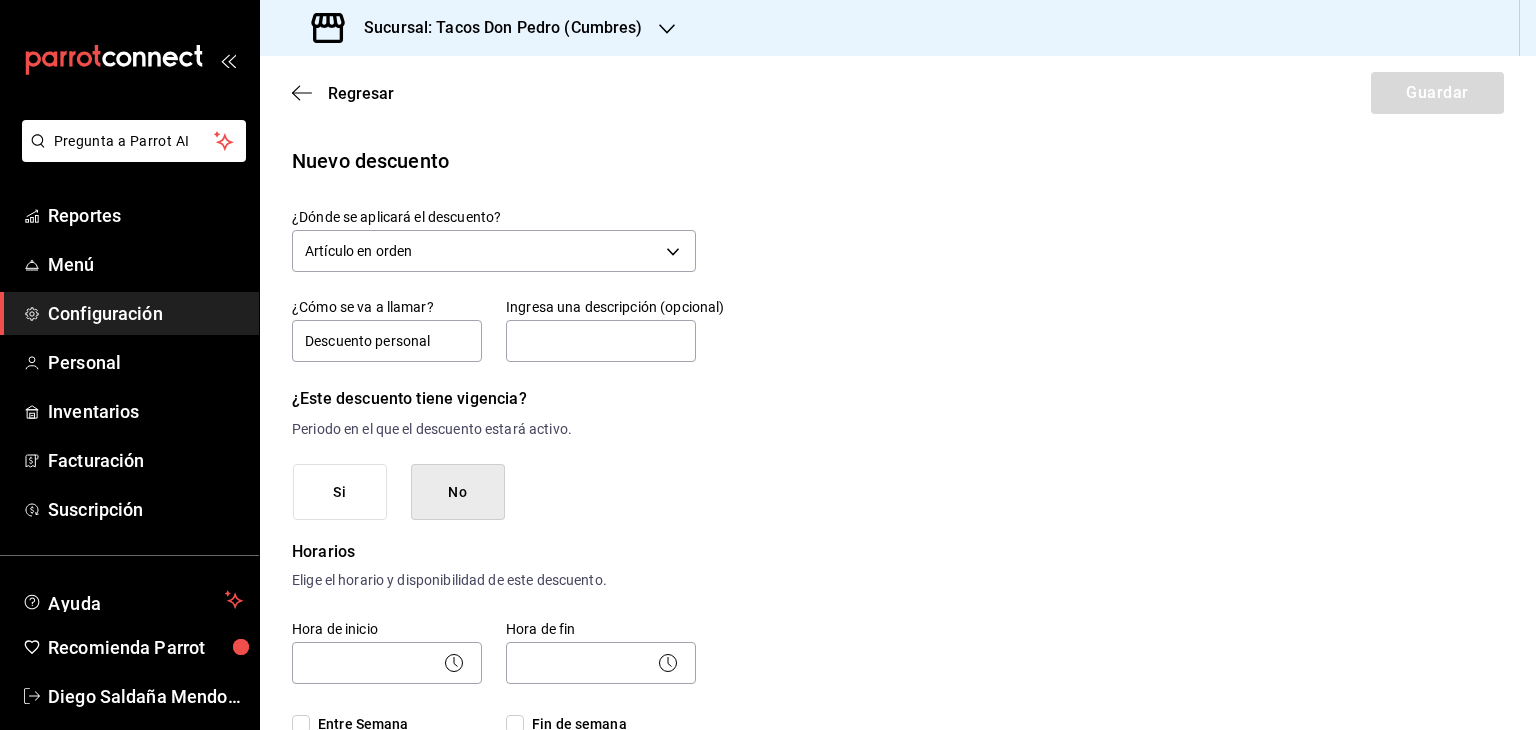 click on "Nuevo descuento ¿Dónde se aplicará el descuento? Artículo en orden ORDER_ITEM ¿Cómo se va a llamar? Descuento personal Ingresa una descripción (opcional) ¿Este descuento tiene vigencia? Periodo en el que el descuento estará activo. Si No Horarios Elige el horario y disponibilidad de este descuento. Hora de inicio ​ Entre Semana Lunes Martes Miércoles Jueves Viernes Hora de fin ​ Fin de semana Sábado Domingo Agregar horario 1 de 5 horarios ¿Este descuento requiere un permiso especial para aplicarse? Solo los usuarios con el permiso de "Aplicar descuento" podrán usar este descuento en el Punto de Venta. Si No ¿Quieres que el usuario defina el valor del descuento en el Punto de Venta? Si eliges "Sí", el usuario podrá escribir la cantidad o porcentaje al aplicarlo. Si eliges "No", deberás definirlo desde aquí. Si No ¿Cómo se aplicará el descuento? Elige si el descuento será un porcentaje sobre el total o una cantidad fija. Porcentaje Cantidad Porcentaje 0.00 % Porcentaje" at bounding box center (898, 893) 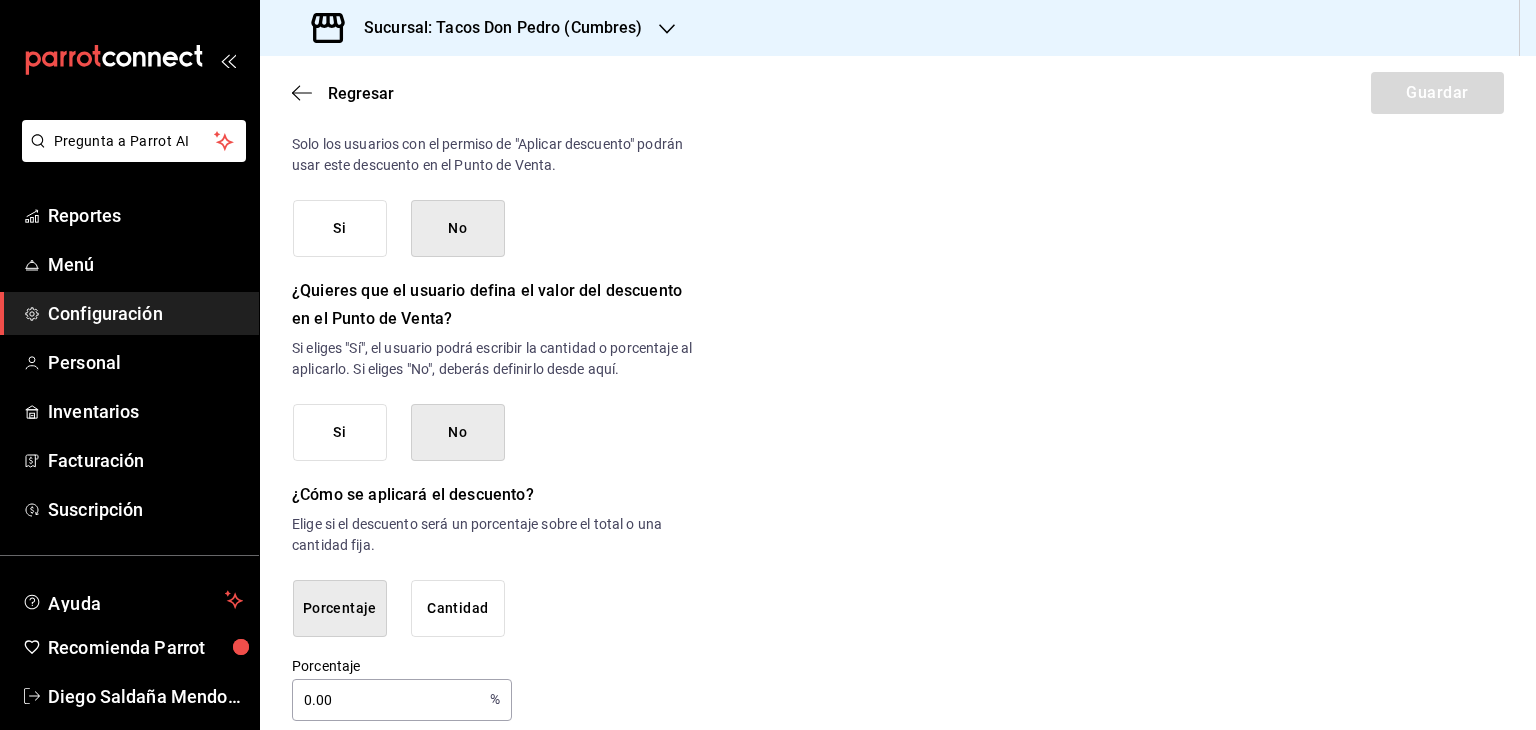 scroll, scrollTop: 941, scrollLeft: 0, axis: vertical 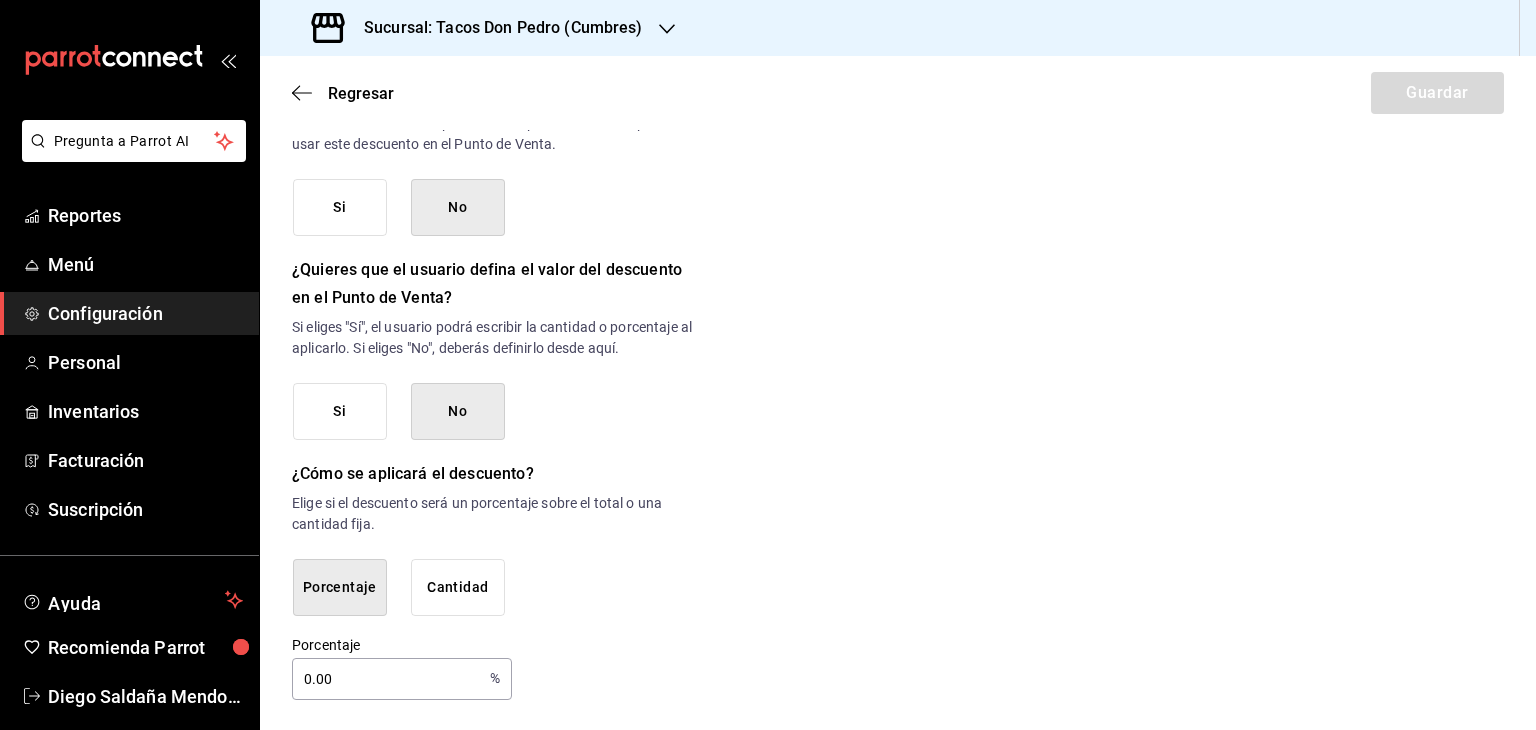 click on "0.00" at bounding box center (387, 679) 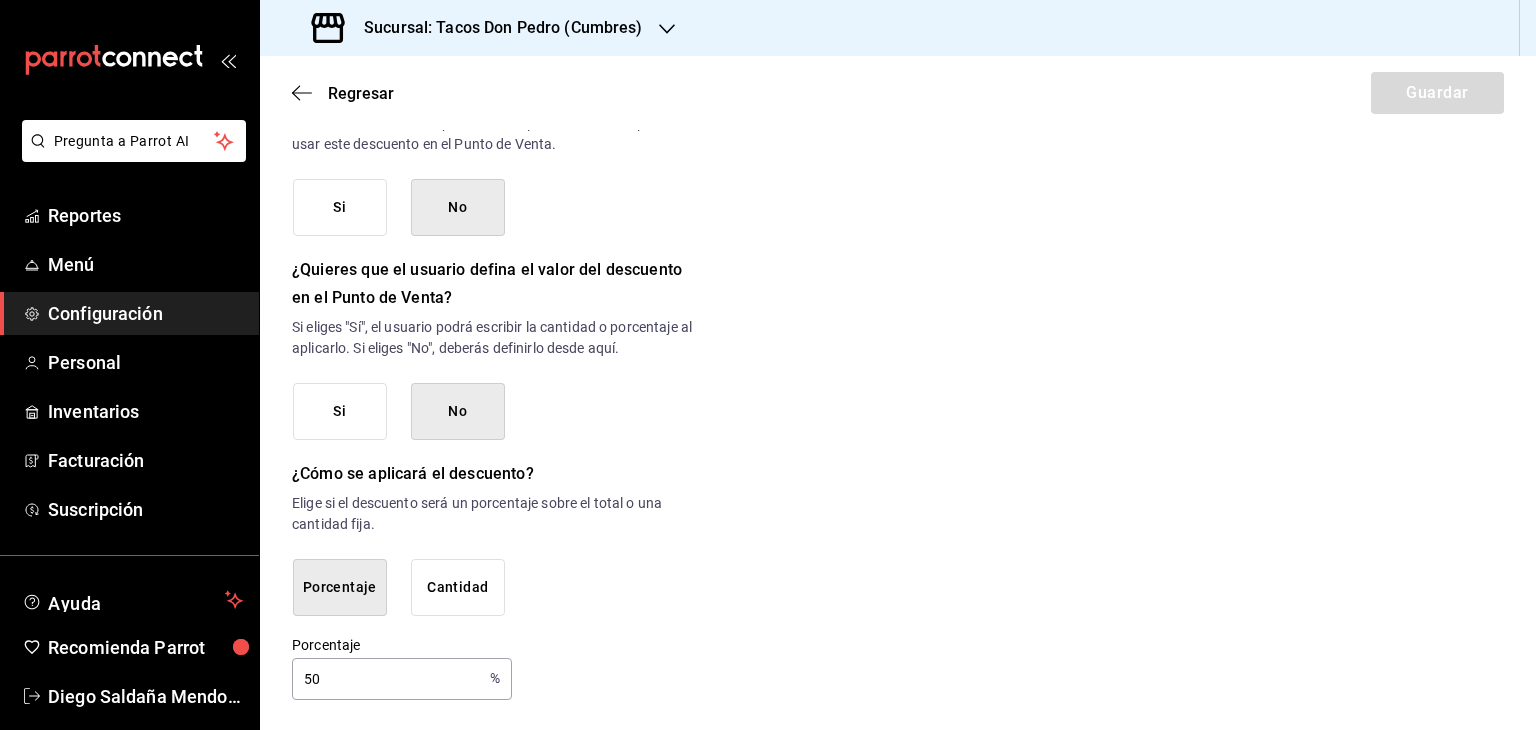 click on "Nuevo descuento ¿Dónde se aplicará el descuento? Artículo en orden ORDER_ITEM ¿Cómo se va a llamar? Descuento personal Ingresa una descripción (opcional) ¿Este descuento tiene vigencia? Periodo en el que el descuento estará activo. Si No Horarios Elige el horario y disponibilidad de este descuento. Hora de inicio ​ Entre Semana Lunes Martes Miércoles Jueves Viernes Hora de fin ​ Fin de semana Sábado Domingo Agregar horario 1 de 5 horarios ¿Este descuento requiere un permiso especial para aplicarse? Solo los usuarios con el permiso de "Aplicar descuento" podrán usar este descuento en el Punto de Venta. Si No ¿Quieres que el usuario defina el valor del descuento en el Punto de Venta? Si eliges "Sí", el usuario podrá escribir la cantidad o porcentaje al aplicarlo. Si eliges "No", deberás definirlo desde aquí. Si No ¿Cómo se aplicará el descuento? Elige si el descuento será un porcentaje sobre el total o una cantidad fija. Porcentaje Cantidad Porcentaje 50 % Porcentaje" at bounding box center [898, -48] 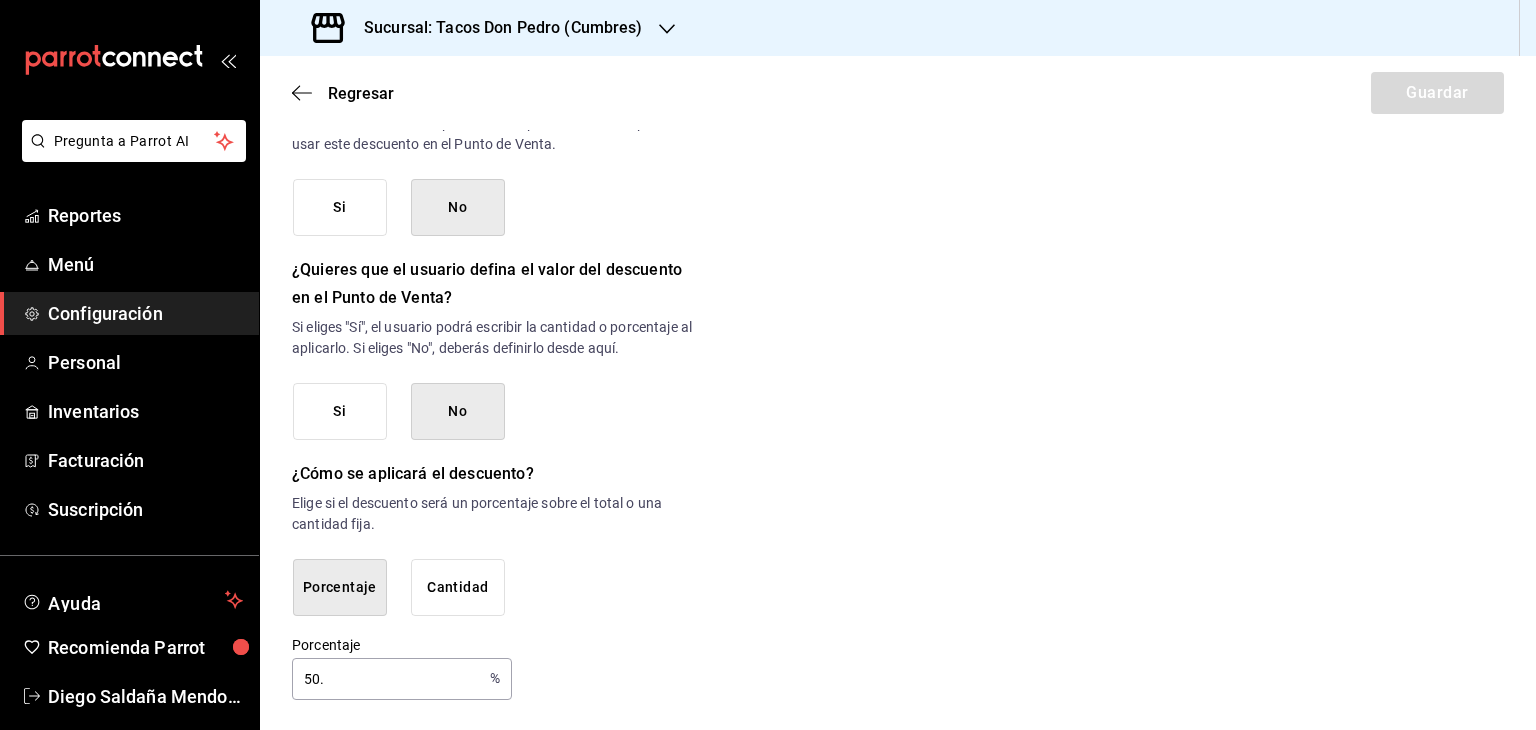 click on "50." at bounding box center [387, 679] 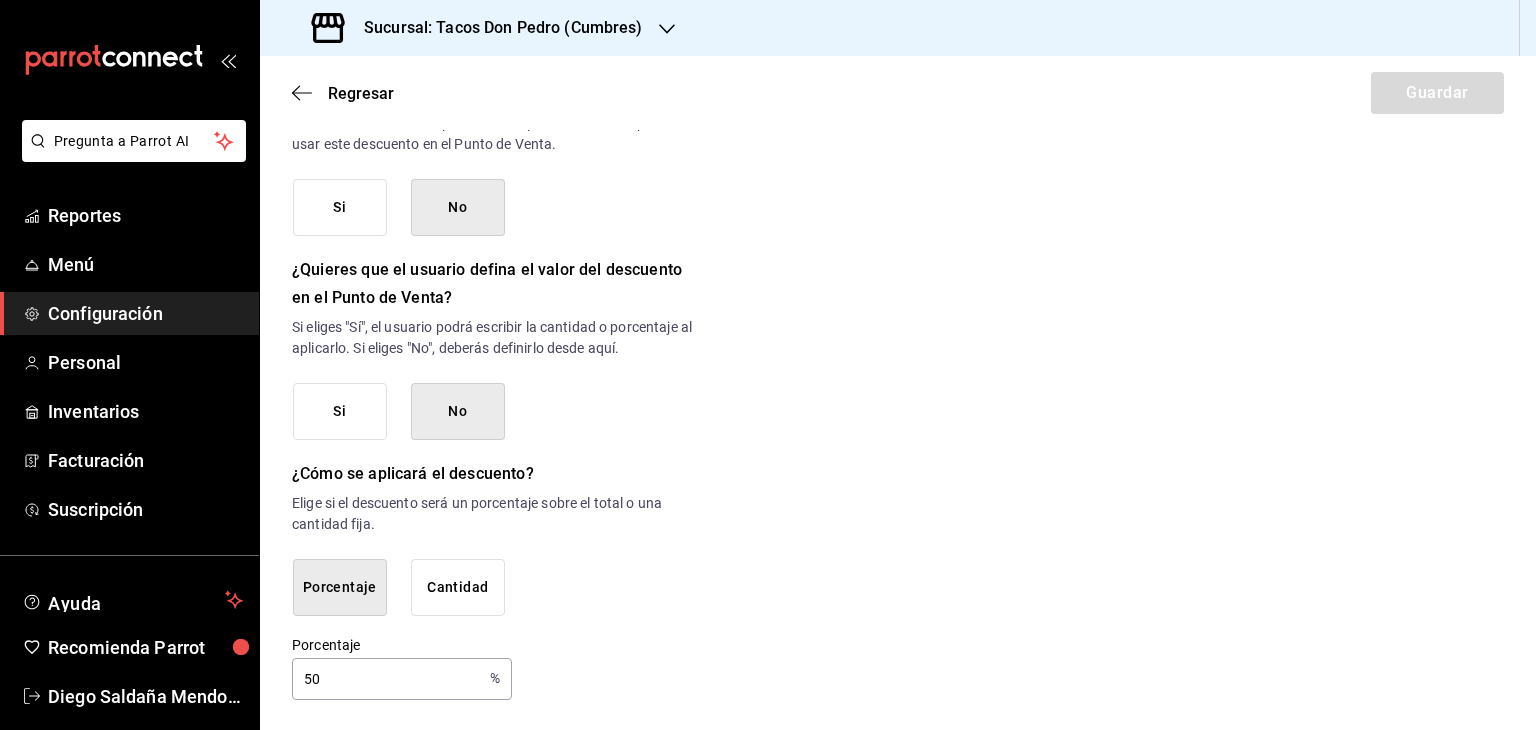 click on "Nuevo descuento ¿Dónde se aplicará el descuento? Artículo en orden ORDER_ITEM ¿Cómo se va a llamar? Descuento personal Ingresa una descripción (opcional) ¿Este descuento tiene vigencia? Periodo en el que el descuento estará activo. Si No Horarios Elige el horario y disponibilidad de este descuento. Hora de inicio ​ Entre Semana Lunes Martes Miércoles Jueves Viernes Hora de fin ​ Fin de semana Sábado Domingo Agregar horario 1 de 5 horarios ¿Este descuento requiere un permiso especial para aplicarse? Solo los usuarios con el permiso de "Aplicar descuento" podrán usar este descuento en el Punto de Venta. Si No ¿Quieres que el usuario defina el valor del descuento en el Punto de Venta? Si eliges "Sí", el usuario podrá escribir la cantidad o porcentaje al aplicarlo. Si eliges "No", deberás definirlo desde aquí. Si No ¿Cómo se aplicará el descuento? Elige si el descuento será un porcentaje sobre el total o una cantidad fija. Porcentaje Cantidad Porcentaje 50 % Porcentaje" at bounding box center [898, -48] 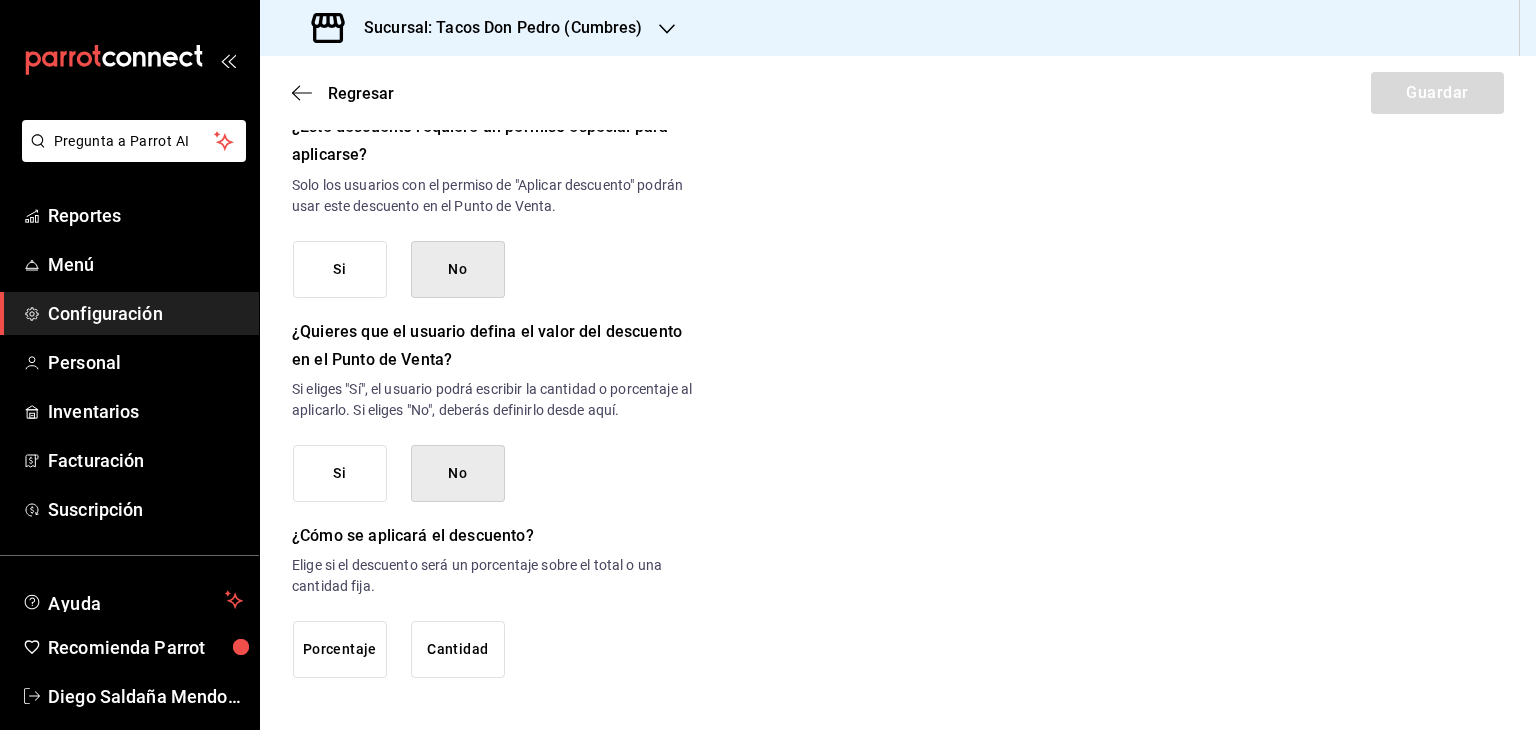 scroll, scrollTop: 877, scrollLeft: 0, axis: vertical 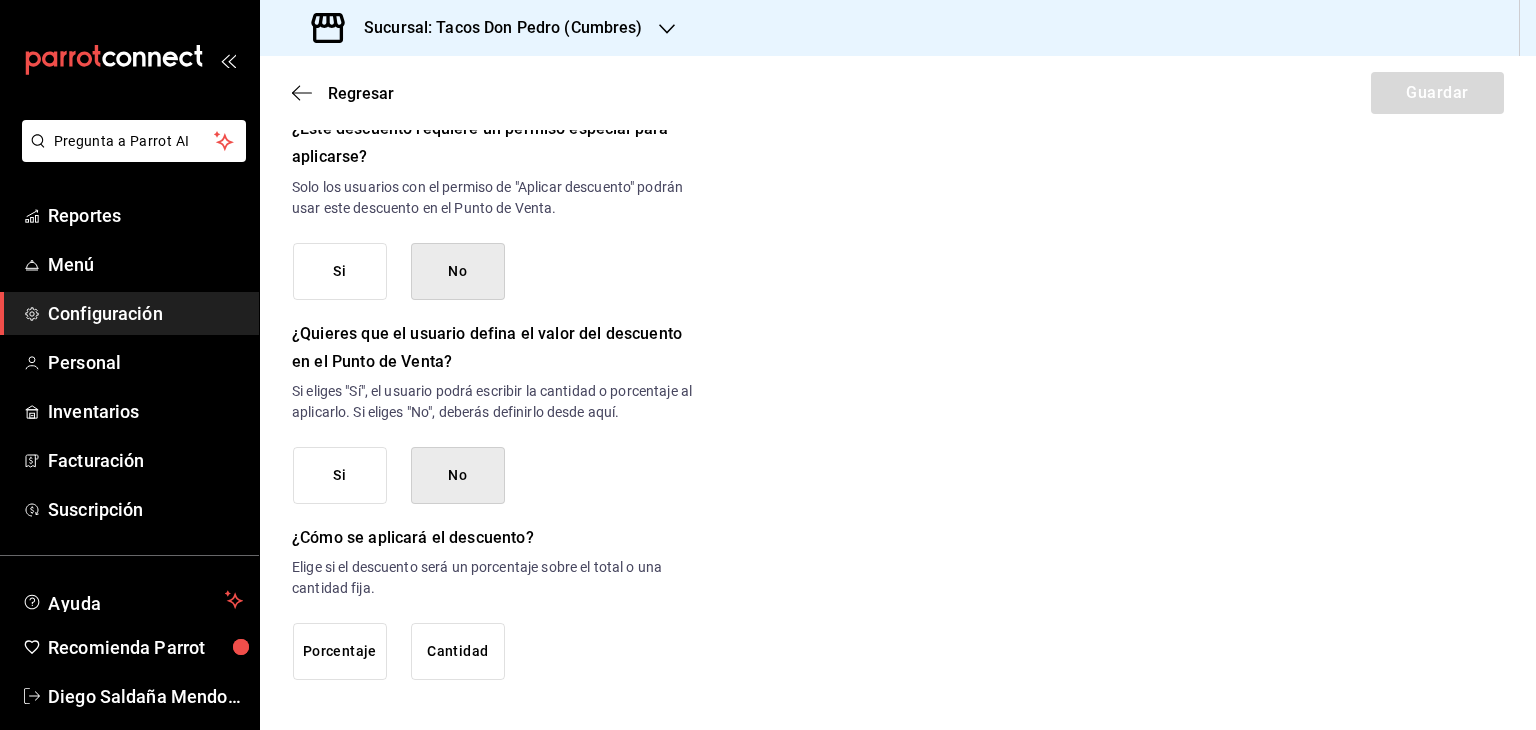 click on "Elige si el descuento será un porcentaje sobre el total o una cantidad fija." at bounding box center (494, 578) 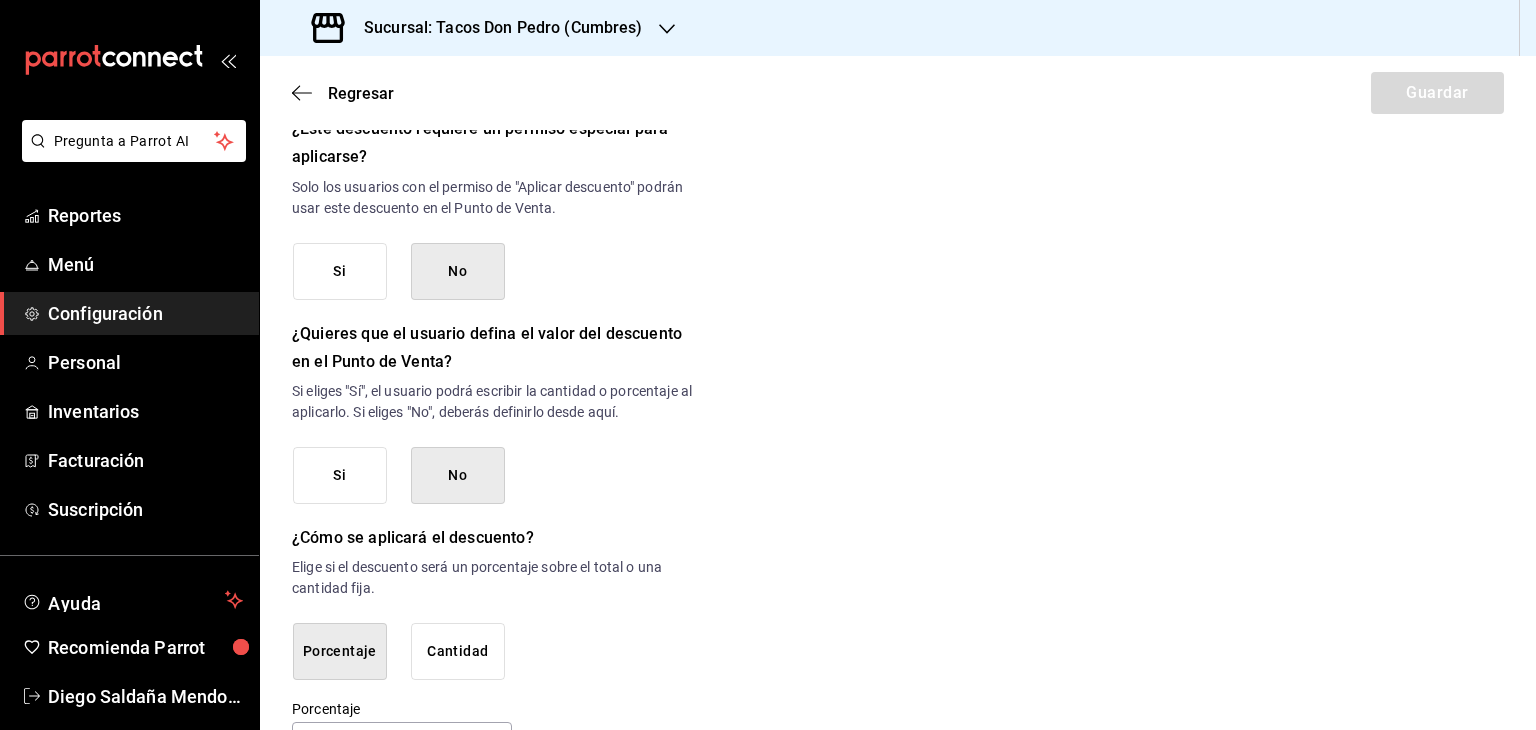 scroll, scrollTop: 941, scrollLeft: 0, axis: vertical 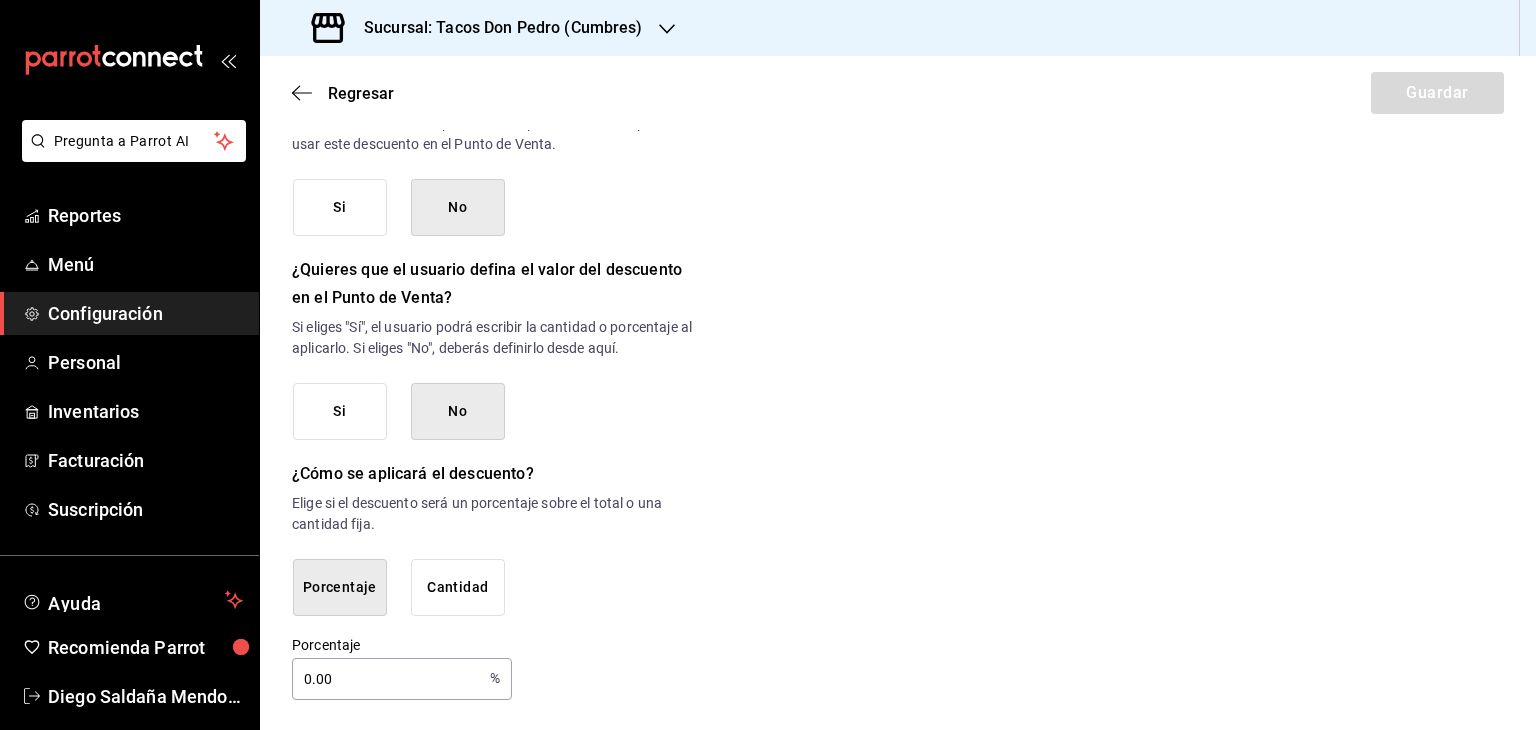 click on "0.00" at bounding box center (387, 679) 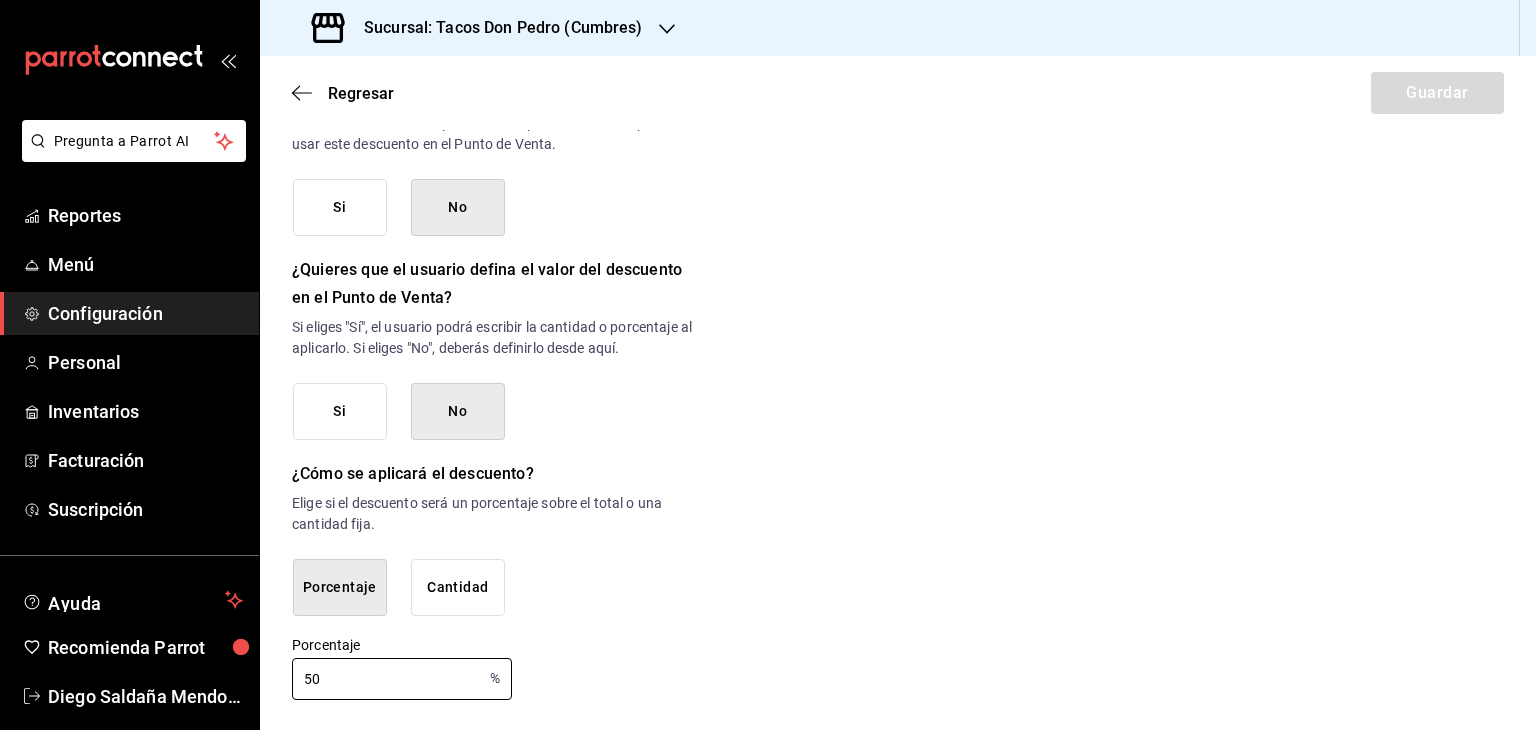 scroll, scrollTop: 0, scrollLeft: 0, axis: both 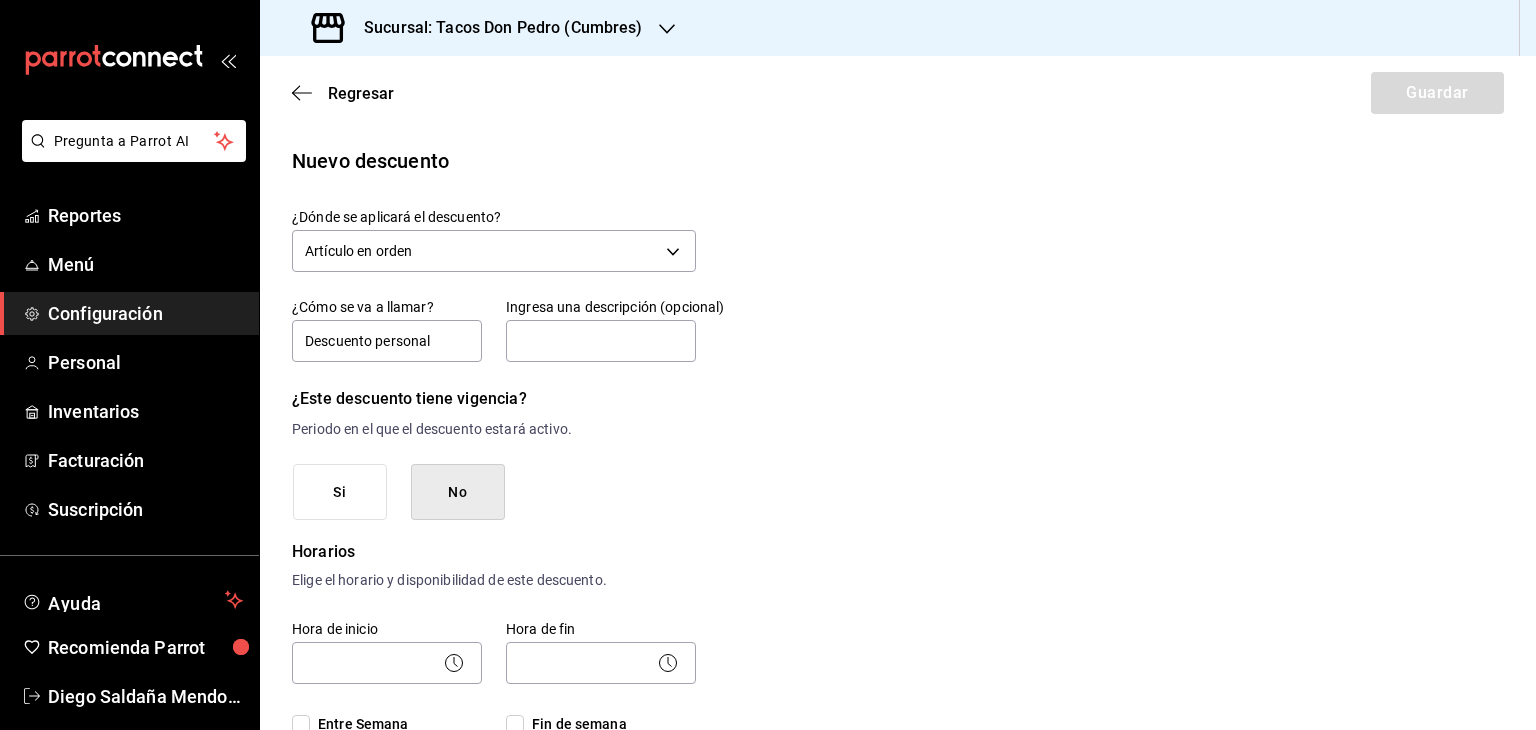 click on "Si" at bounding box center [340, 492] 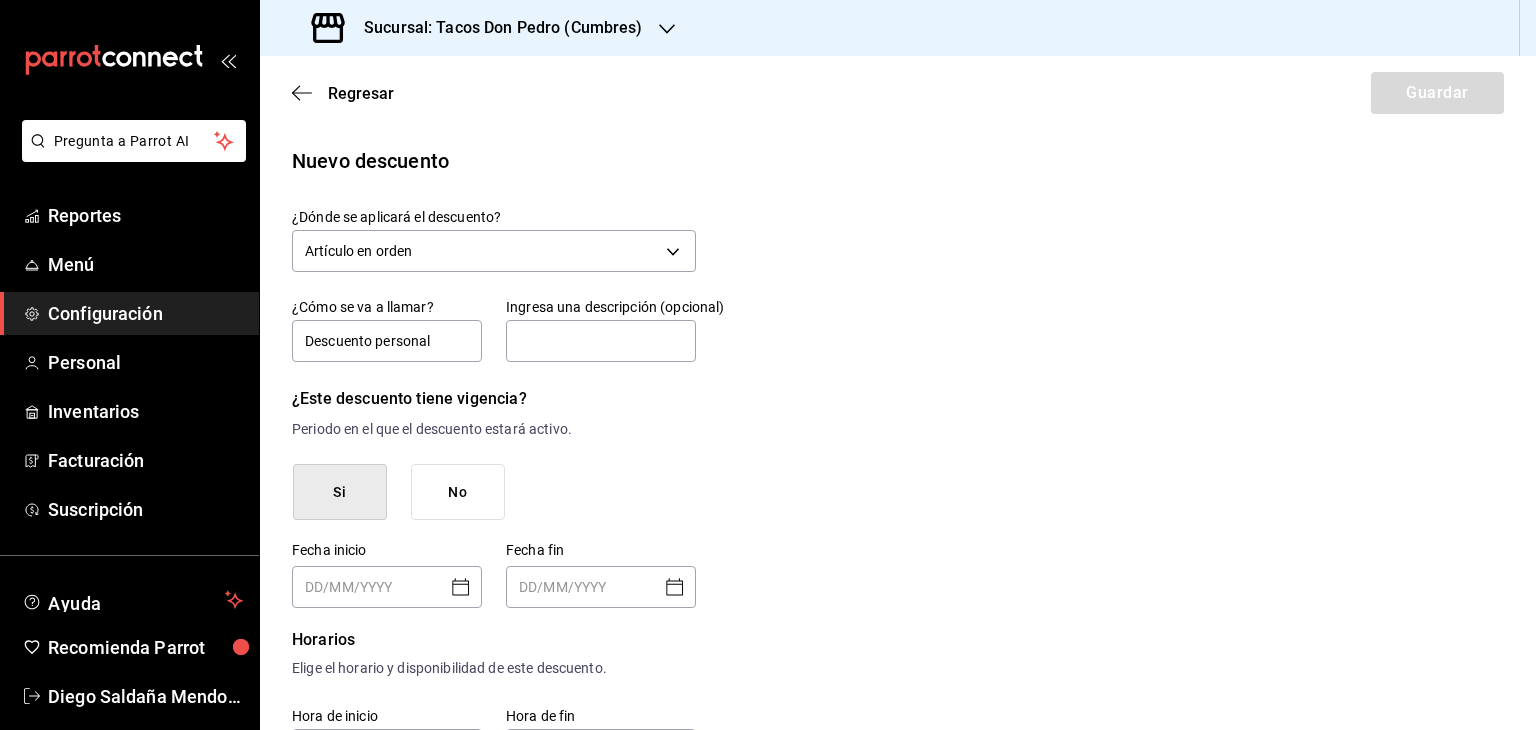click on "No" at bounding box center [458, 492] 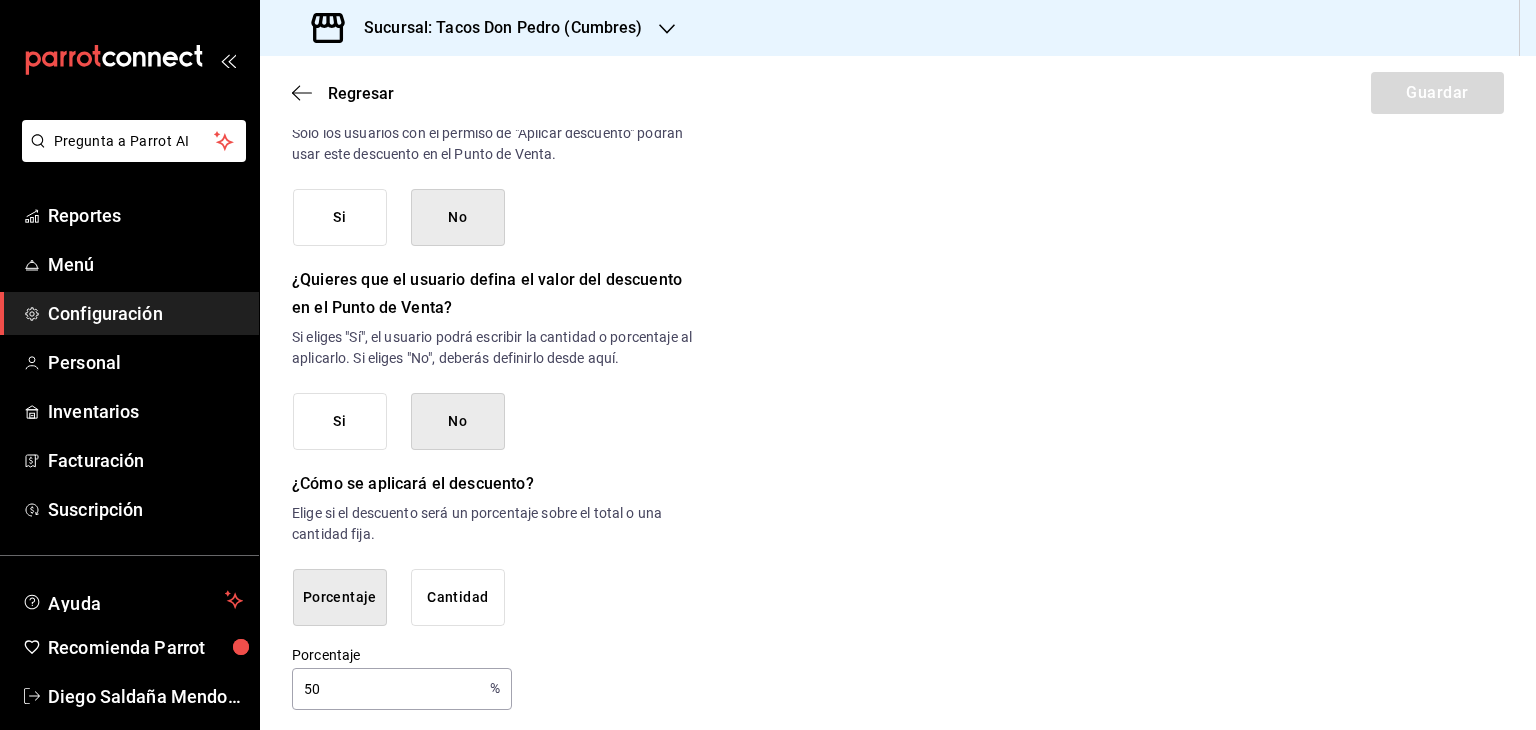 scroll, scrollTop: 941, scrollLeft: 0, axis: vertical 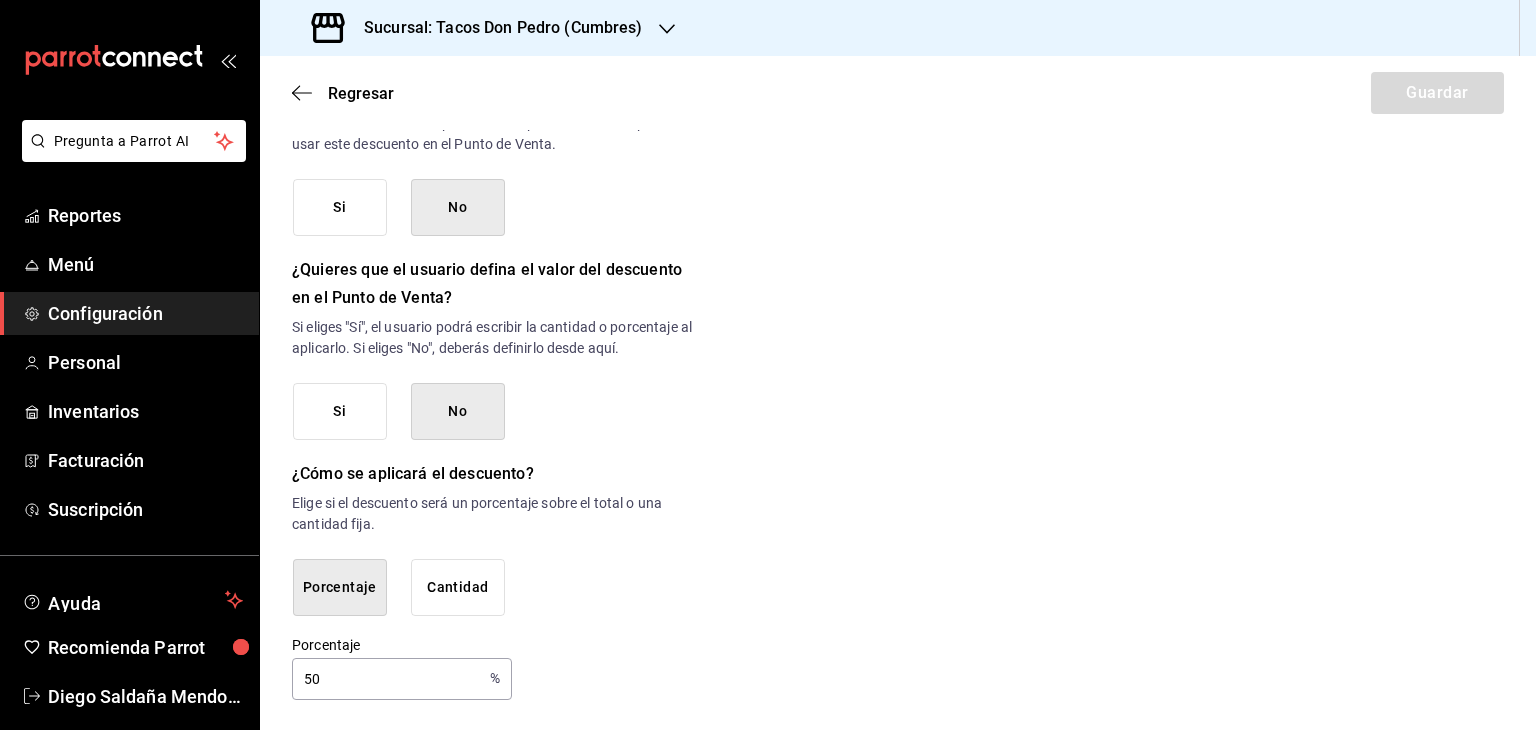 click on "Nuevo descuento ¿Dónde se aplicará el descuento? Artículo en orden ORDER_ITEM ¿Cómo se va a llamar? Descuento personal Ingresa una descripción (opcional) ¿Este descuento tiene vigencia? Periodo en el que el descuento estará activo. Si No Horarios Elige el horario y disponibilidad de este descuento. Hora de inicio ​ Entre Semana Lunes Martes Miércoles Jueves Viernes Hora de fin ​ Fin de semana Sábado Domingo Agregar horario 1 de 5 horarios ¿Este descuento requiere un permiso especial para aplicarse? Solo los usuarios con el permiso de "Aplicar descuento" podrán usar este descuento en el Punto de Venta. Si No ¿Quieres que el usuario defina el valor del descuento en el Punto de Venta? Si eliges "Sí", el usuario podrá escribir la cantidad o porcentaje al aplicarlo. Si eliges "No", deberás definirlo desde aquí. Si No ¿Cómo se aplicará el descuento? Elige si el descuento será un porcentaje sobre el total o una cantidad fija. Porcentaje Cantidad Porcentaje 50 % Porcentaje" at bounding box center [898, -48] 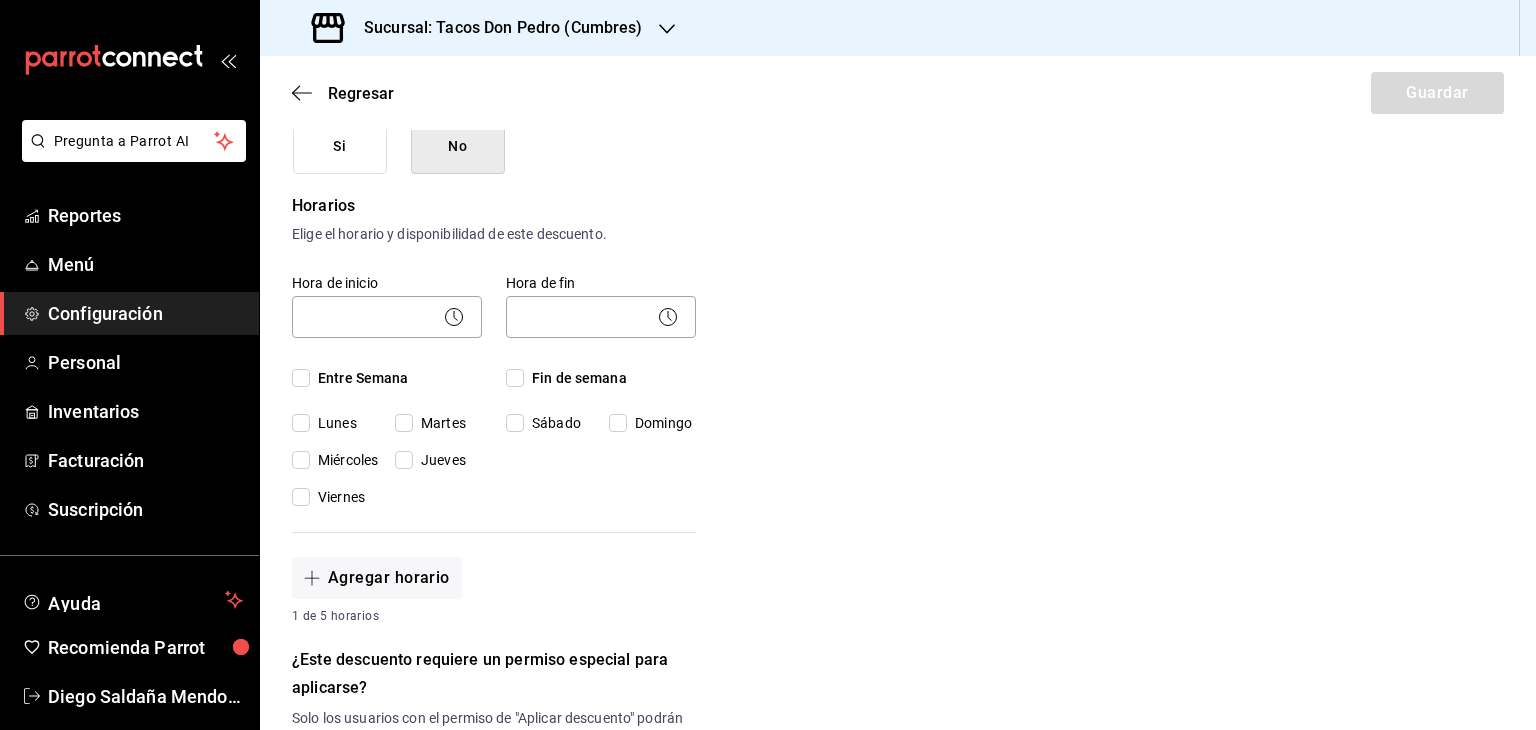 scroll, scrollTop: 342, scrollLeft: 0, axis: vertical 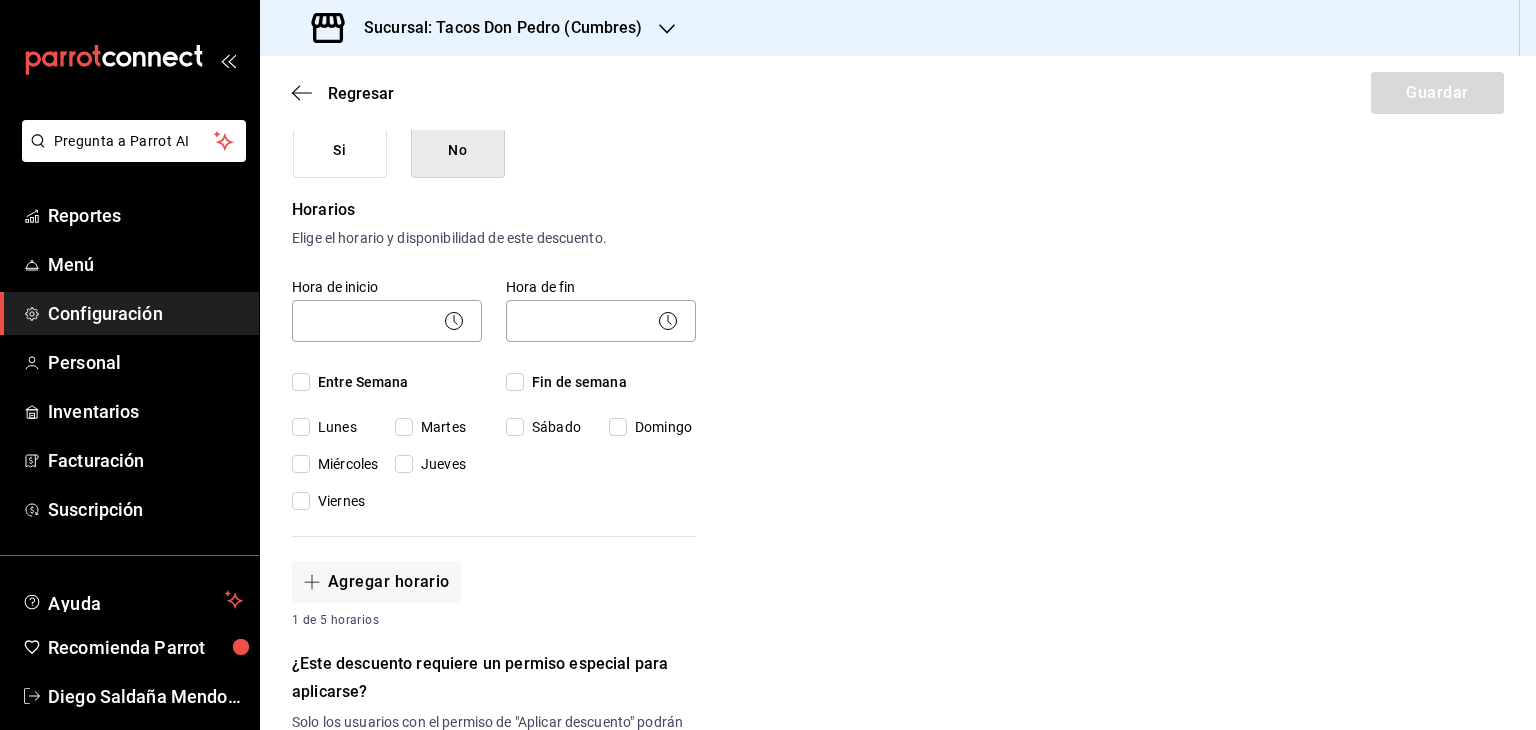 click on "Entre Semana" at bounding box center (301, 382) 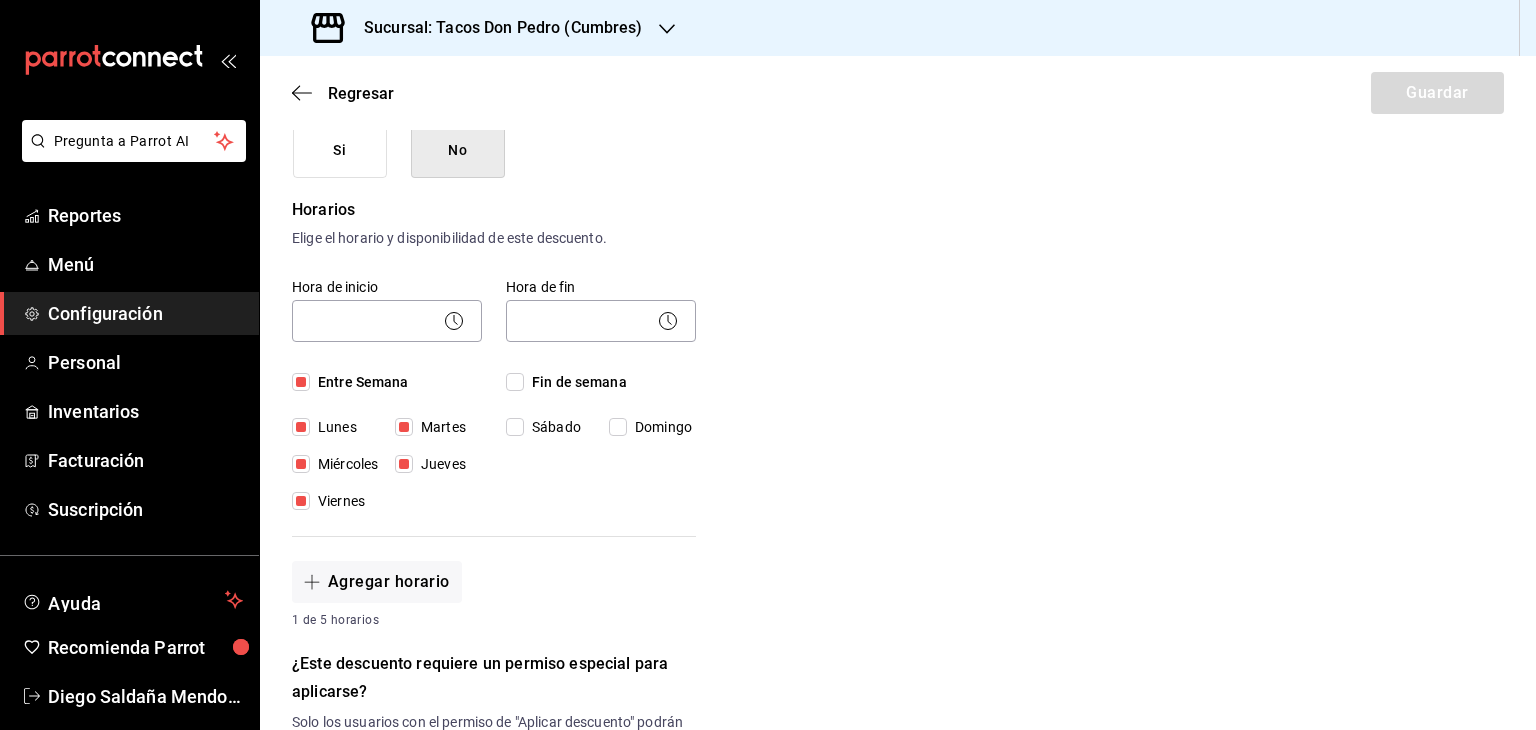 click on "Fin de semana" at bounding box center (515, 382) 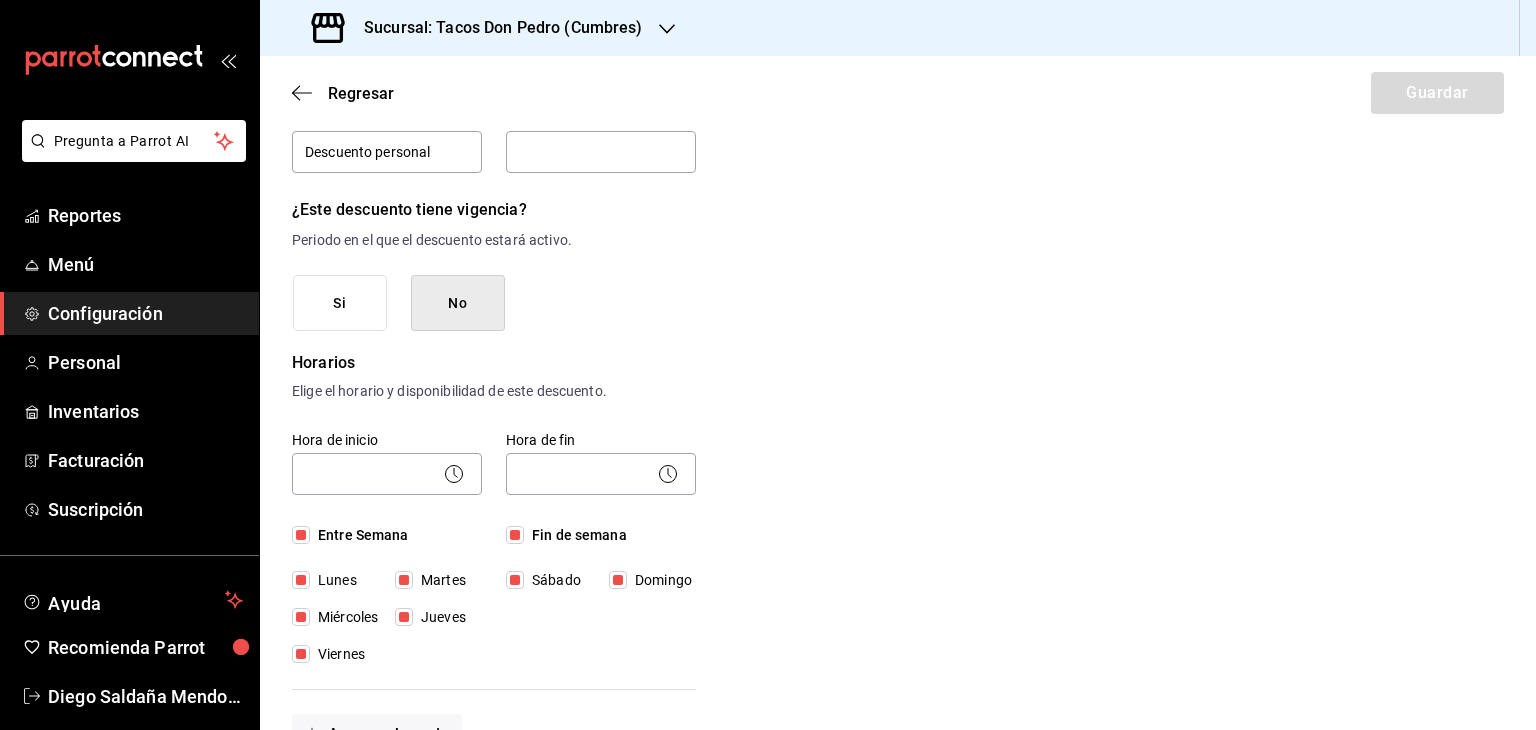 scroll, scrollTop: 0, scrollLeft: 0, axis: both 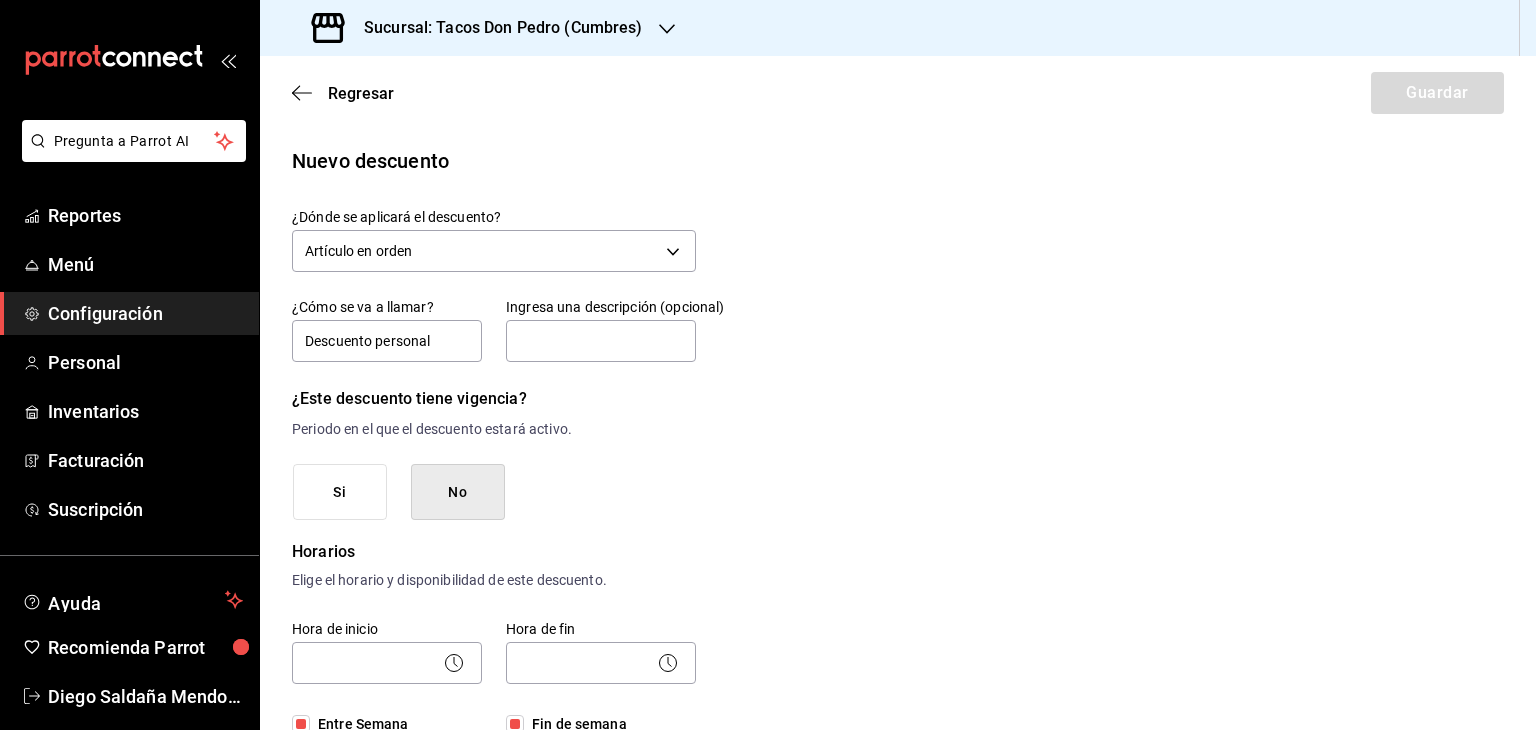 click on "No" at bounding box center [458, 492] 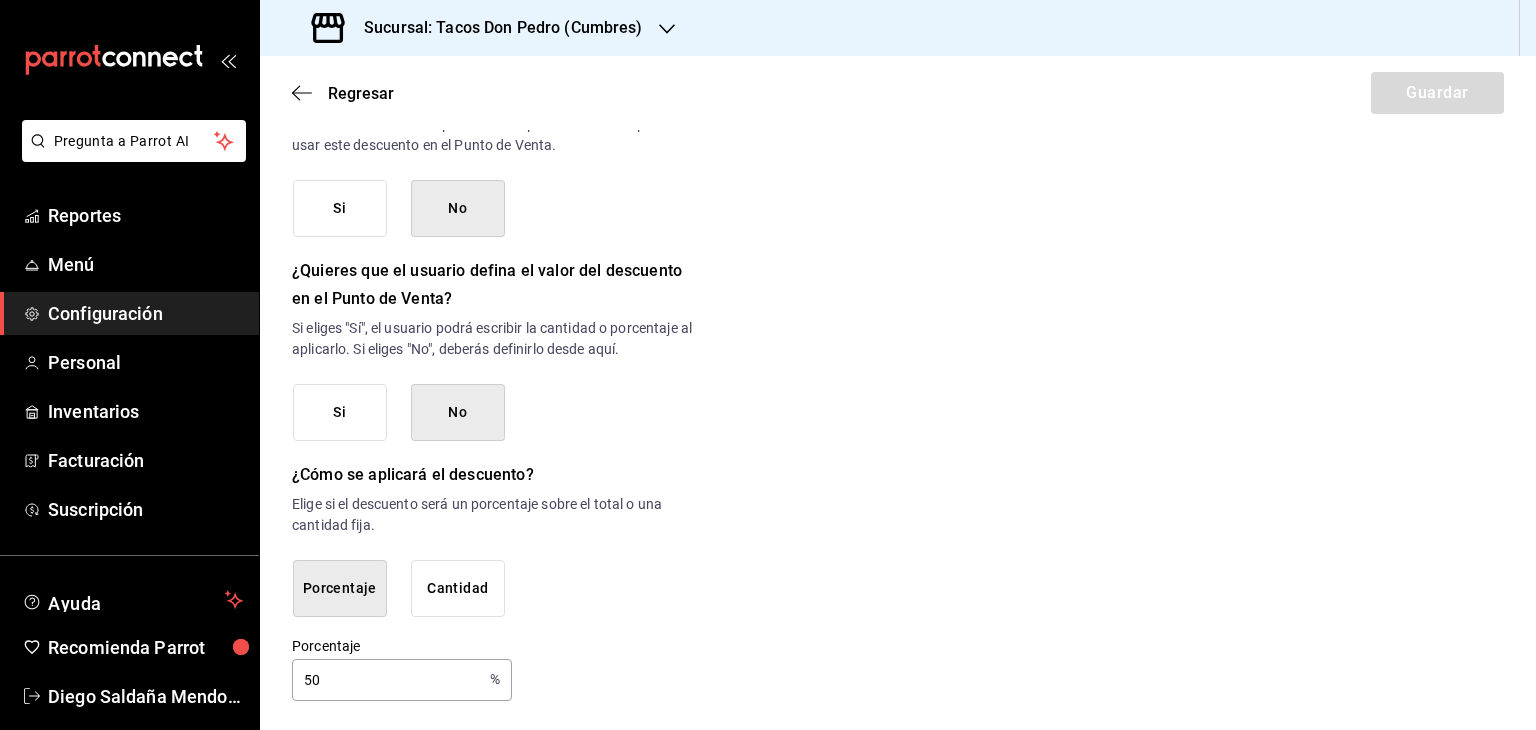scroll, scrollTop: 941, scrollLeft: 0, axis: vertical 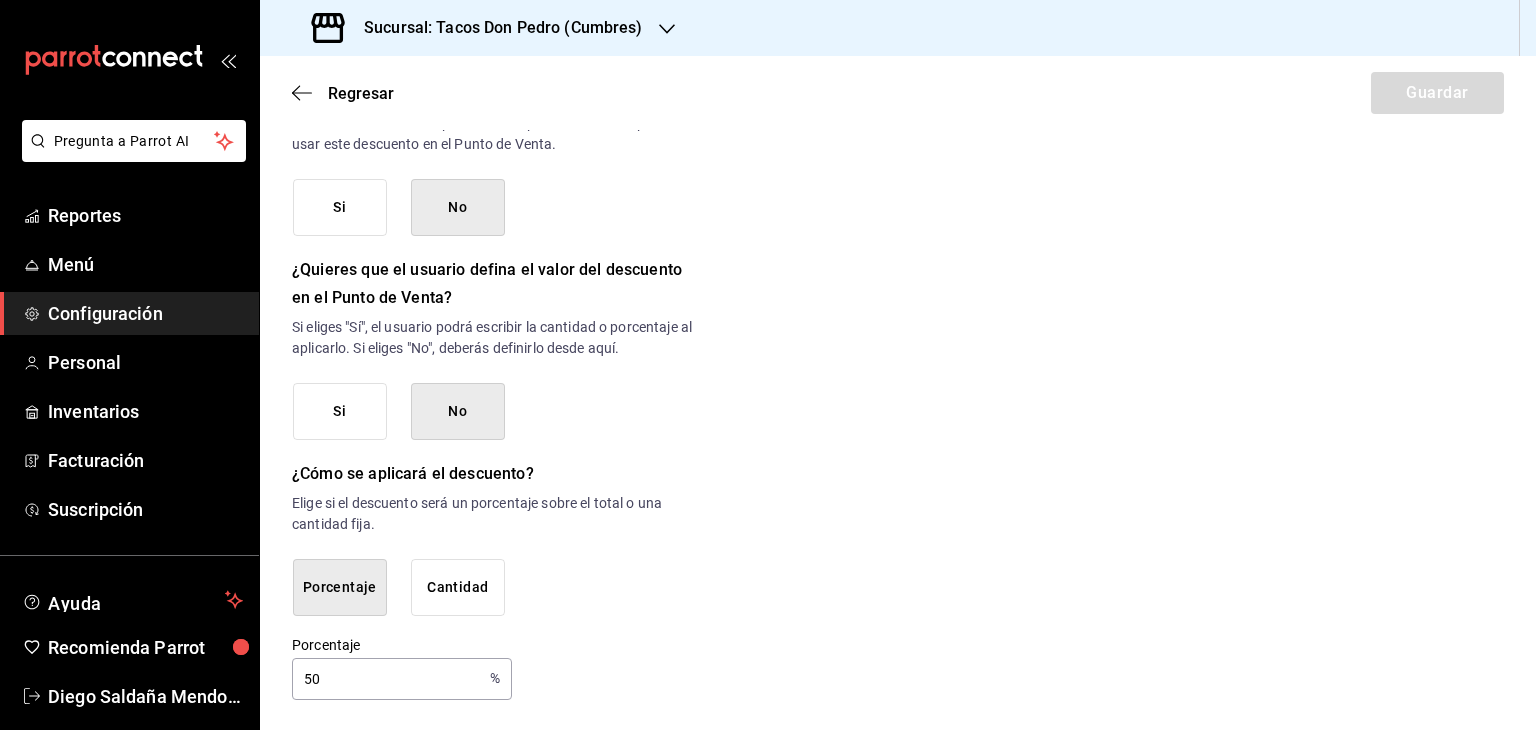click on "No" at bounding box center [458, 411] 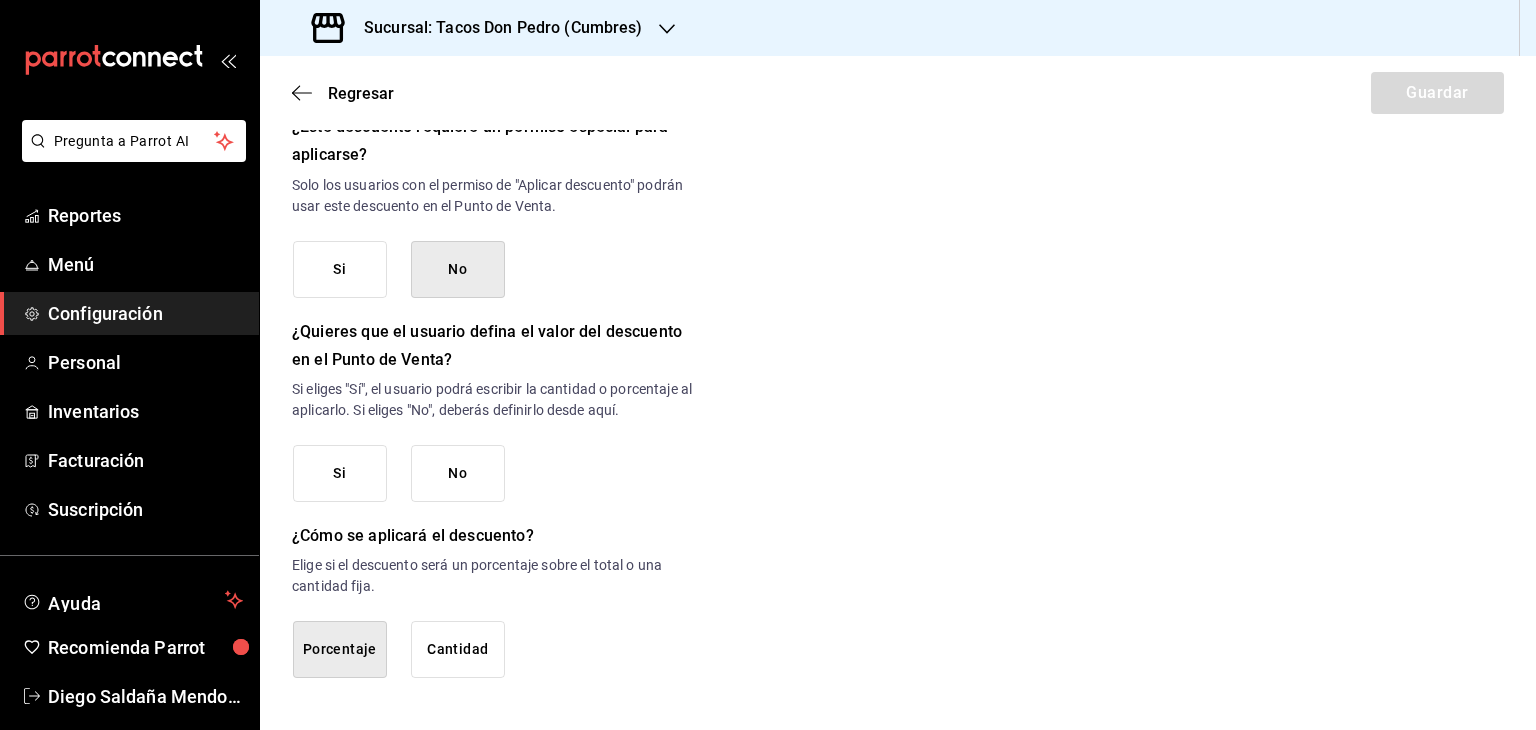 scroll, scrollTop: 877, scrollLeft: 0, axis: vertical 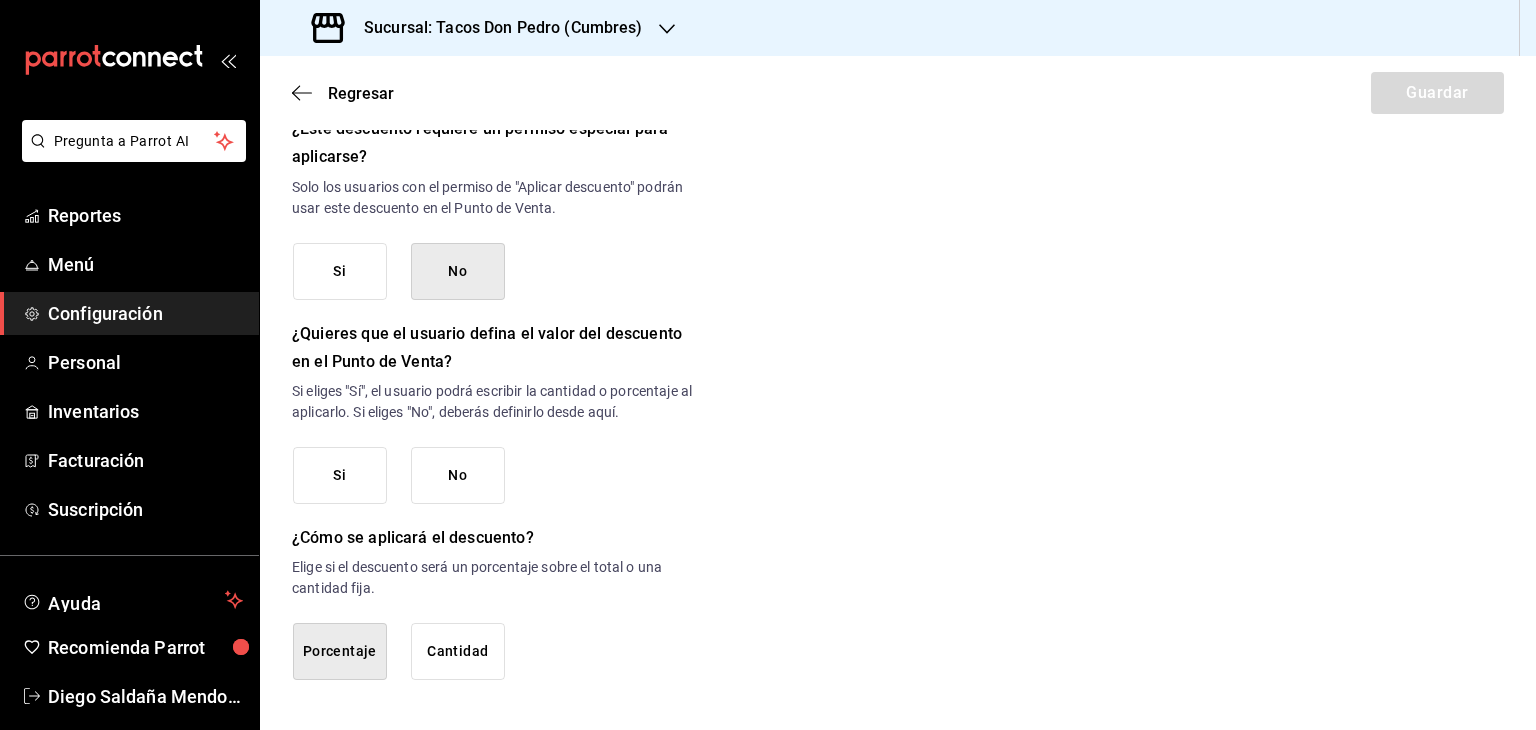 click on "No" at bounding box center (458, 475) 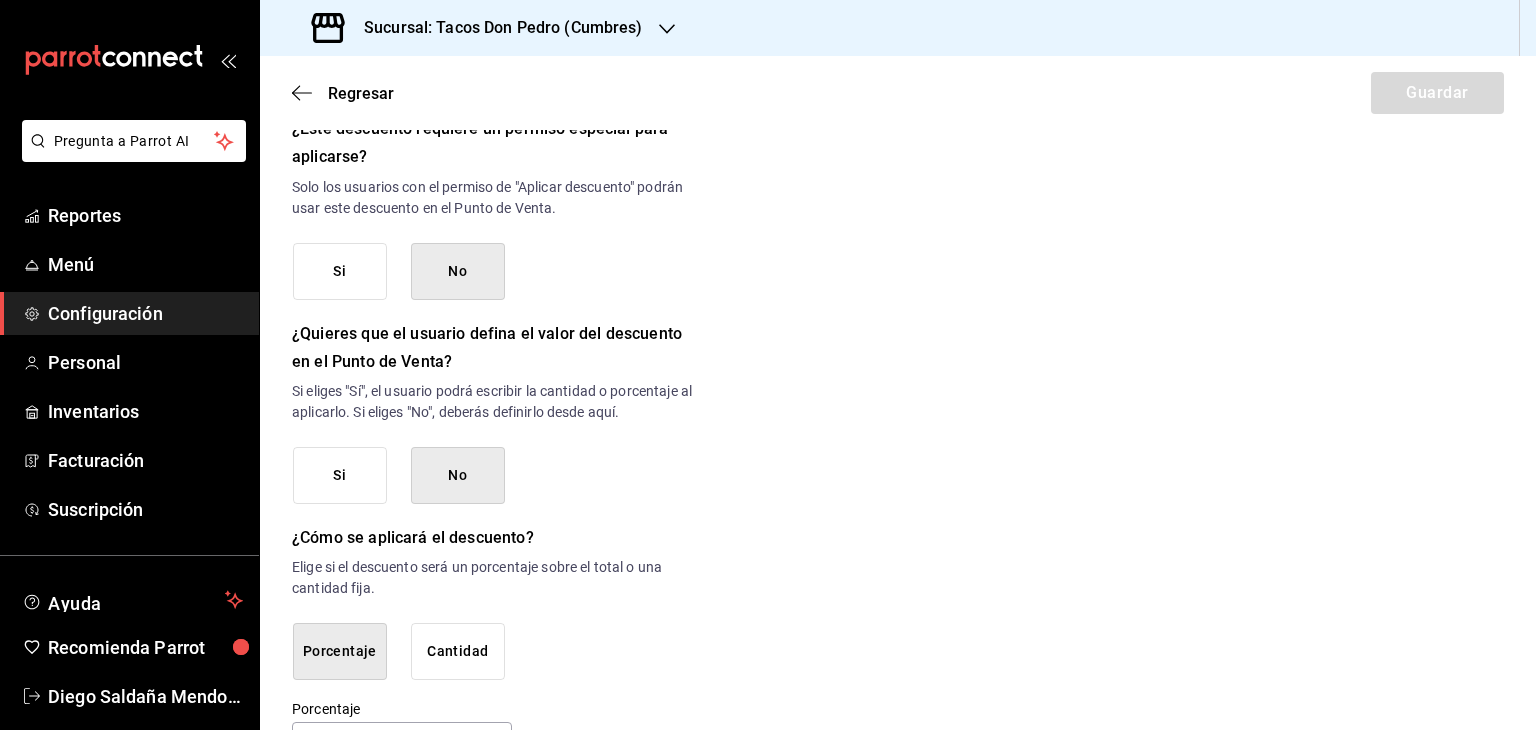 scroll, scrollTop: 941, scrollLeft: 0, axis: vertical 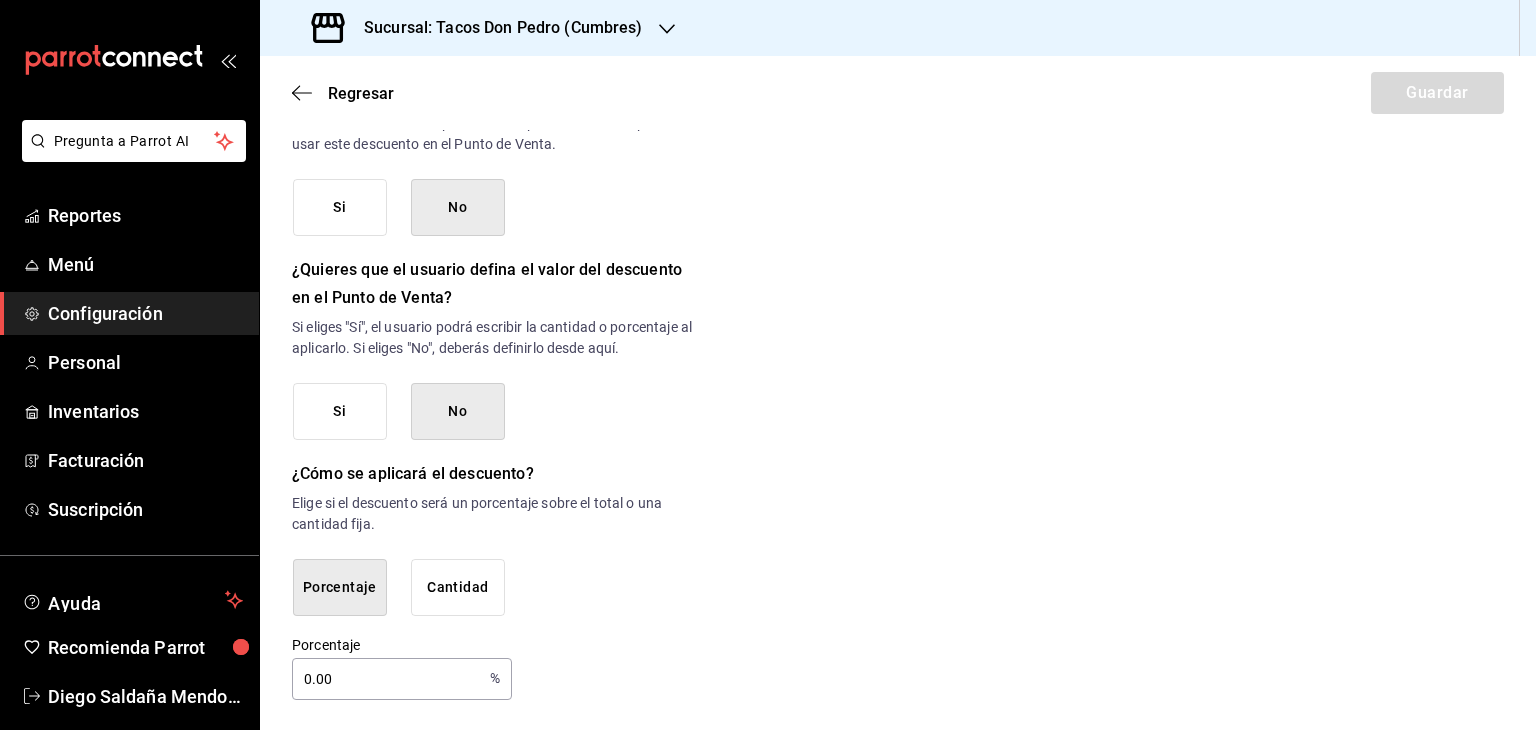 click on "0.00" at bounding box center (387, 679) 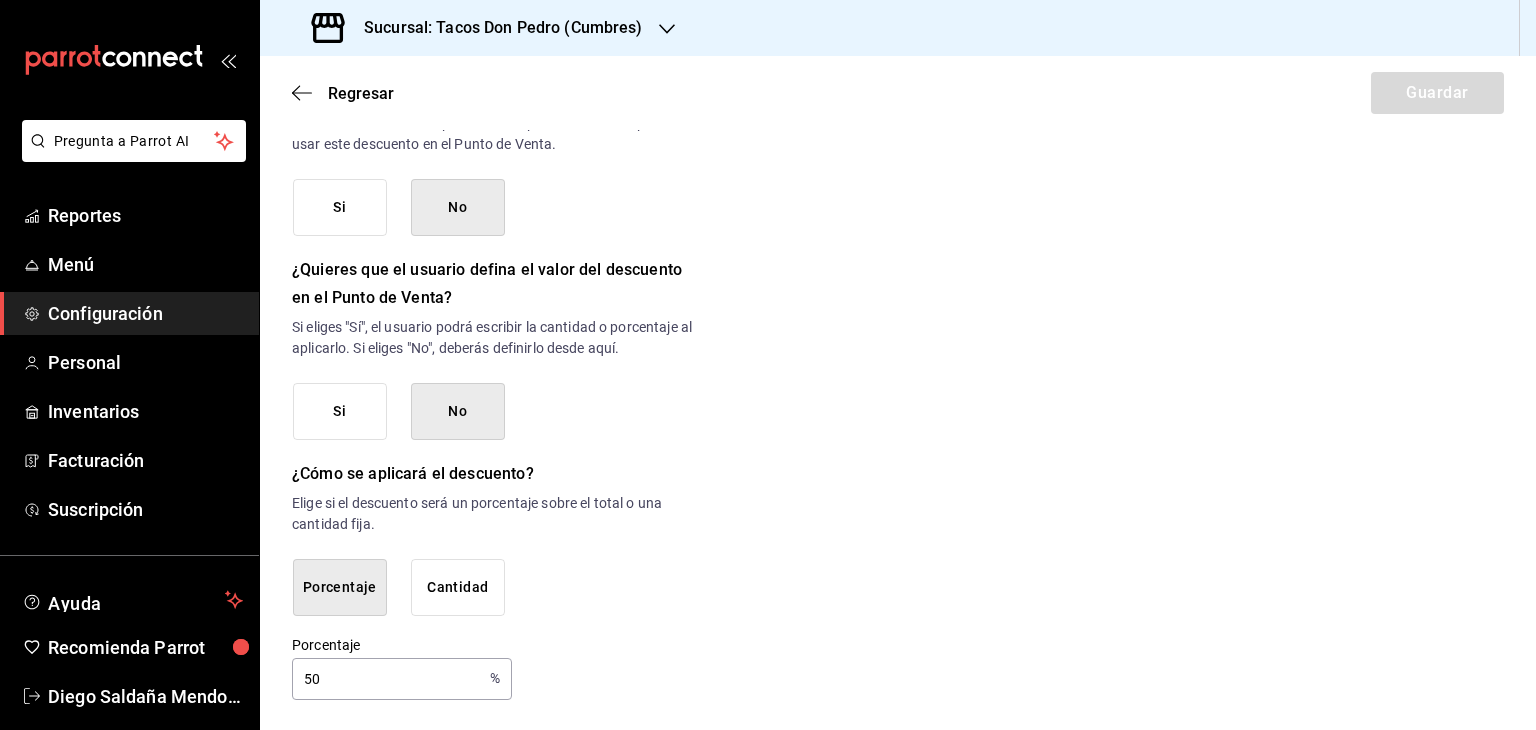 click on "Cantidad" at bounding box center [458, 587] 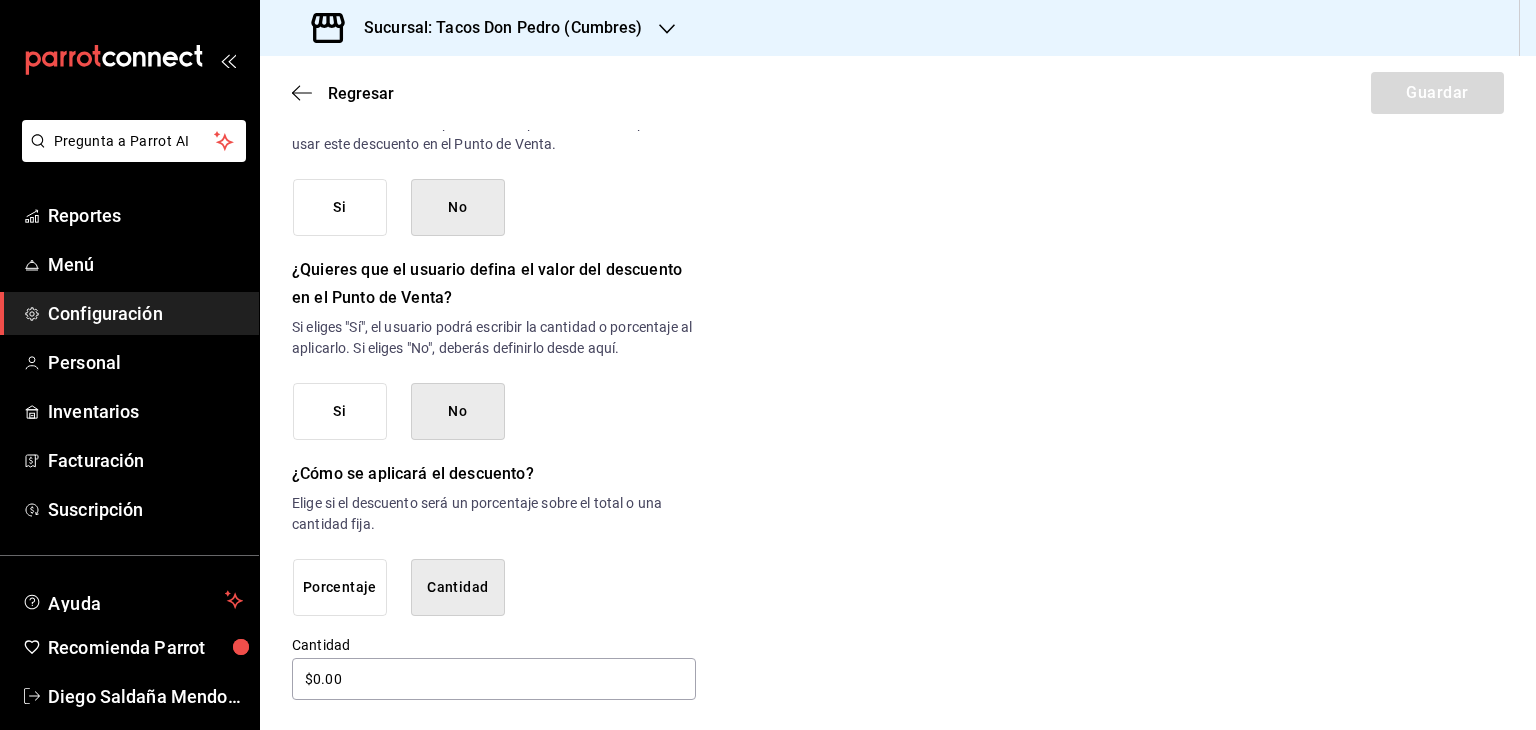 click on "Porcentaje" at bounding box center (340, 587) 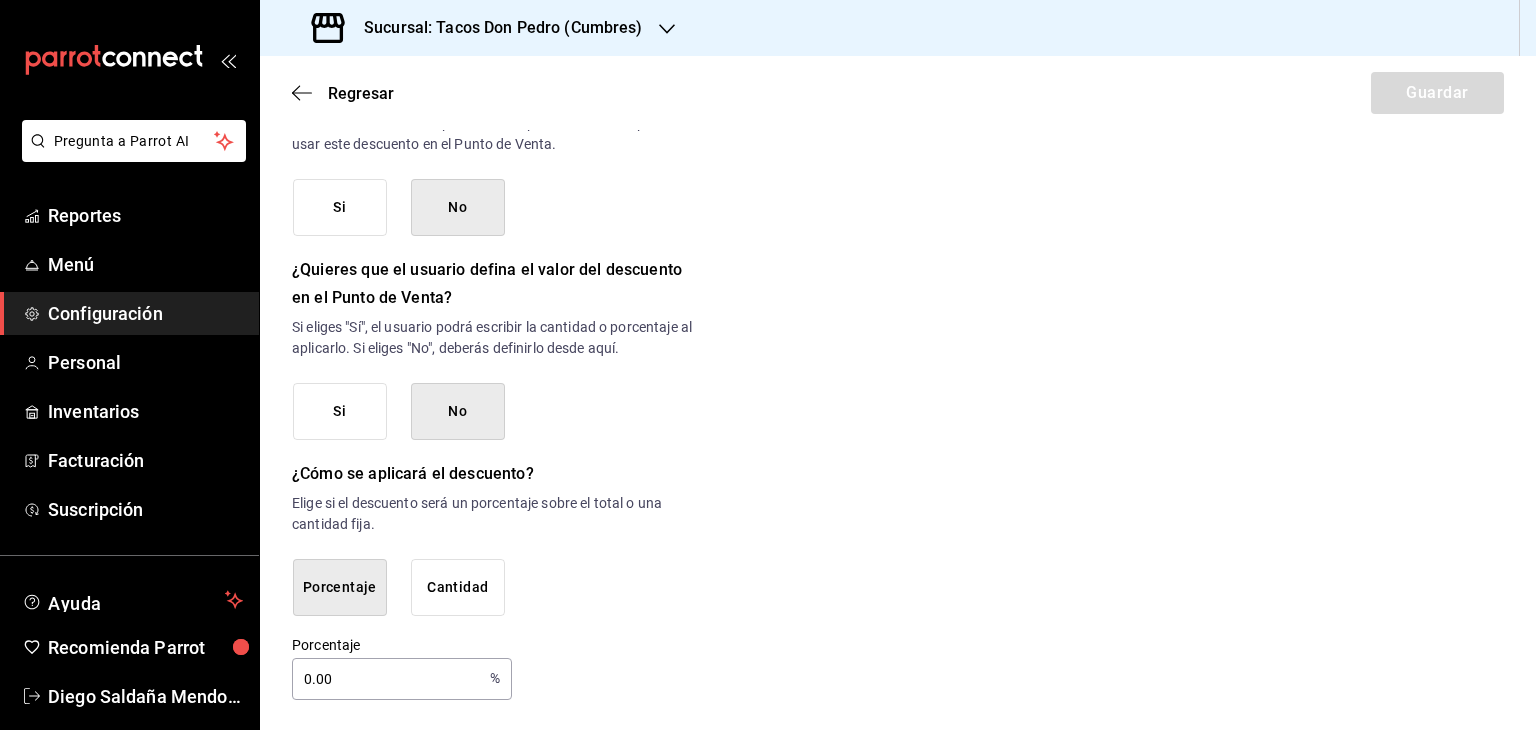 click on "0.00" at bounding box center (387, 679) 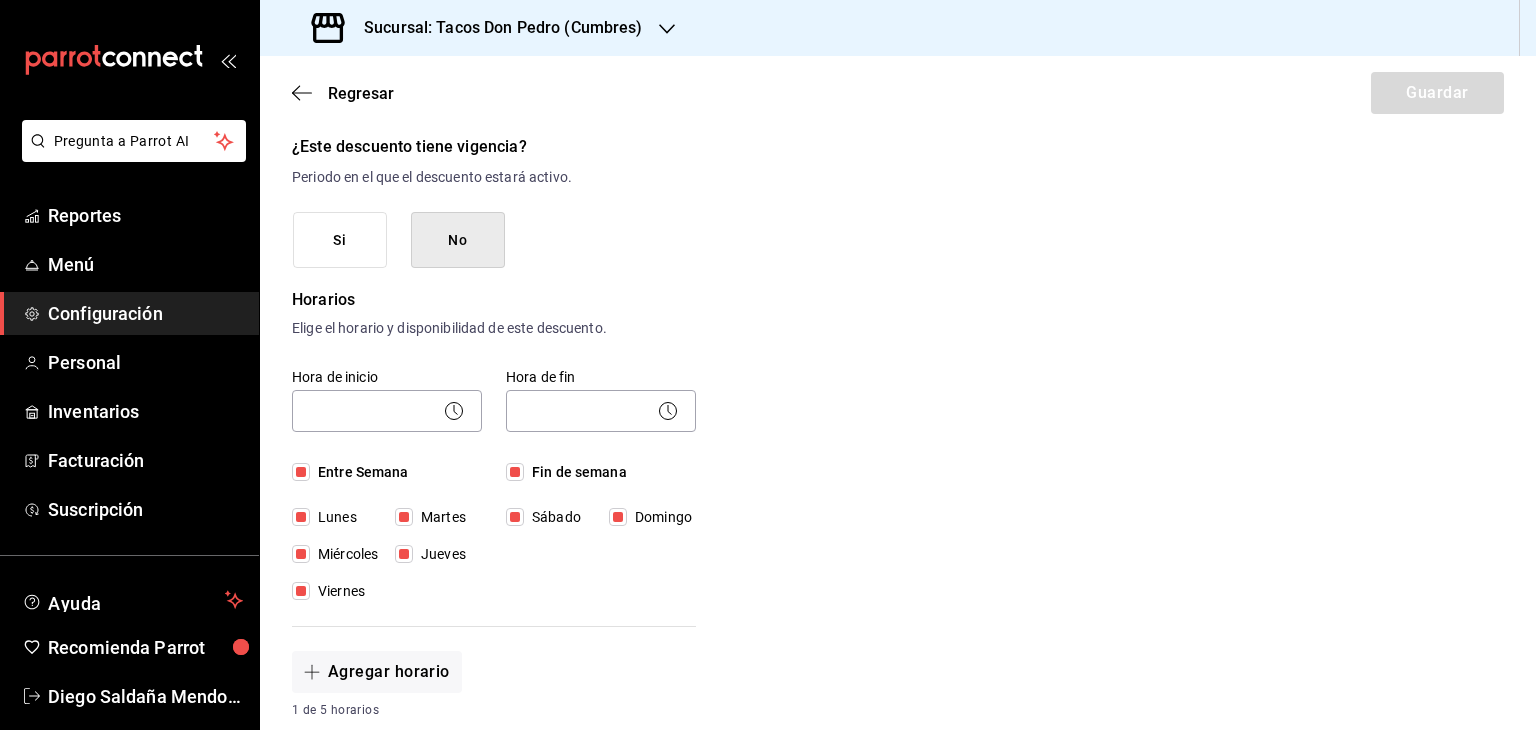 scroll, scrollTop: 0, scrollLeft: 0, axis: both 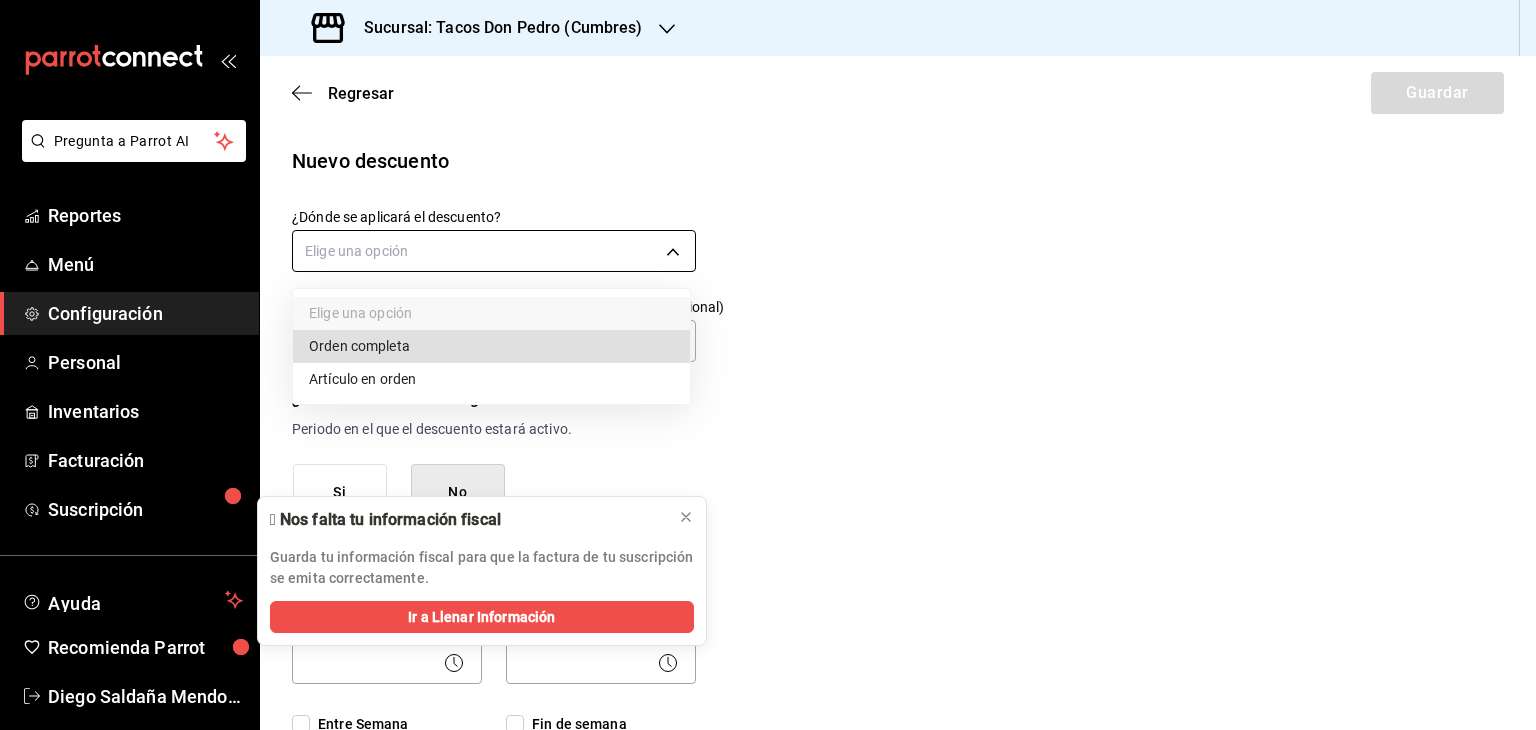 click on "Pregunta a Parrot AI Reportes   Menú   Configuración   Personal   Inventarios   Facturación   Suscripción   Ayuda Recomienda Parrot   [PERSON_NAME]   Sugerir nueva función   Sucursal: Tacos Don Pedro (Cumbres) Regresar Guardar Nuevo descuento ¿Dónde se aplicará el descuento? Elige una opción ¿Cómo se va a llamar? Ingresa una descripción (opcional) ¿Este descuento tiene vigencia? Periodo en el que el descuento estará activo. Si No Horarios Elige el horario y disponibilidad de este descuento. Hora de inicio ​ Entre Semana Lunes Martes Miércoles Jueves Viernes Hora de fin ​ Fin de semana Sábado Domingo Agregar horario 1 de 5 horarios ¿Este descuento requiere un permiso especial para aplicarse? Solo los usuarios con el permiso de "Aplicar descuento" podrán usar este descuento en el Punto de Venta. Si No ¿Quieres que el usuario defina el valor del descuento en el Punto de Venta? Si No ¿Cómo se aplicará el descuento? Porcentaje Cantidad Porcentaje 0.00 % Porcentaje" at bounding box center [768, 365] 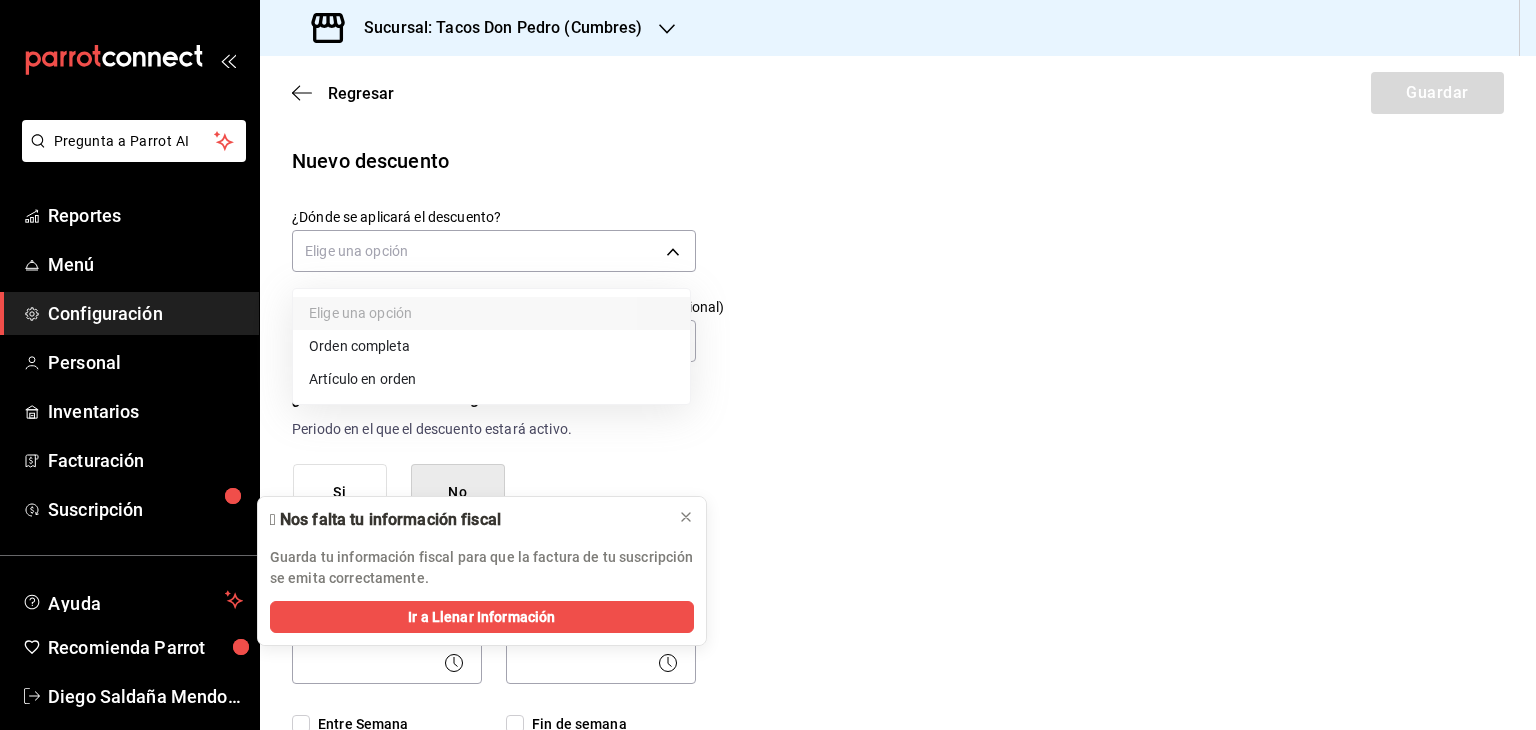 click on "Artículo en orden" at bounding box center [491, 379] 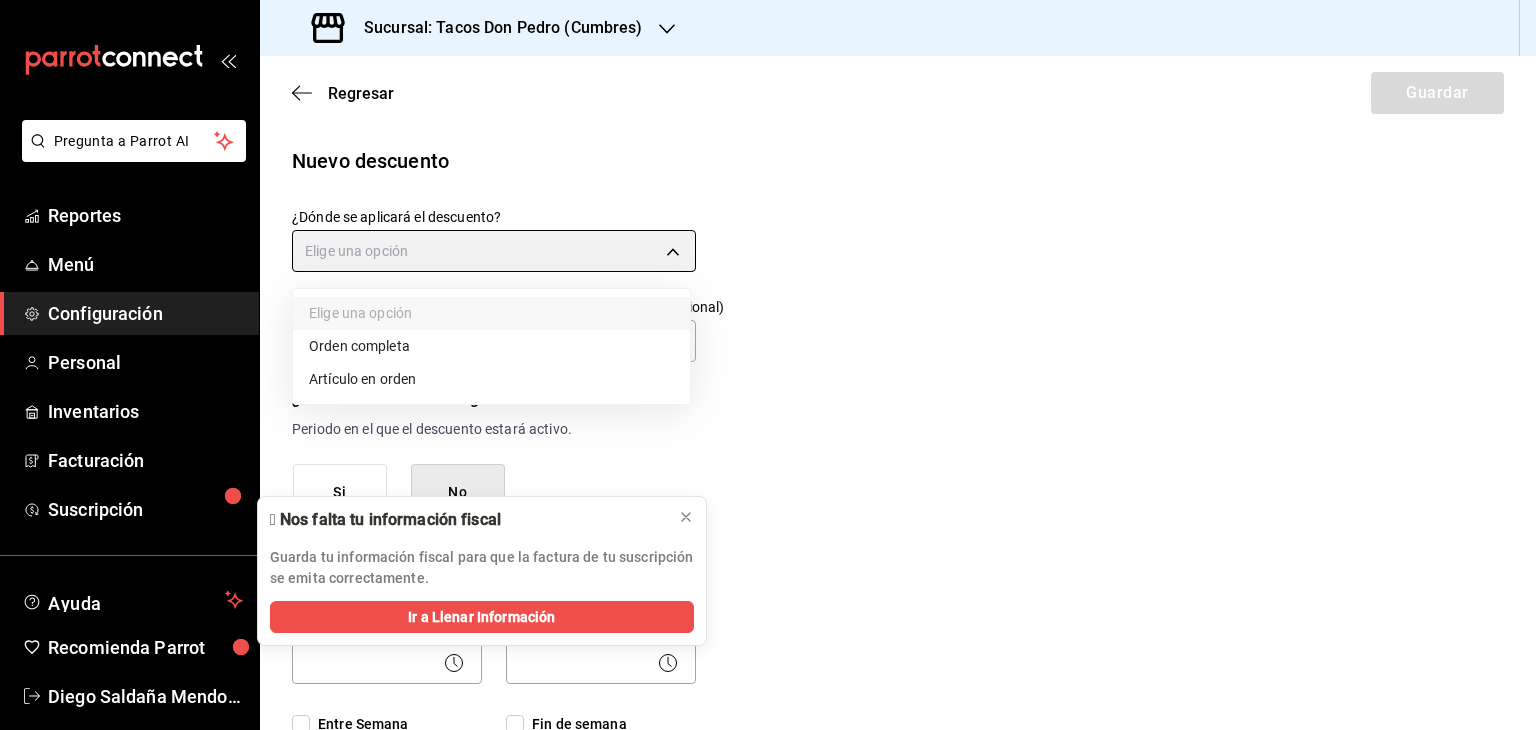 type on "ORDER_ITEM" 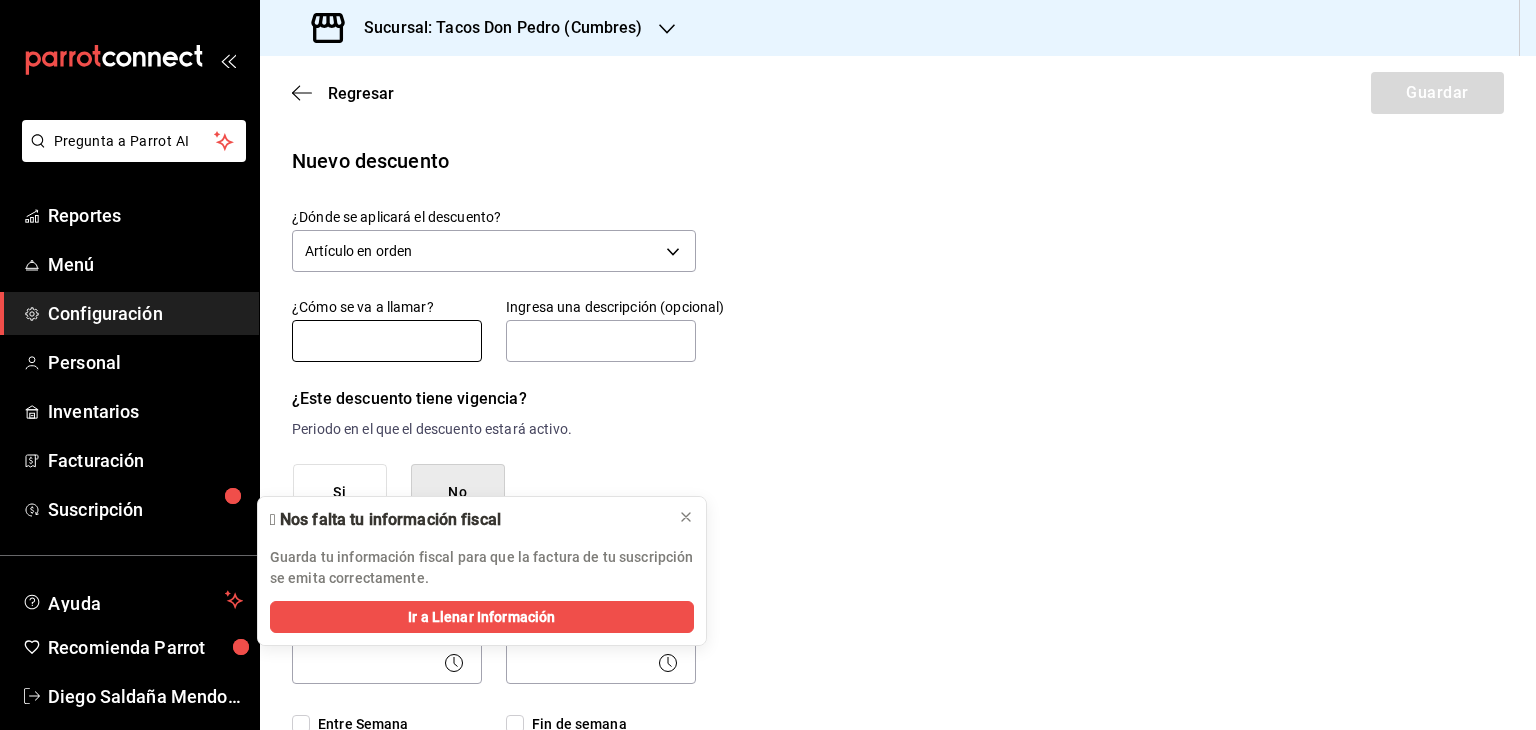 click at bounding box center (387, 341) 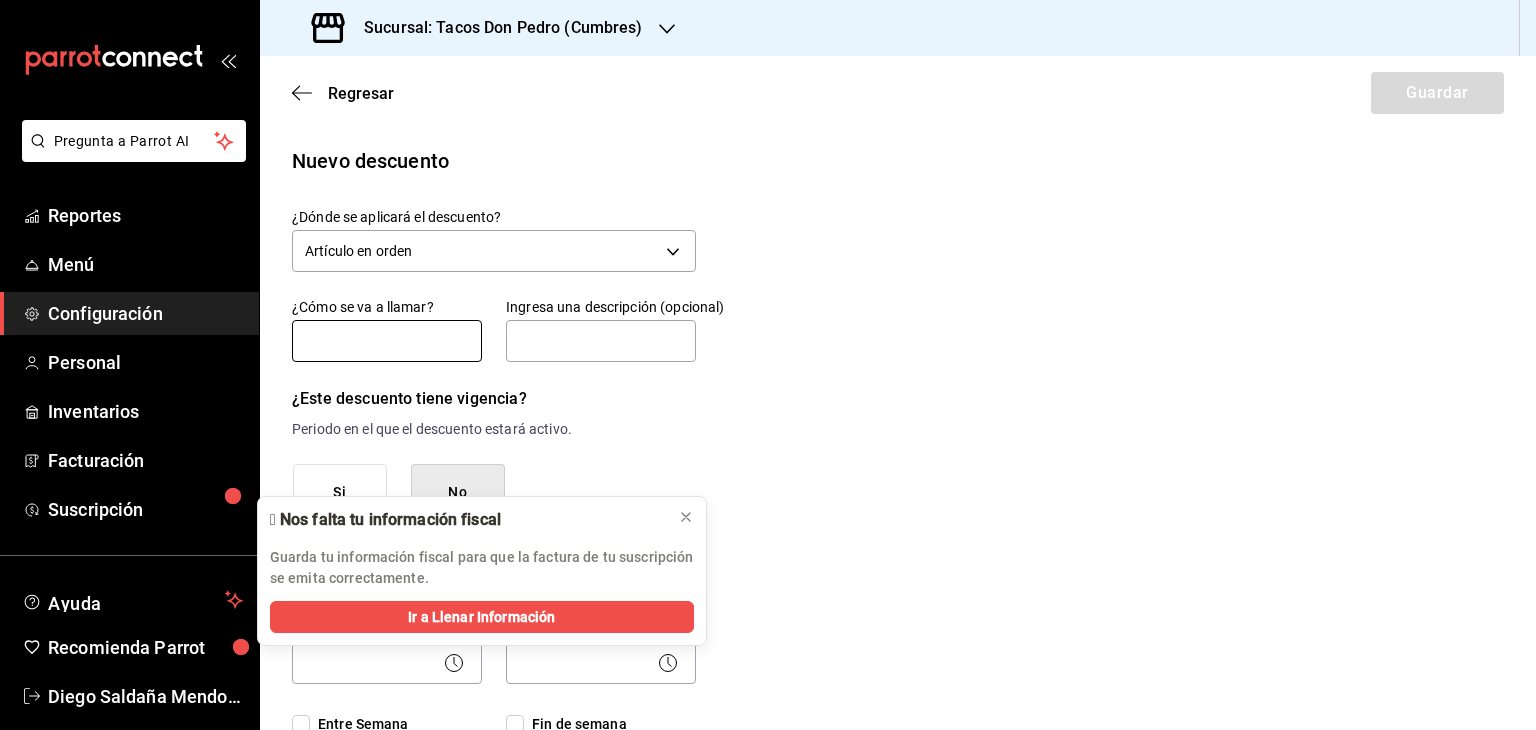 type on "Descuento personal" 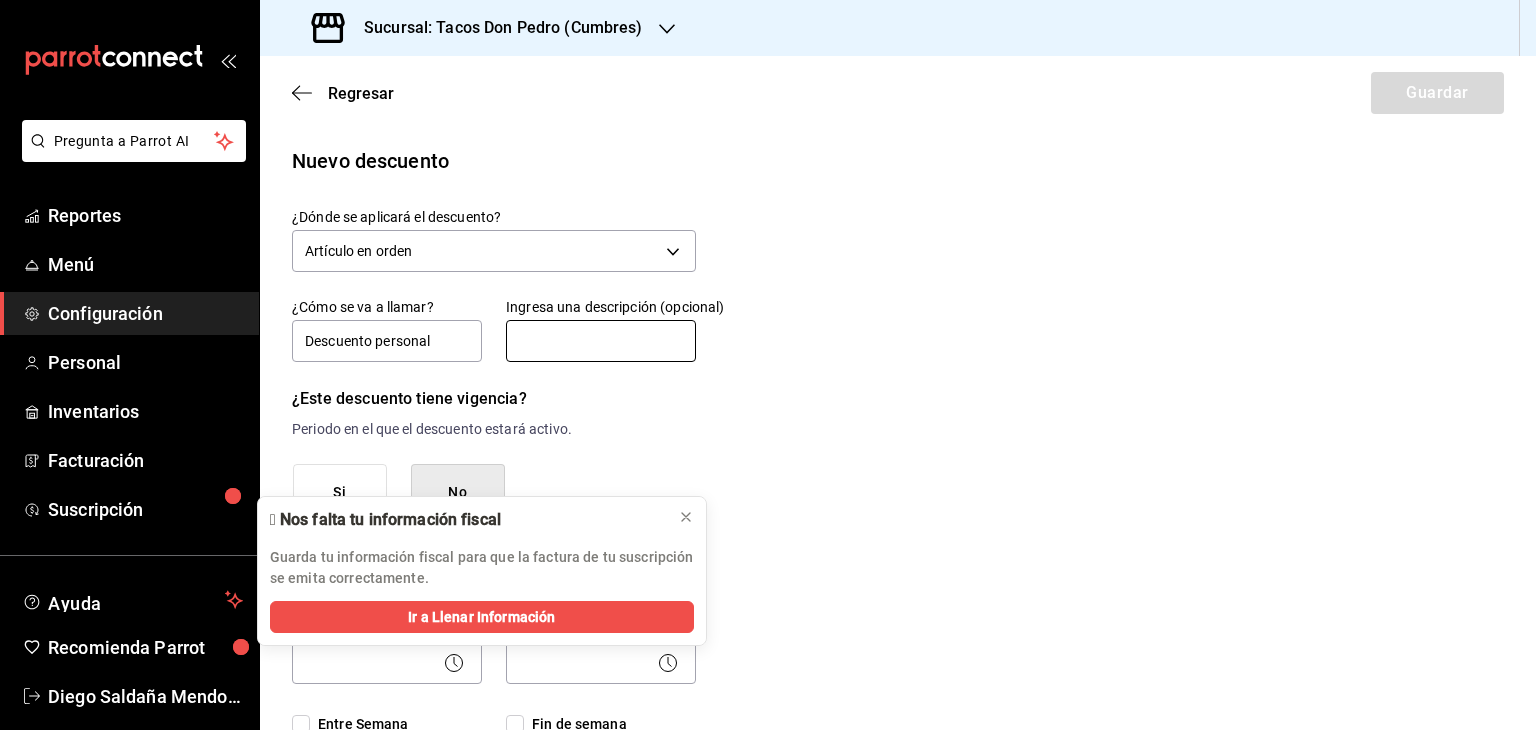 click at bounding box center [601, 341] 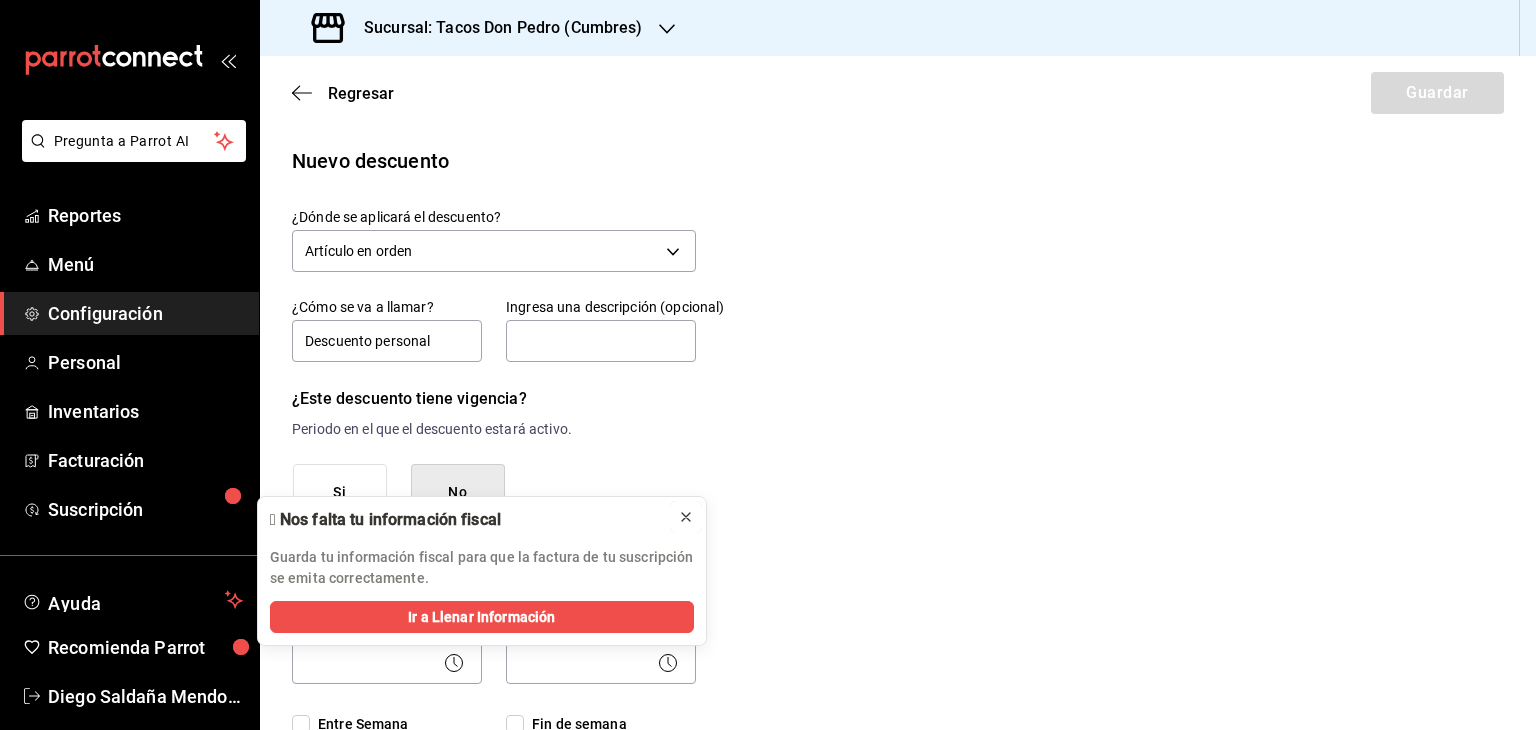 click 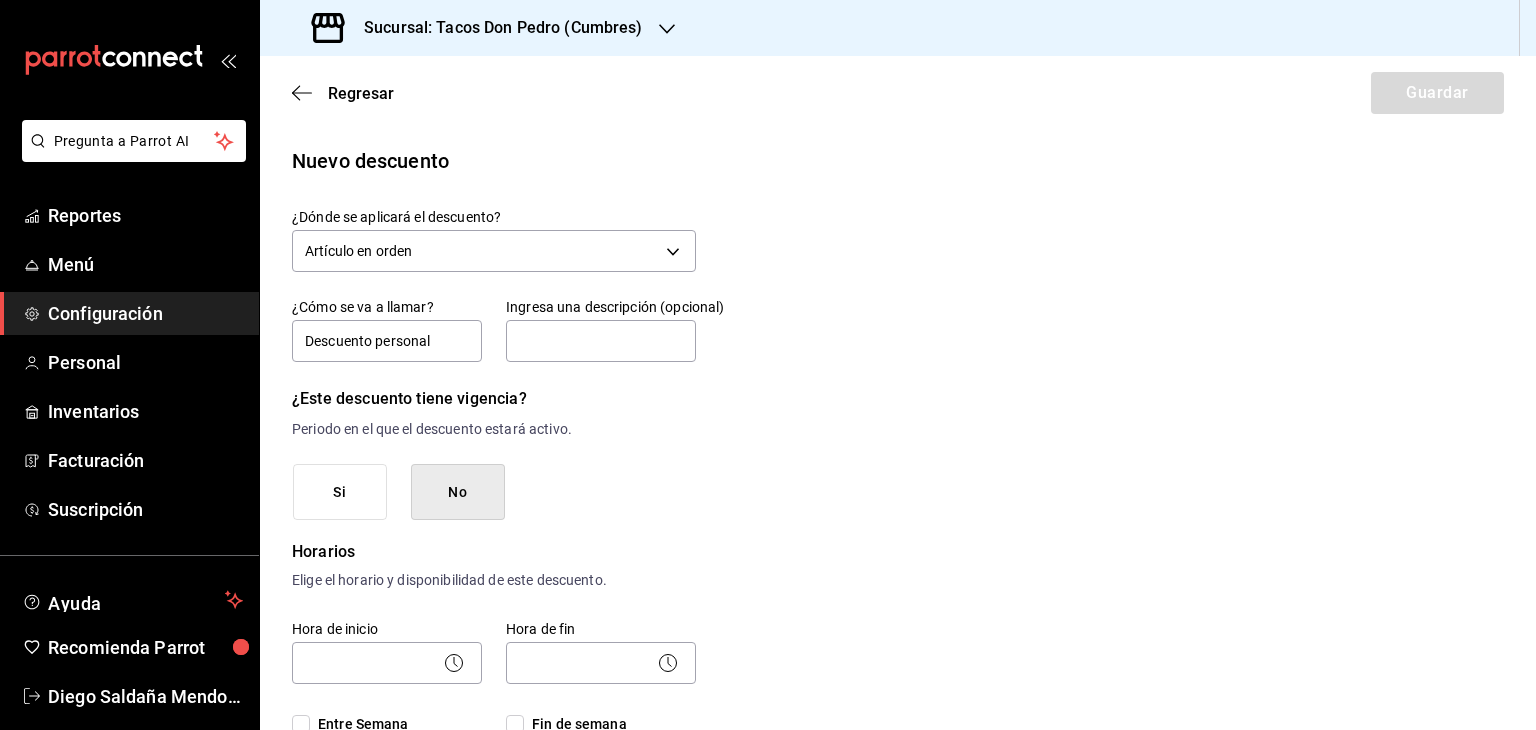 click on "Nuevo descuento ¿Dónde se aplicará el descuento? Artículo en orden ORDER_ITEM ¿Cómo se va a llamar? Descuento personal Ingresa una descripción (opcional) ¿Este descuento tiene vigencia? Periodo en el que el descuento estará activo. Si No Horarios Elige el horario y disponibilidad de este descuento. Hora de inicio ​ Entre Semana Lunes Martes Miércoles Jueves Viernes Hora de fin ​ Fin de semana Sábado Domingo Agregar horario 1 de 5 horarios ¿Este descuento requiere un permiso especial para aplicarse? Solo los usuarios con el permiso de "Aplicar descuento" podrán usar este descuento en el Punto de Venta. Si No ¿Quieres que el usuario defina el valor del descuento en el Punto de Venta? Si eliges "Sí", el usuario podrá escribir la cantidad o porcentaje al aplicarlo. Si eliges "No", deberás definirlo desde aquí. Si No ¿Cómo se aplicará el descuento? Elige si el descuento será un porcentaje sobre el total o una cantidad fija. Porcentaje Cantidad Porcentaje 0.00 % Porcentaje" at bounding box center (898, 893) 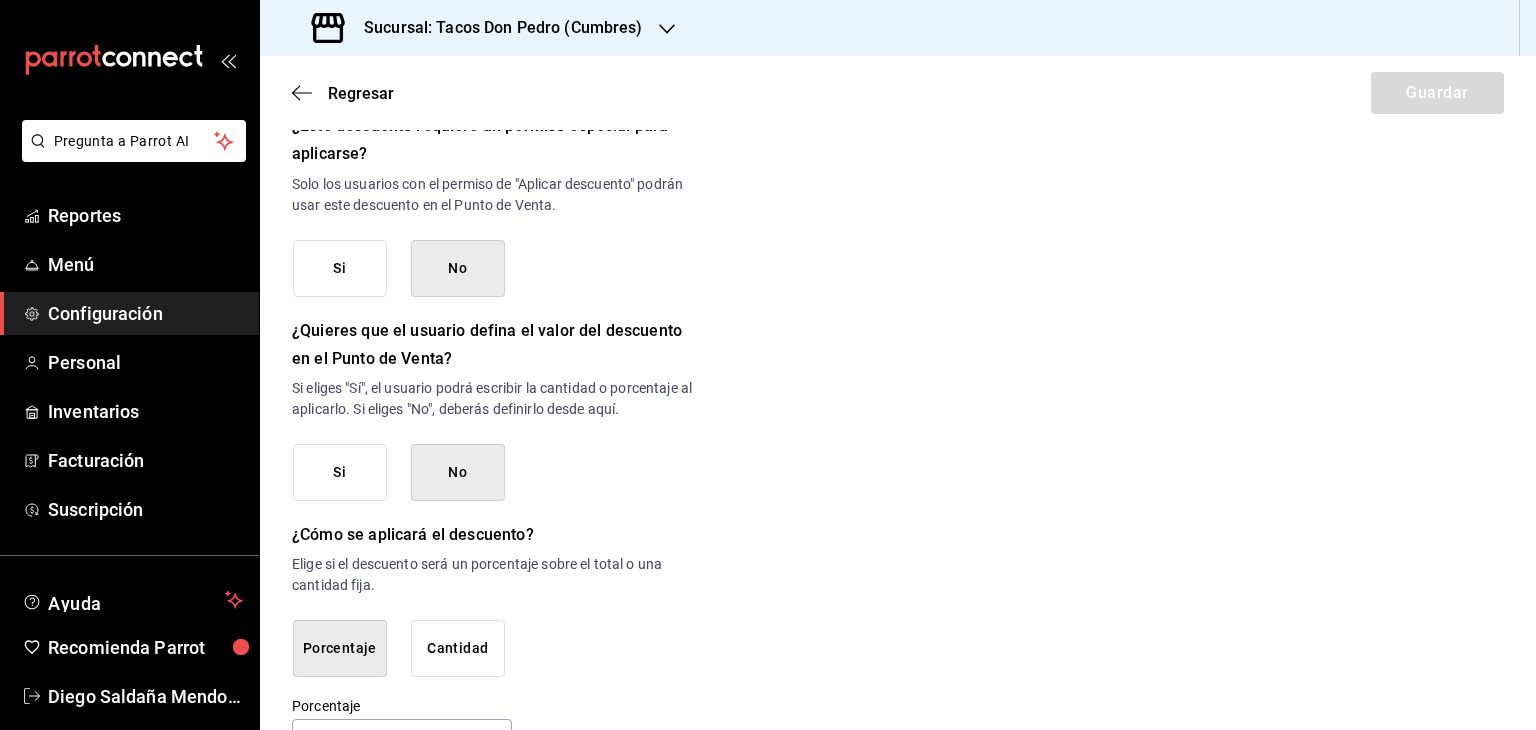 scroll, scrollTop: 941, scrollLeft: 0, axis: vertical 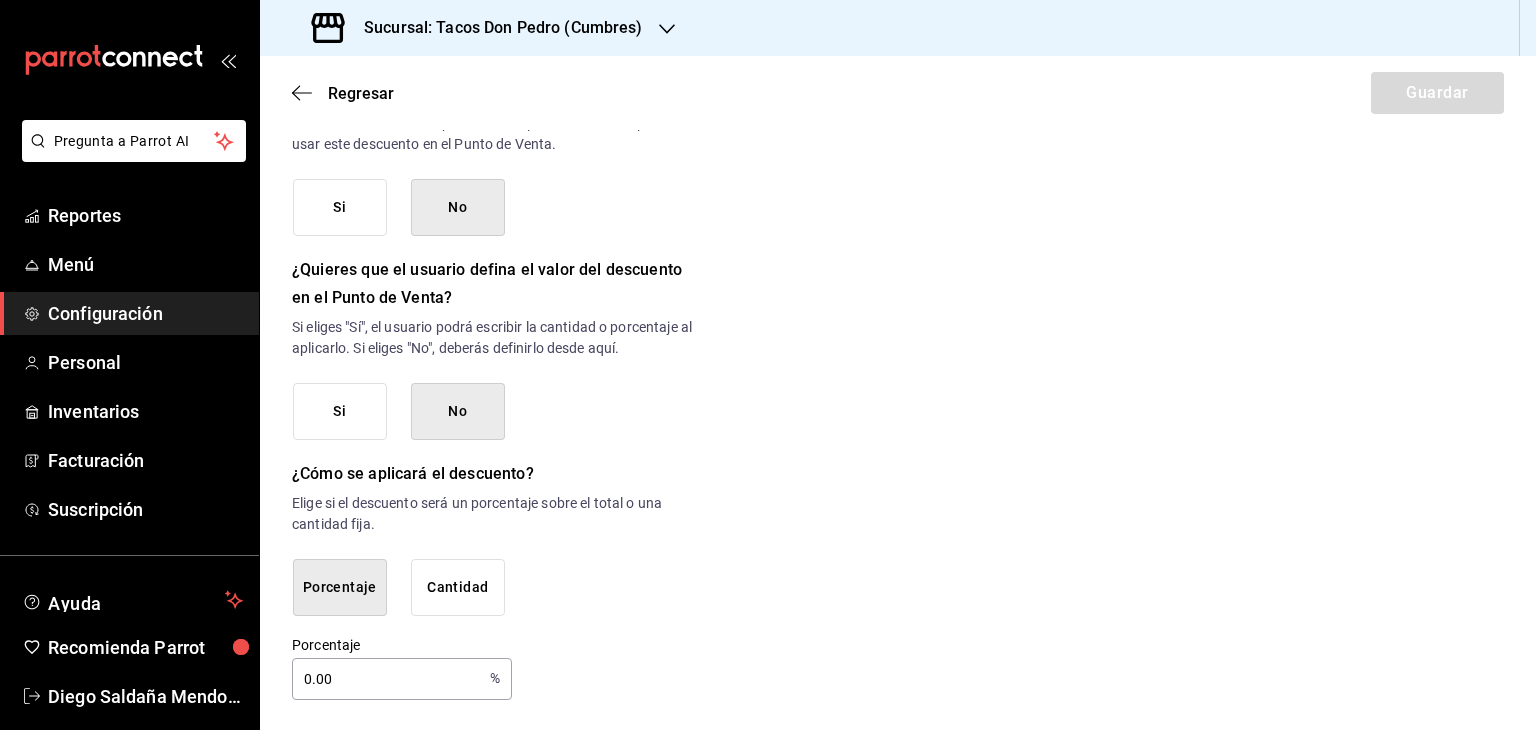 click on "0.00" at bounding box center [387, 679] 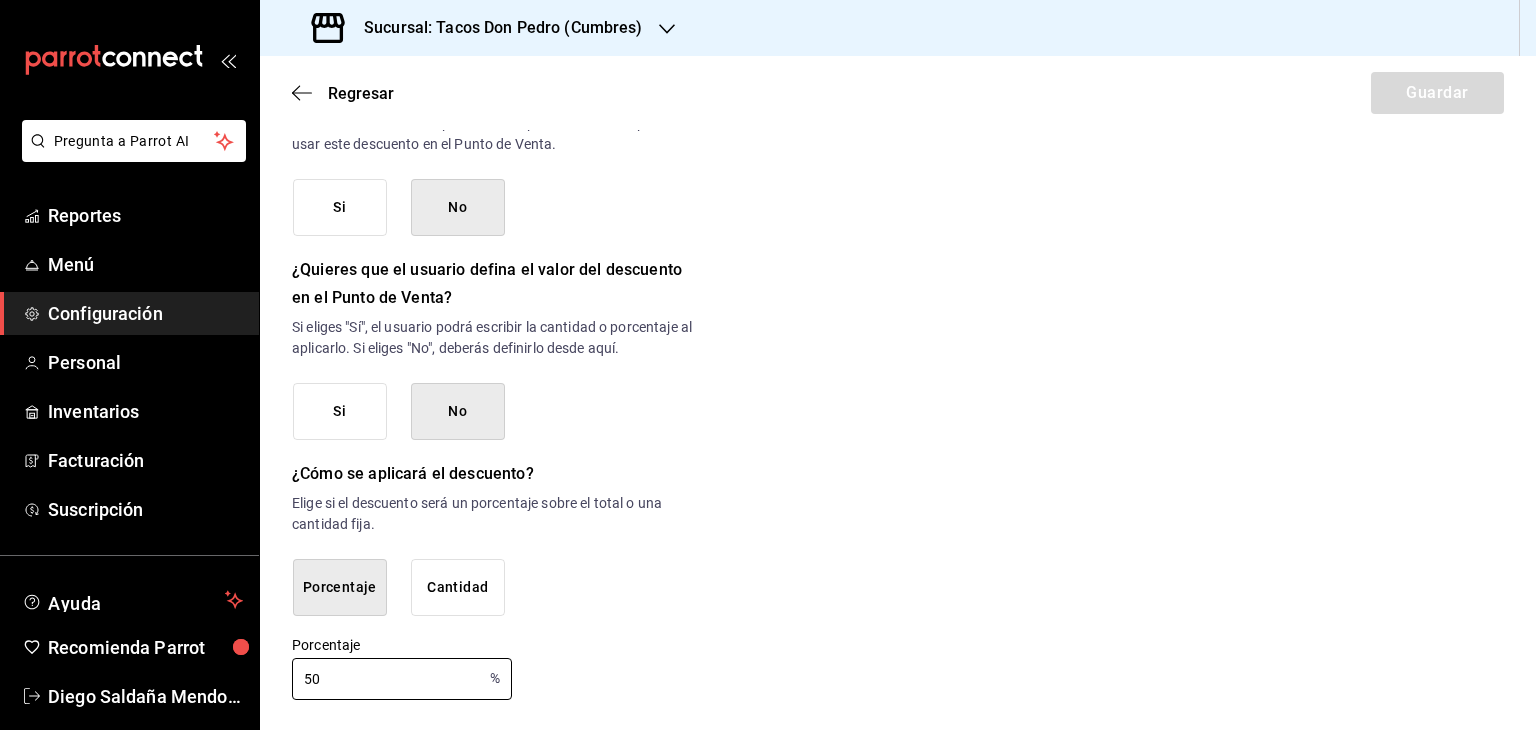 type on "50" 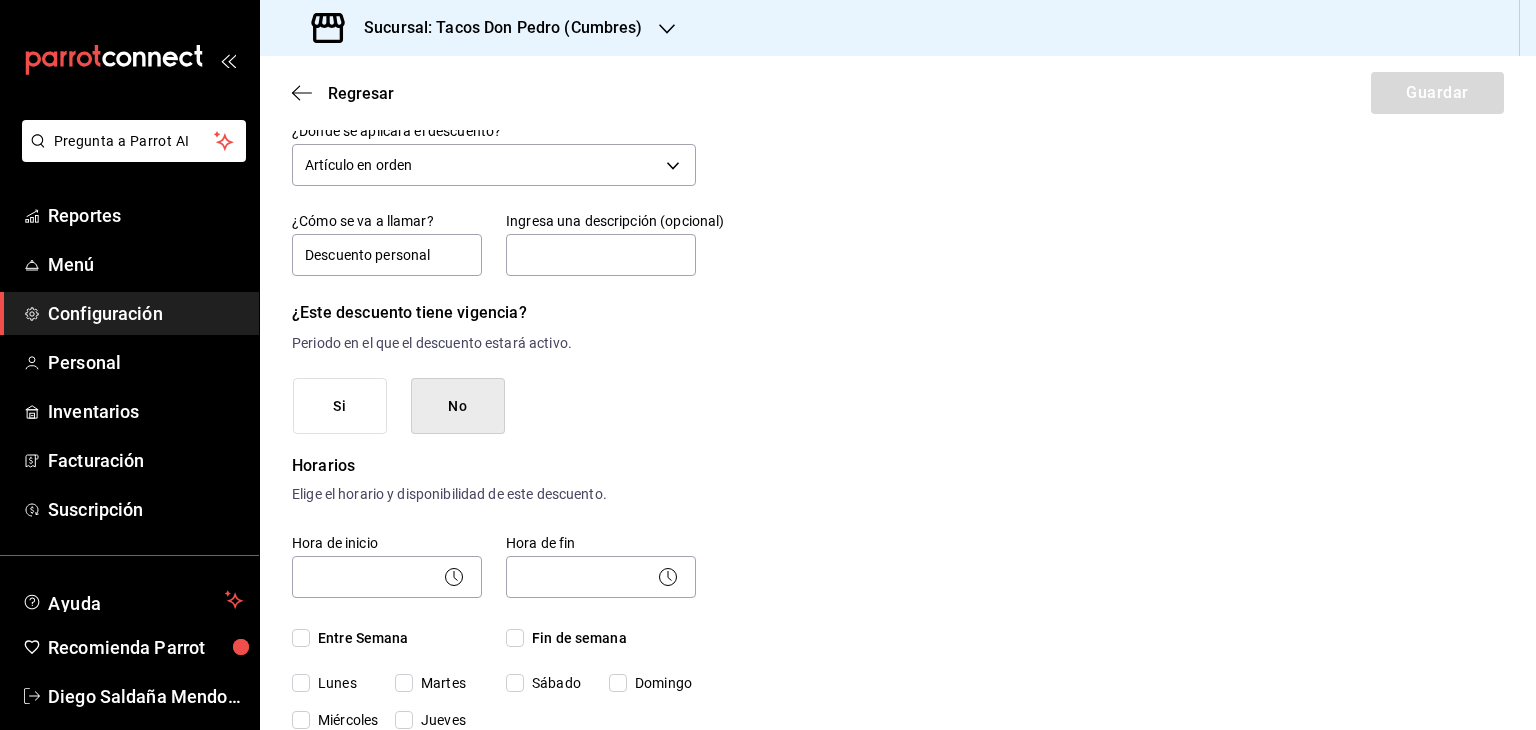scroll, scrollTop: 0, scrollLeft: 0, axis: both 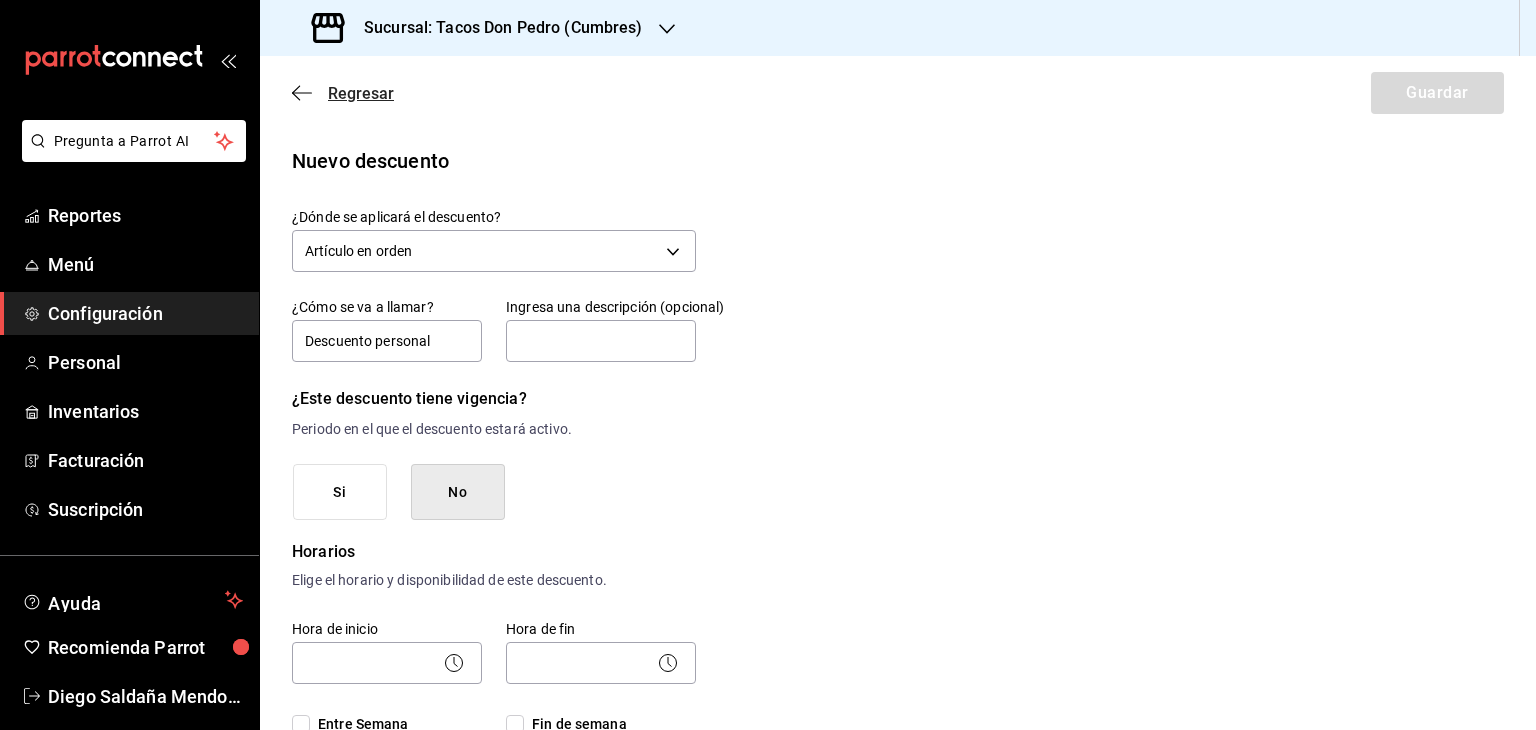 click 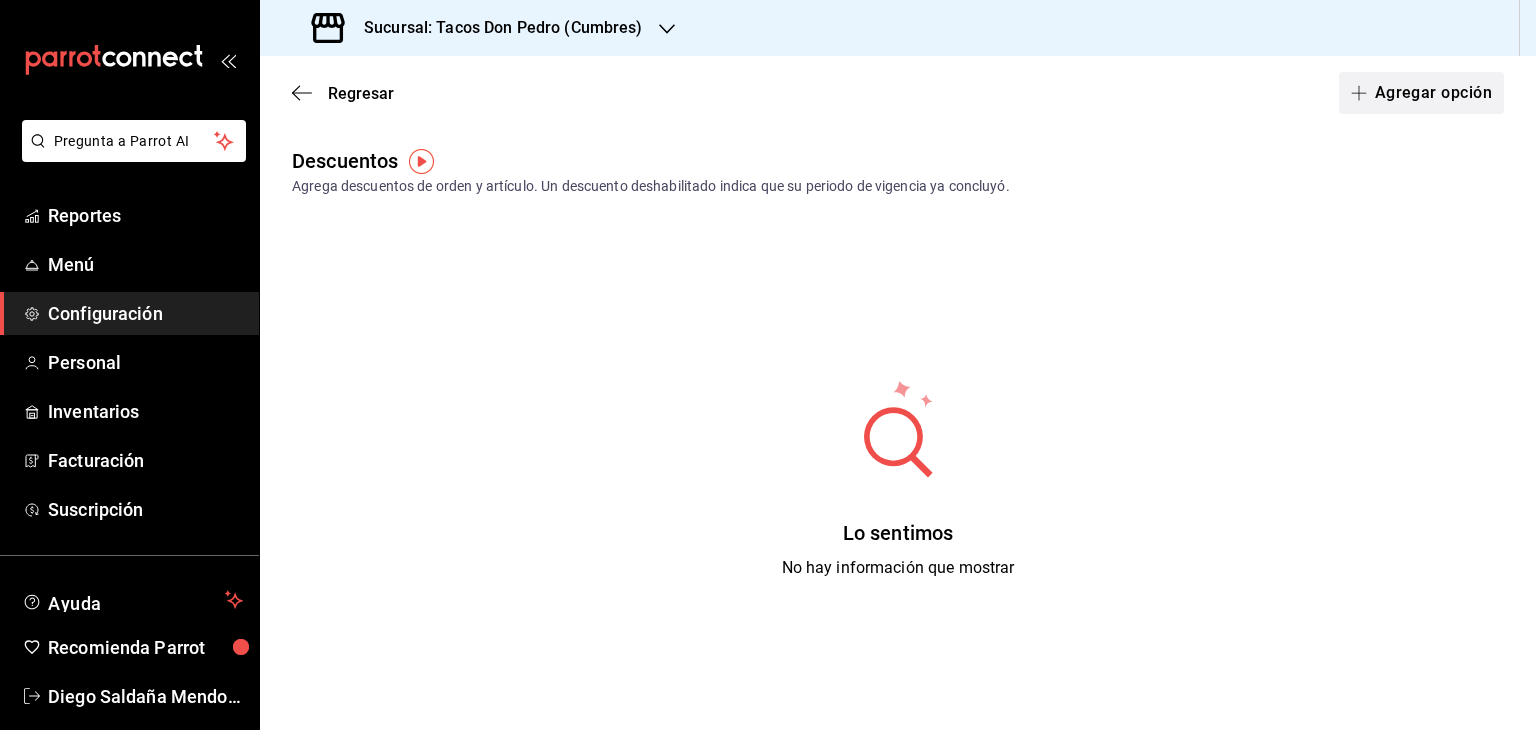 click on "Agregar opción" at bounding box center (1421, 93) 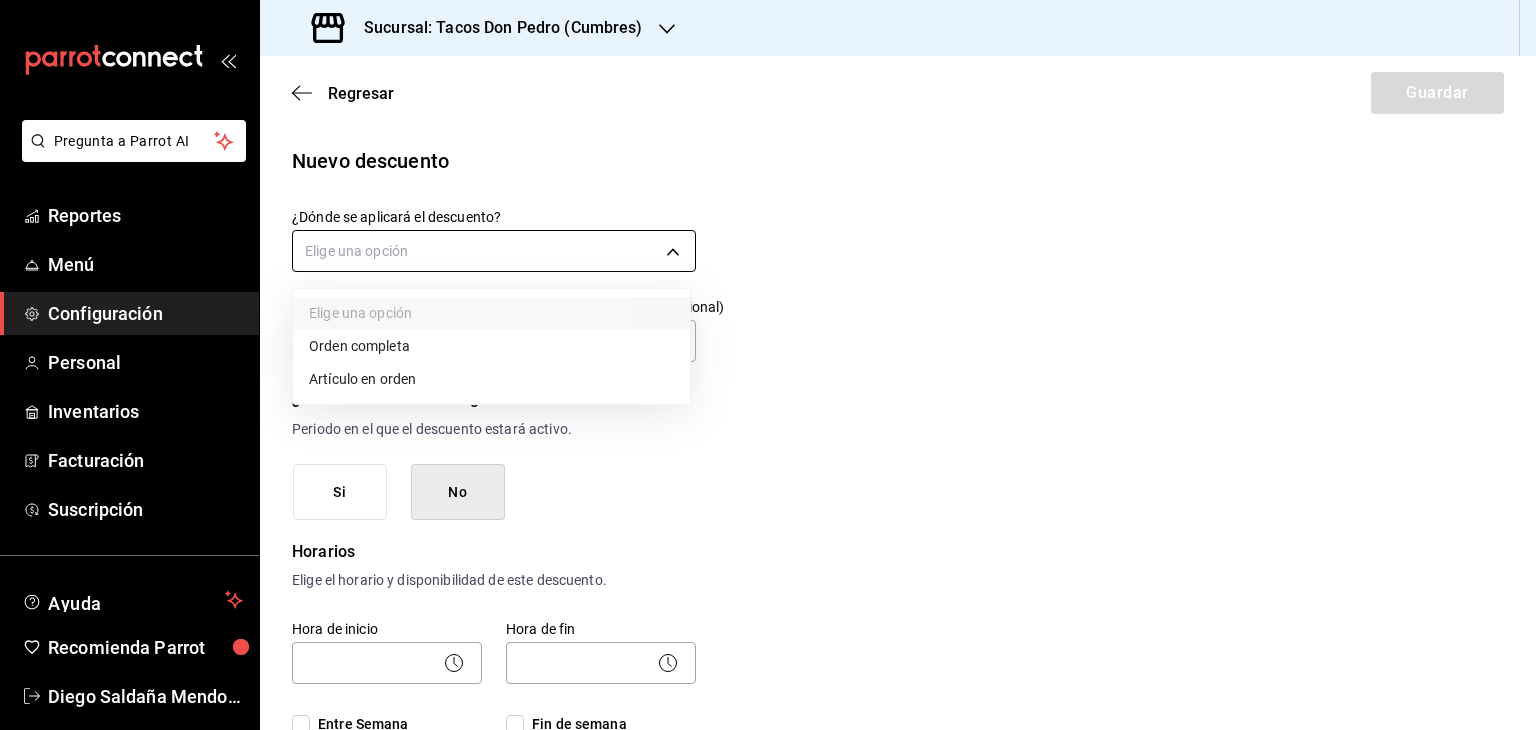 click on "Pregunta a Parrot AI Reportes   Menú   Configuración   Personal   Inventarios   Facturación   Suscripción   Ayuda Recomienda Parrot   Diego Saldaña Mendoza   Sugerir nueva función   Sucursal: Tacos Don Pedro (Cumbres) Regresar Guardar Nuevo descuento ¿Dónde se aplicará el descuento? Elige una opción ¿Cómo se va a llamar? Ingresa una descripción (opcional) ¿Este descuento tiene vigencia? Periodo en el que el descuento estará activo. Si No Horarios Elige el horario y disponibilidad de este descuento. Hora de inicio ​ Entre Semana Lunes Martes Miércoles Jueves Viernes Hora de fin ​ Fin de semana Sábado Domingo Agregar horario 1 de 5 horarios ¿Este descuento requiere un permiso especial para aplicarse? Solo los usuarios con el permiso de "Aplicar descuento" podrán usar este descuento en el Punto de Venta. Si No ¿Quieres que el usuario defina el valor del descuento en el Punto de Venta? Si No ¿Cómo se aplicará el descuento? Porcentaje Cantidad Porcentaje 0.00 % Porcentaje Reportes" at bounding box center (768, 365) 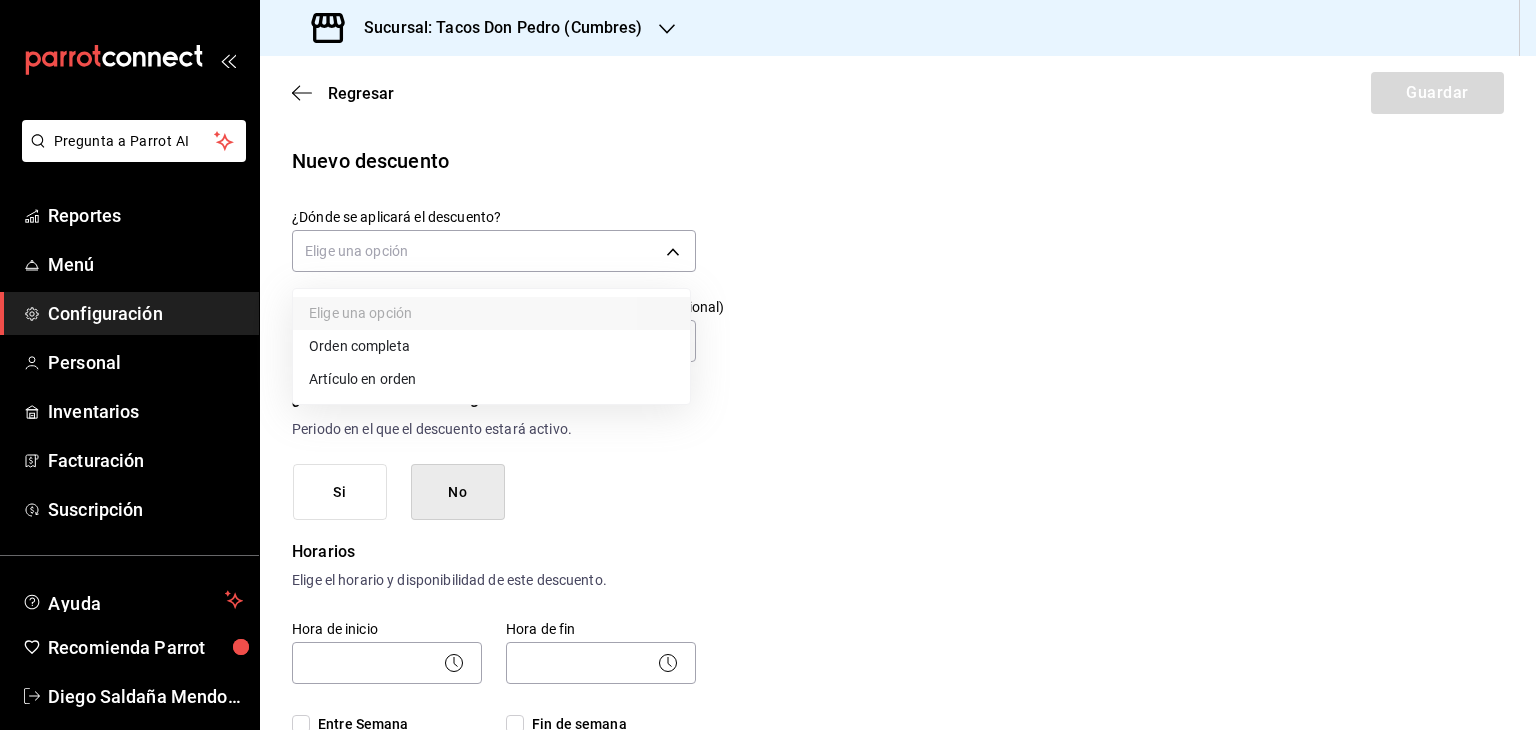 click on "Artículo en orden" at bounding box center (491, 379) 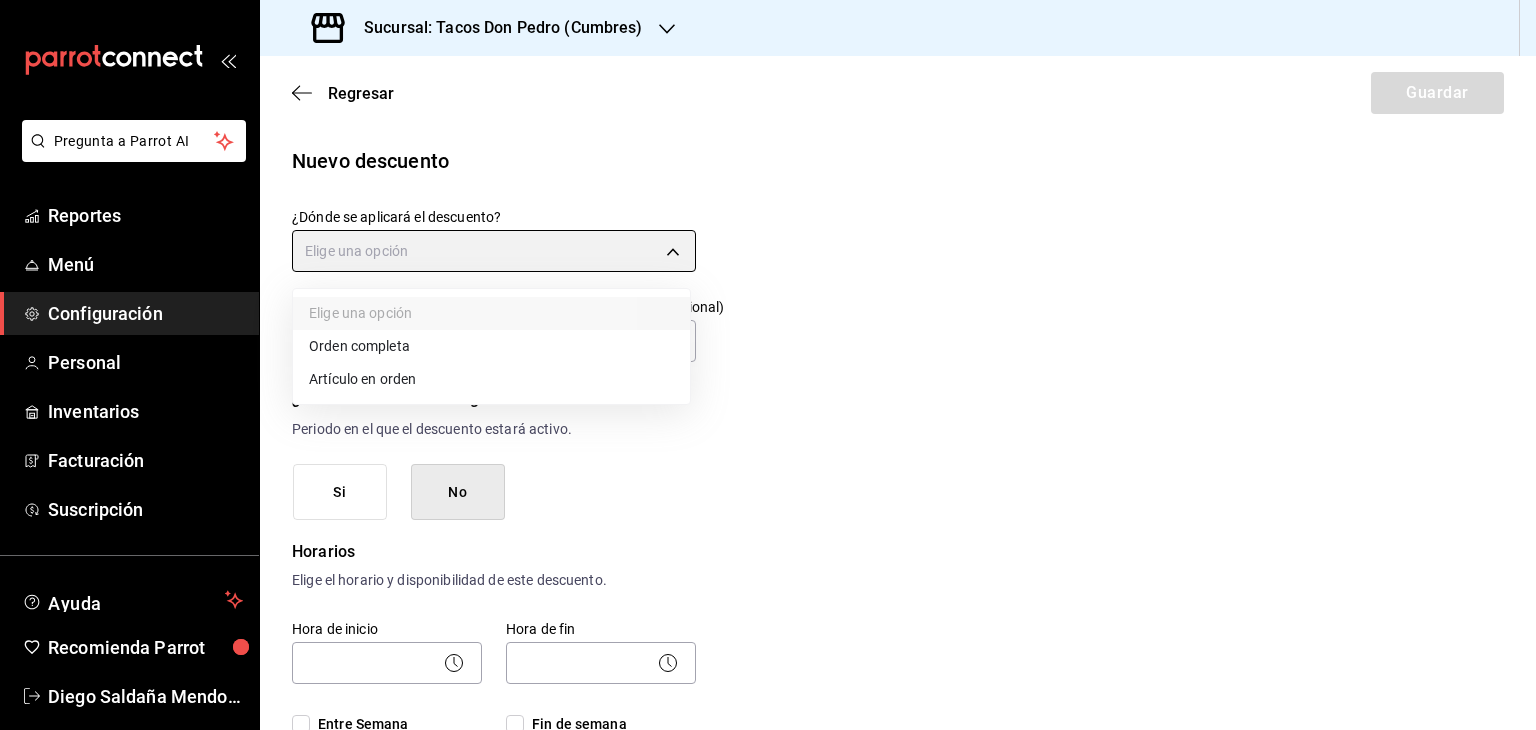 type on "ORDER_ITEM" 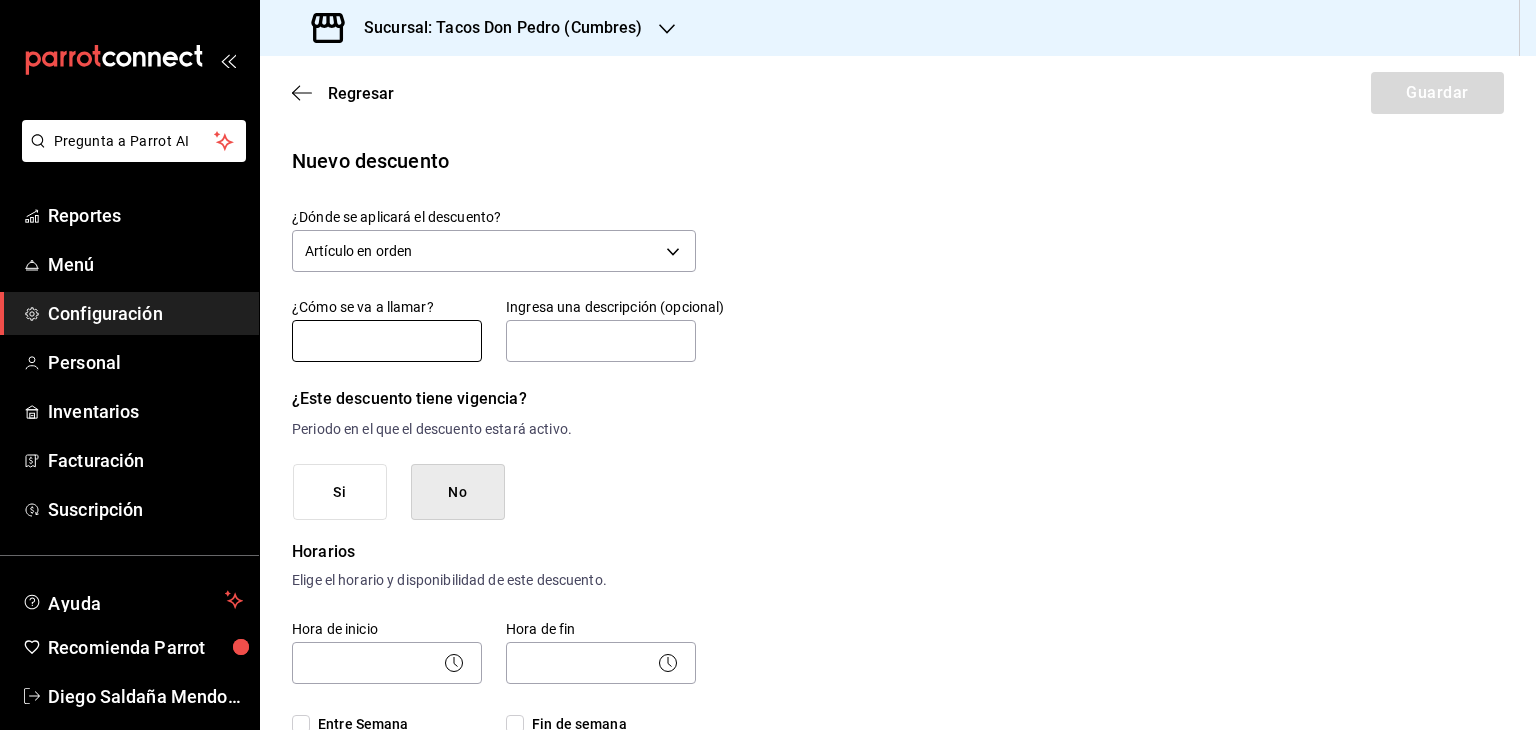 click at bounding box center [387, 341] 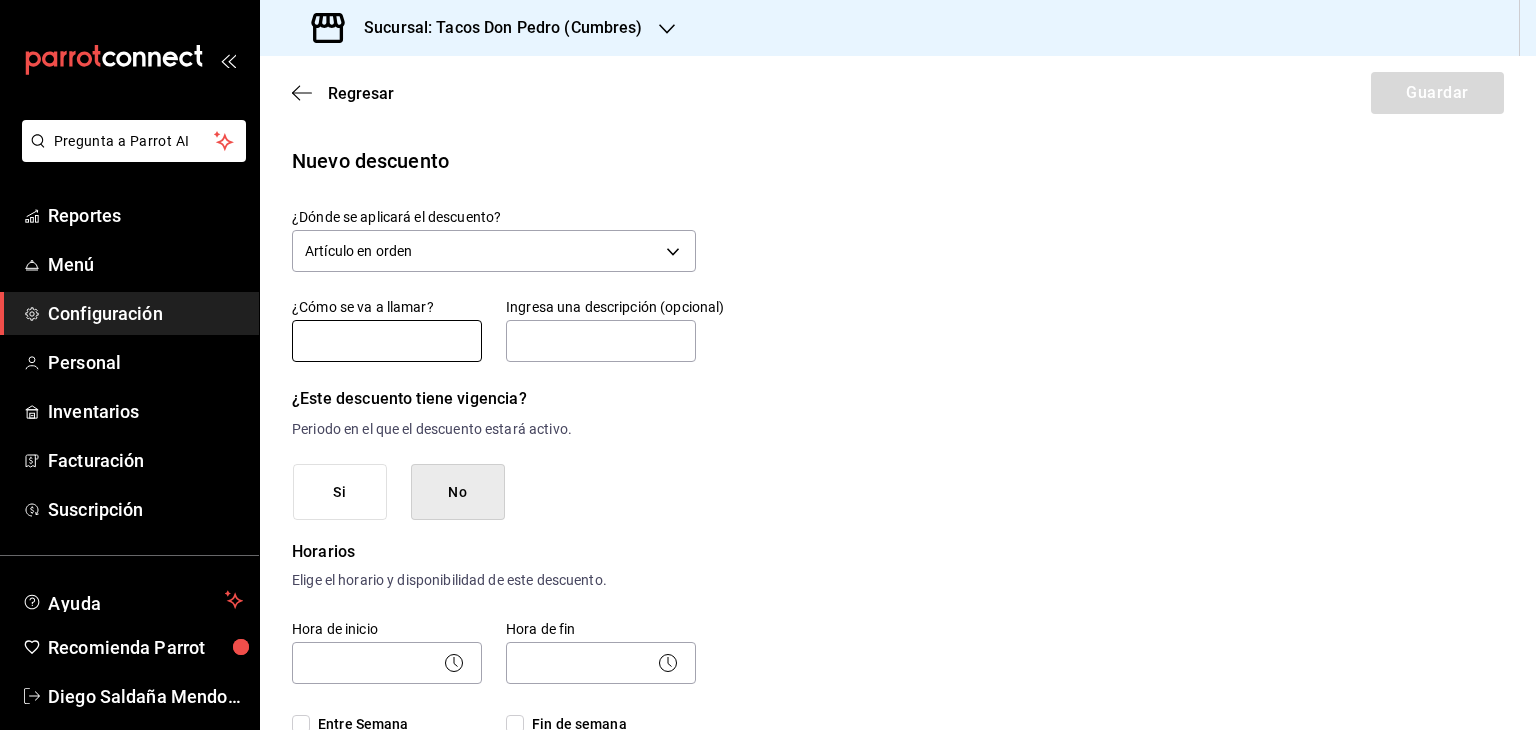 type on "Descuento personal" 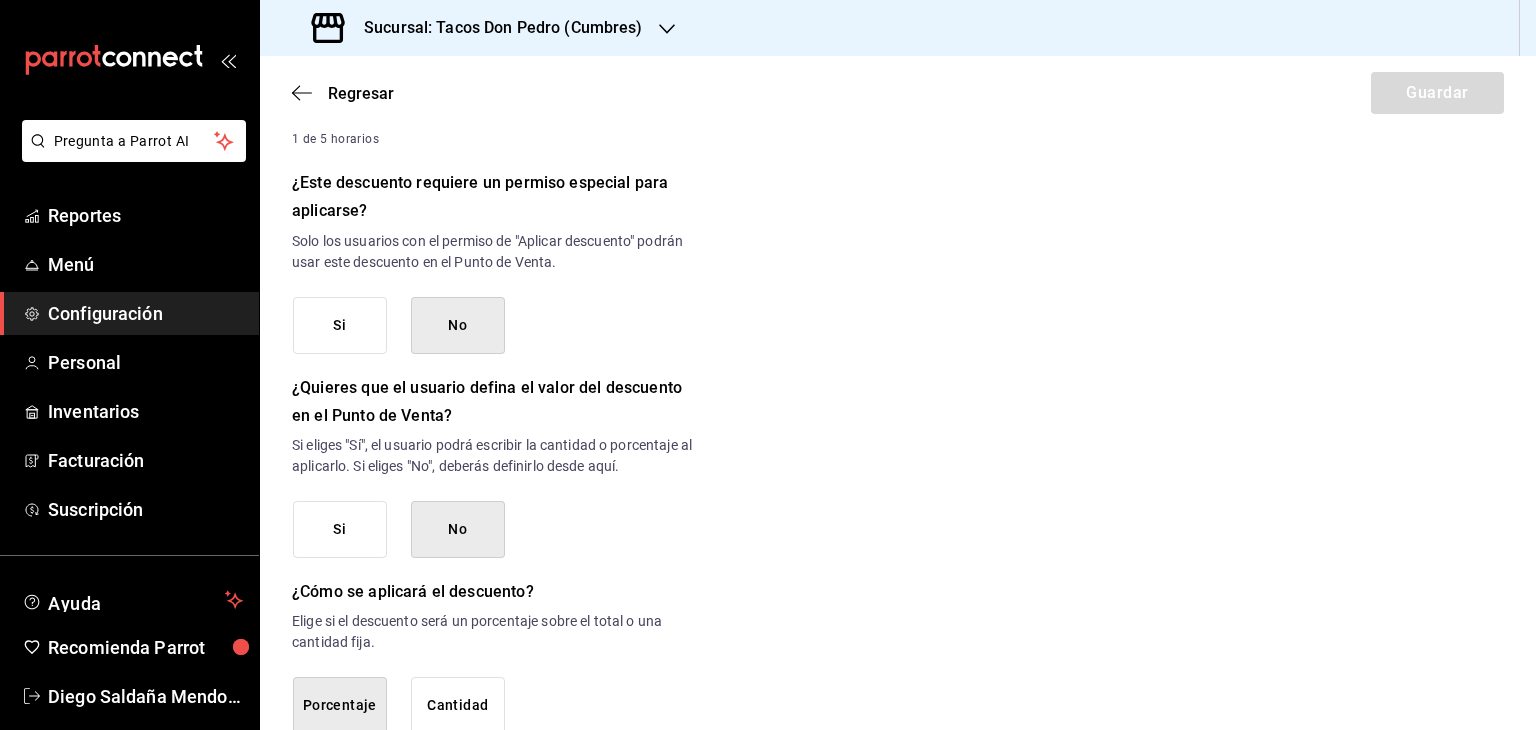 scroll, scrollTop: 941, scrollLeft: 0, axis: vertical 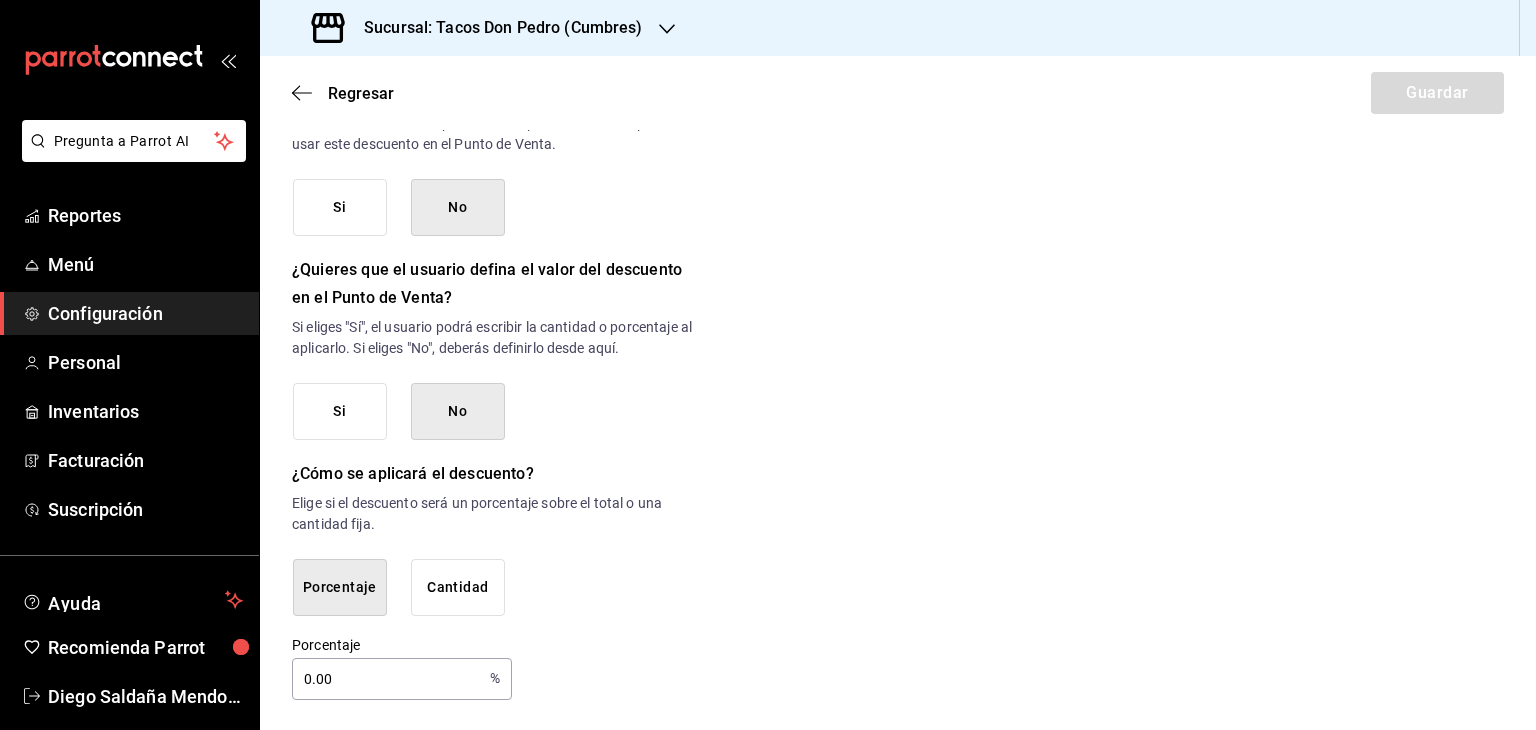 click on "0.00" at bounding box center (387, 679) 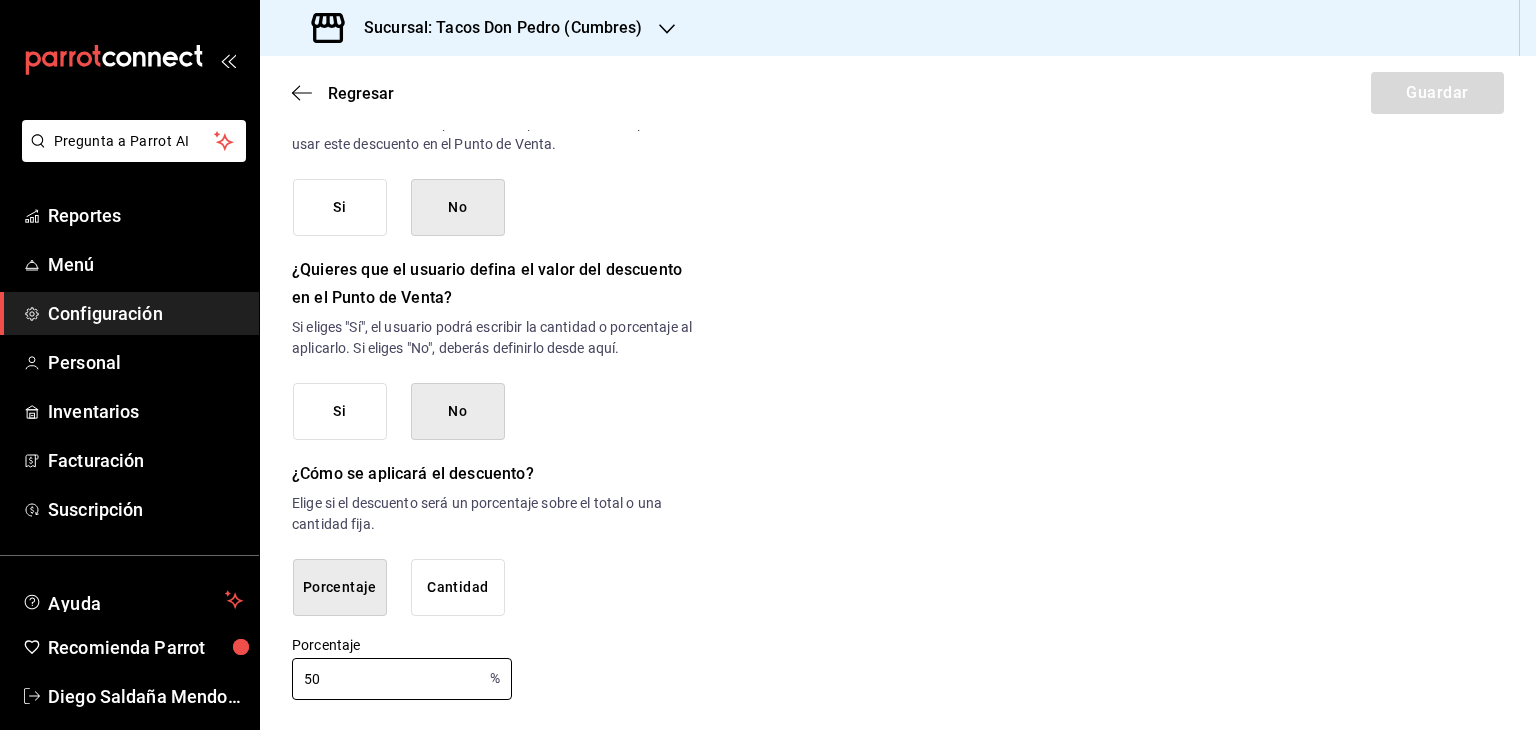 type on "50" 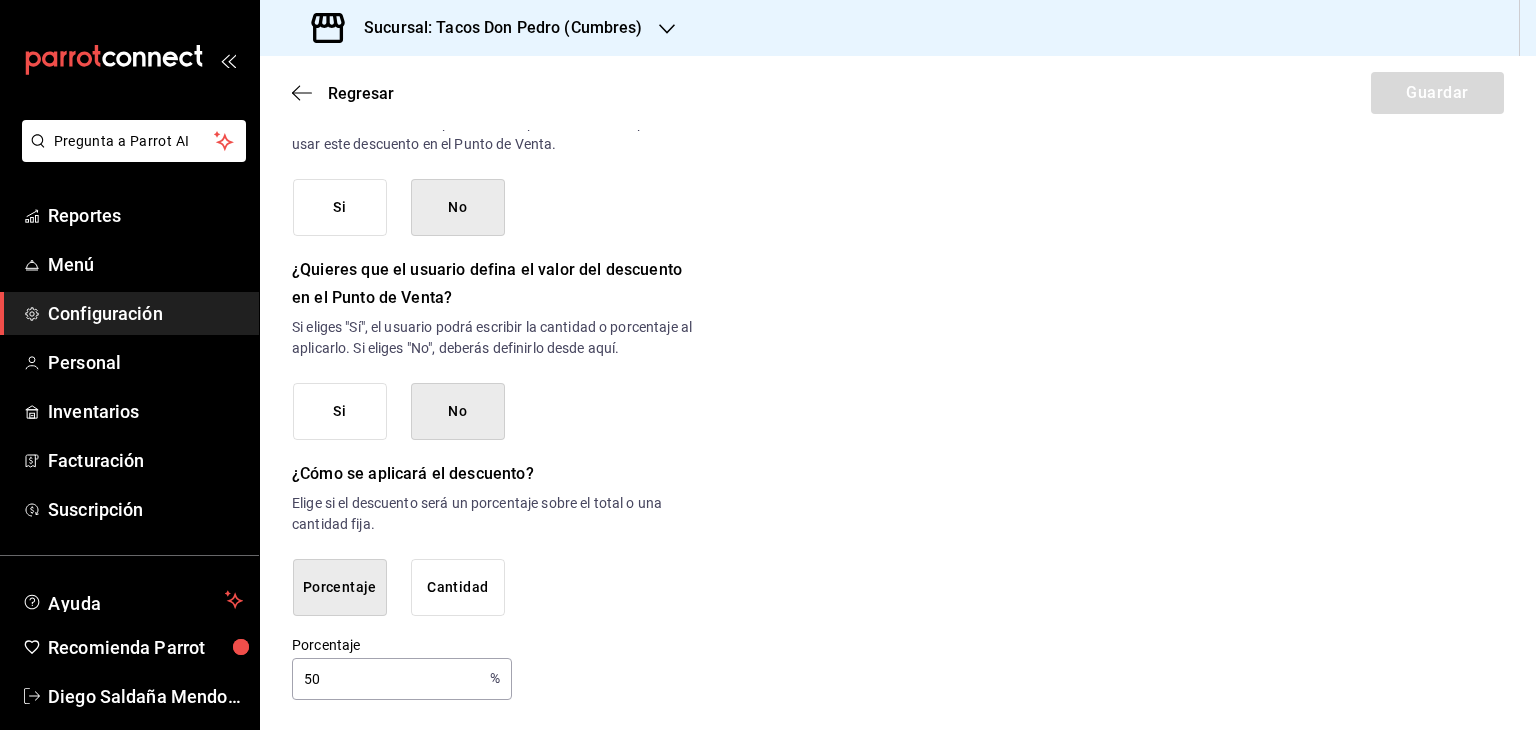 click on "Nuevo descuento ¿Dónde se aplicará el descuento? Artículo en orden ORDER_ITEM ¿Cómo se va a llamar? Descuento personal Ingresa una descripción (opcional) ¿Este descuento tiene vigencia? Periodo en el que el descuento estará activo. Si No Horarios Elige el horario y disponibilidad de este descuento. Hora de inicio ​ Entre Semana Lunes Martes Miércoles Jueves Viernes Hora de fin ​ Fin de semana Sábado Domingo Agregar horario 1 de 5 horarios ¿Este descuento requiere un permiso especial para aplicarse? Solo los usuarios con el permiso de "Aplicar descuento" podrán usar este descuento en el Punto de Venta. Si No ¿Quieres que el usuario defina el valor del descuento en el Punto de Venta? Si eliges "Sí", el usuario podrá escribir la cantidad o porcentaje al aplicarlo. Si eliges "No", deberás definirlo desde aquí. Si No ¿Cómo se aplicará el descuento? Elige si el descuento será un porcentaje sobre el total o una cantidad fija. Porcentaje Cantidad Porcentaje 50 % Porcentaje" at bounding box center [898, -48] 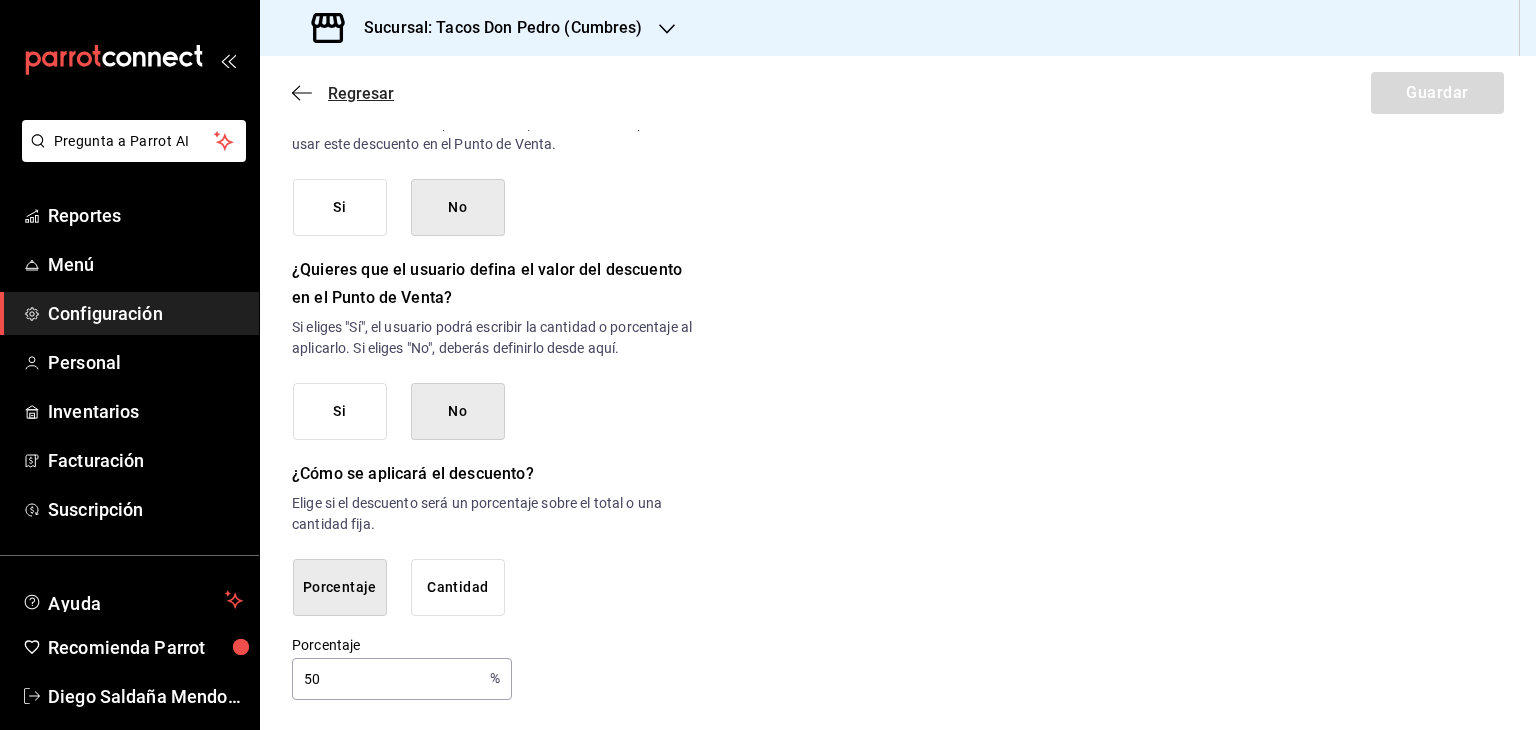 click 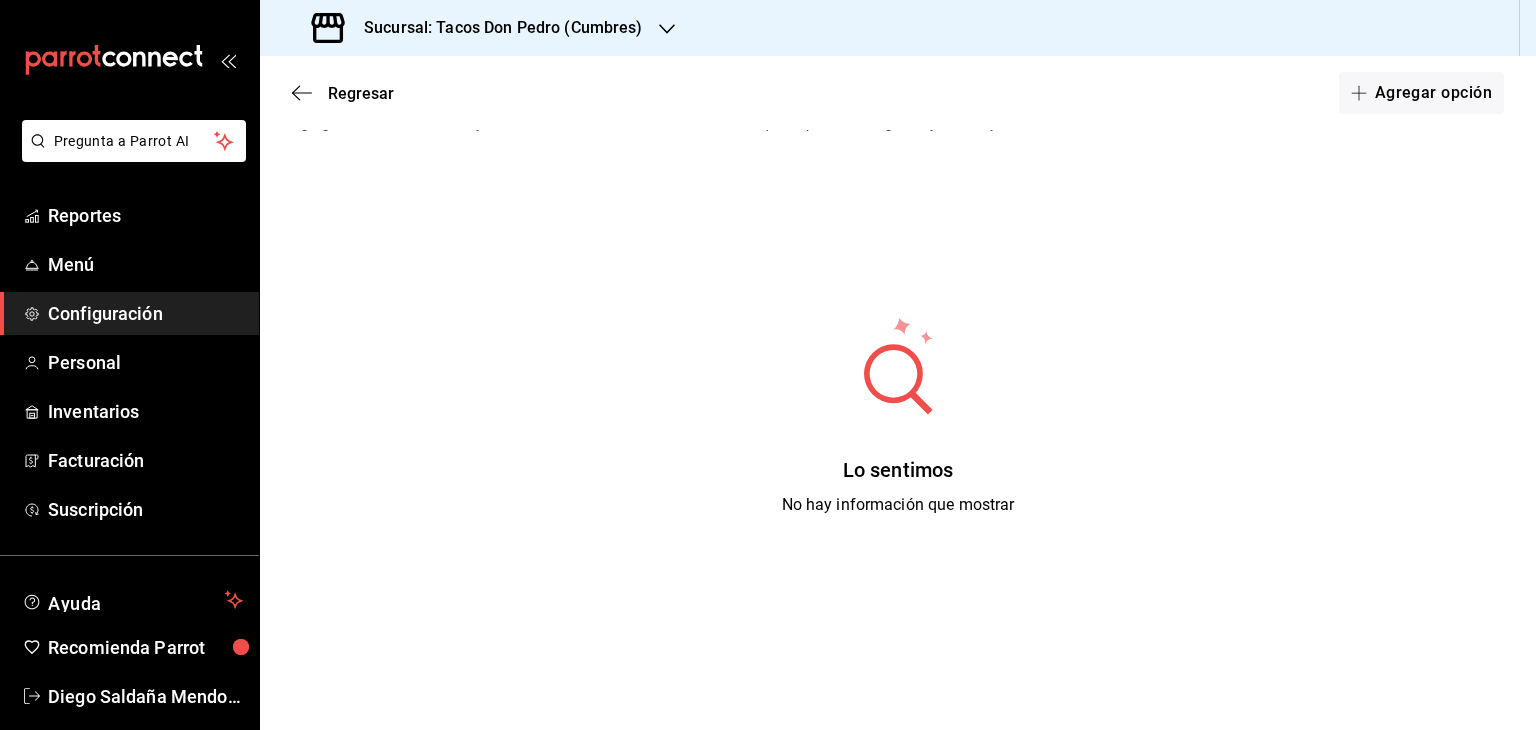 scroll, scrollTop: 63, scrollLeft: 0, axis: vertical 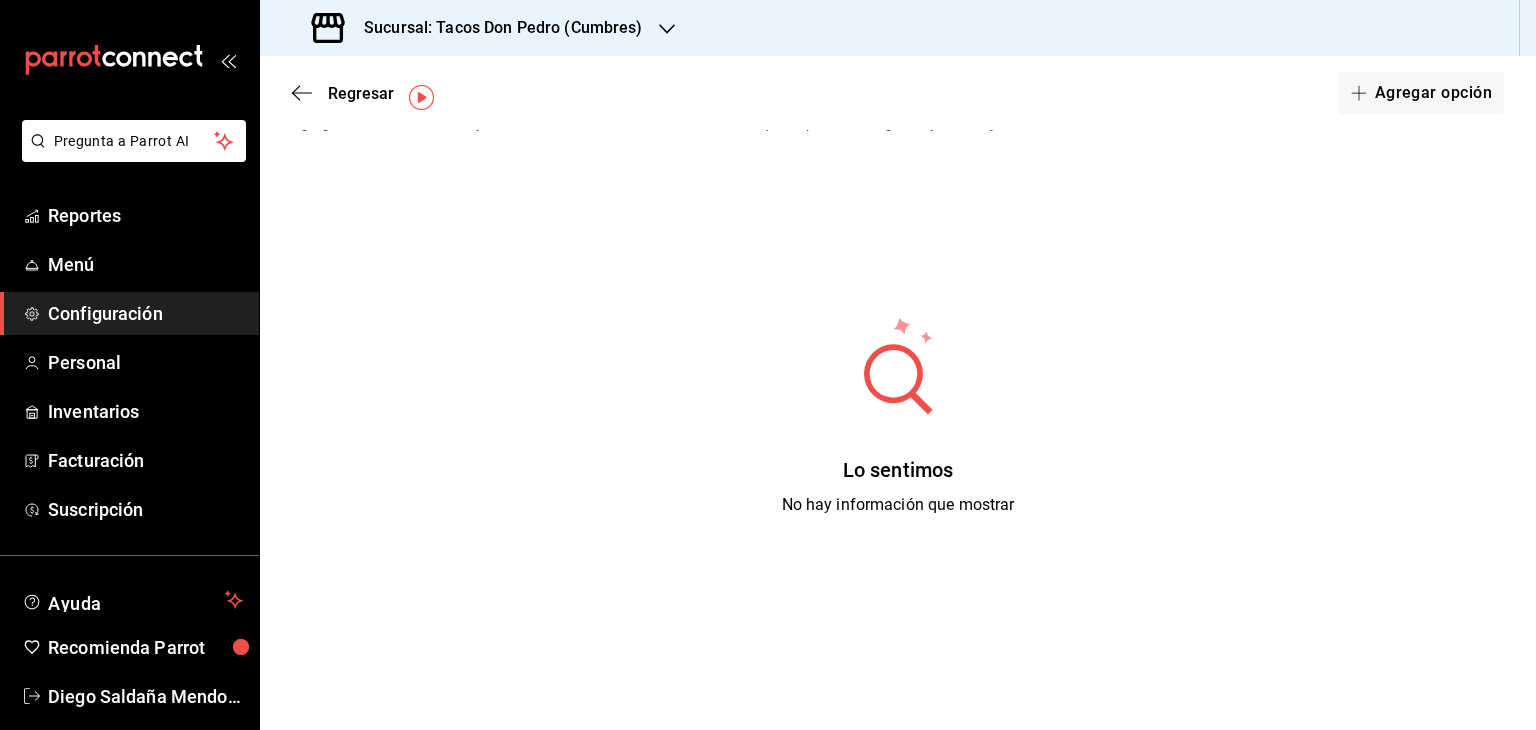 click 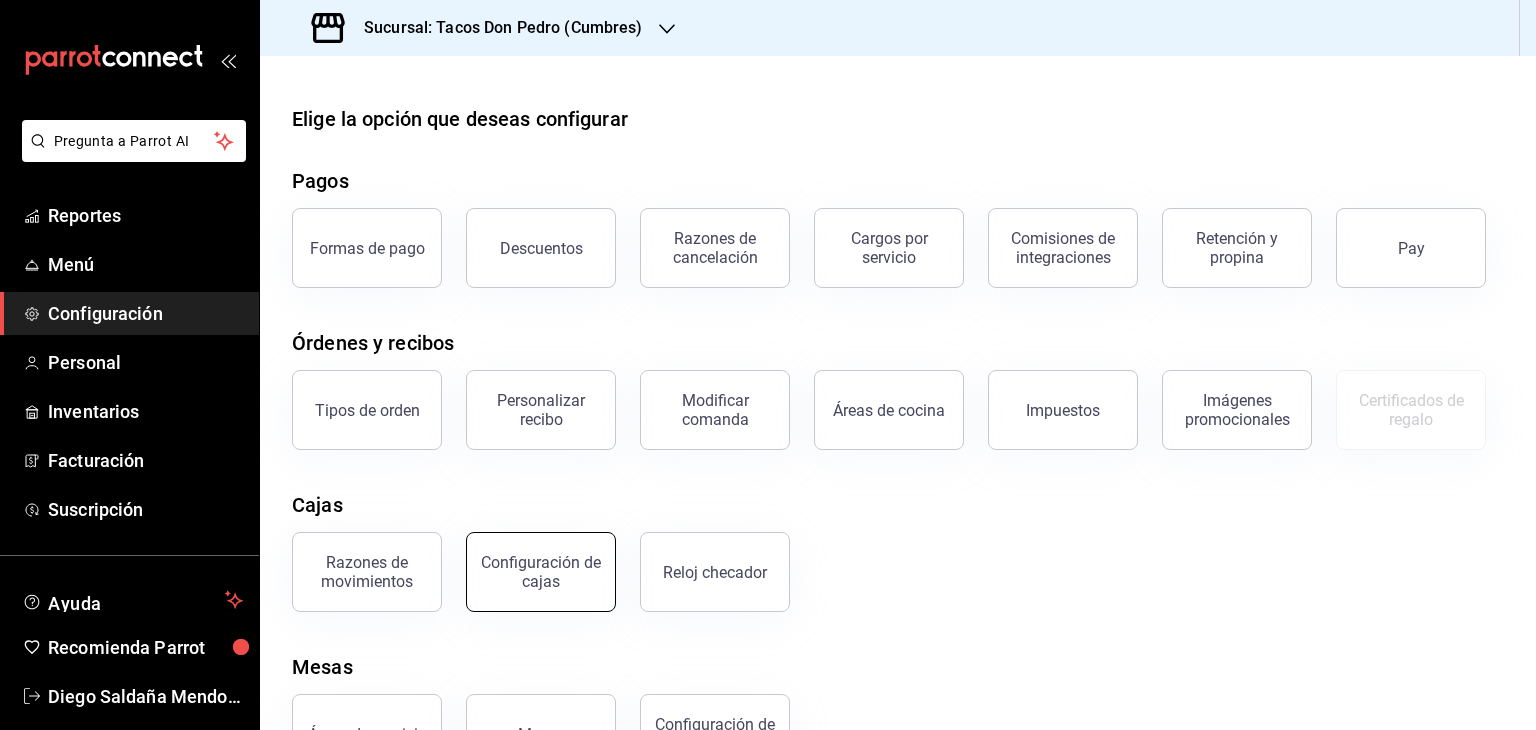 click on "Configuración de cajas" at bounding box center (541, 572) 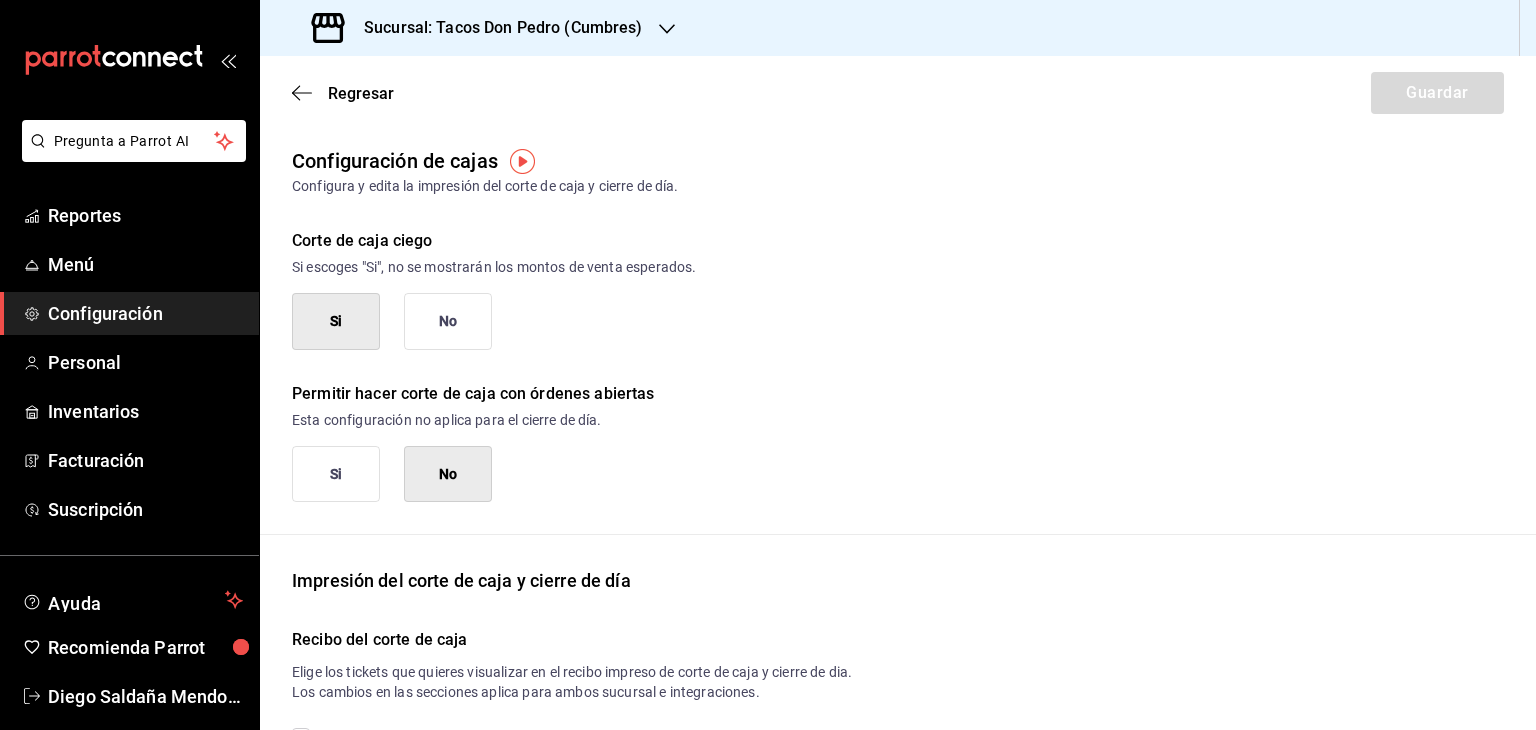 click on "Corte de caja ciego Si escoges "Si", no se mostrarán los montos de venta esperados. Si No" at bounding box center (882, 273) 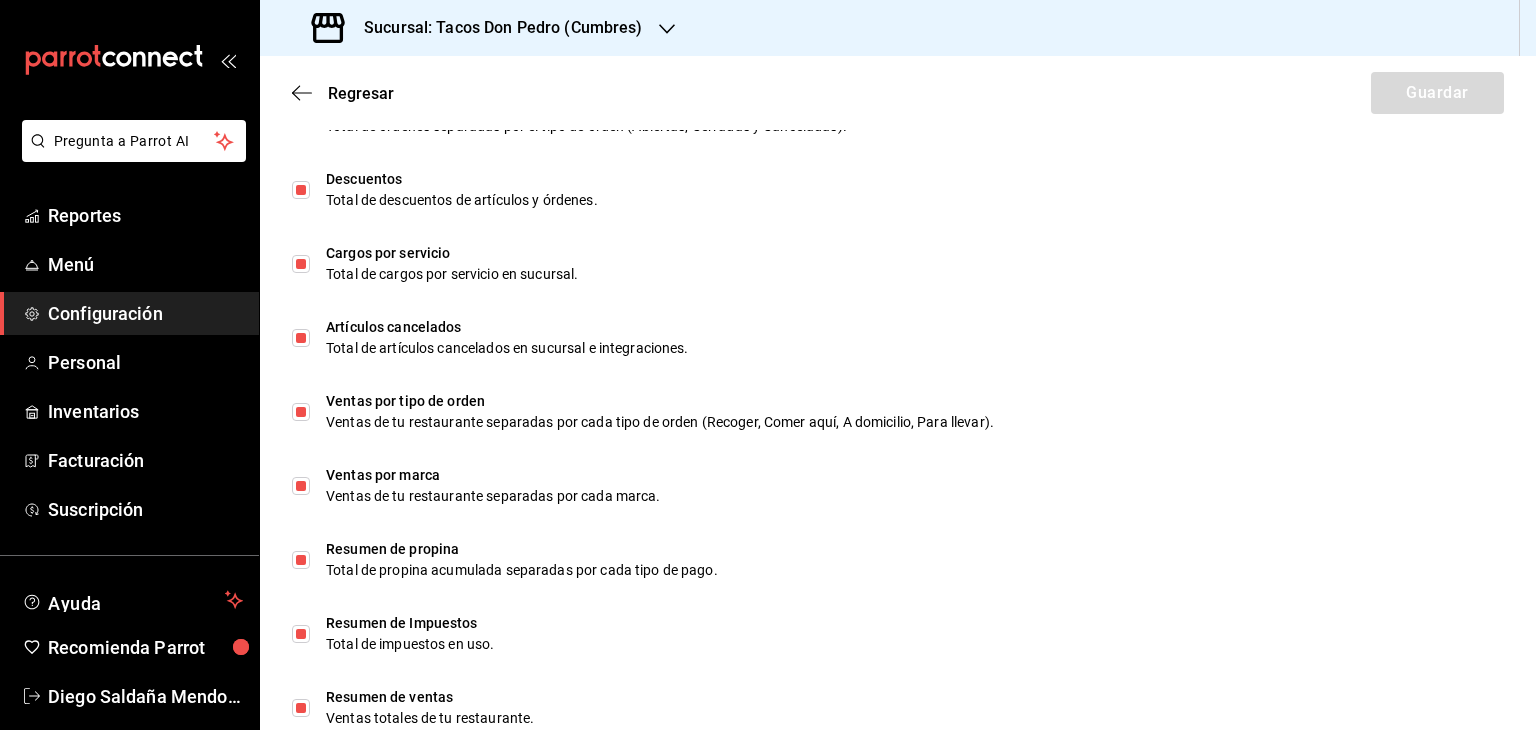 scroll, scrollTop: 1245, scrollLeft: 0, axis: vertical 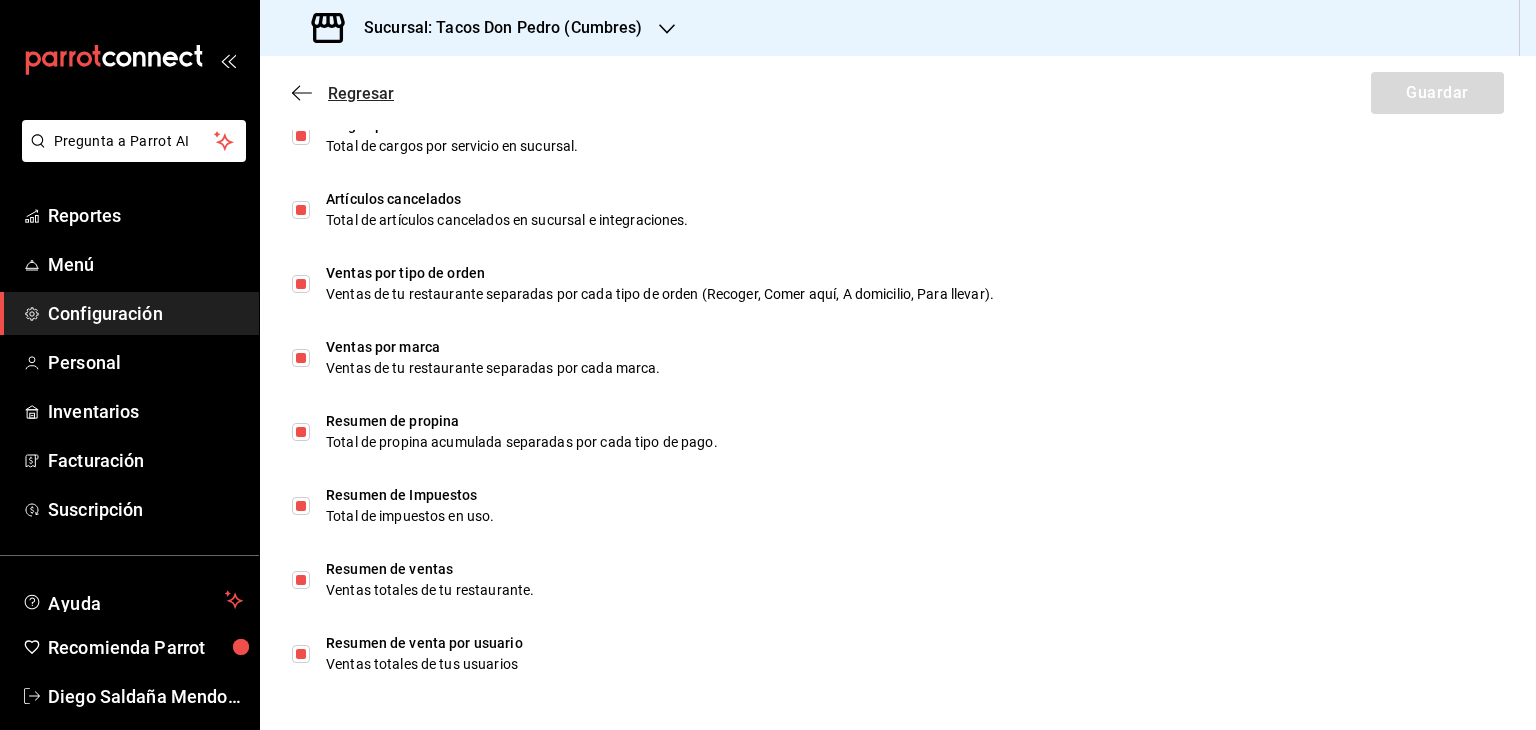 click 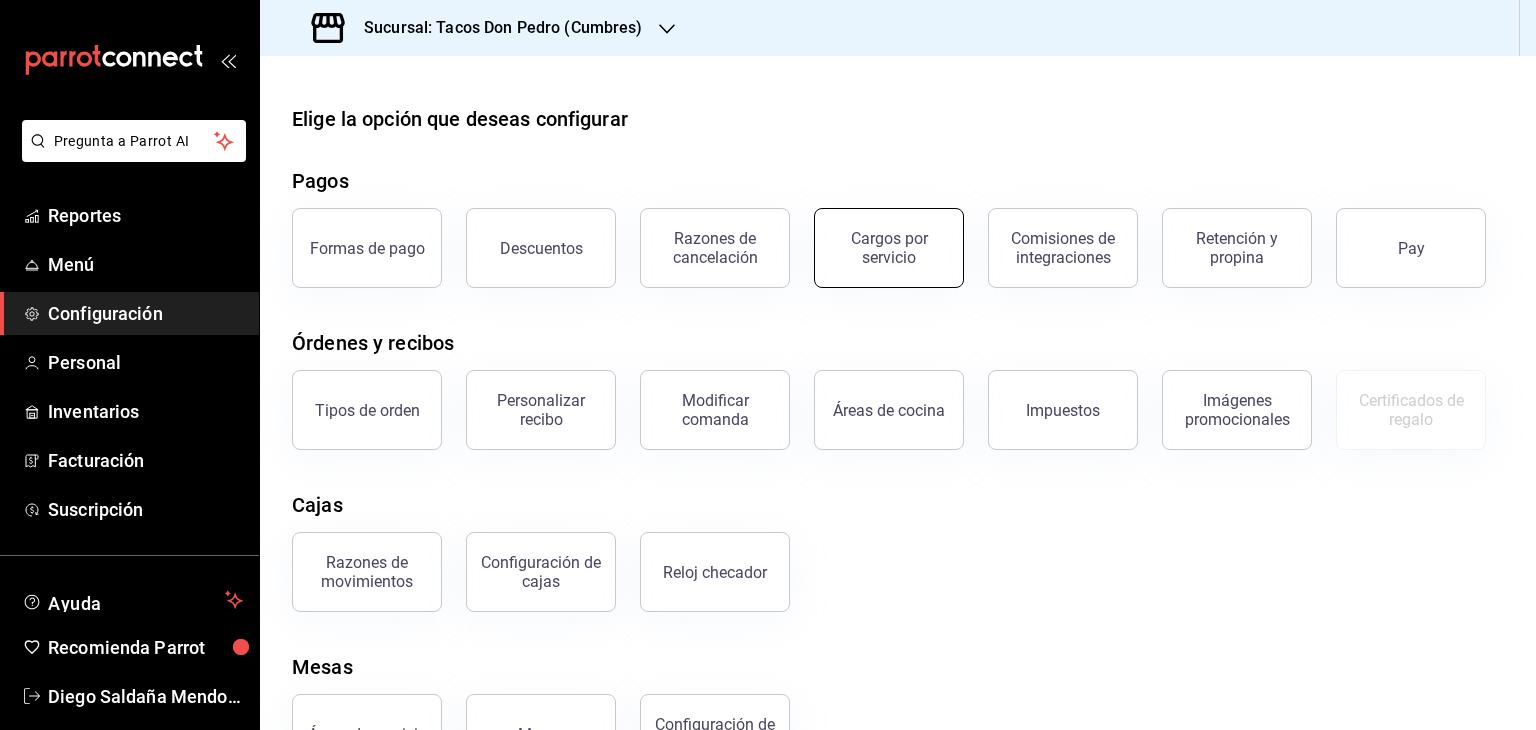 click on "Cargos por servicio" at bounding box center (889, 248) 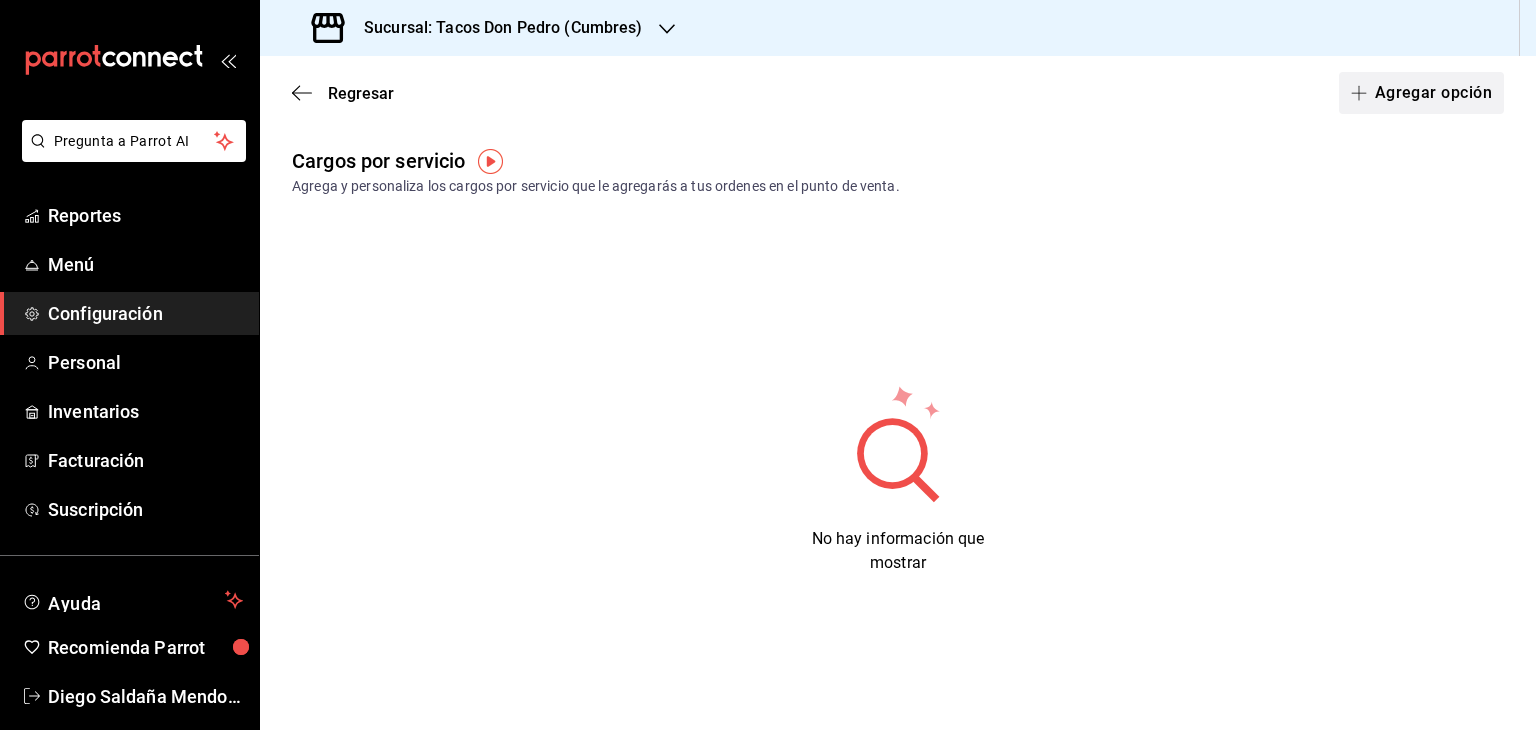 click on "Agregar opción" at bounding box center [1421, 93] 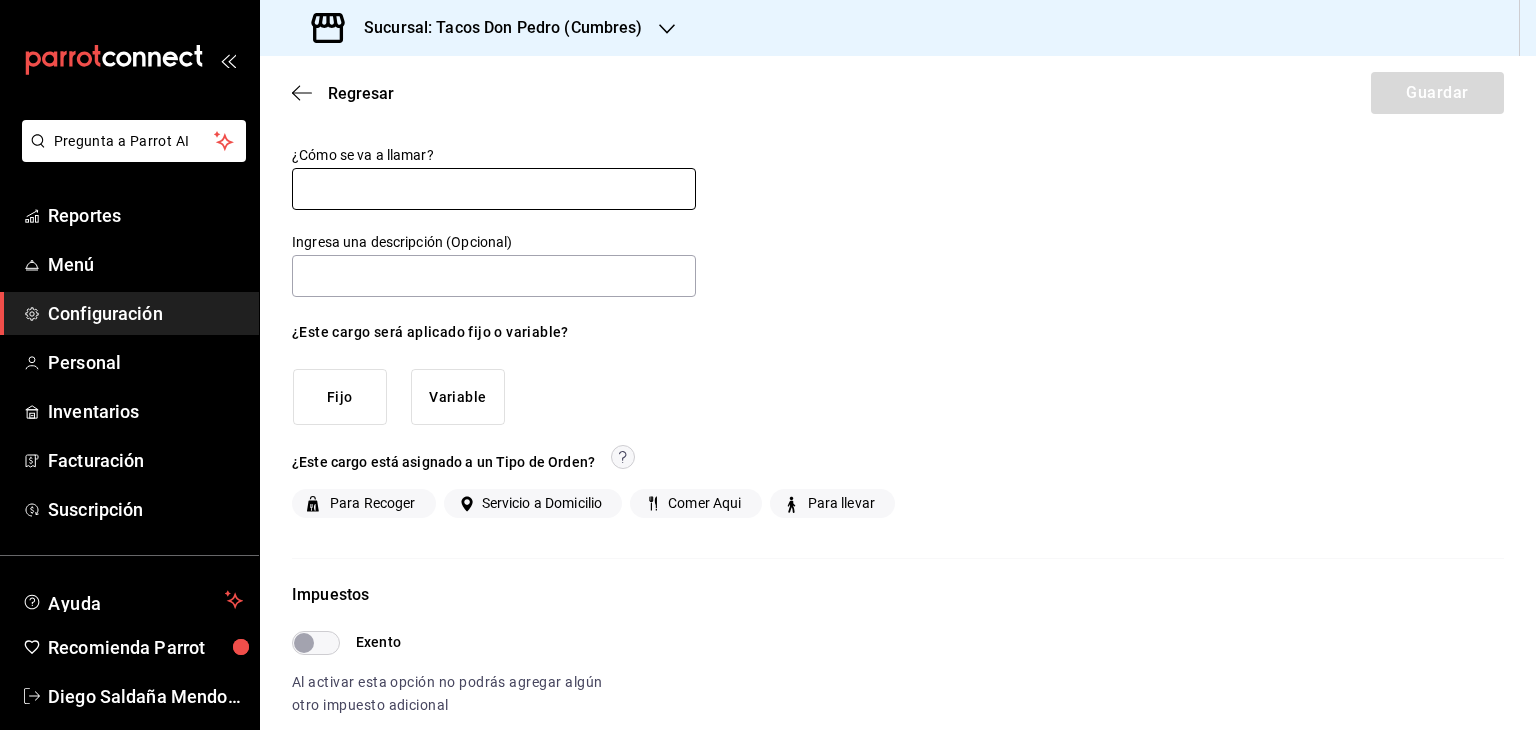 click at bounding box center [494, 189] 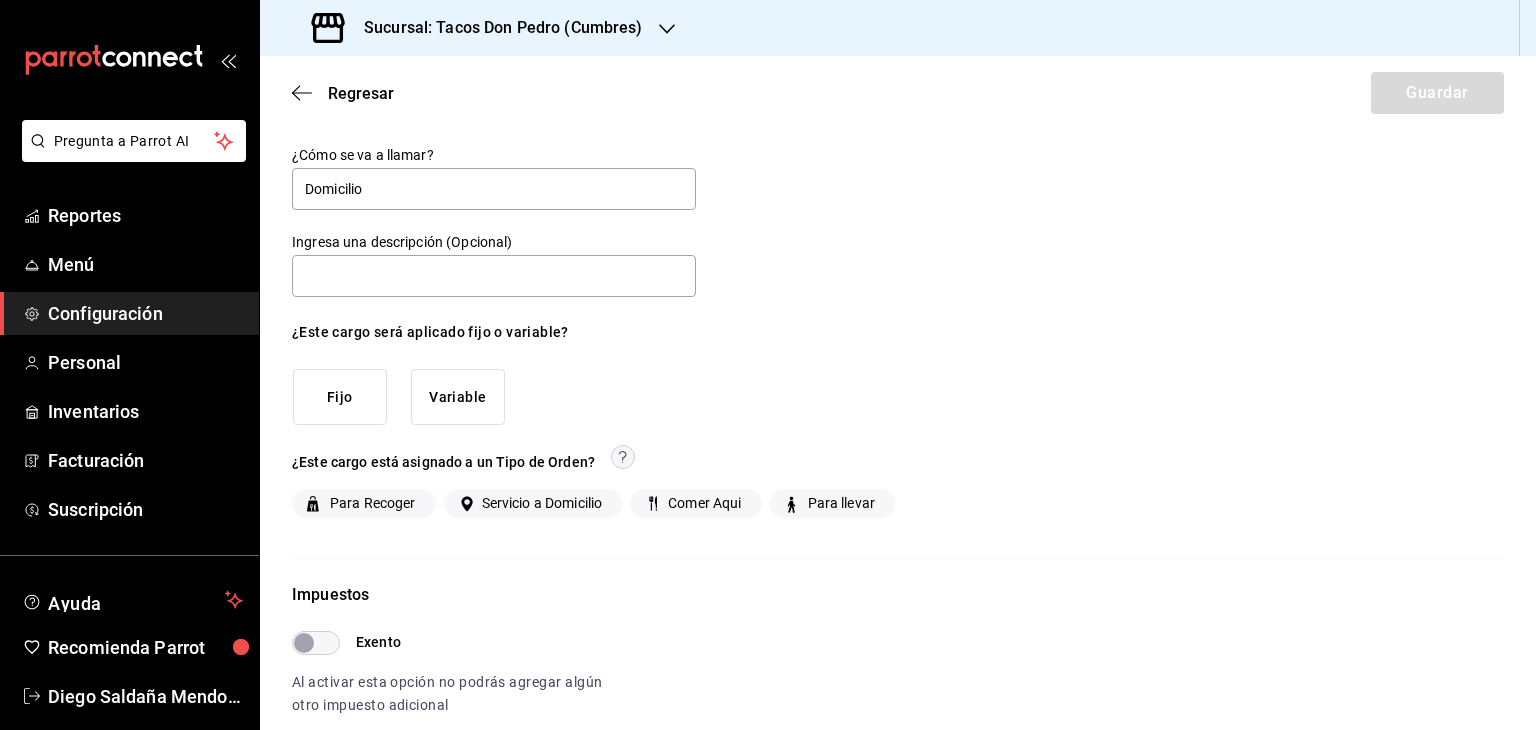 click on "Variable" at bounding box center [458, 397] 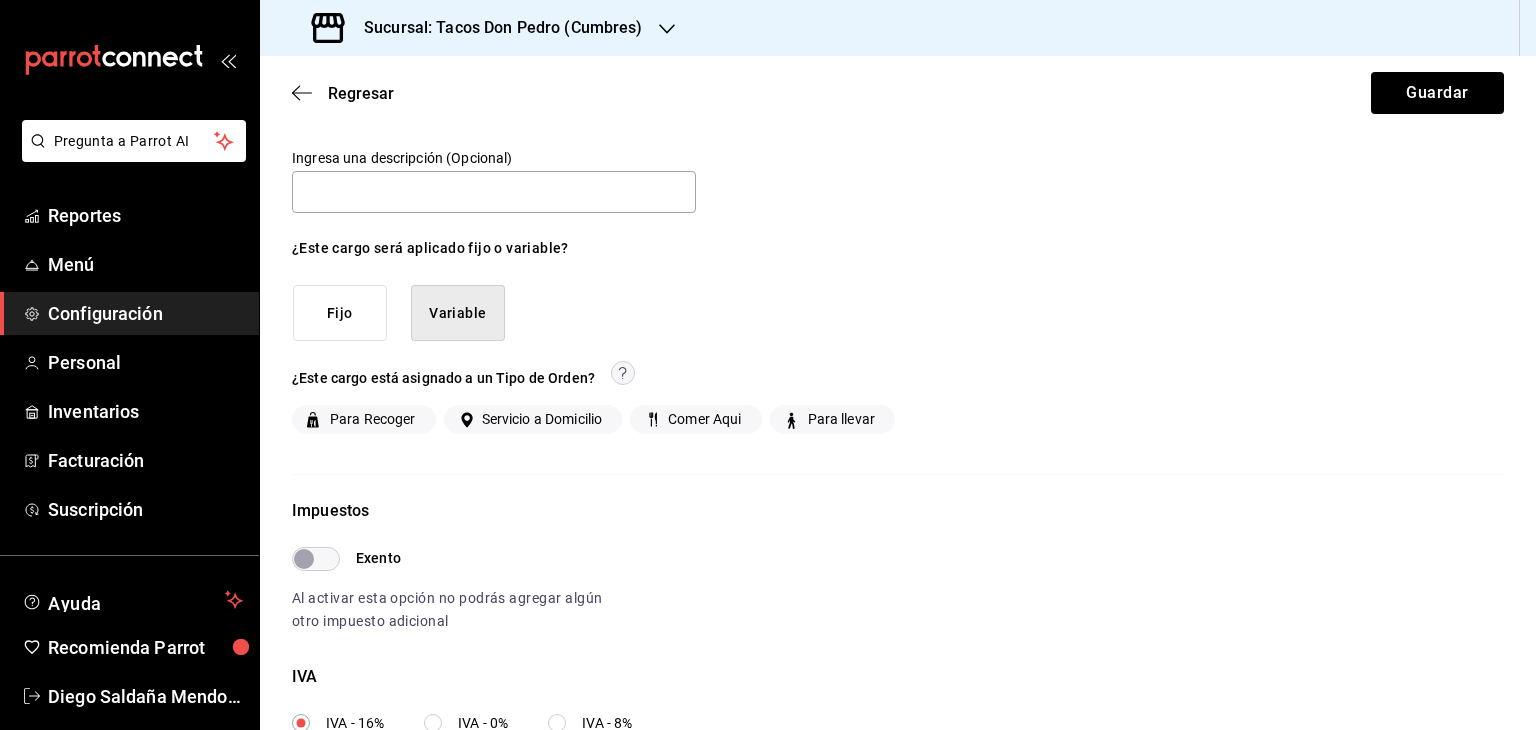 scroll, scrollTop: 112, scrollLeft: 0, axis: vertical 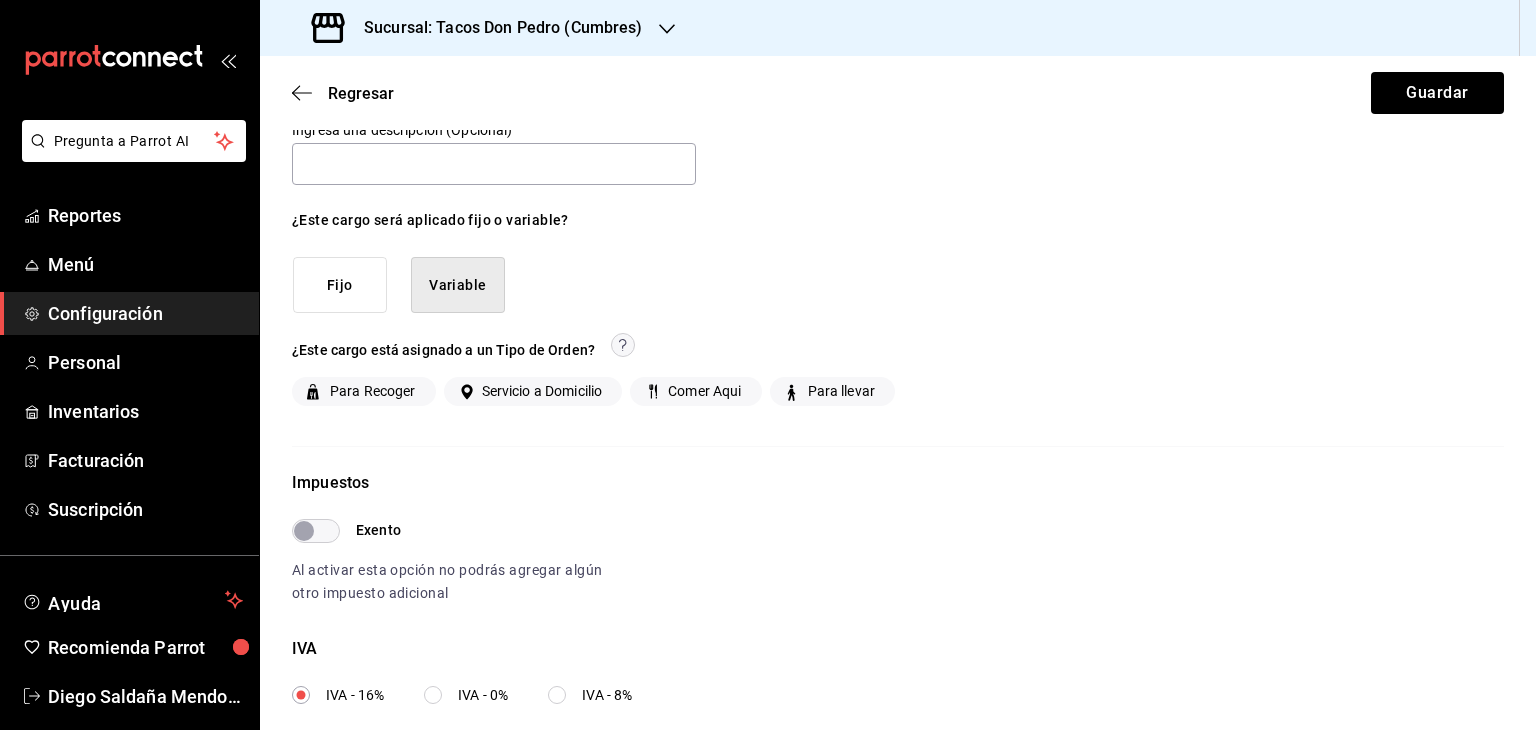 click on "Servicio a Domicilio" at bounding box center [538, 391] 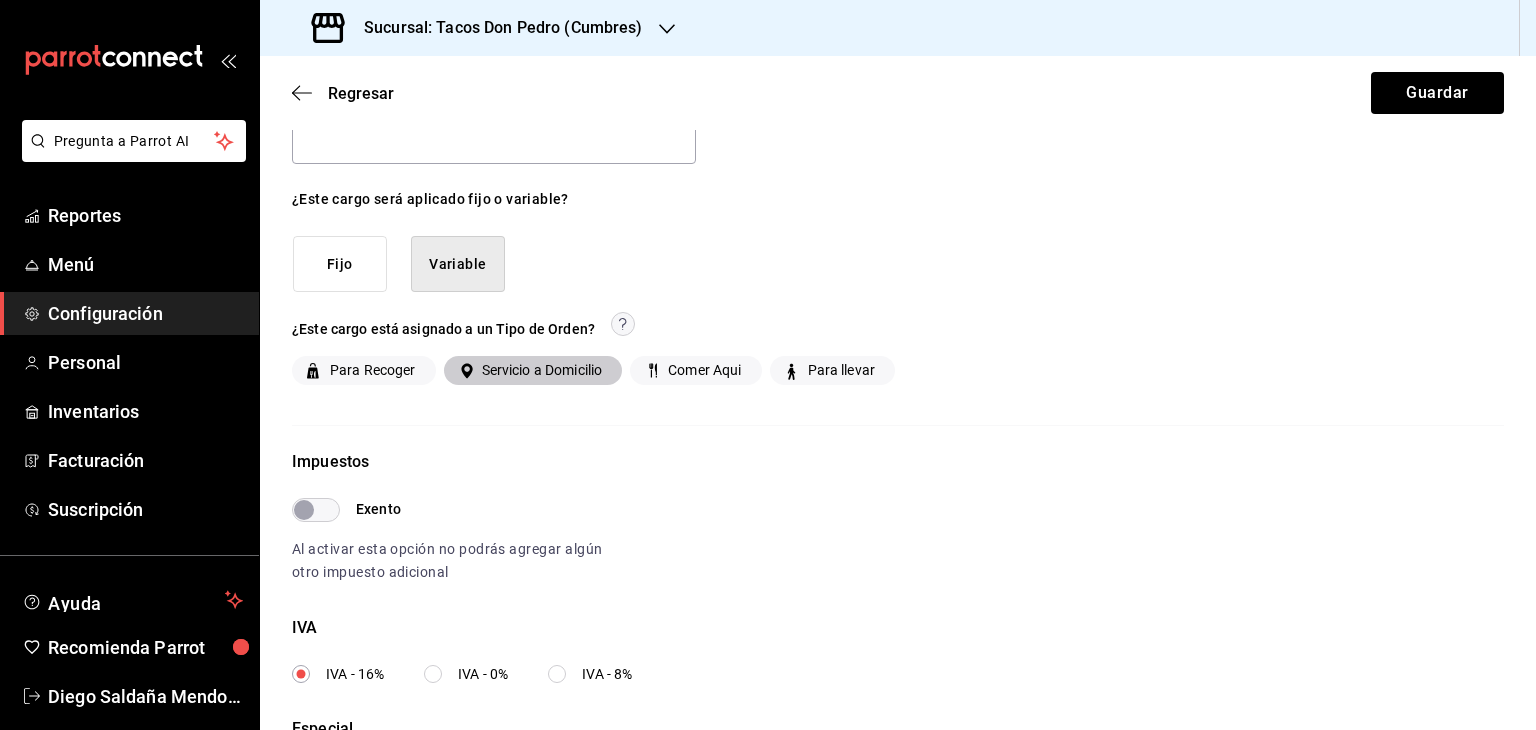 scroll, scrollTop: 244, scrollLeft: 0, axis: vertical 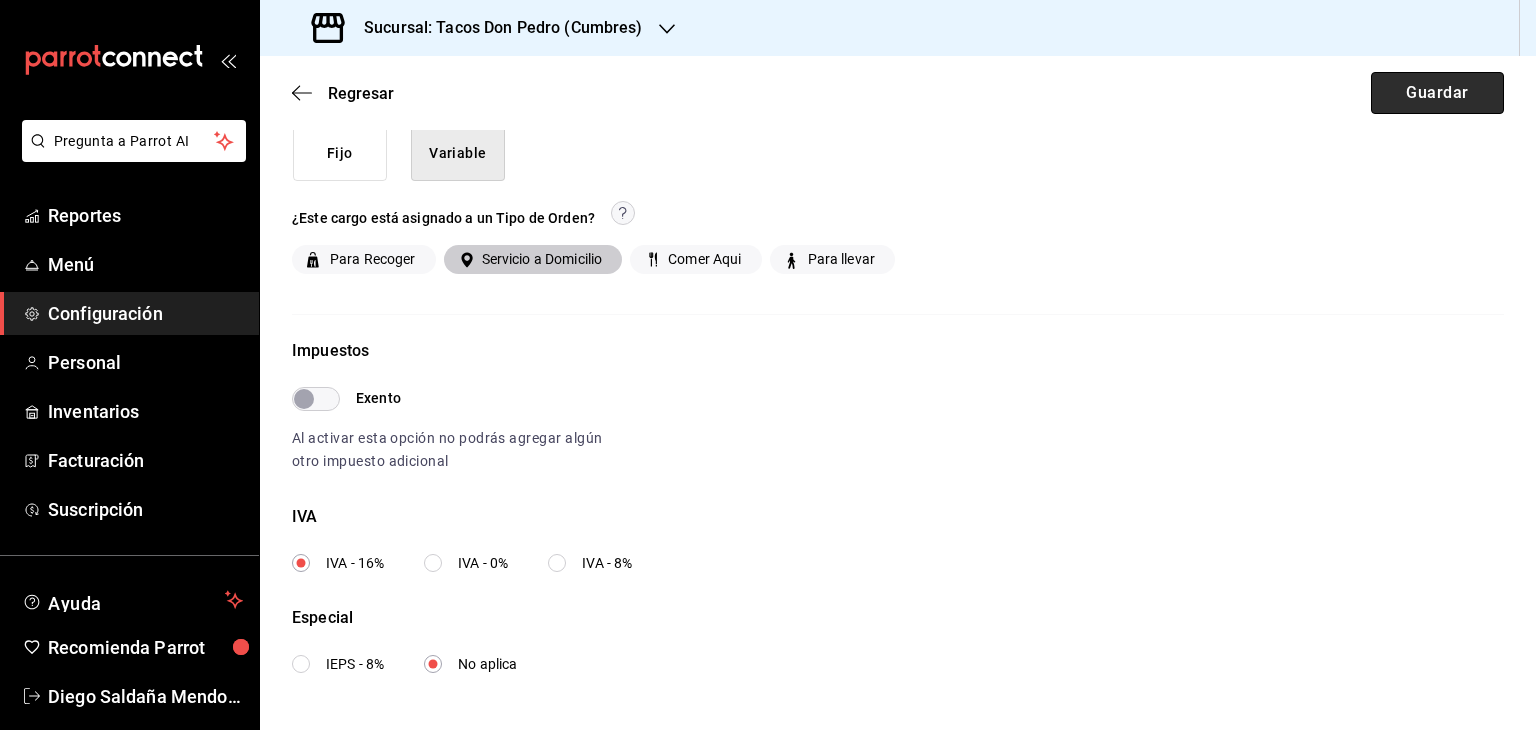 click on "Guardar" at bounding box center (1437, 93) 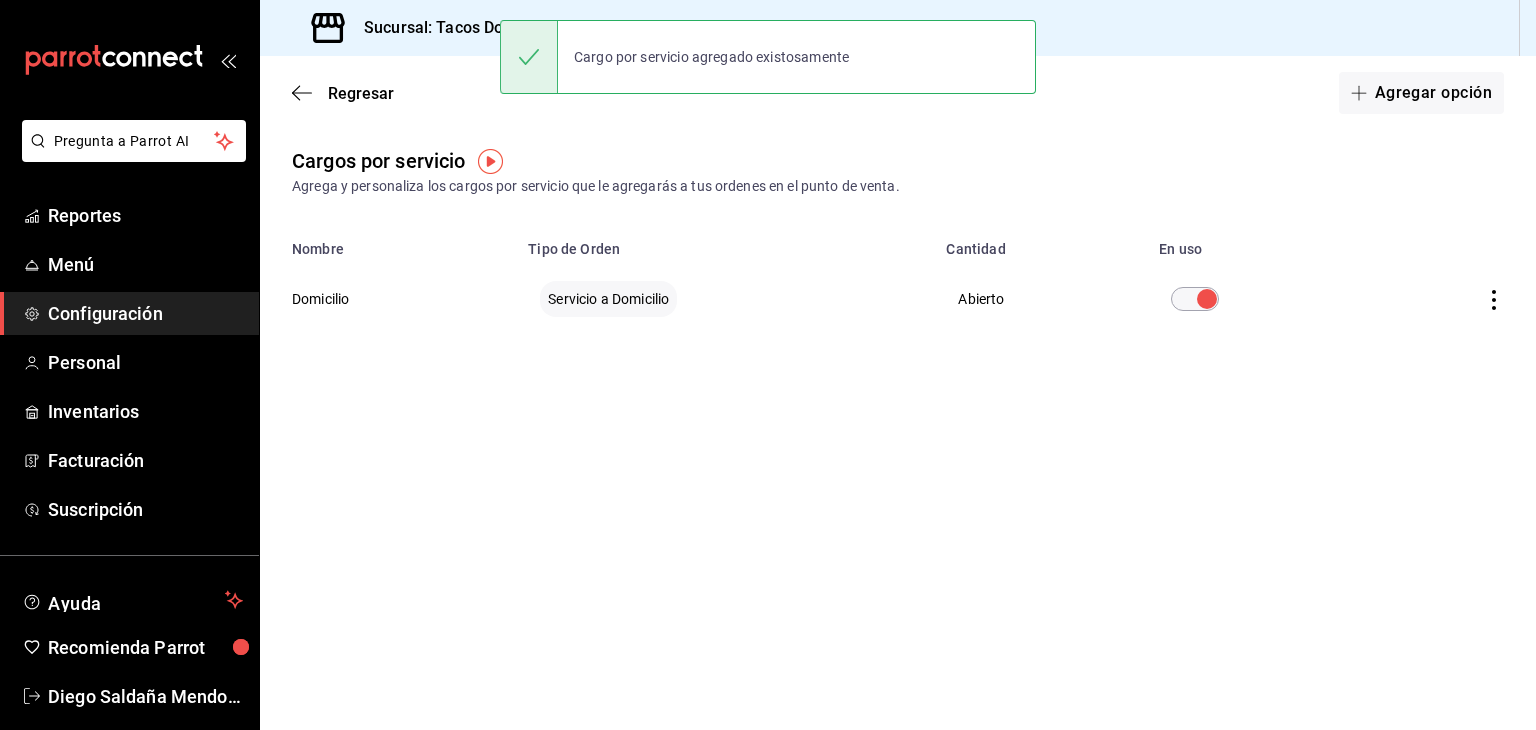scroll, scrollTop: 0, scrollLeft: 0, axis: both 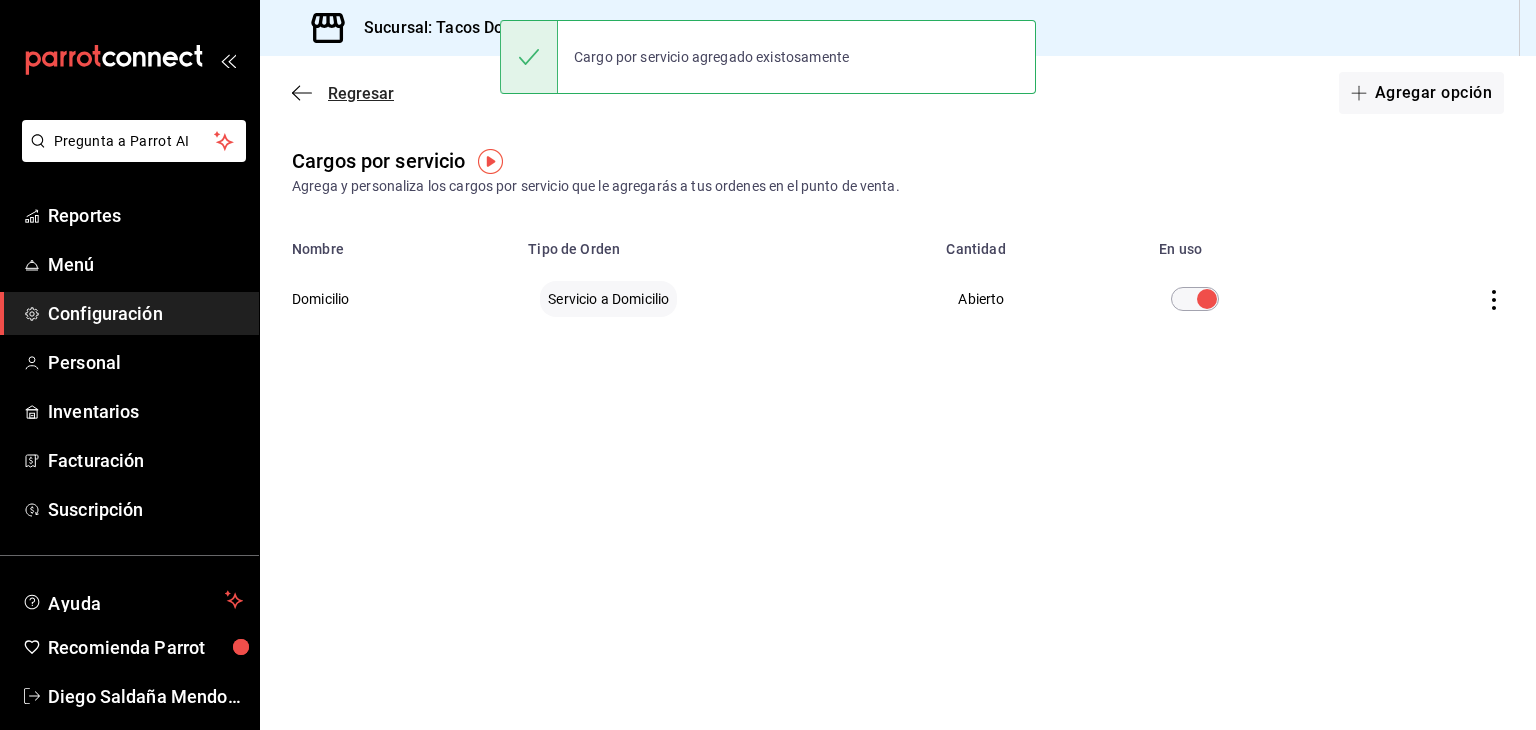 click 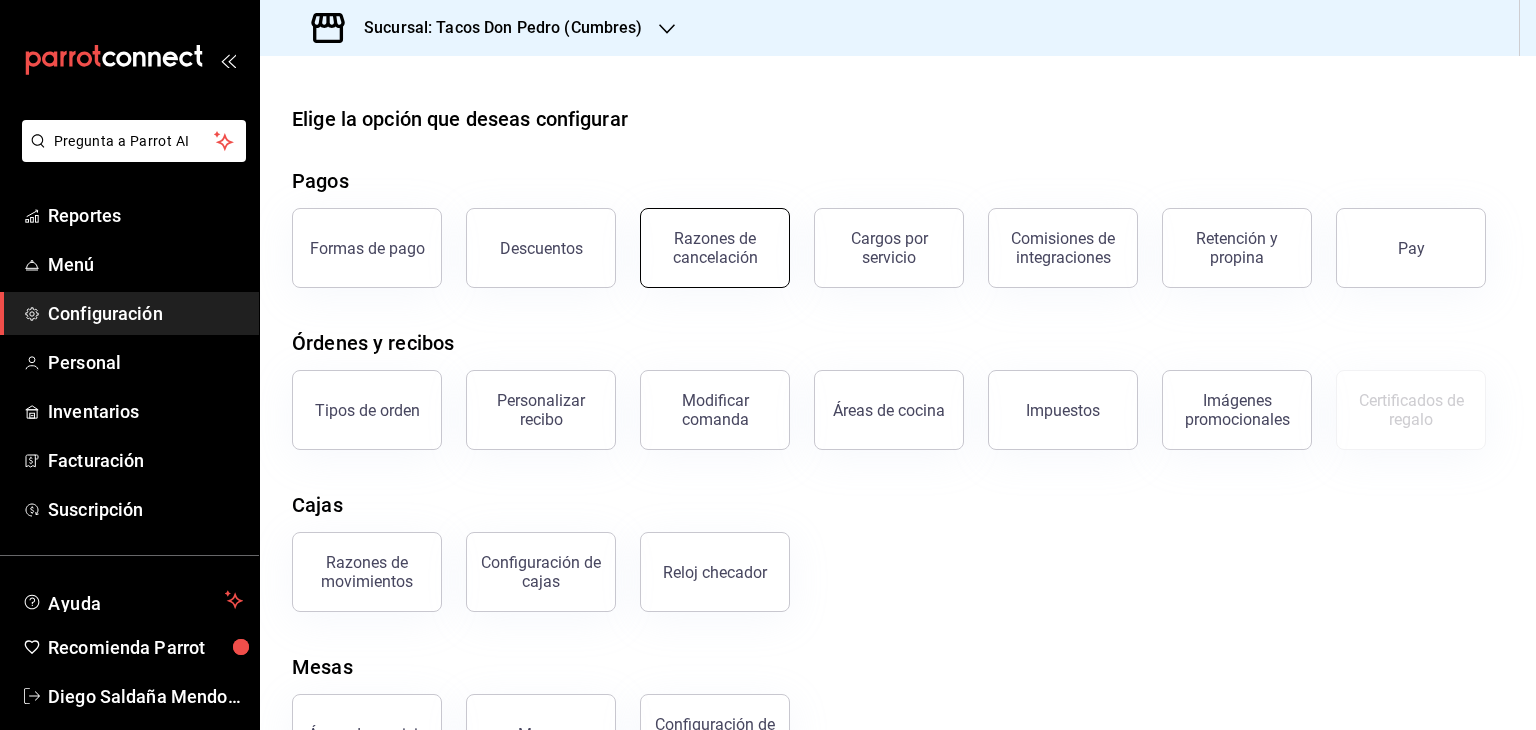 click on "Razones de cancelación" at bounding box center [715, 248] 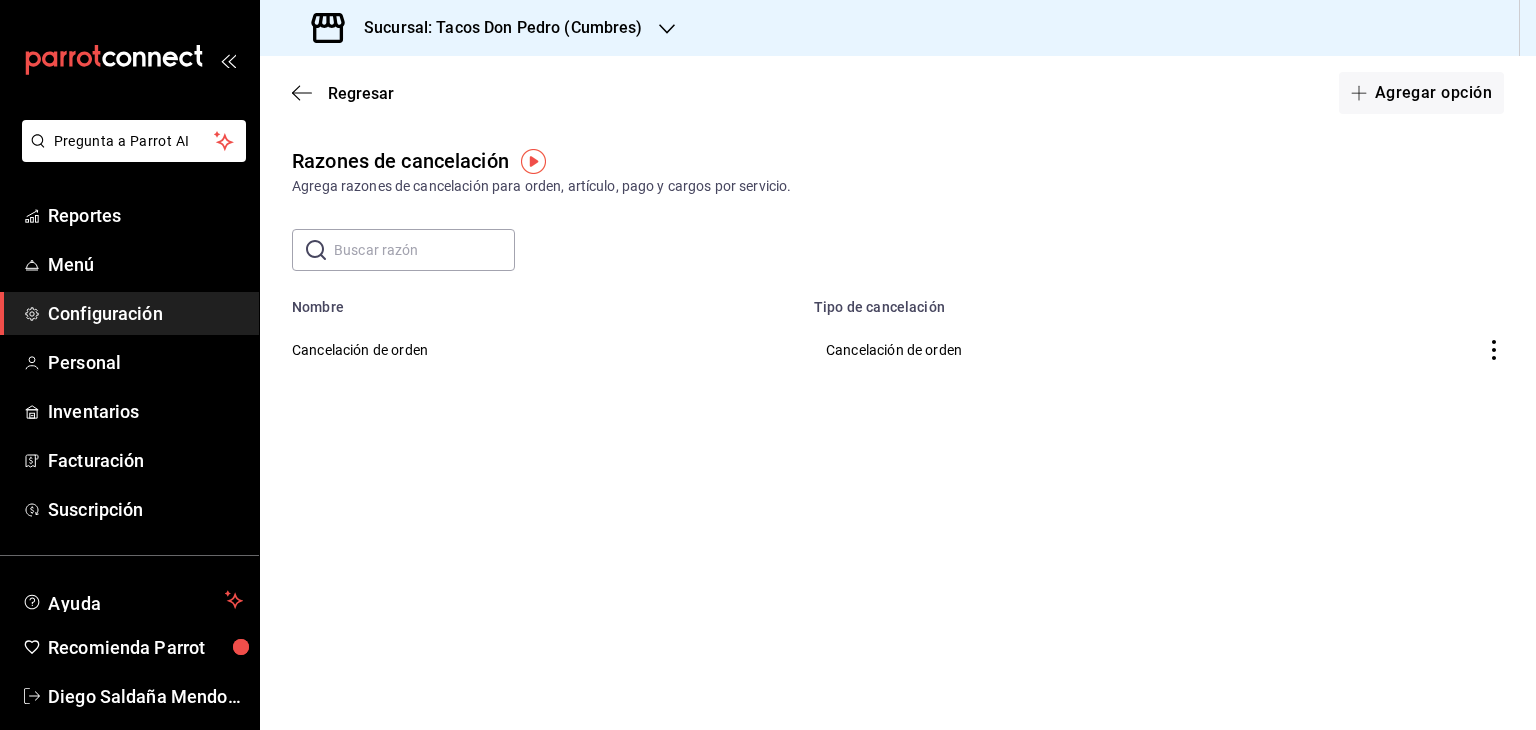 click 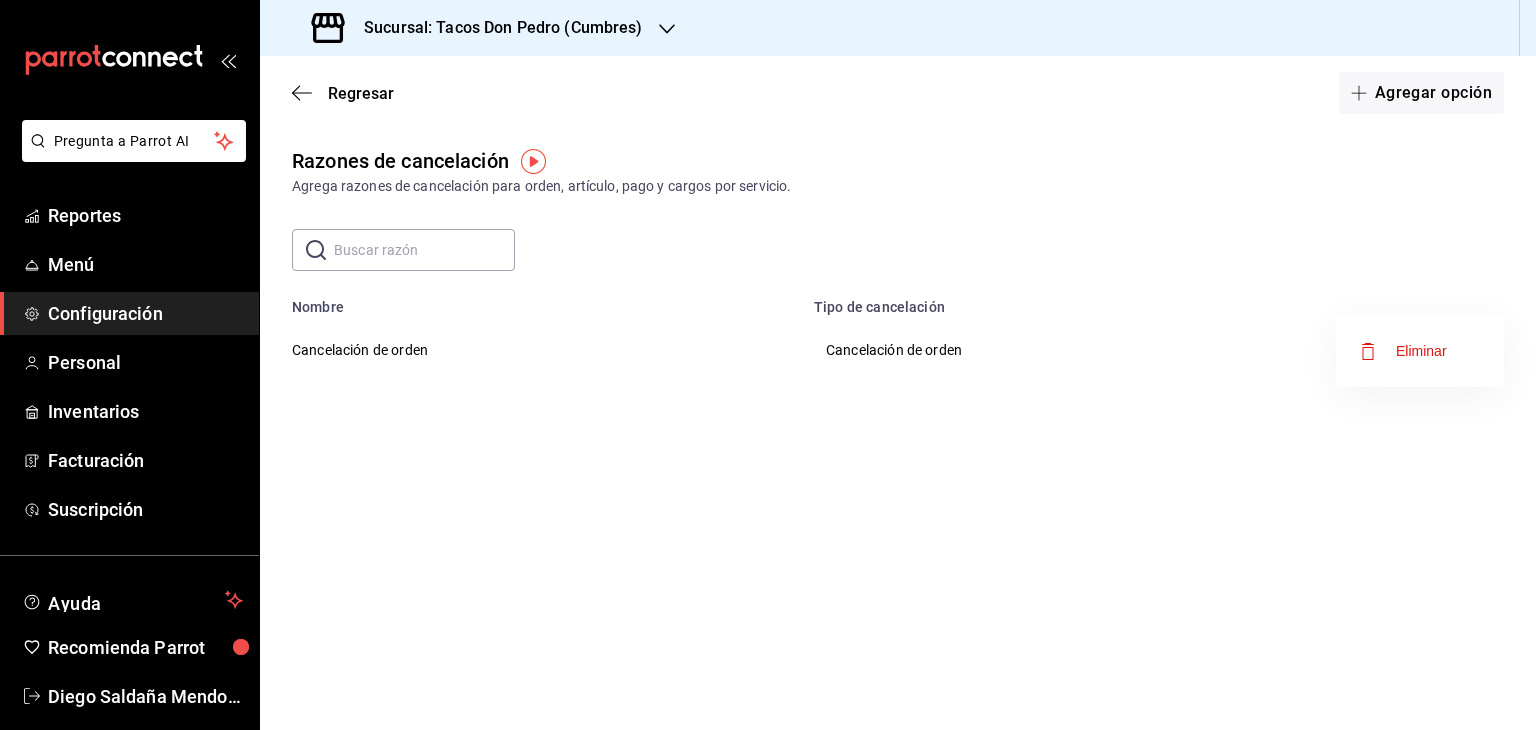 click on "Eliminar" at bounding box center (1421, 351) 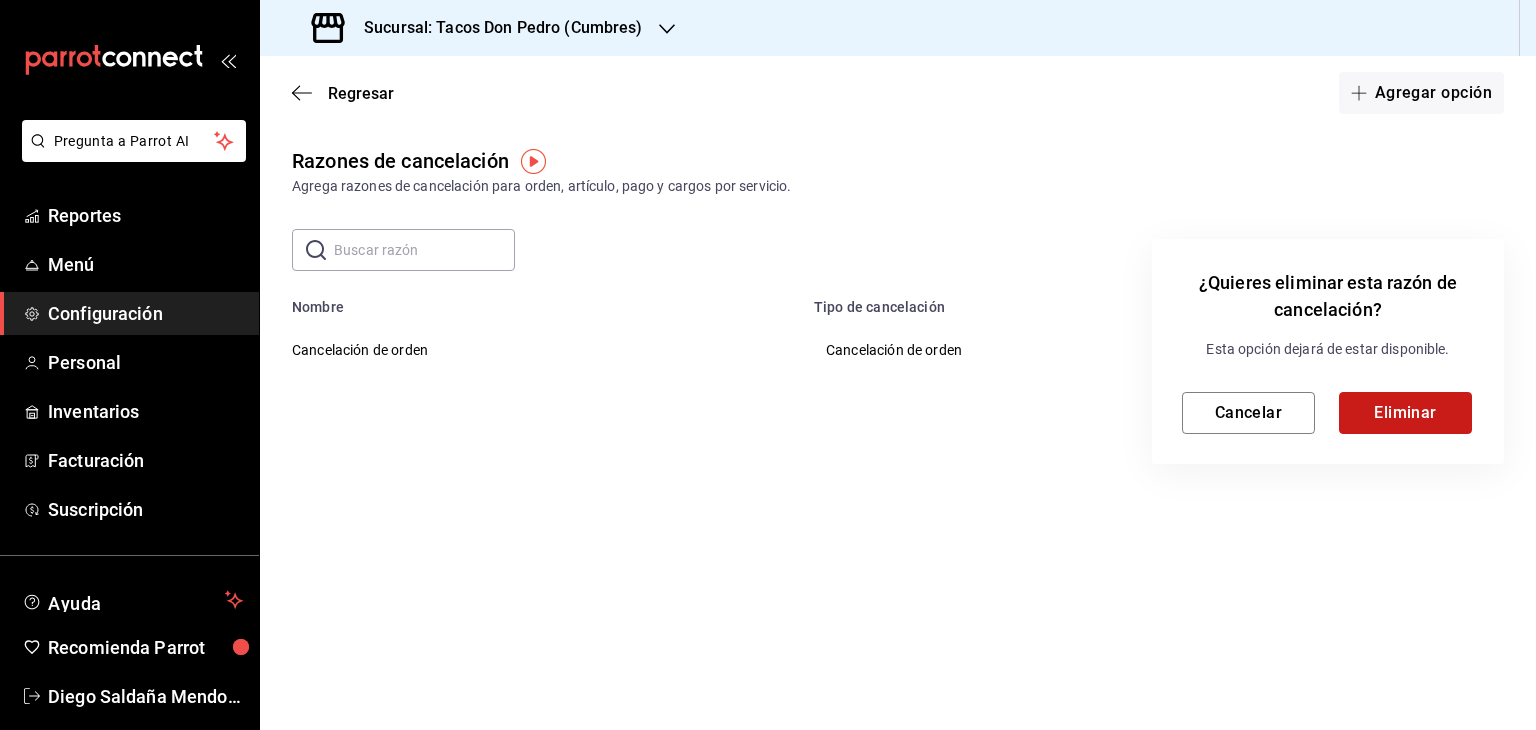 click on "Eliminar" at bounding box center [1405, 413] 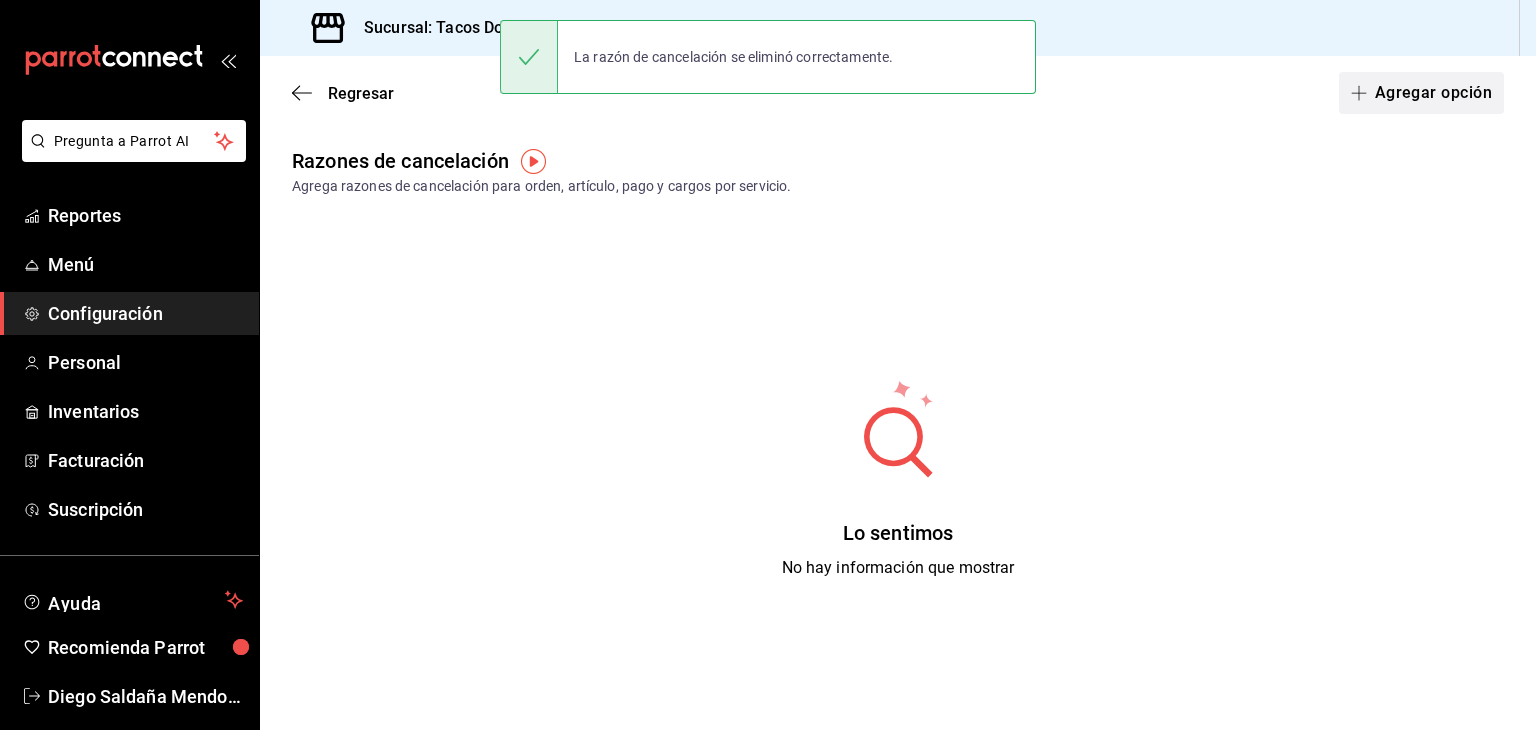 click on "Agregar opción" at bounding box center (1421, 93) 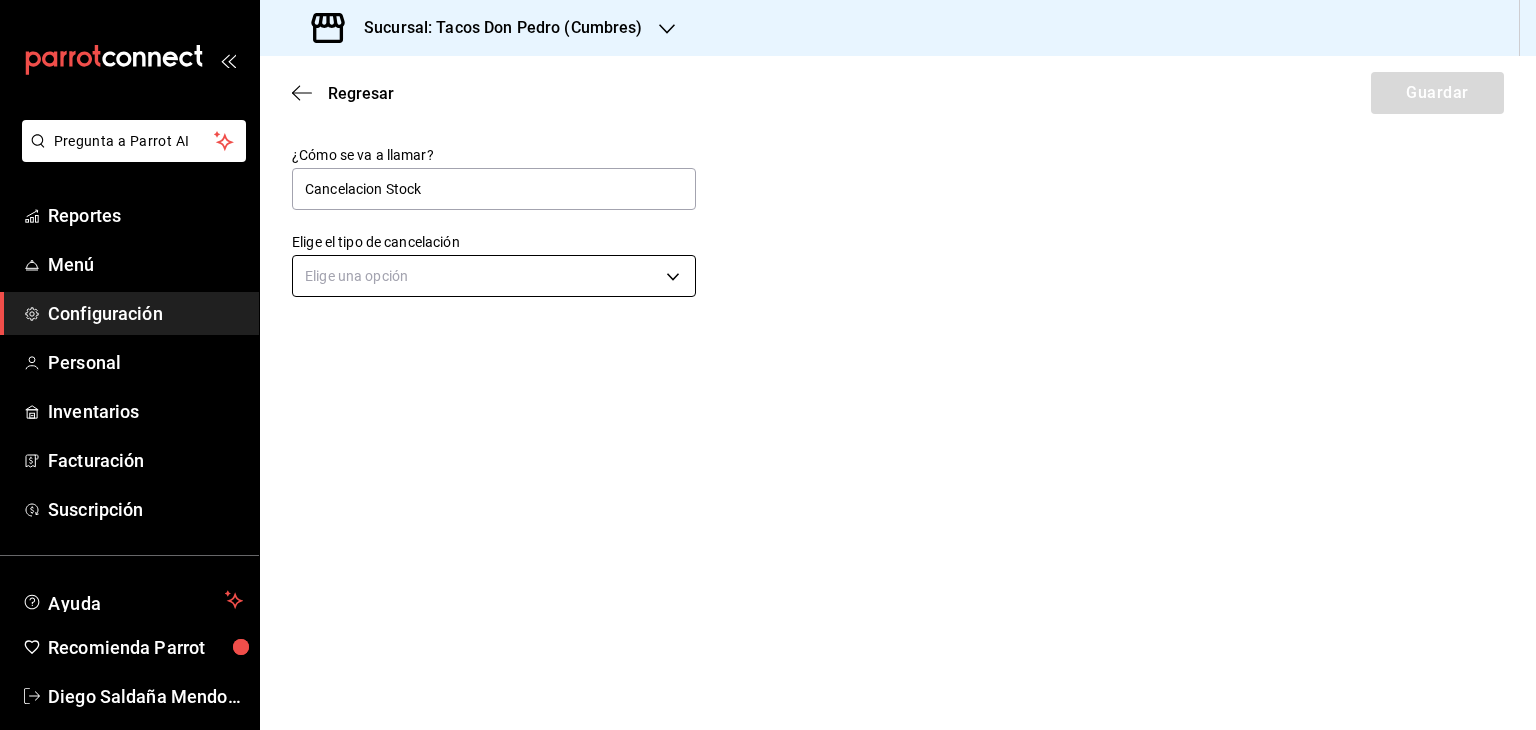 type on "Cancelacion Stock" 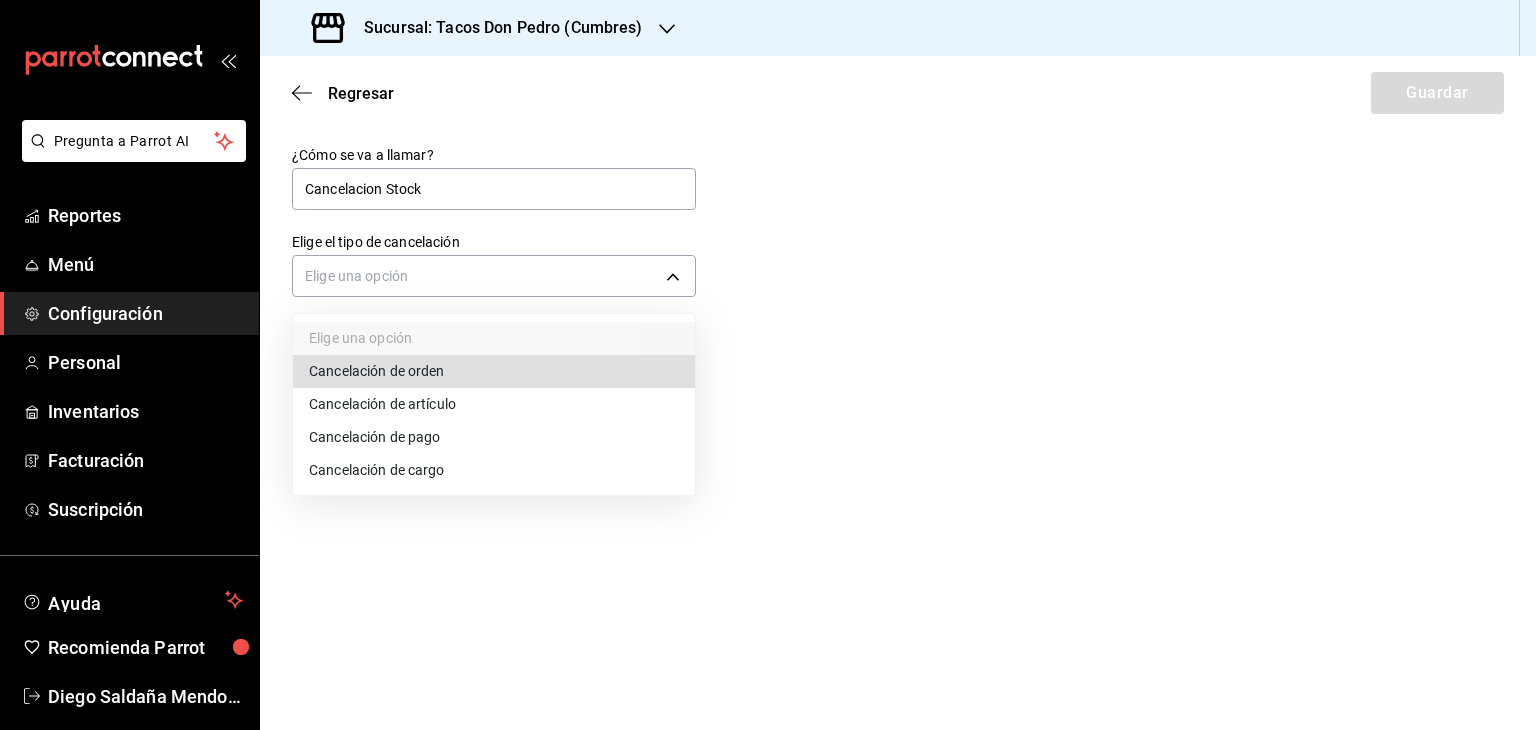 click on "Cancelación de orden" at bounding box center [494, 371] 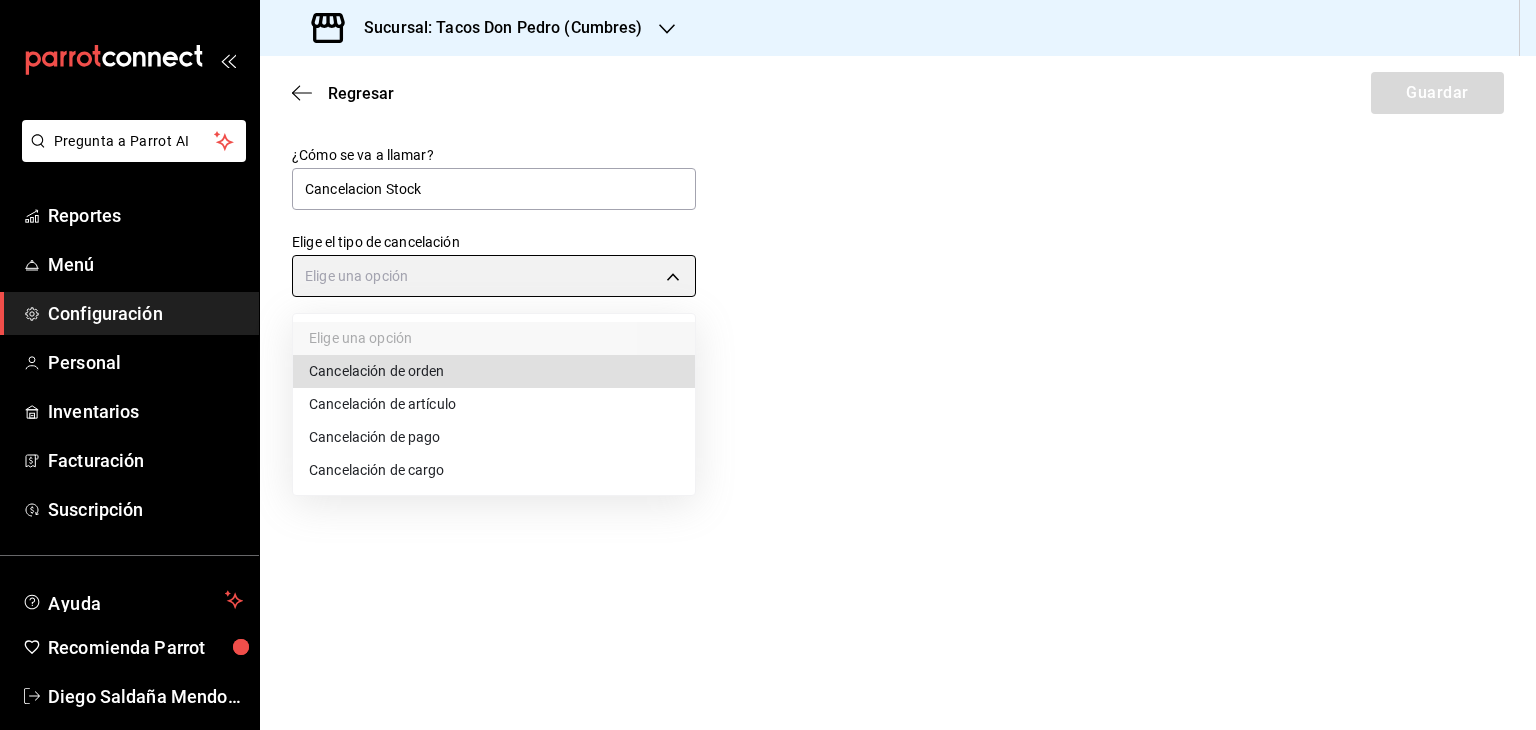 type on "ORDER" 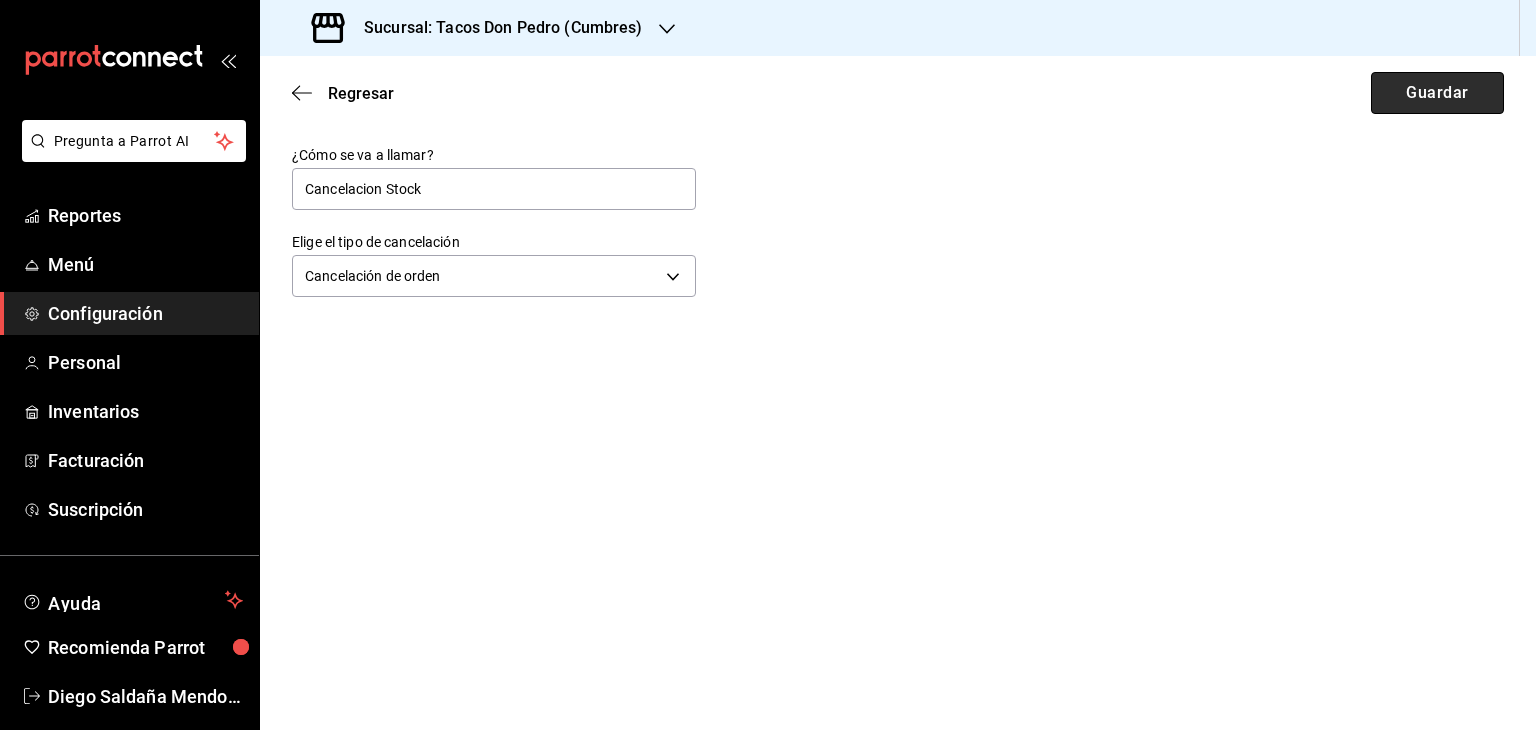click on "Guardar" at bounding box center [1437, 93] 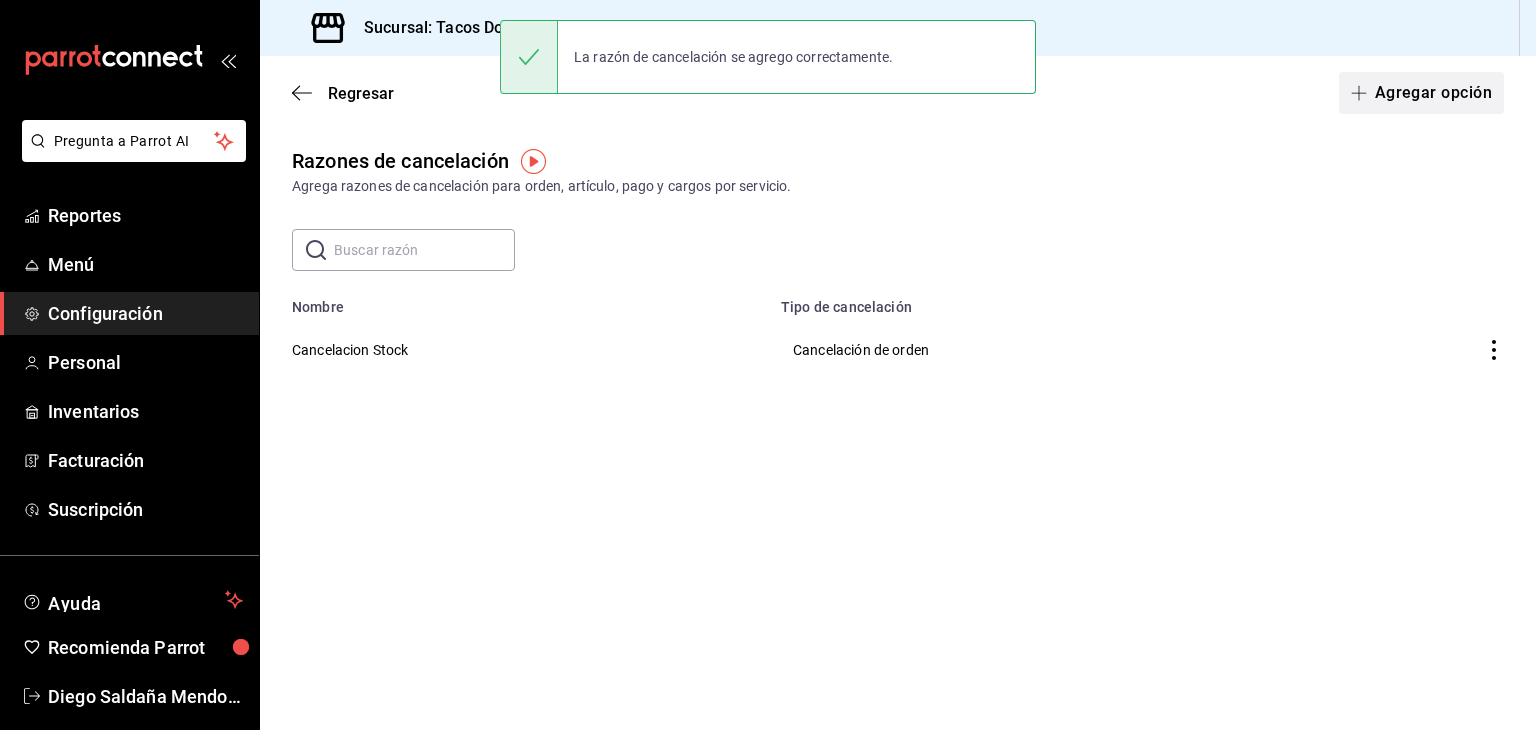 click on "Agregar opción" at bounding box center (1421, 93) 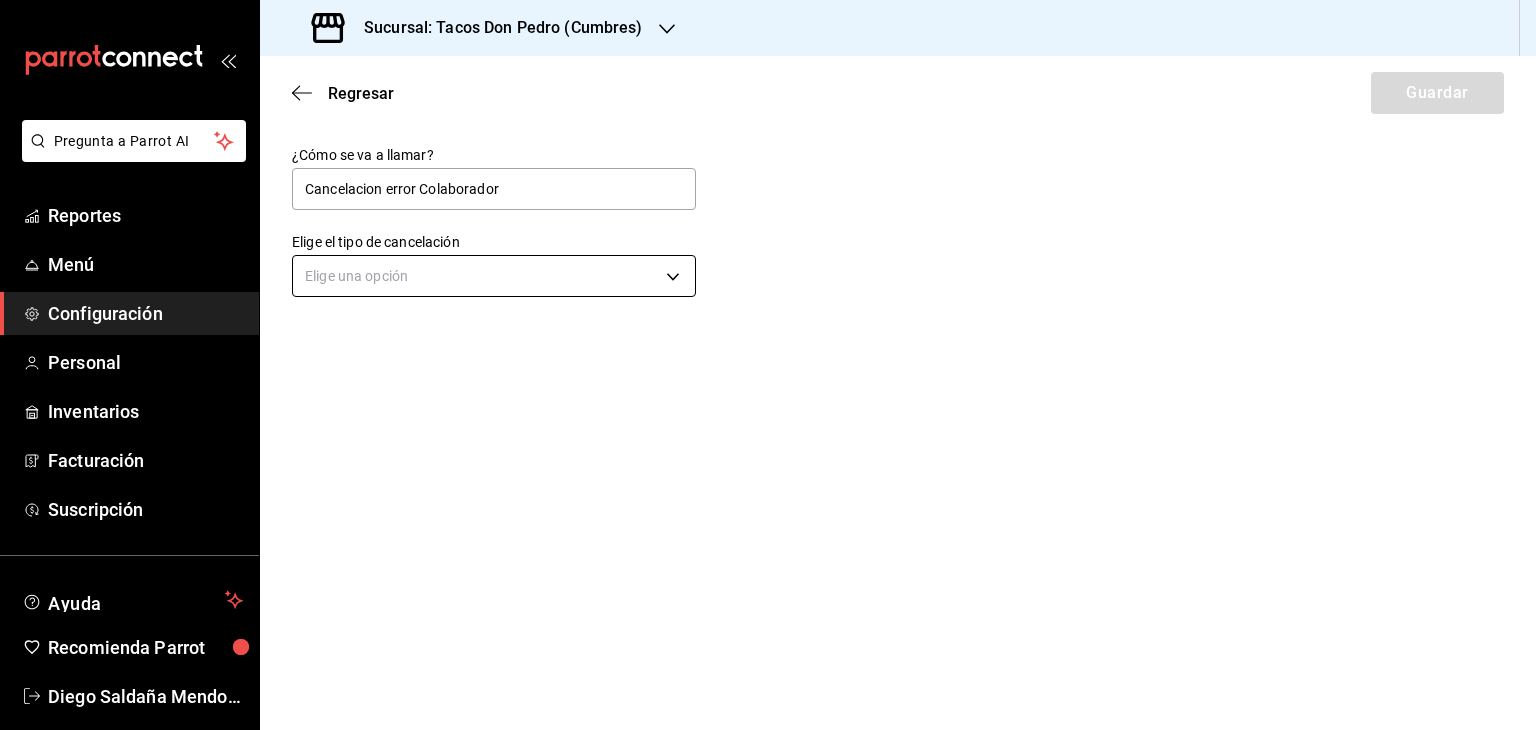 type on "Cancelacion error Colaborador" 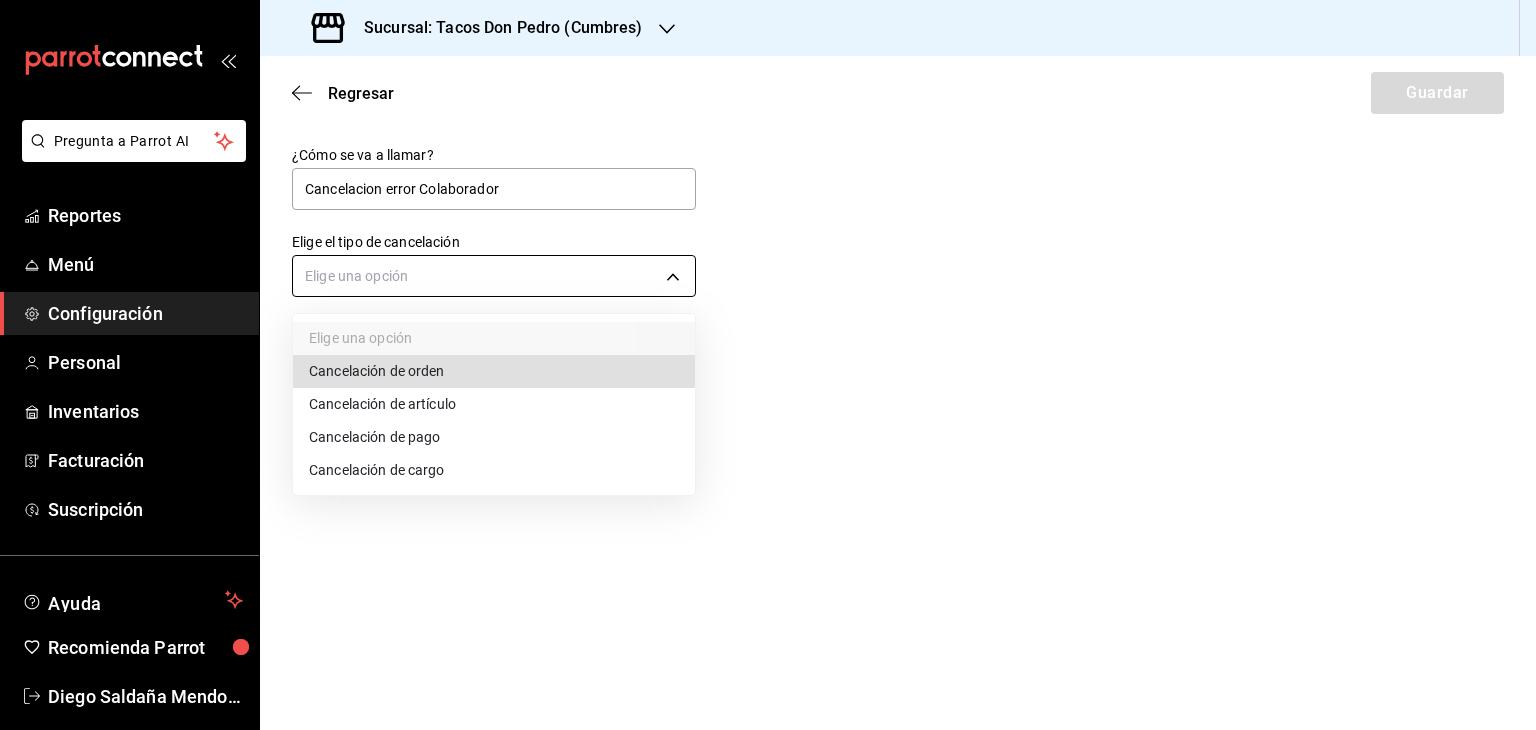 click on "Pregunta a Parrot AI Reportes   Menú   Configuración   Personal   Inventarios   Facturación   Suscripción   Ayuda Recomienda Parrot   Diego Saldaña Mendoza   Sugerir nueva función   Sucursal: Tacos Don Pedro (Cumbres) Regresar Guardar ¿Cómo se va a llamar? Cancelacion error Colaborador Elige el tipo de cancelación Elige una opción Pregunta a Parrot AI Reportes   Menú   Configuración   Personal   Inventarios   Facturación   Suscripción   Ayuda Recomienda Parrot   Diego Saldaña Mendoza   Sugerir nueva función   GANA 1 MES GRATIS EN TU SUSCRIPCIÓN AQUÍ ¿Recuerdas cómo empezó tu restaurante?
Hoy puedes ayudar a un colega a tener el mismo cambio que tú viviste.
Recomienda Parrot directamente desde tu Portal Administrador.
Es fácil y rápido.
🎁 Por cada restaurante que se una, ganas 1 mes gratis. Ver video tutorial Ir a video Ver video tutorial Ir a video Ver video tutorial Ir a video Ver video tutorial Ir a video Visitar centro de ayuda (81) 2046 6363 soporte@parrotsoftware.io" at bounding box center [768, 365] 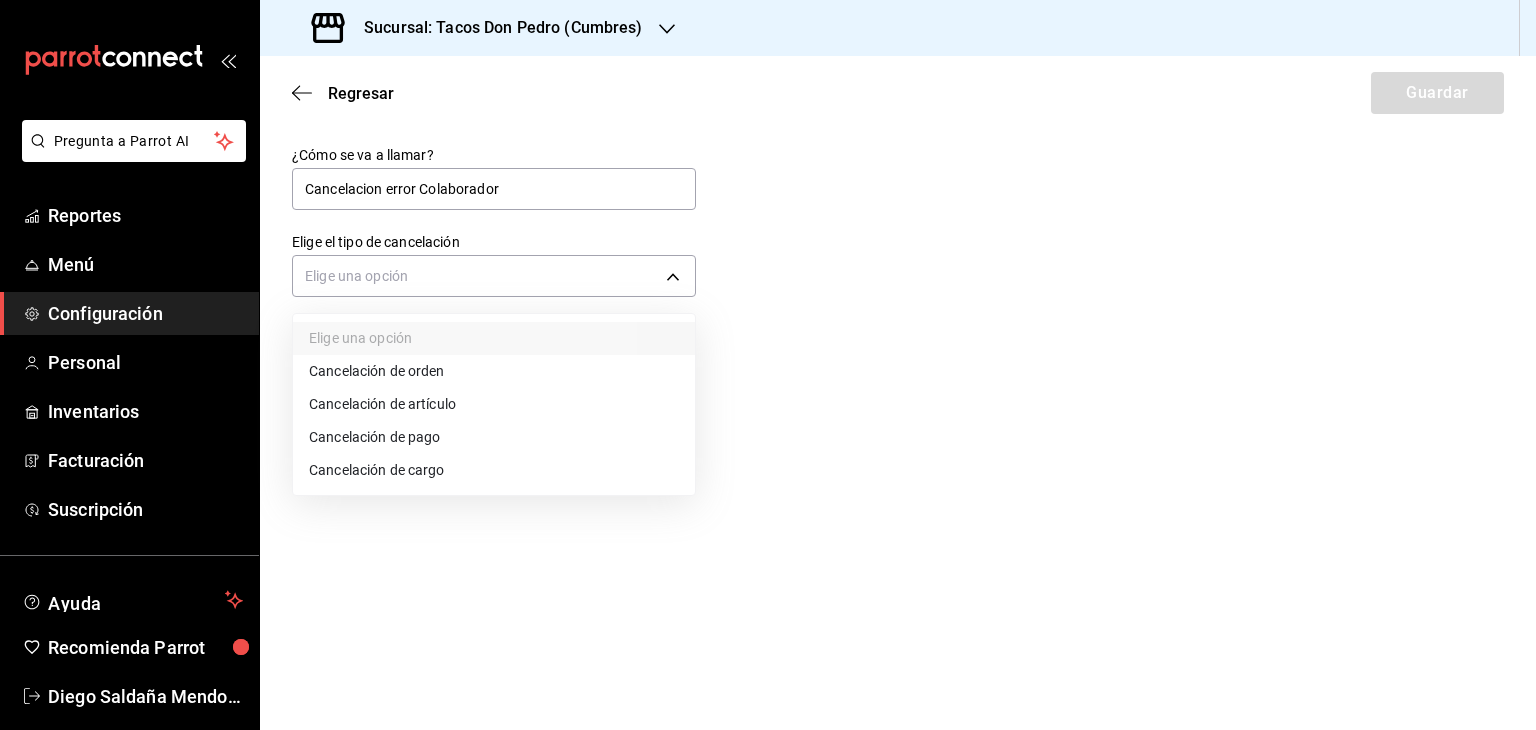 click on "Cancelación de artículo" at bounding box center [494, 404] 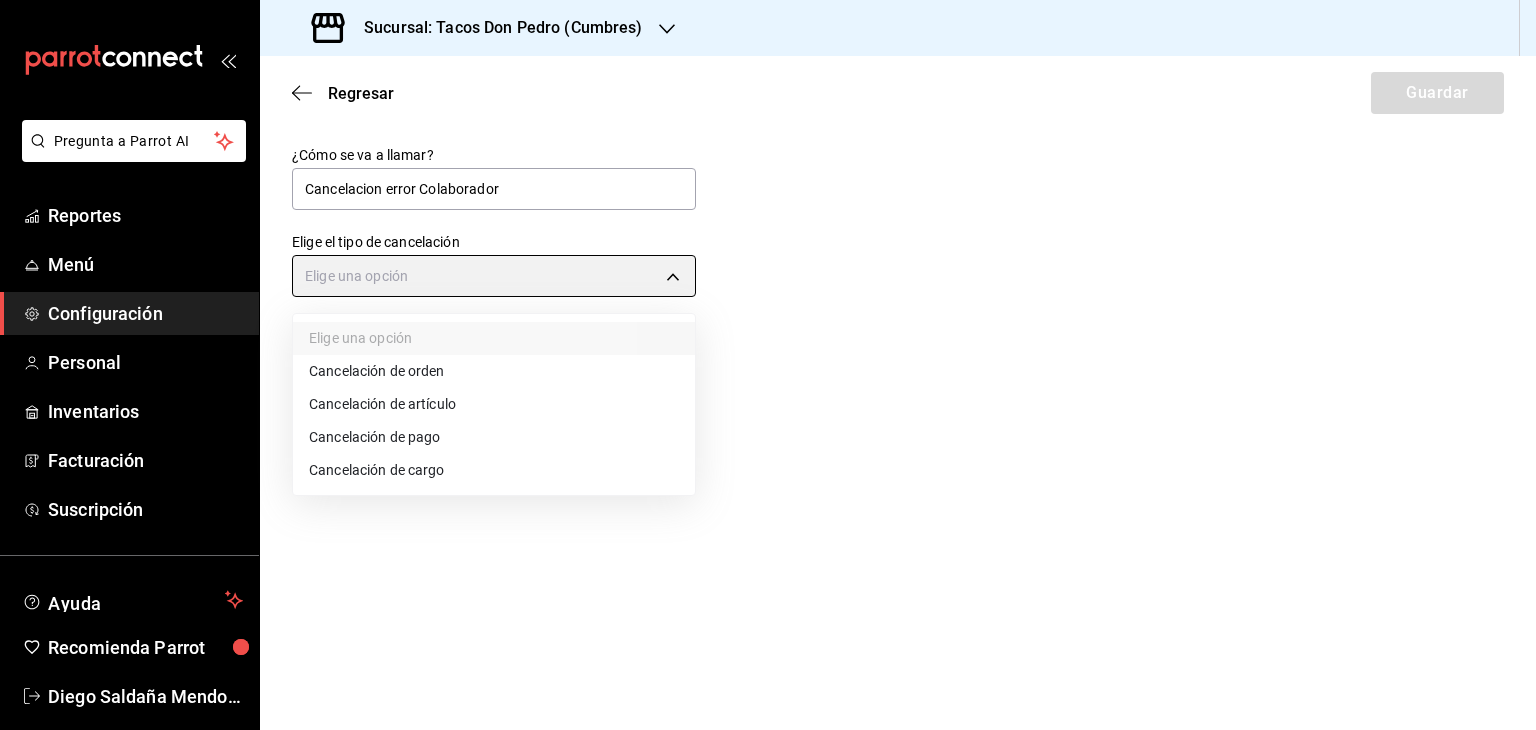 type on "ORDER_ITEM" 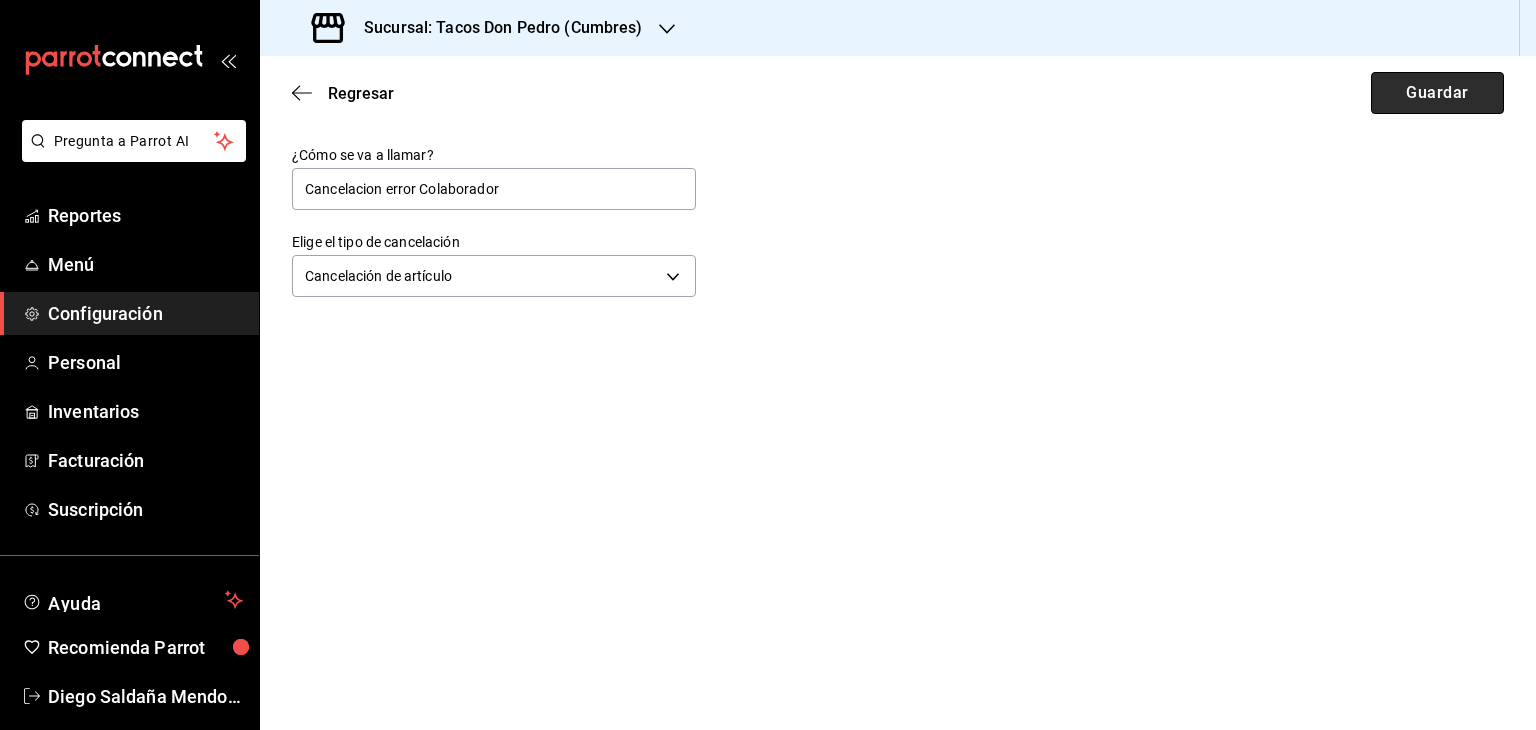 click on "Guardar" at bounding box center [1437, 93] 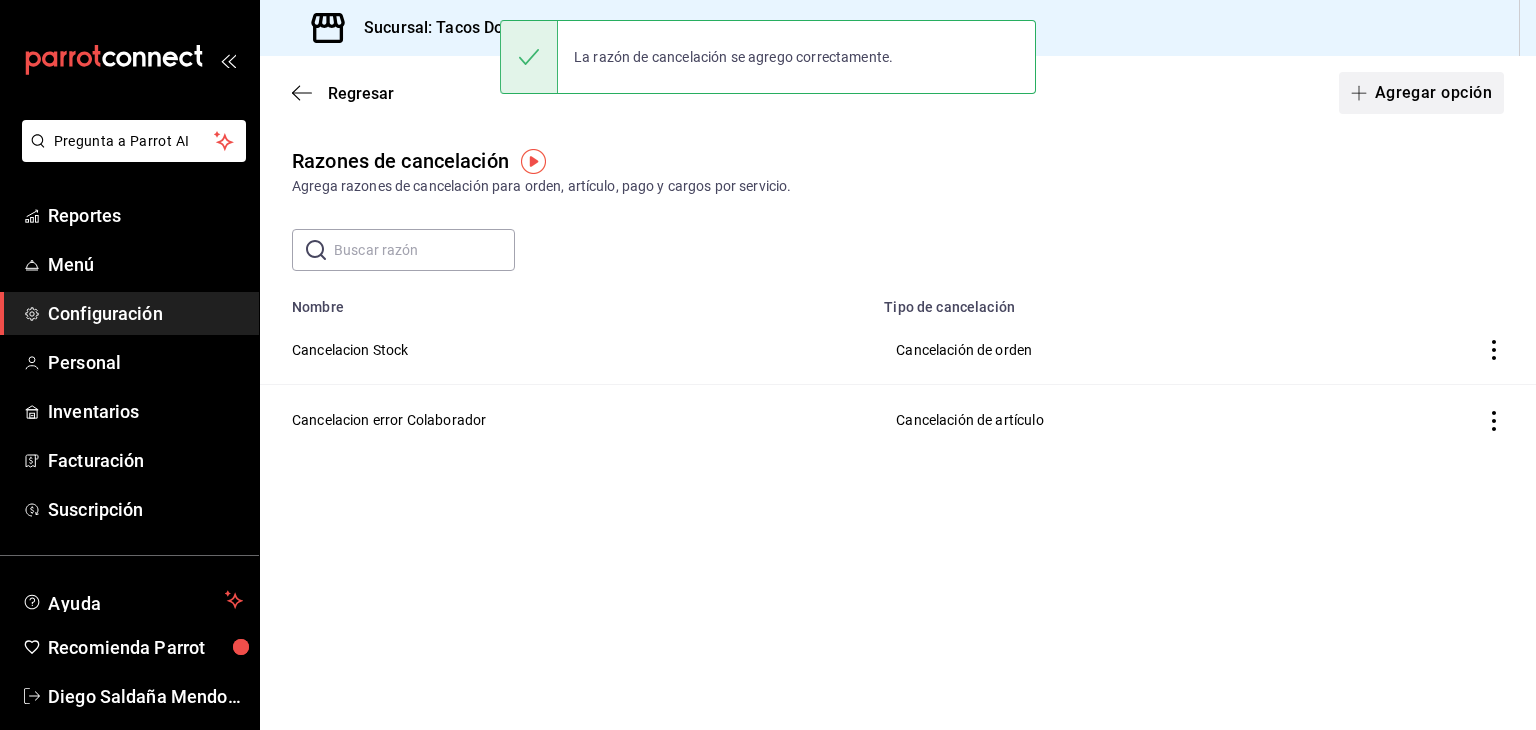 click on "Agregar opción" at bounding box center (1421, 93) 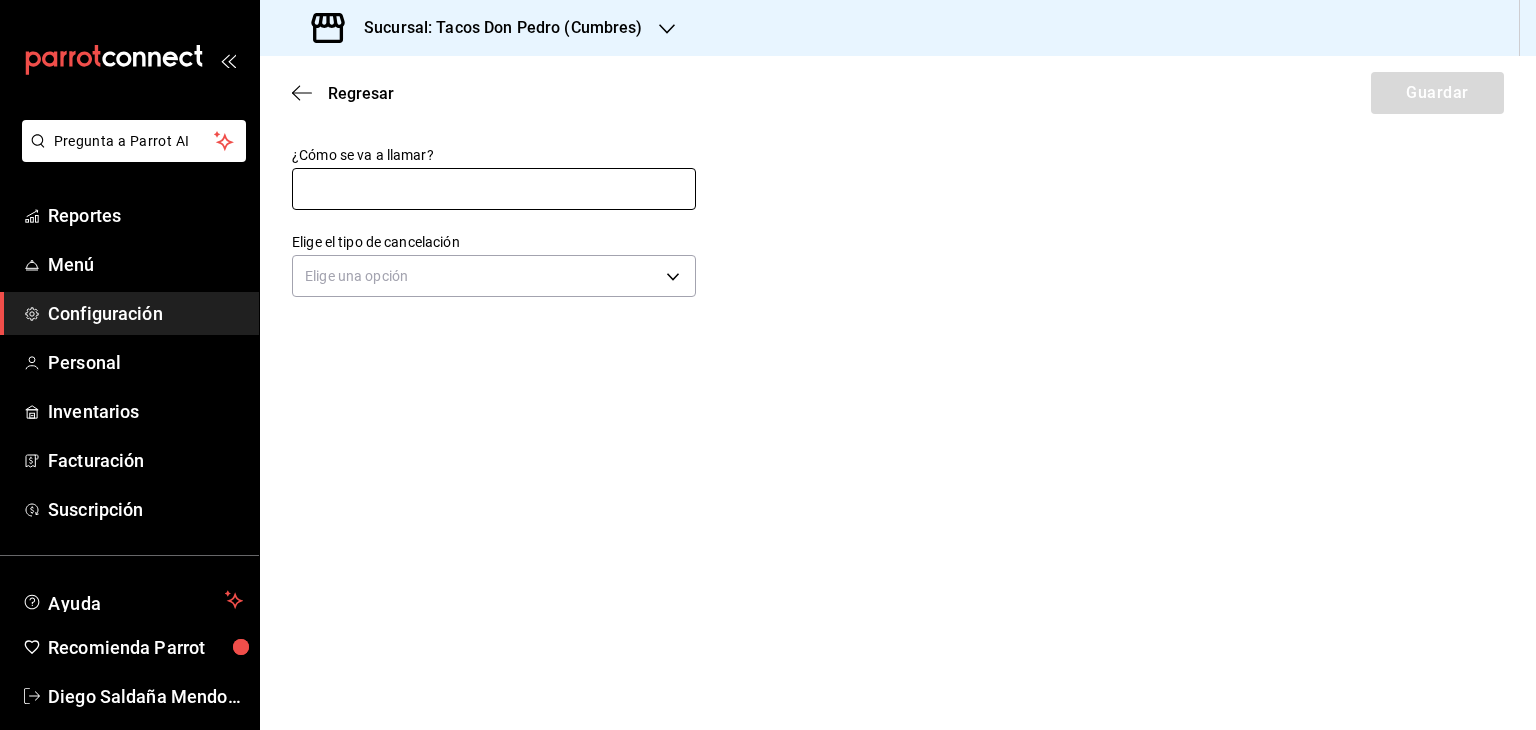 click at bounding box center [494, 189] 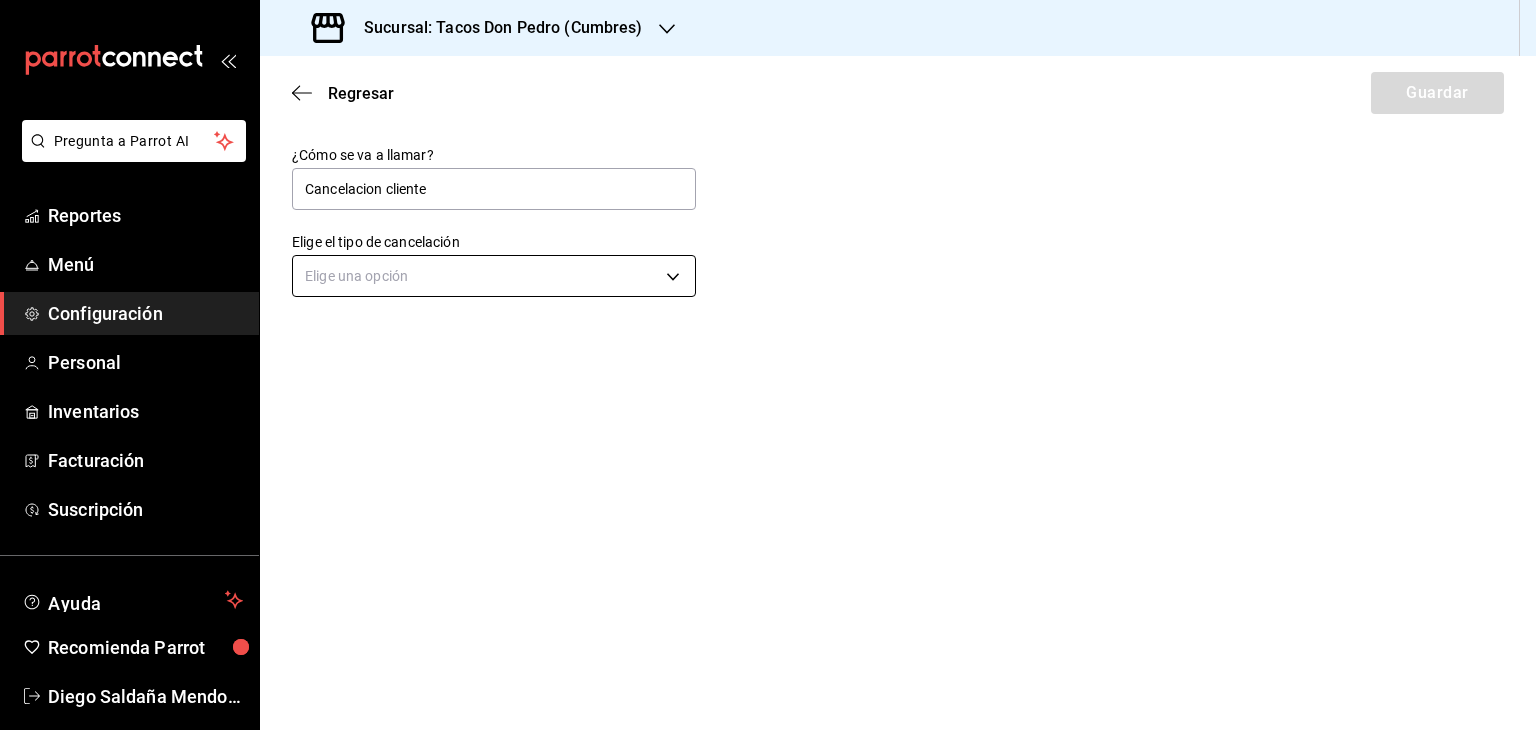 type on "Cancelacion cliente" 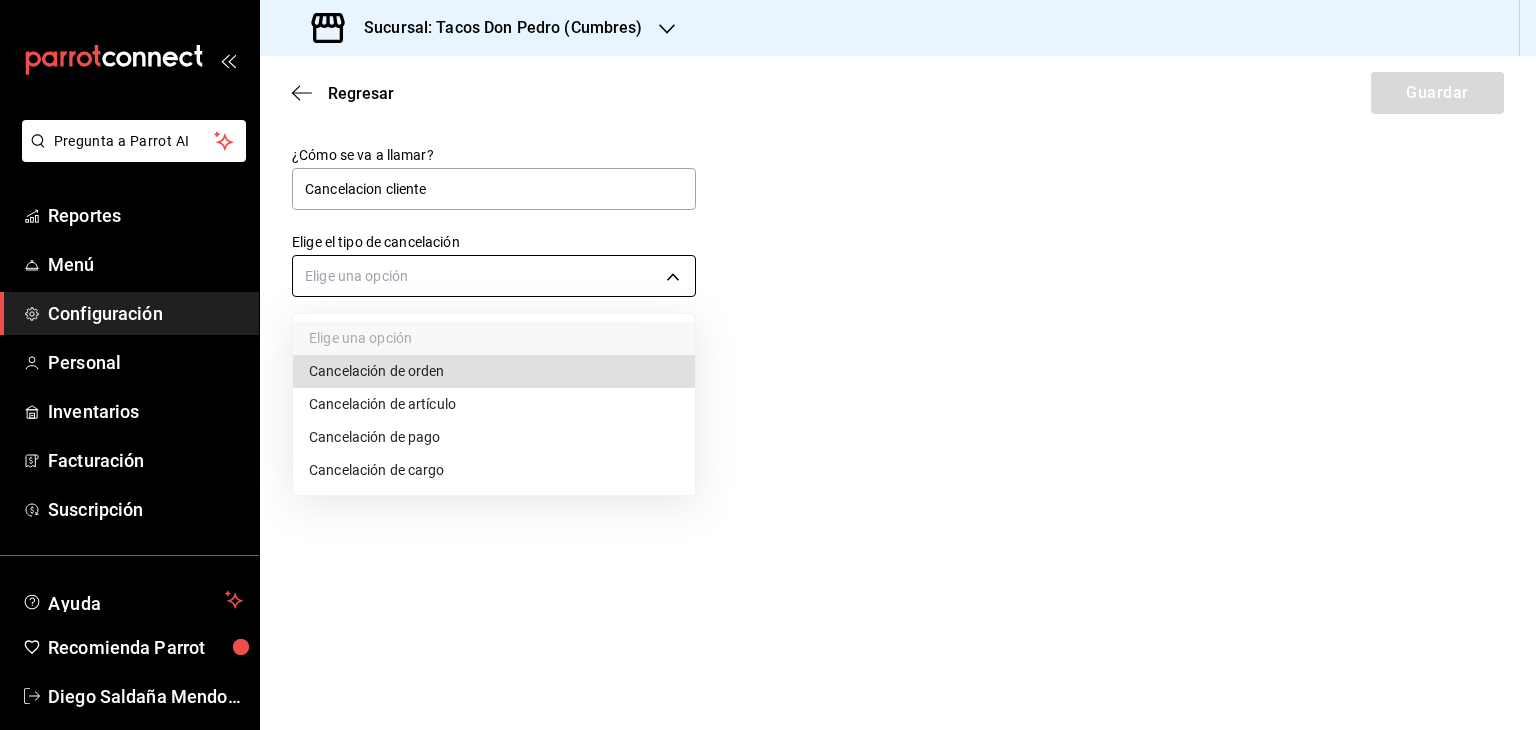 click on "Pregunta a Parrot AI Reportes   Menú   Configuración   Personal   Inventarios   Facturación   Suscripción   Ayuda Recomienda Parrot   Diego Saldaña Mendoza   Sugerir nueva función   Sucursal: Tacos Don Pedro (Cumbres) Regresar Guardar ¿Cómo se va a llamar? Cancelacion cliente Elige el tipo de cancelación Elige una opción Pregunta a Parrot AI Reportes   Menú   Configuración   Personal   Inventarios   Facturación   Suscripción   Ayuda Recomienda Parrot   Diego Saldaña Mendoza   Sugerir nueva función   GANA 1 MES GRATIS EN TU SUSCRIPCIÓN AQUÍ ¿Recuerdas cómo empezó tu restaurante?
Hoy puedes ayudar a un colega a tener el mismo cambio que tú viviste.
Recomienda Parrot directamente desde tu Portal Administrador.
Es fácil y rápido.
🎁 Por cada restaurante que se una, ganas 1 mes gratis. Ver video tutorial Ir a video Ver video tutorial Ir a video Ver video tutorial Ir a video Ver video tutorial Ir a video Visitar centro de ayuda (81) 2046 6363 soporte@parrotsoftware.io (81) 2046 6363" at bounding box center [768, 365] 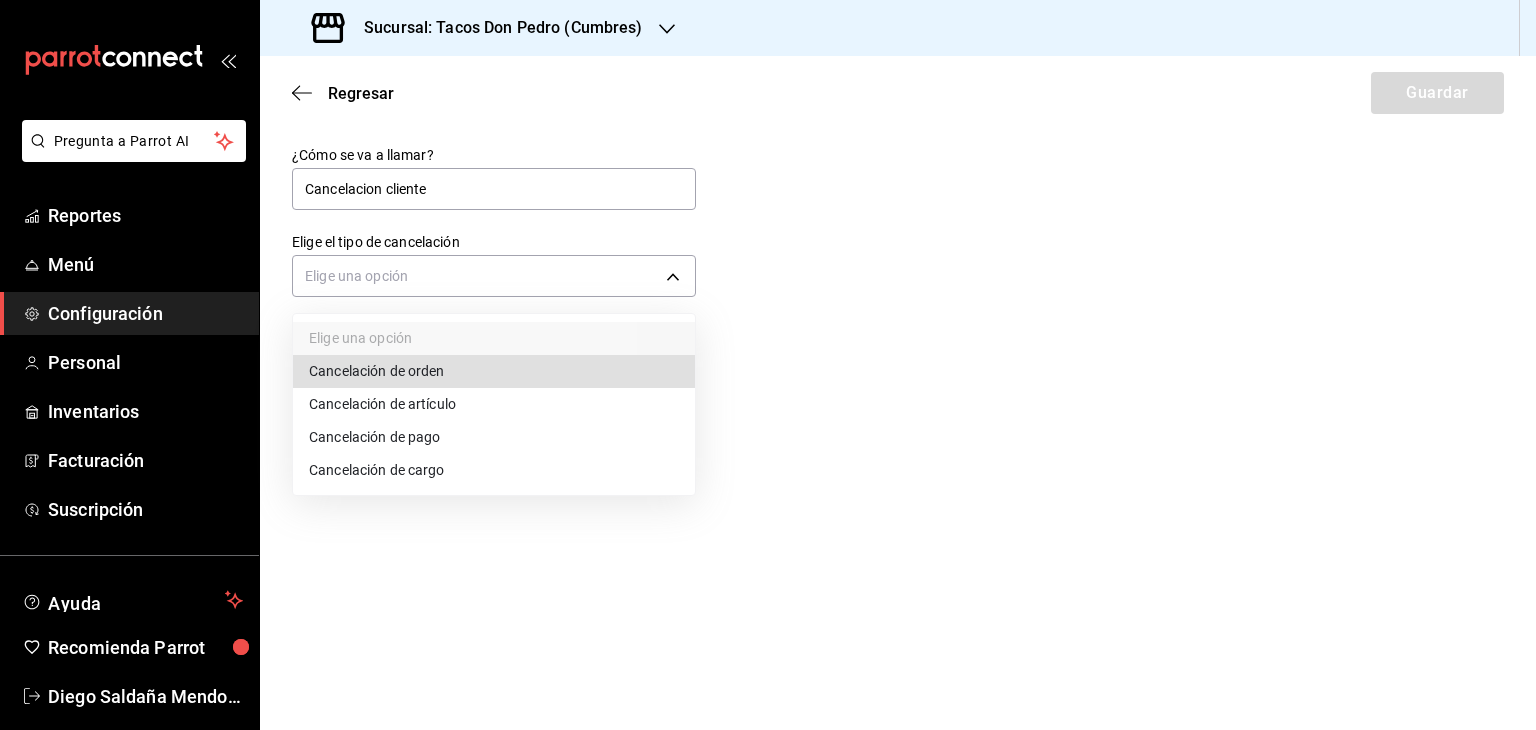 click on "Cancelación de artículo" at bounding box center (494, 404) 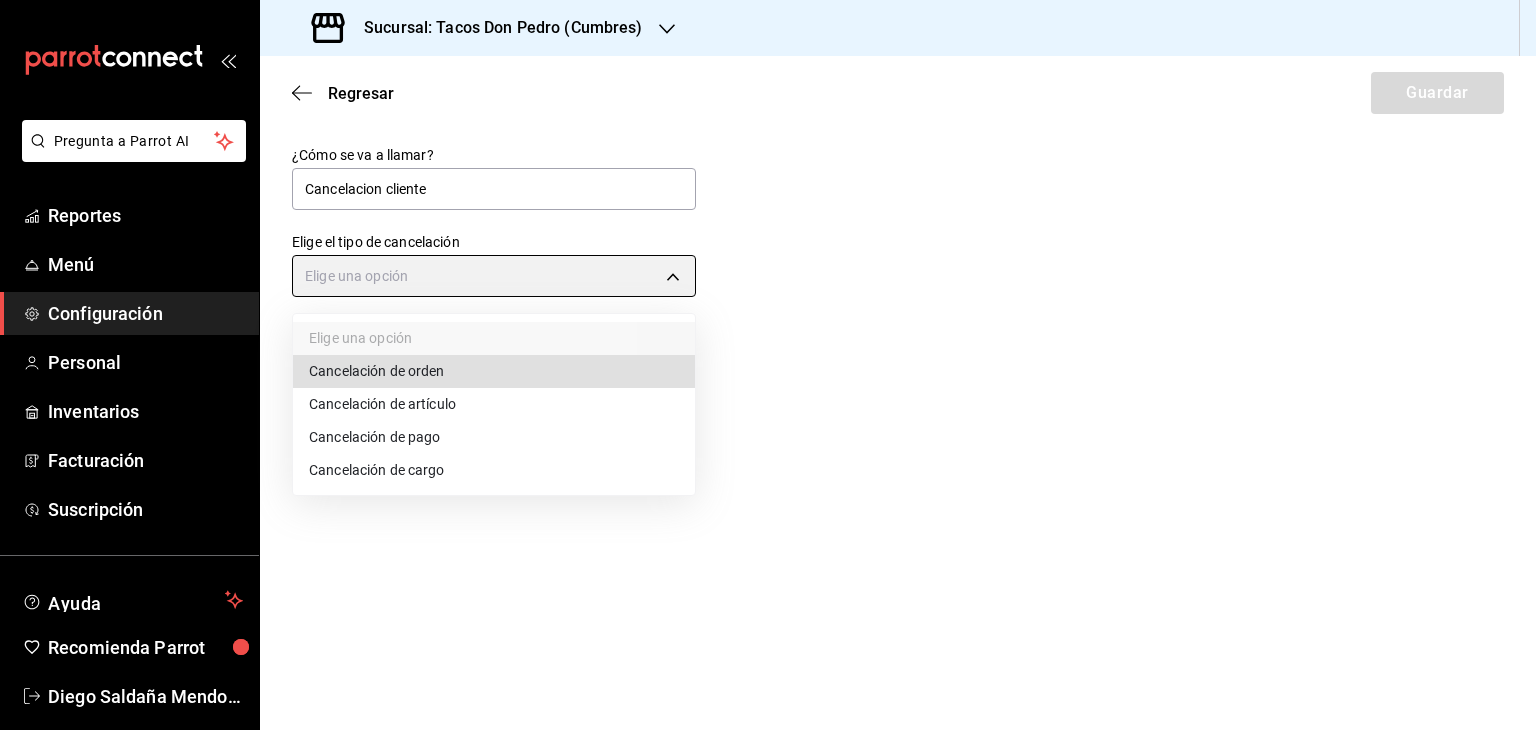 type on "ORDER_ITEM" 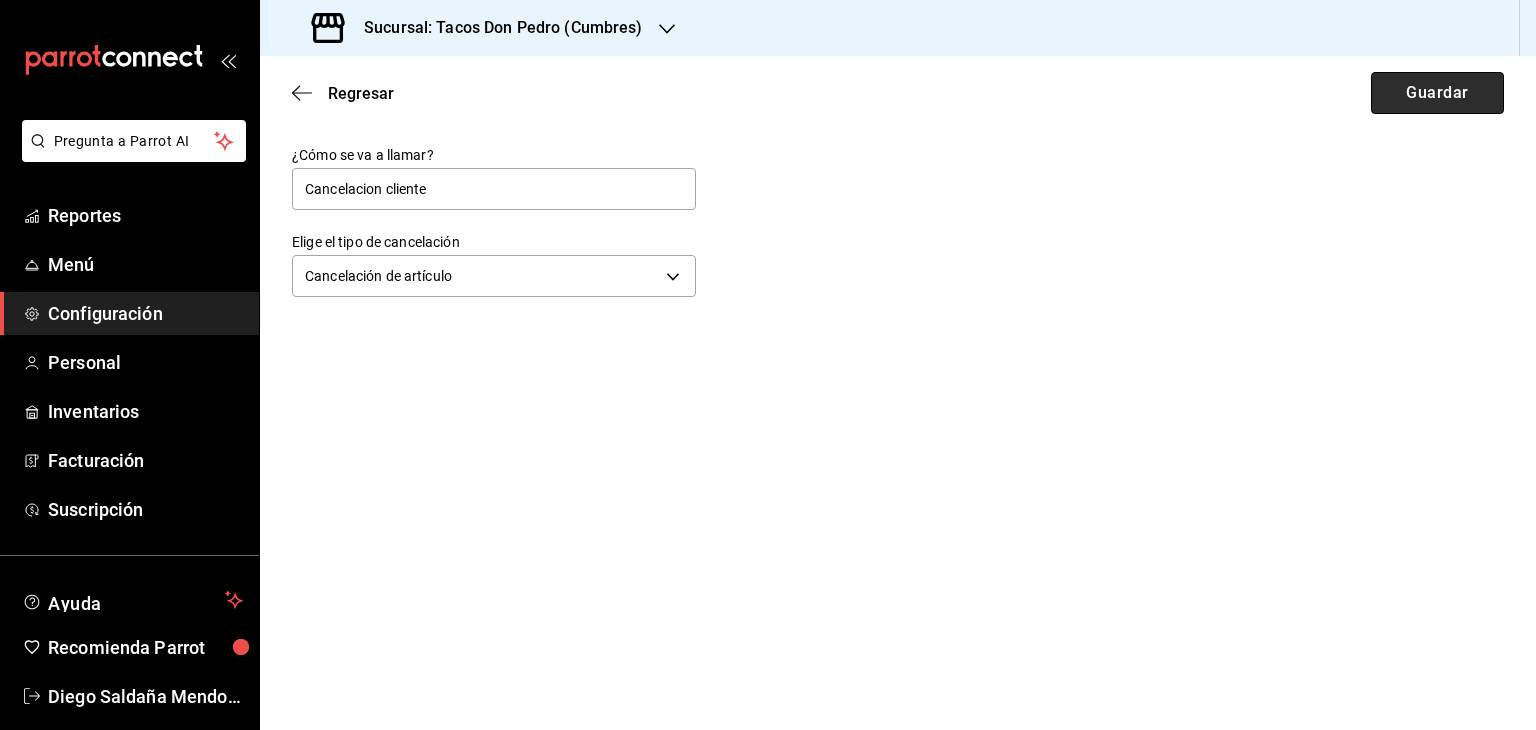 click on "Guardar" at bounding box center (1437, 93) 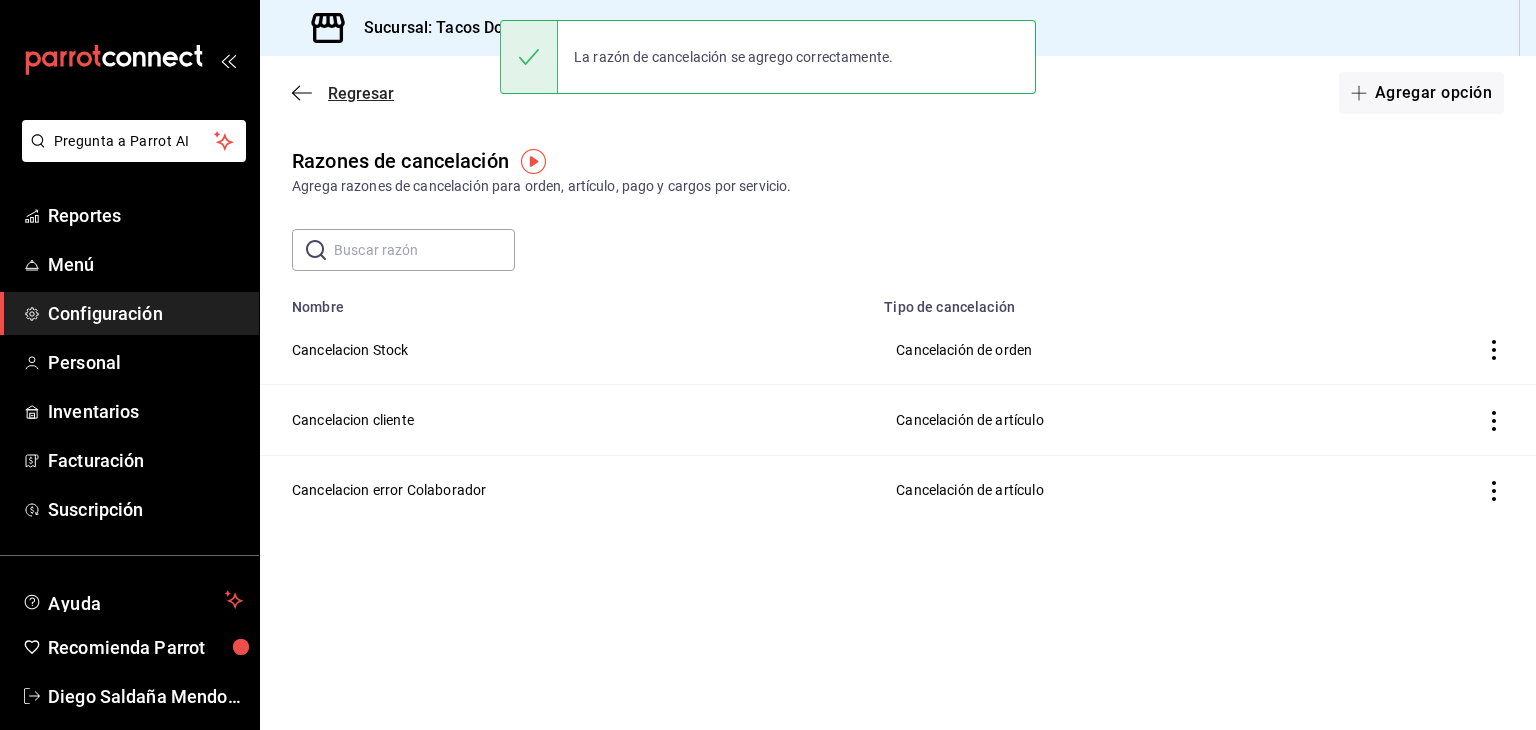 click 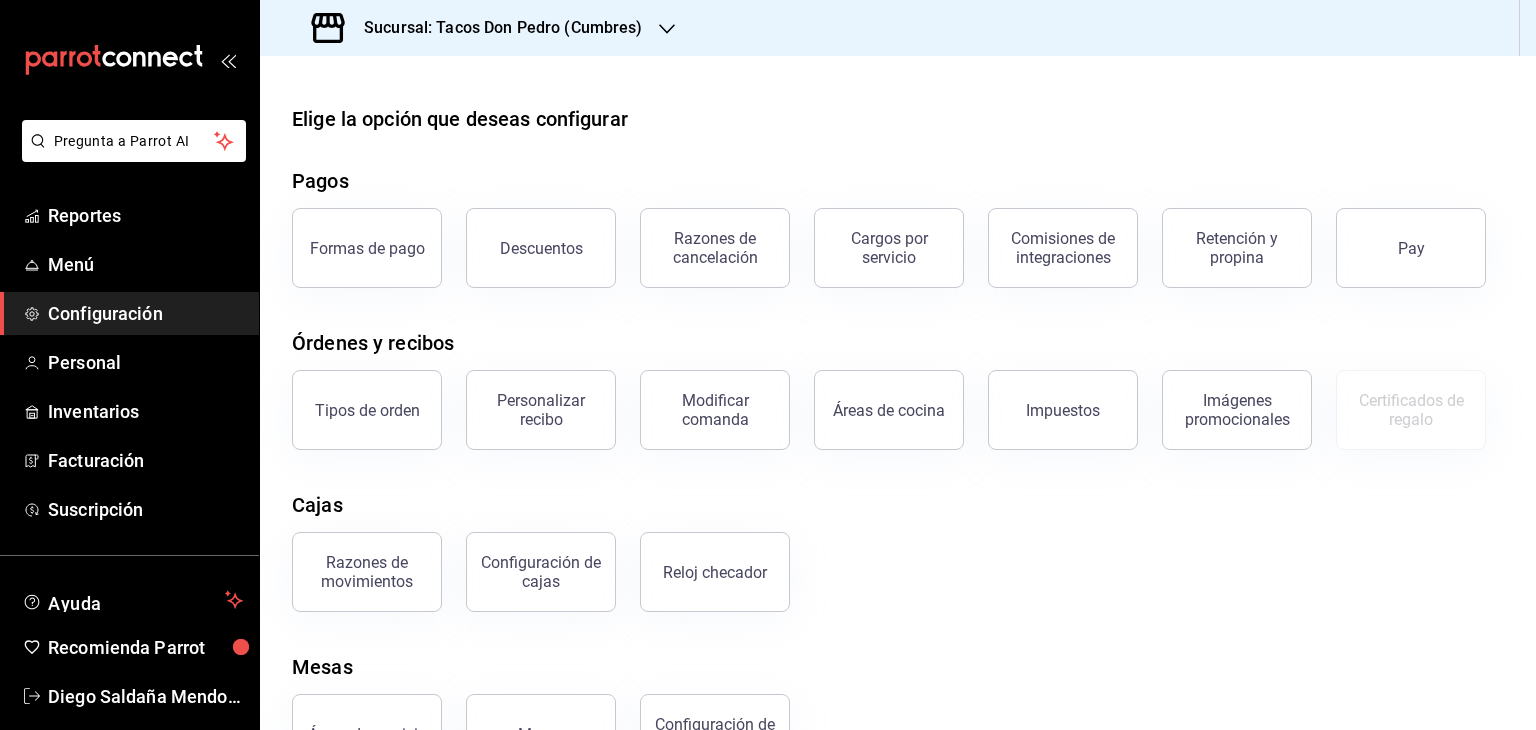 click 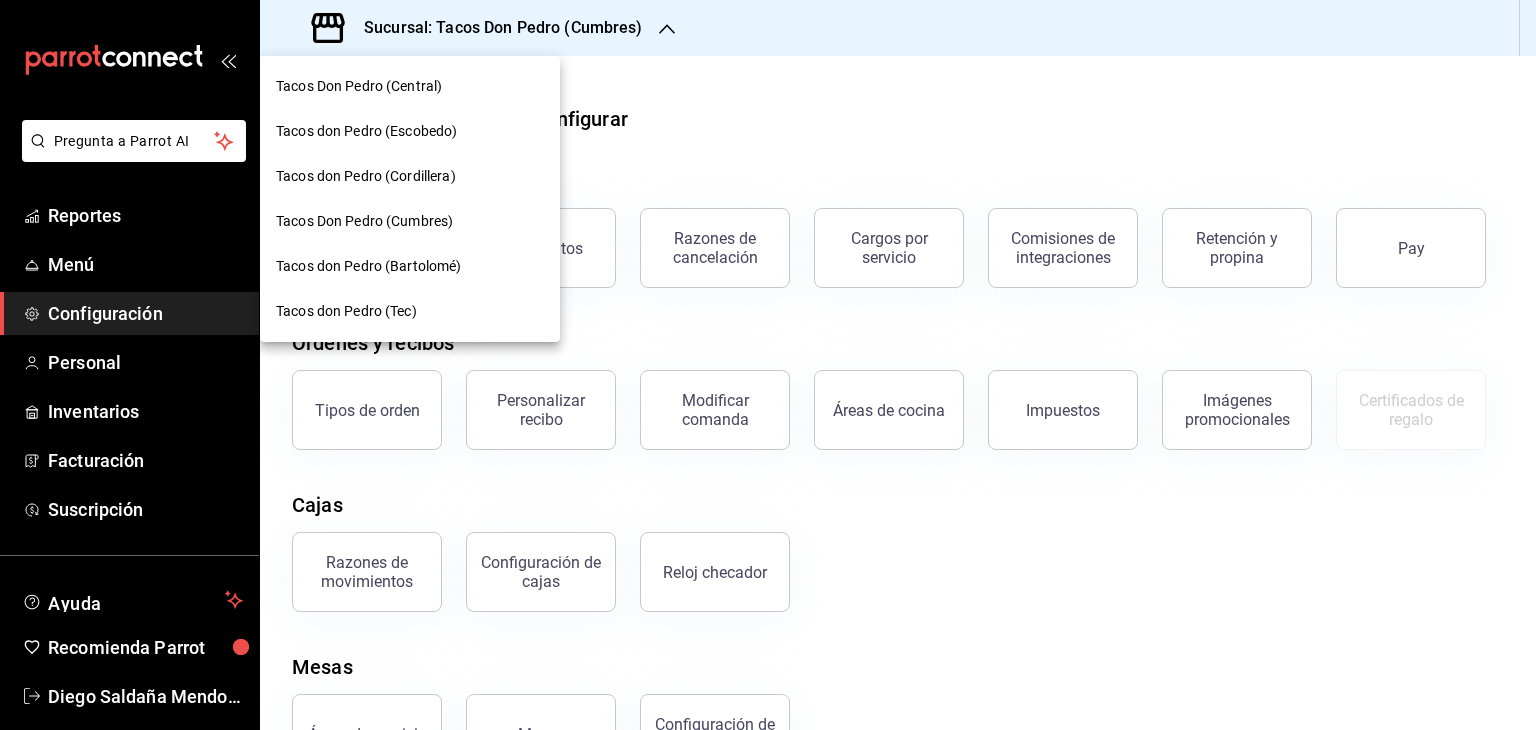 click on "Tacos don Pedro (Escobedo)" at bounding box center (366, 131) 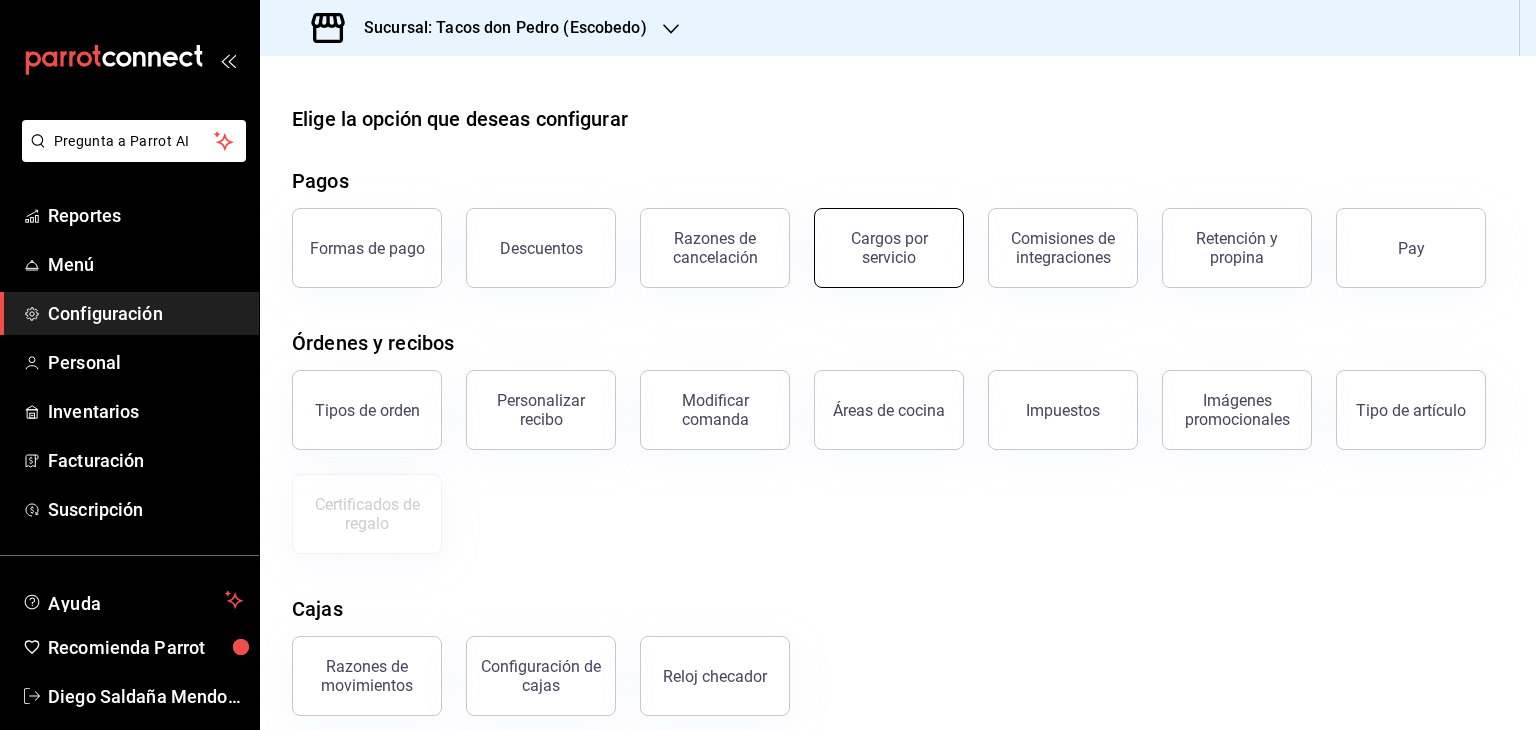 click on "Cargos por servicio" at bounding box center (889, 248) 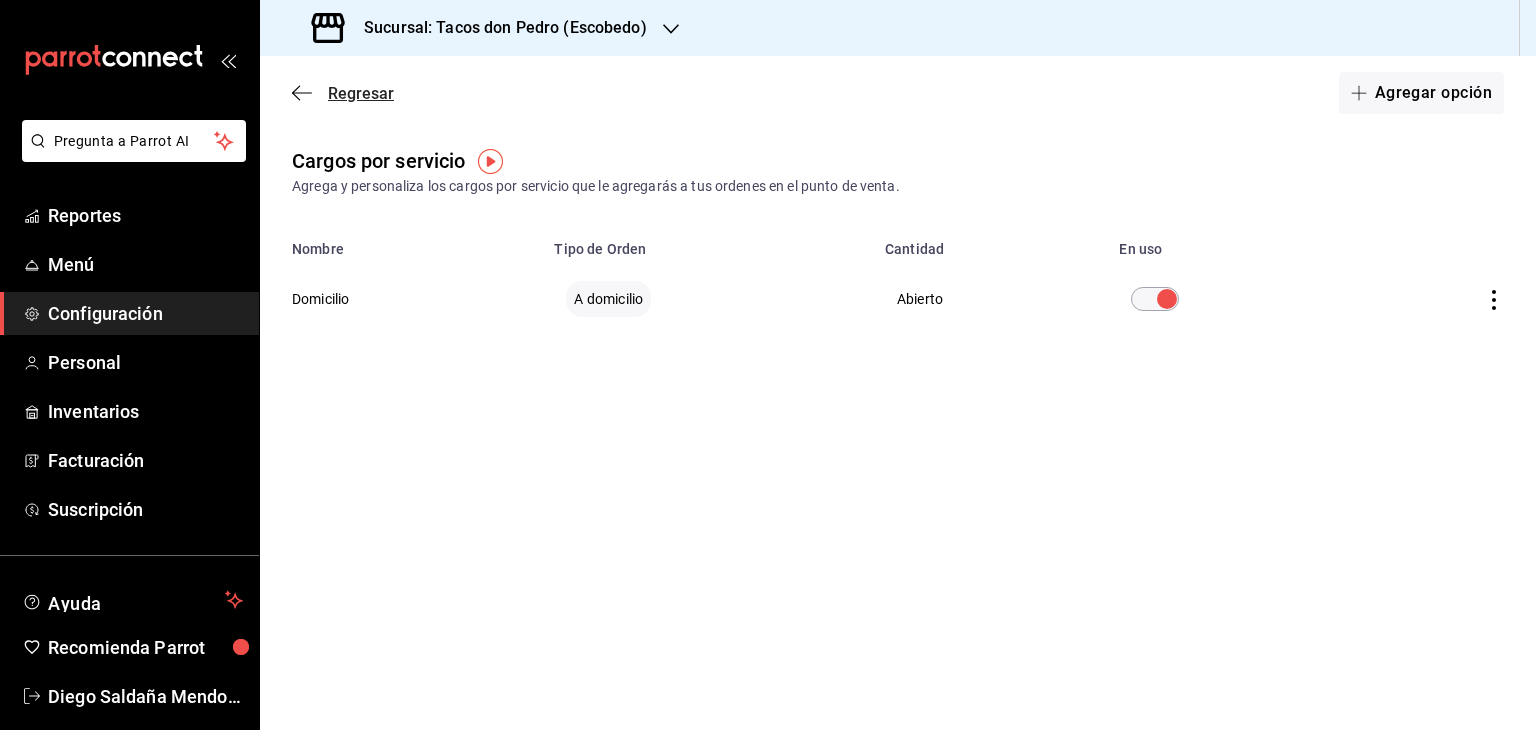 click 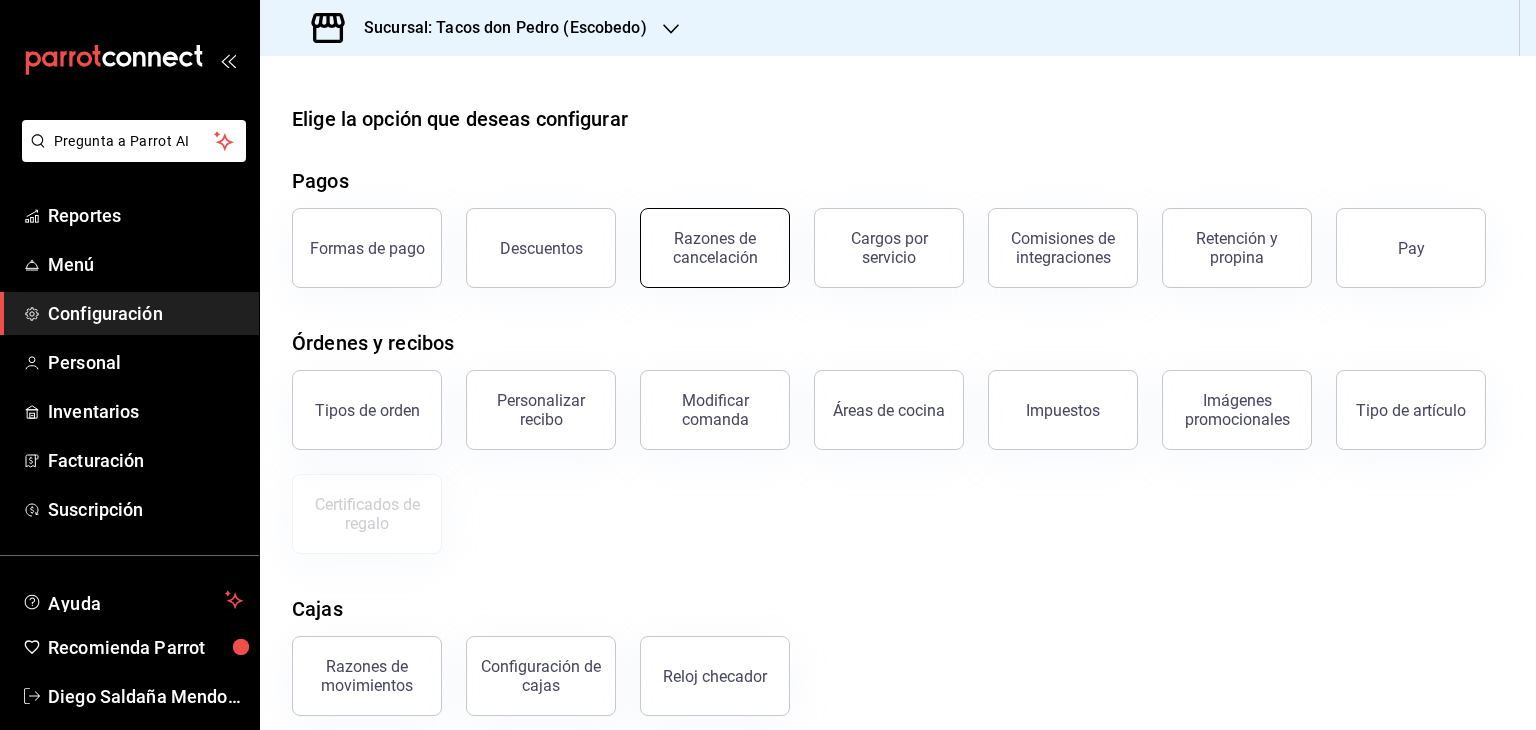 click on "Razones de cancelación" at bounding box center [715, 248] 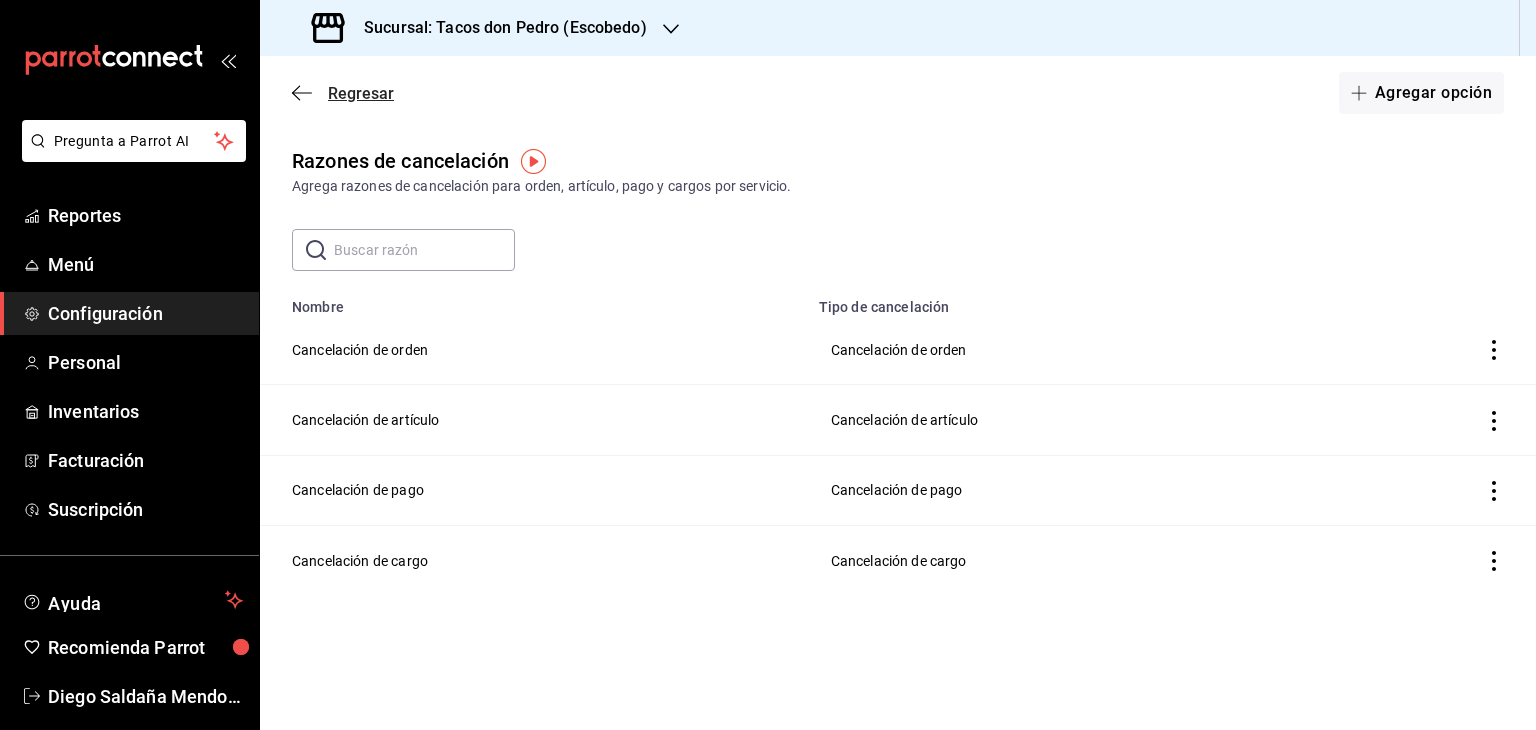 click 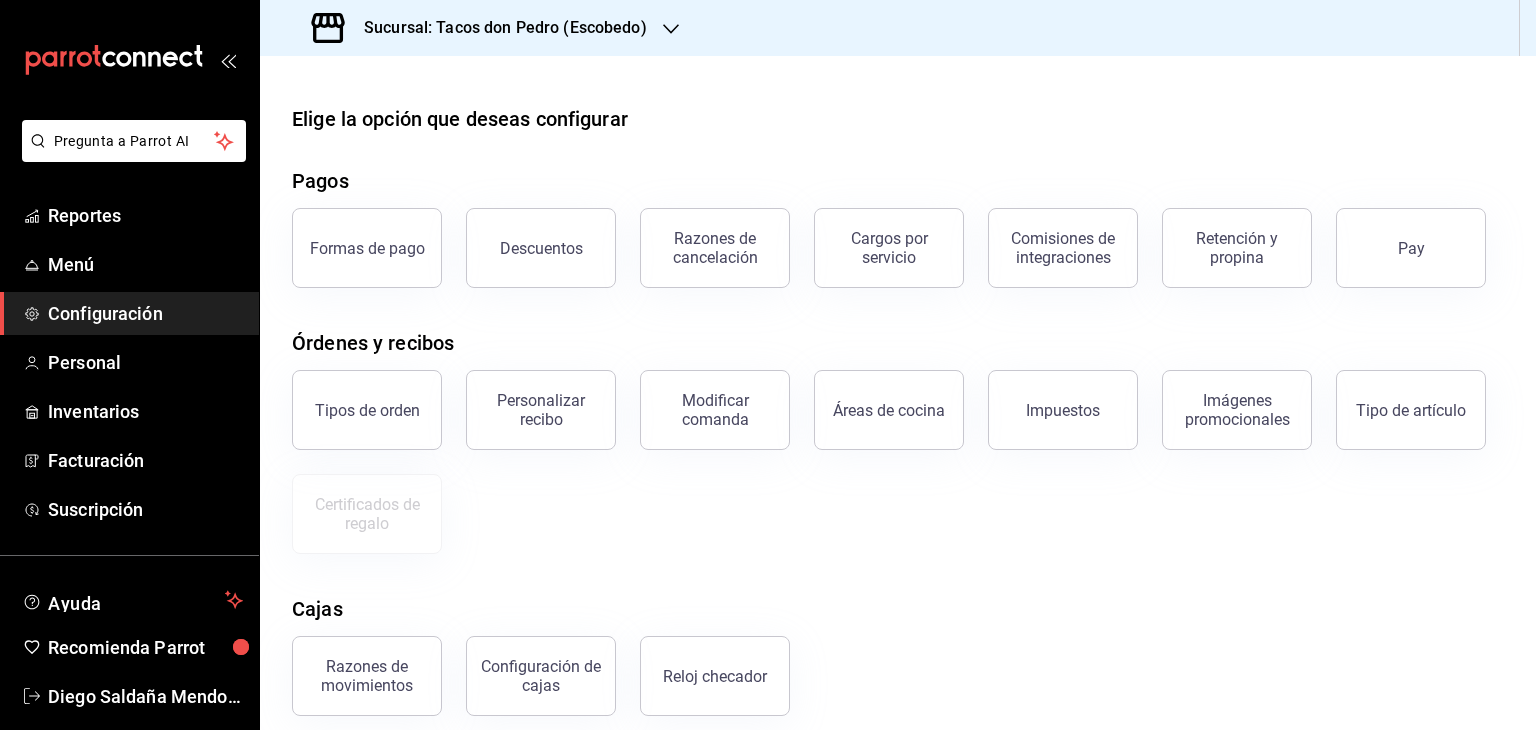 click on "Tipos de orden Personalizar recibo Modificar comanda Áreas de cocina Impuestos Imágenes promocionales Tipo de artículo Certificados de regalo" at bounding box center (886, 450) 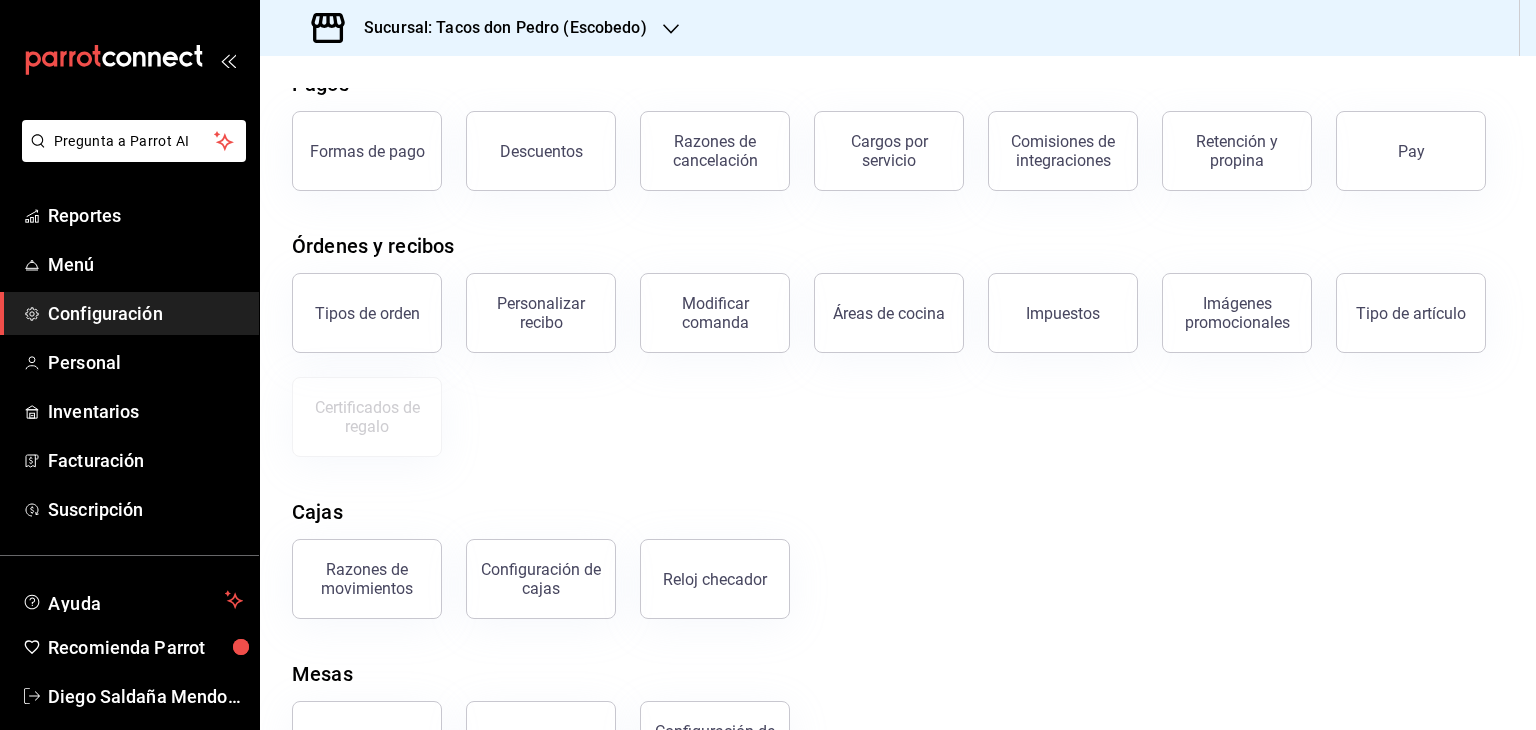 scroll, scrollTop: 180, scrollLeft: 0, axis: vertical 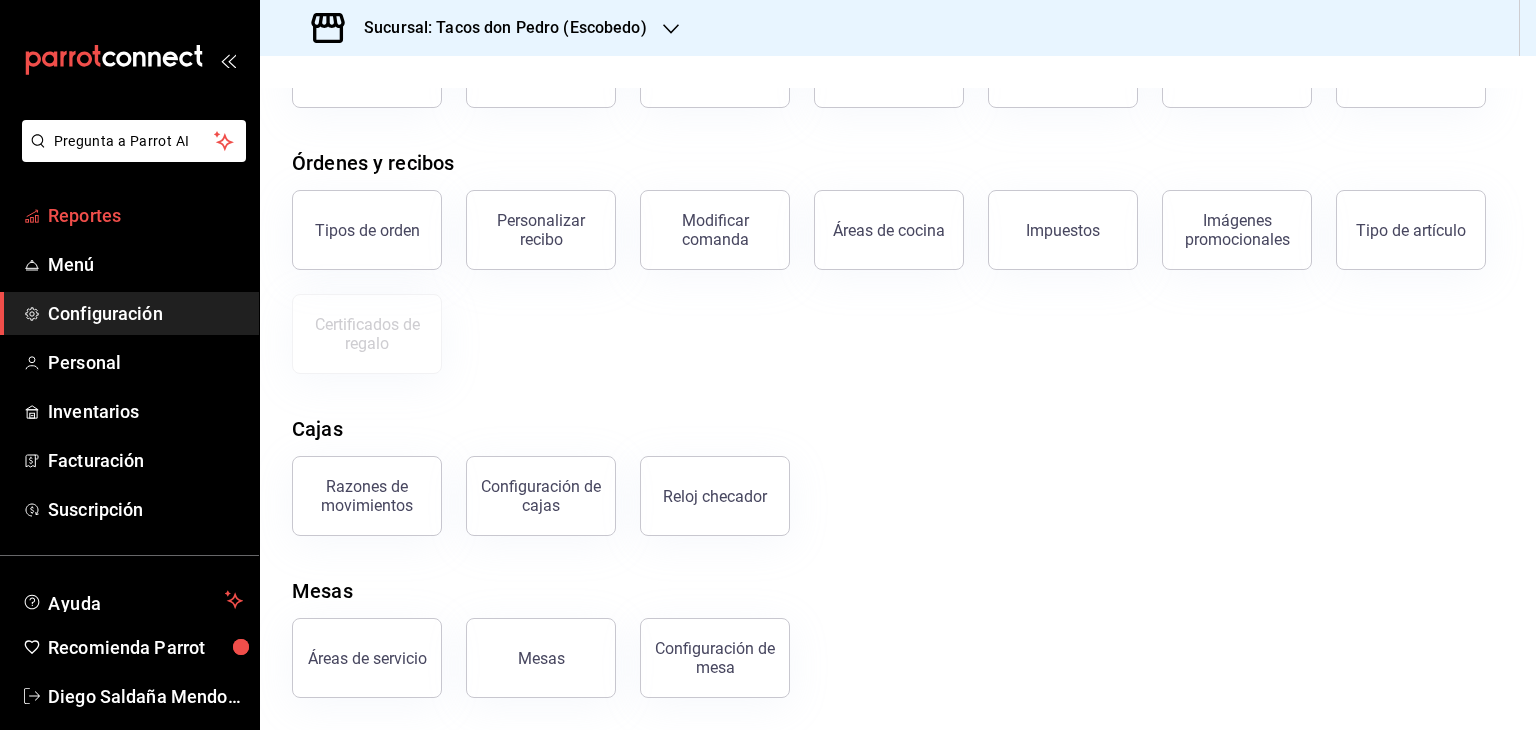 click on "Reportes" at bounding box center (145, 215) 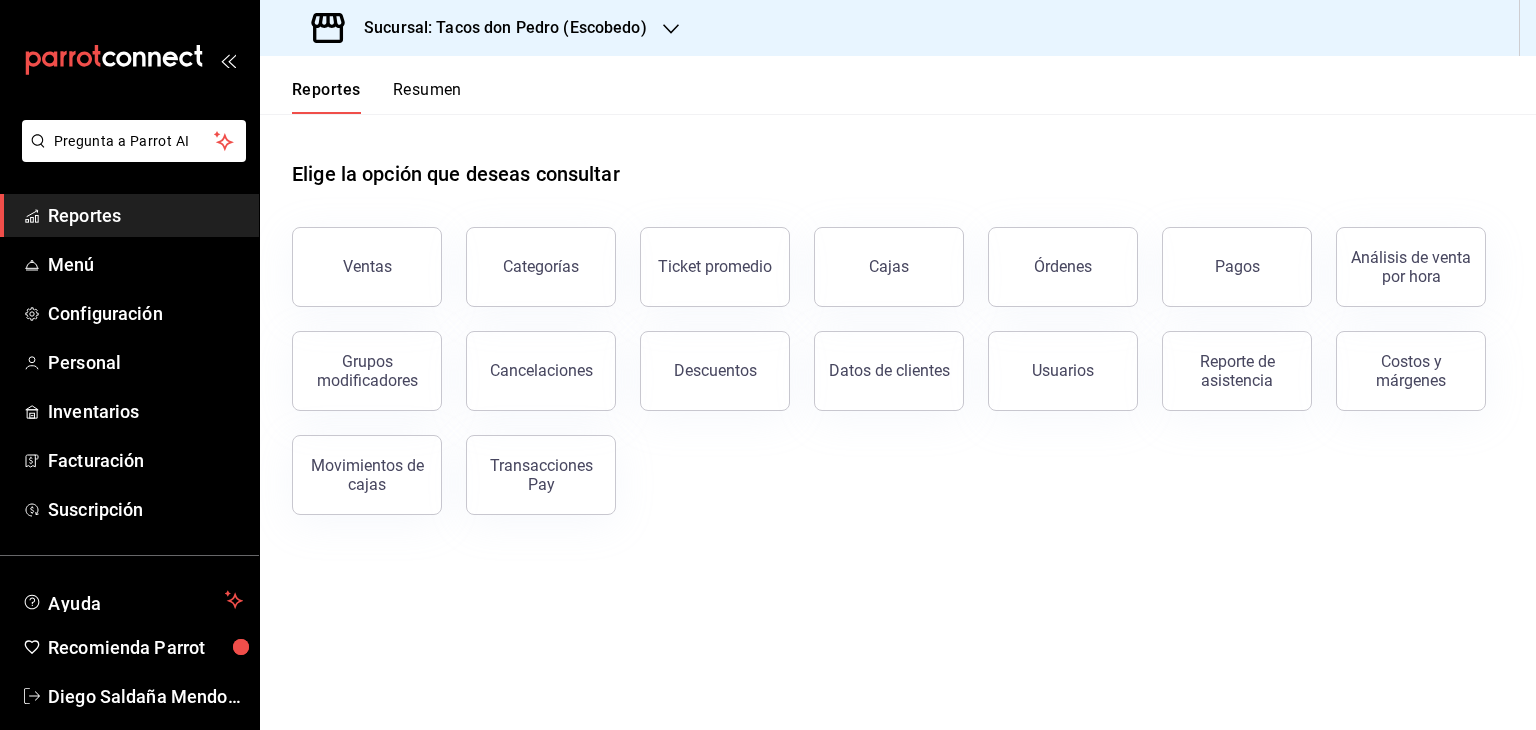 click on "Resumen" at bounding box center [427, 97] 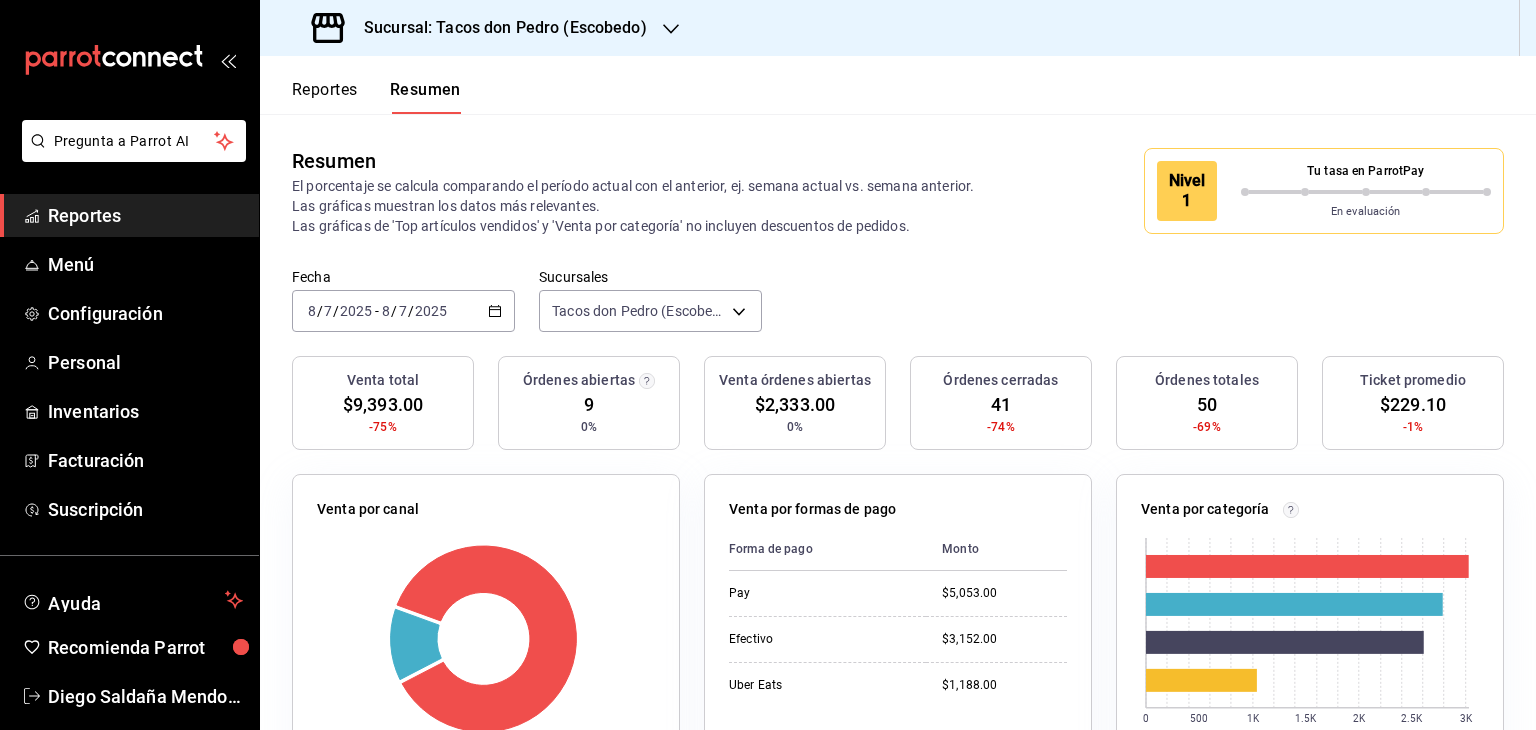 click on "Sucursal: Tacos don Pedro (Escobedo)" at bounding box center [481, 28] 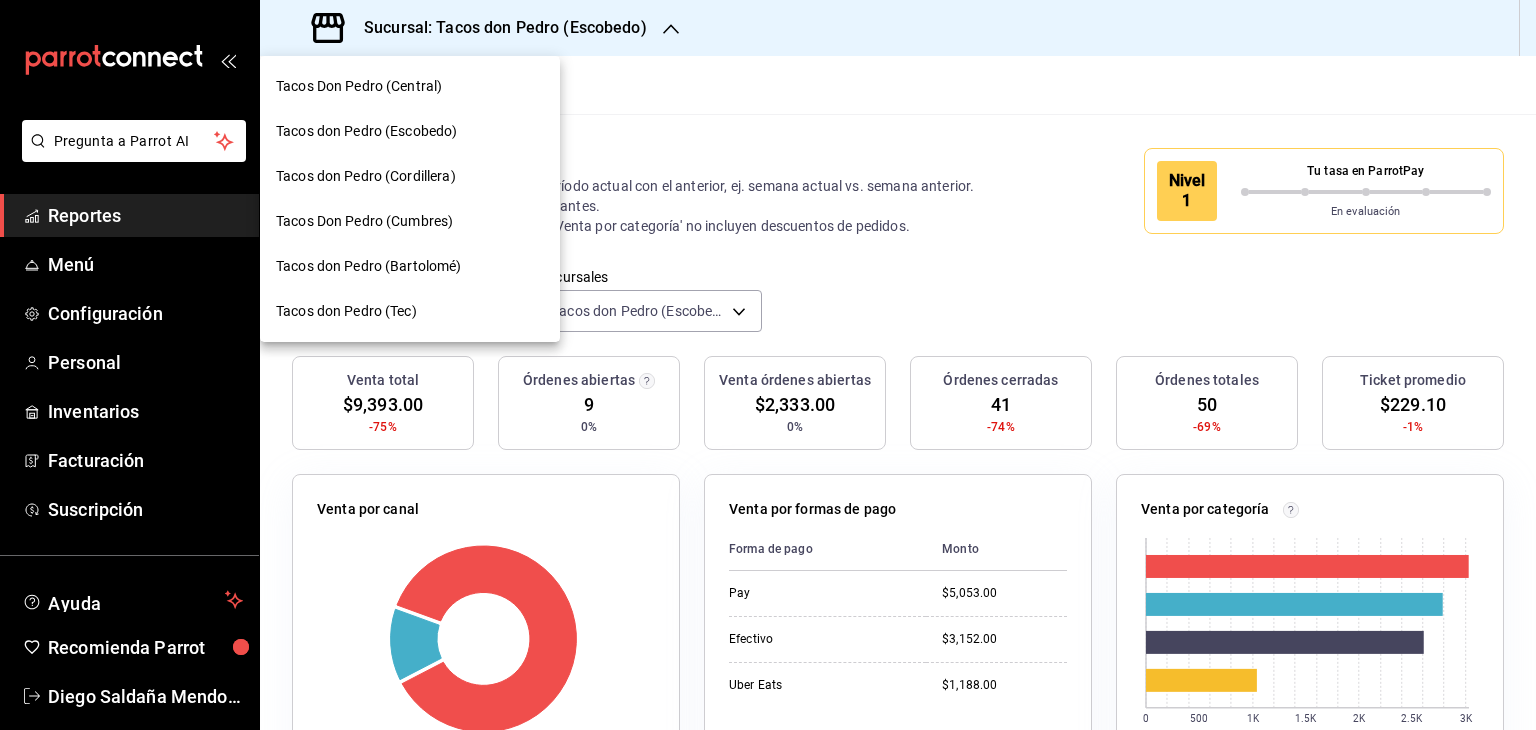 click on "Tacos Don Pedro (Cumbres)" at bounding box center [364, 221] 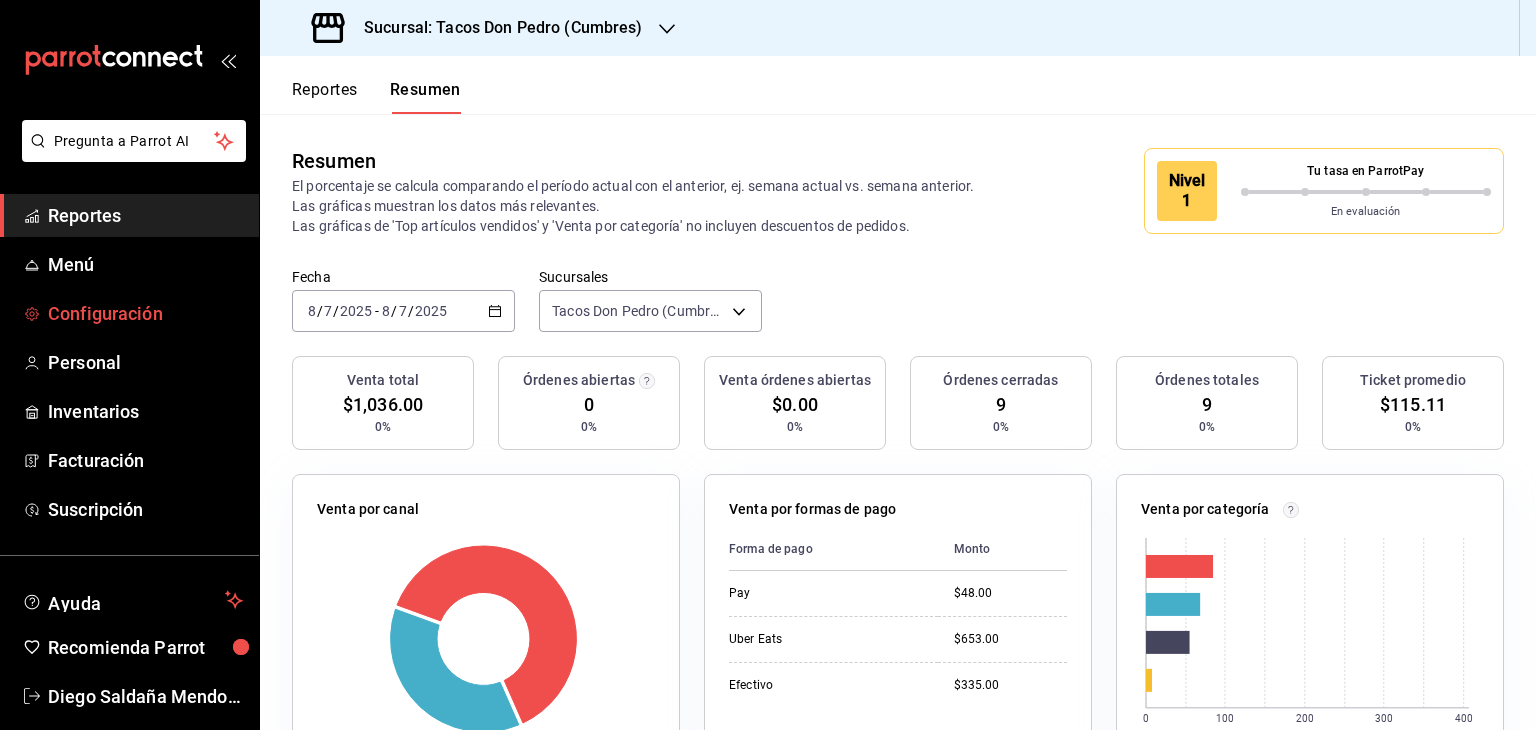 click on "Configuración" at bounding box center (145, 313) 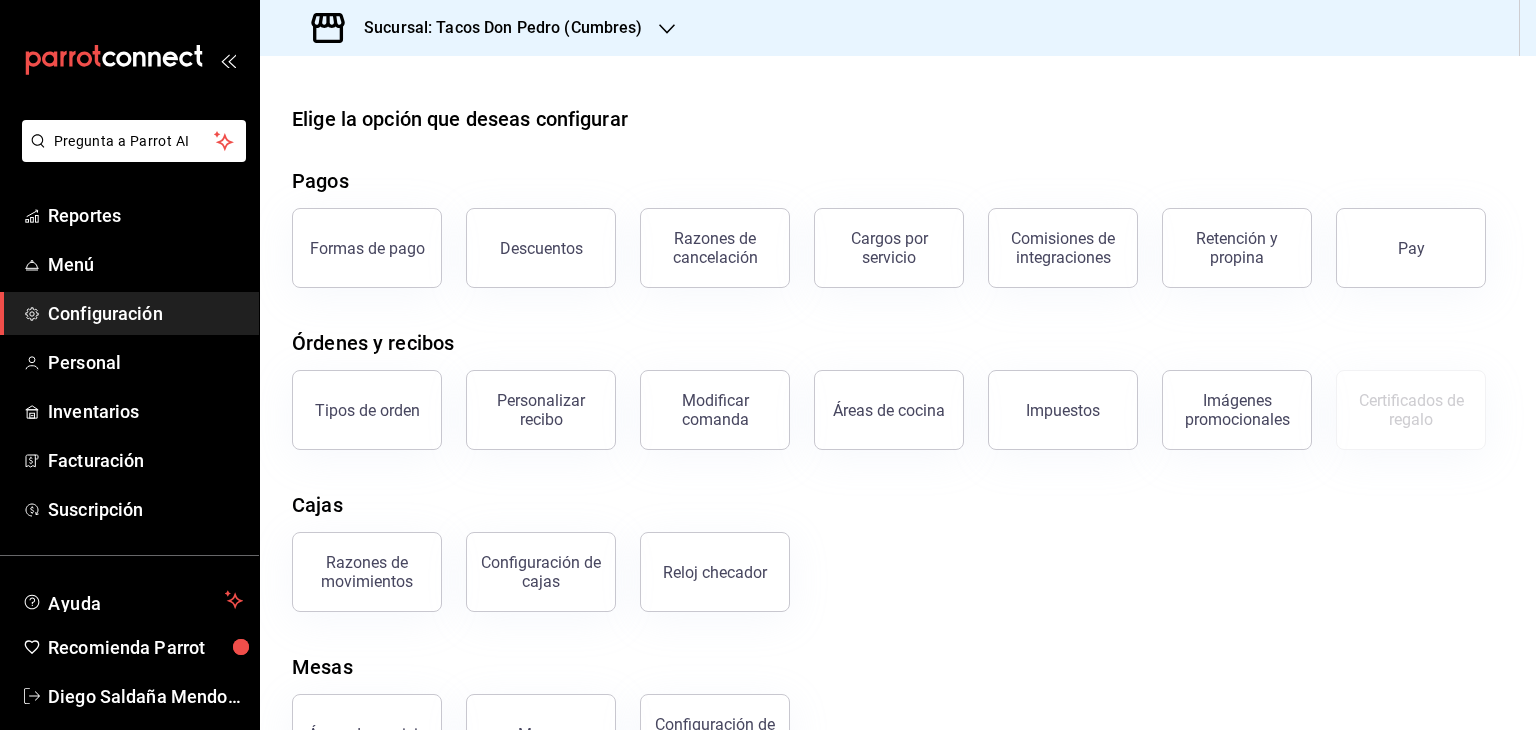 click on "Razones de movimientos Configuración de cajas Reloj checador" at bounding box center (886, 560) 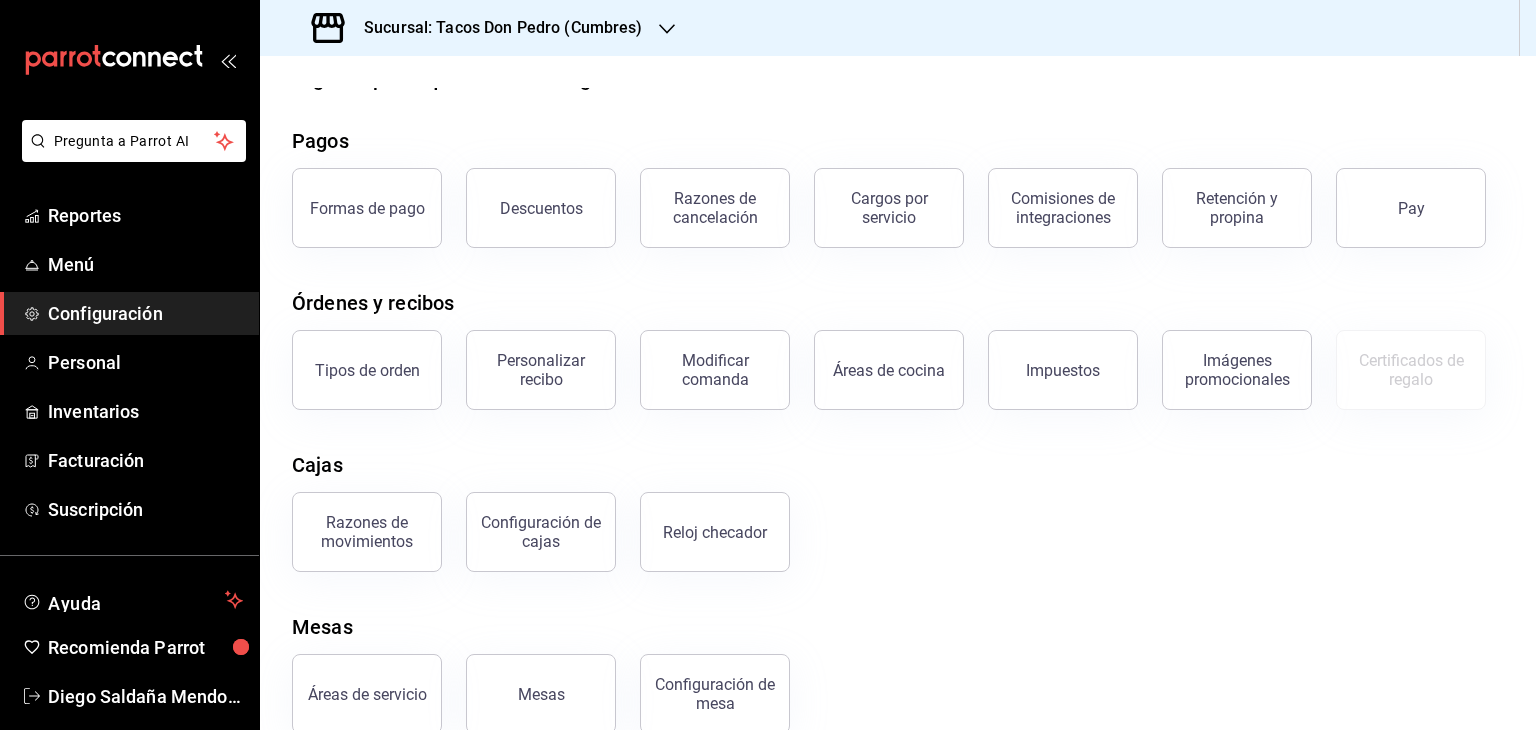 scroll, scrollTop: 76, scrollLeft: 0, axis: vertical 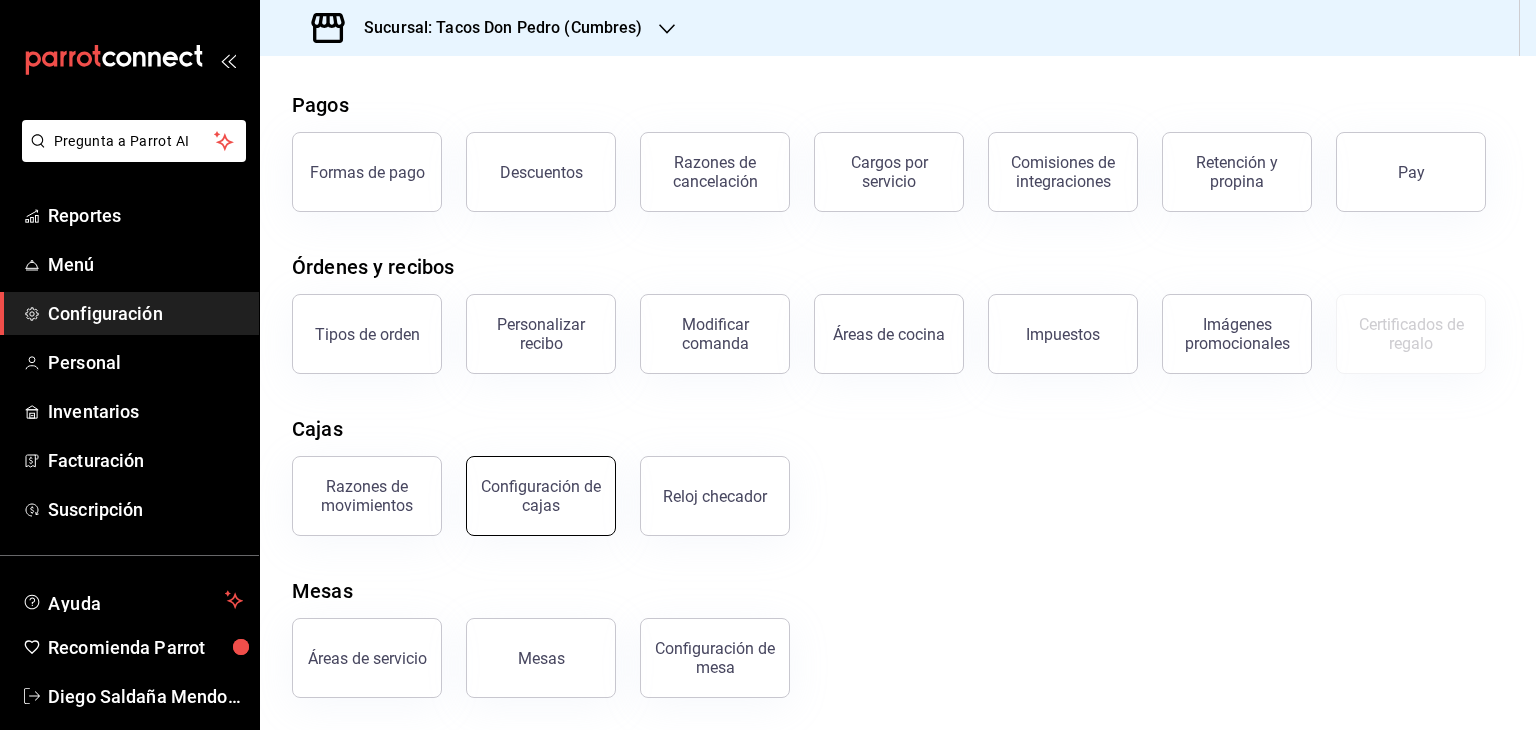 click on "Configuración de cajas" at bounding box center (541, 496) 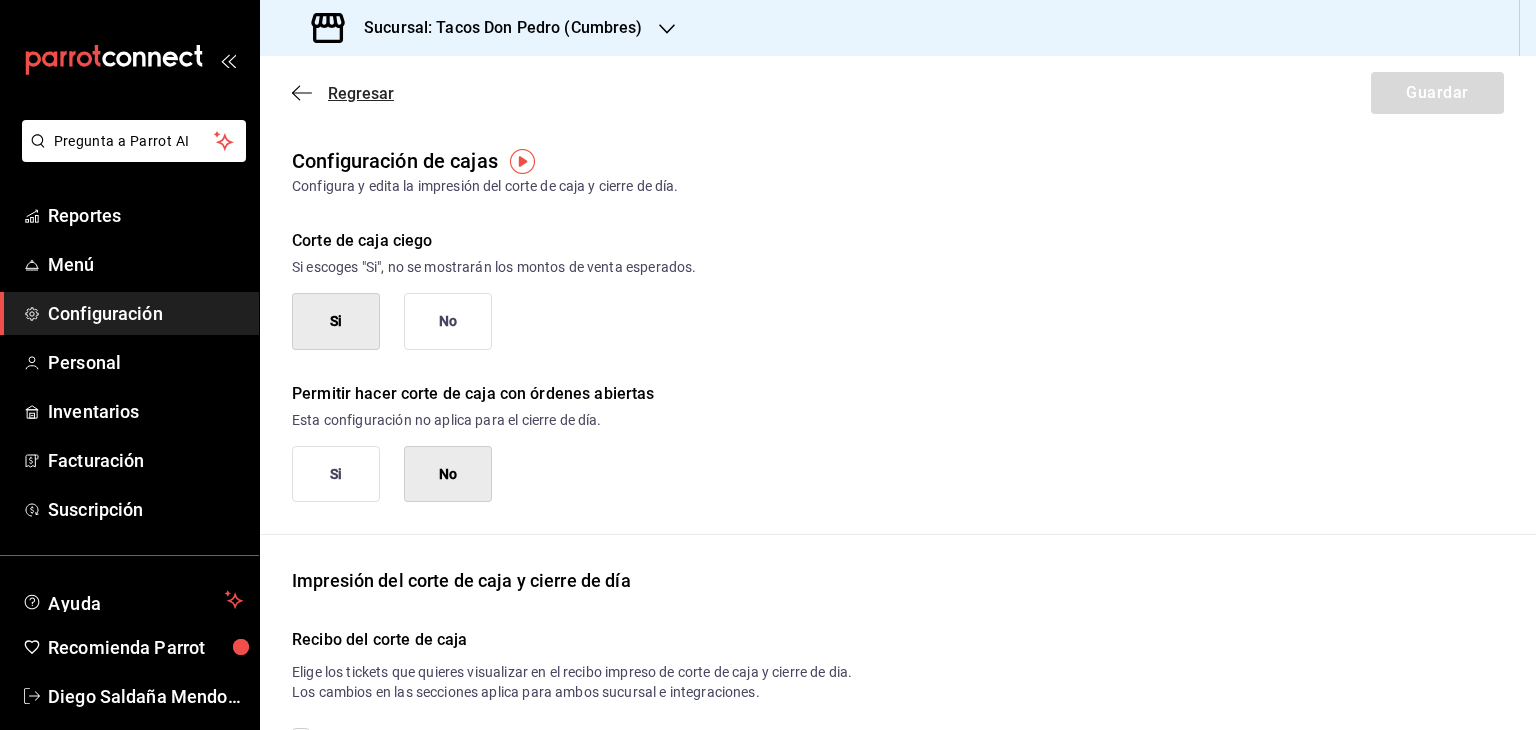 click 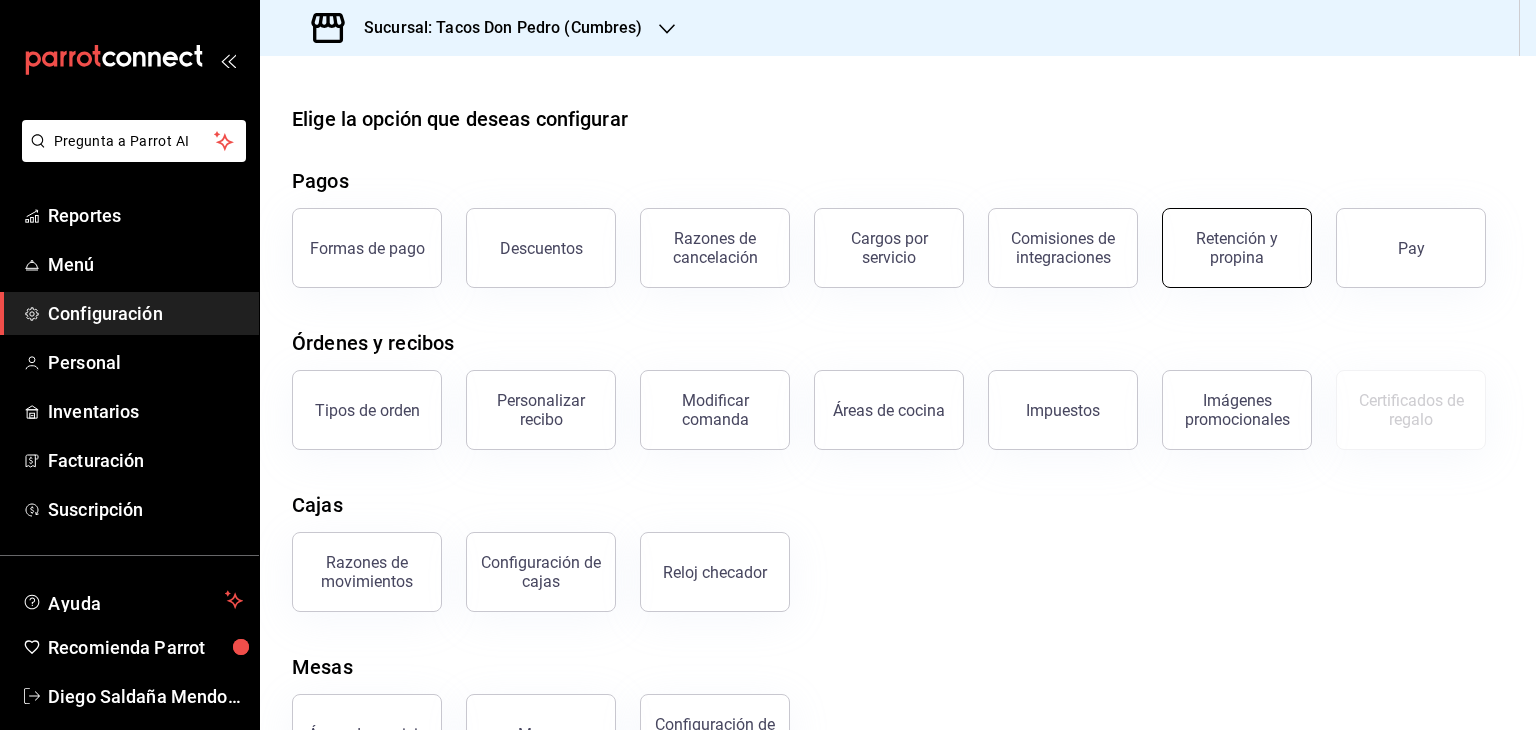 click on "Retención y propina" at bounding box center (1237, 248) 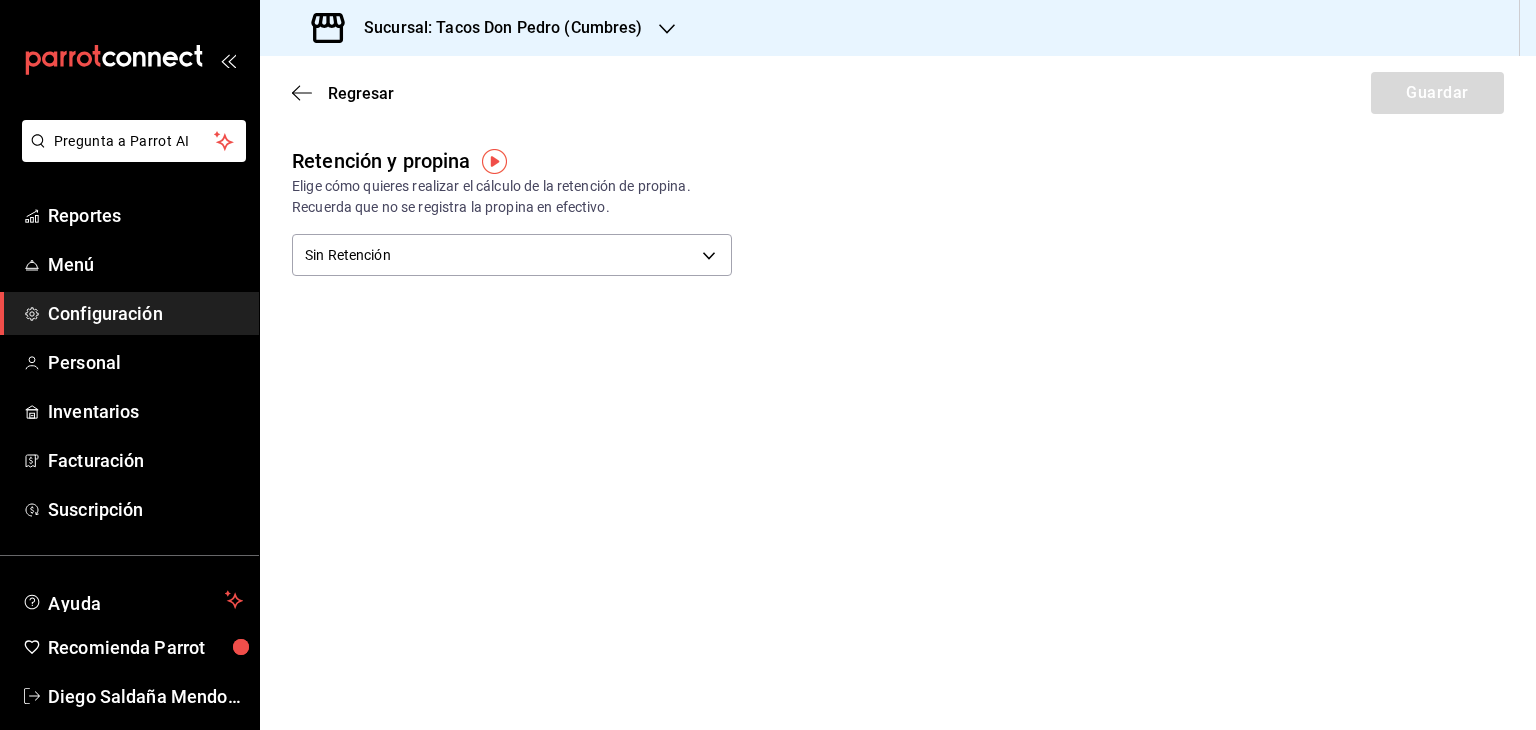 click on "Regresar Guardar" at bounding box center [898, 93] 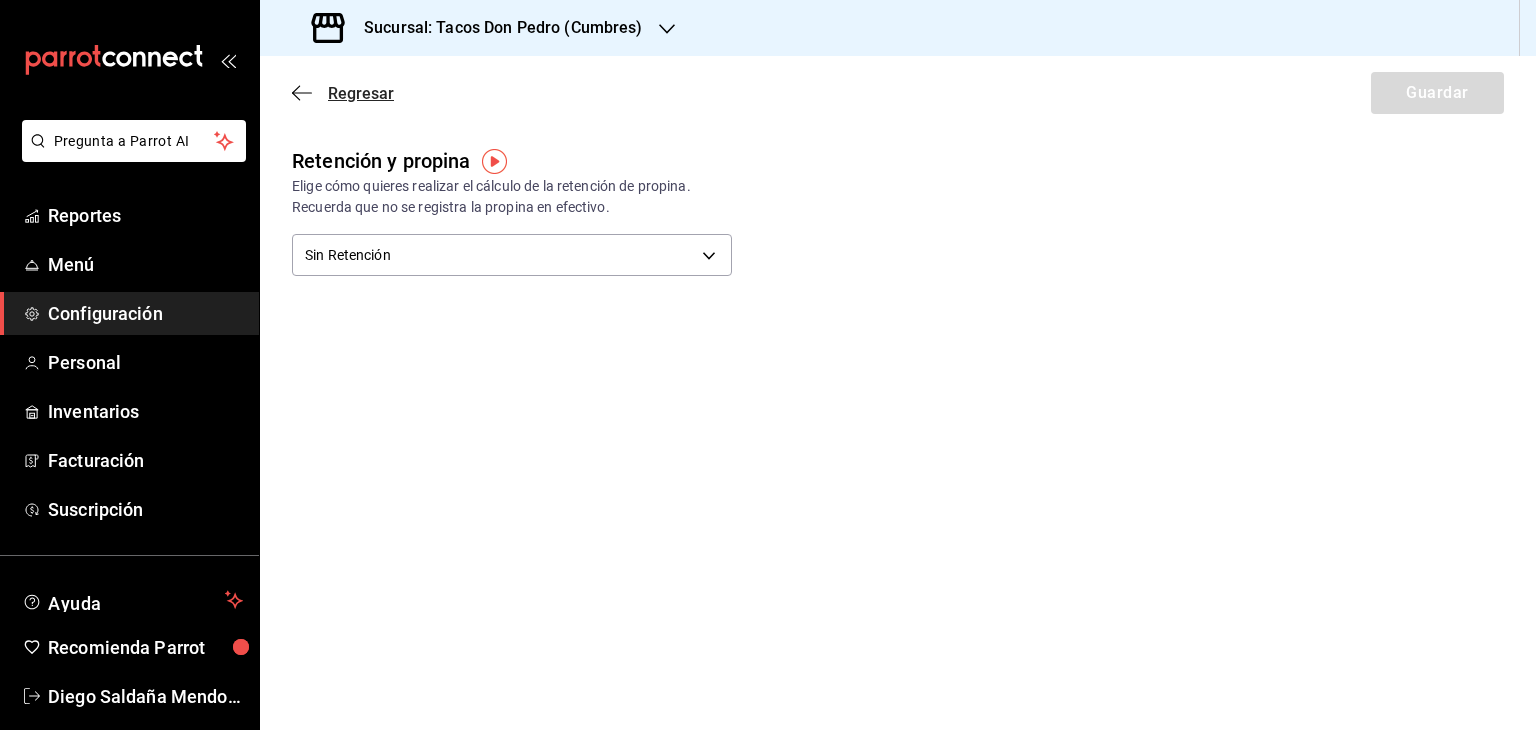 click 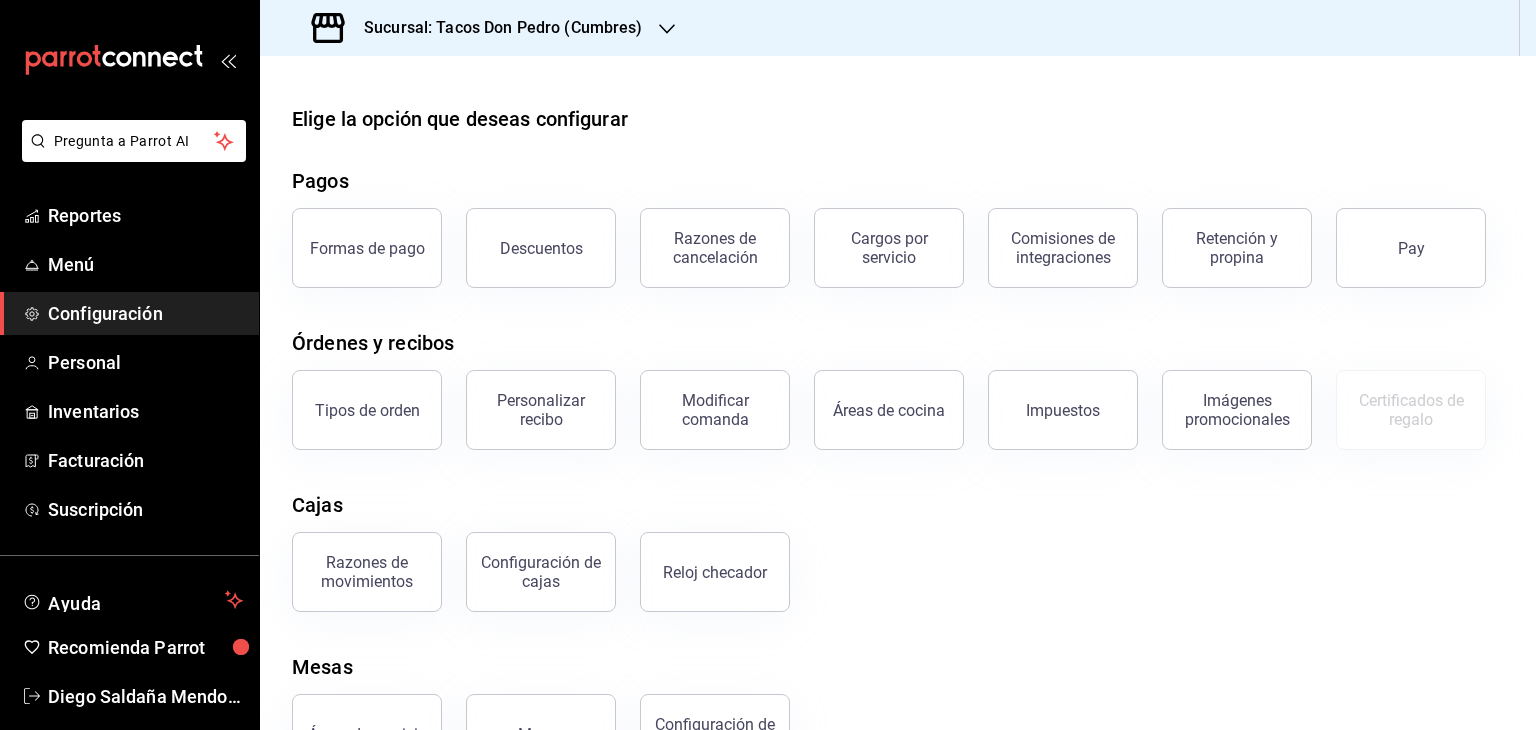 click on "Razones de movimientos Configuración de cajas Reloj checador" at bounding box center [886, 560] 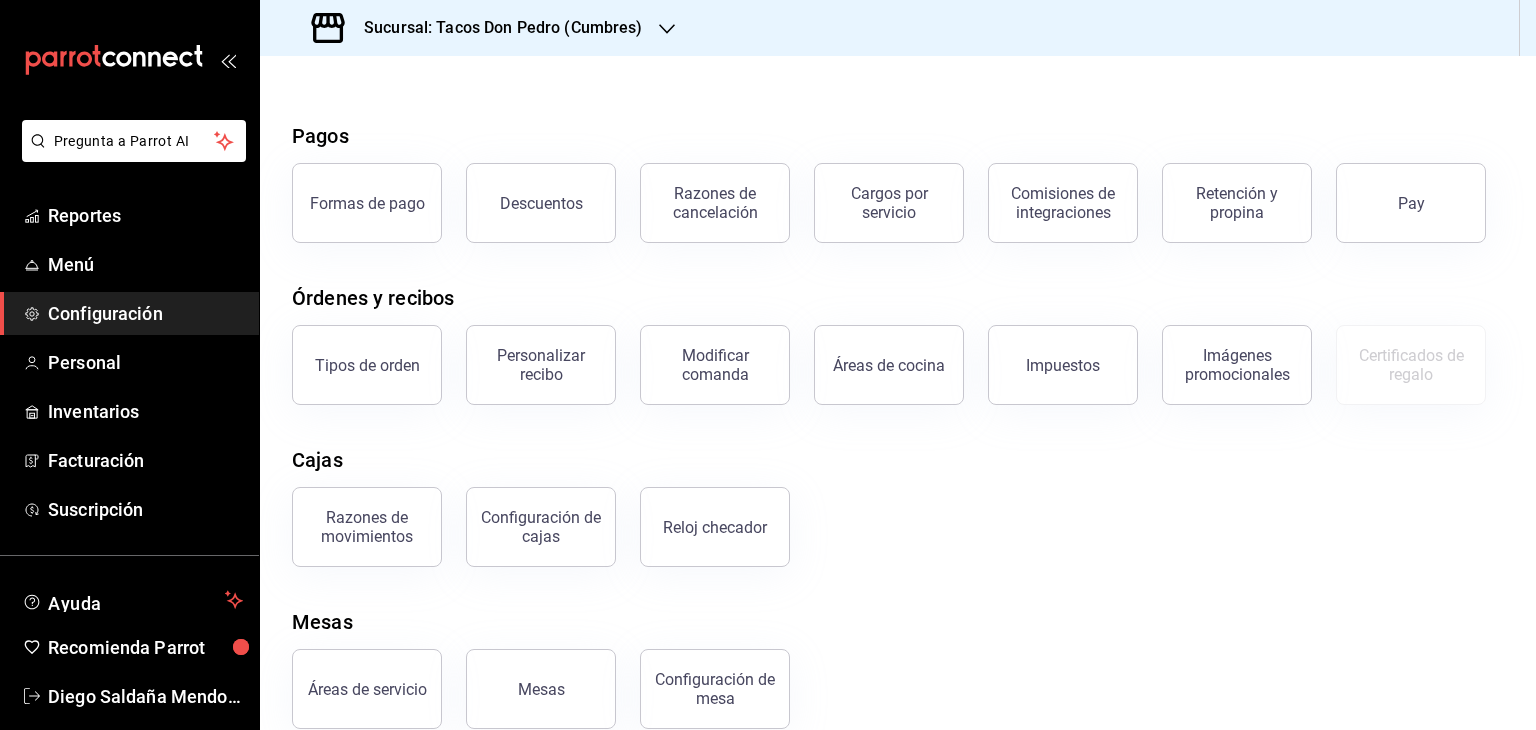 scroll, scrollTop: 76, scrollLeft: 0, axis: vertical 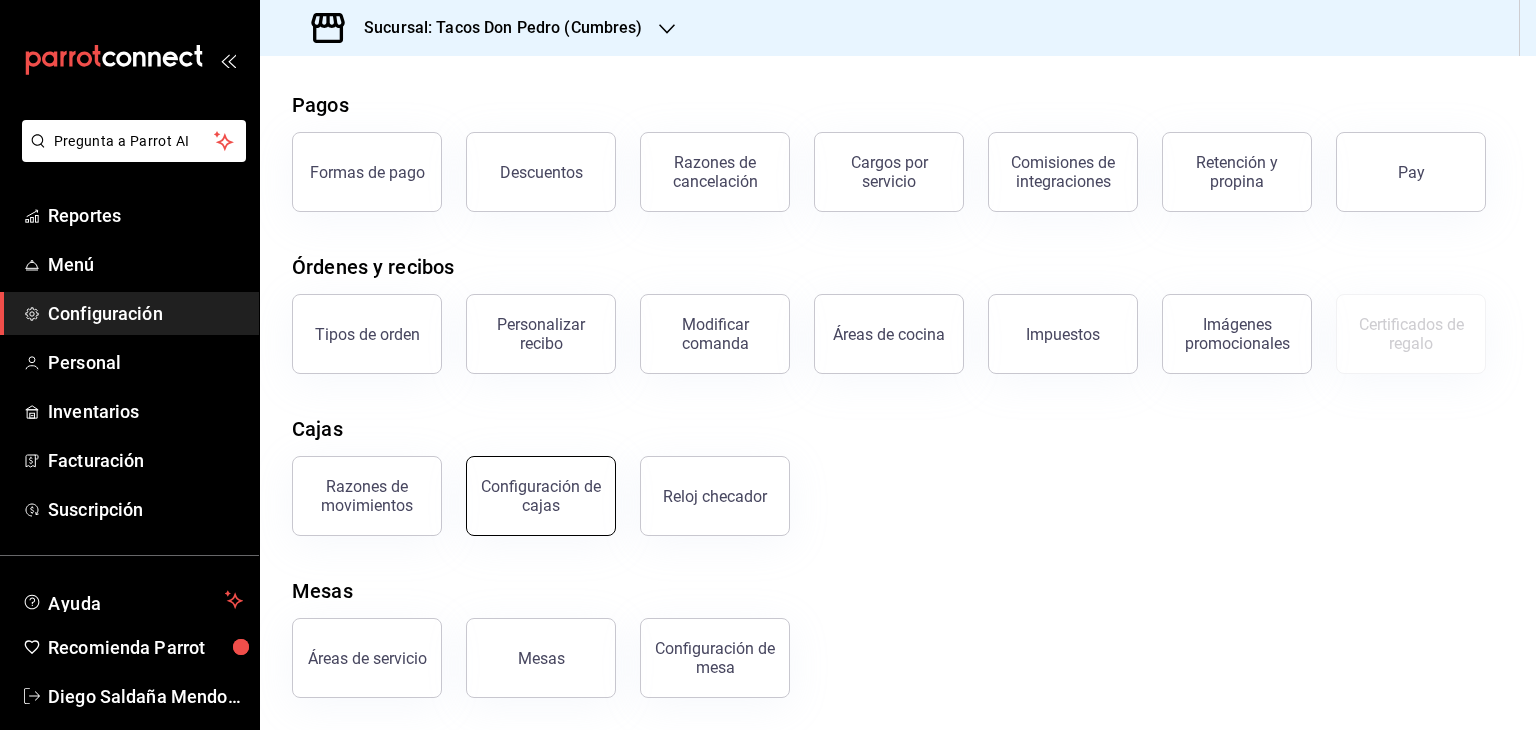 click on "Configuración de cajas" at bounding box center [541, 496] 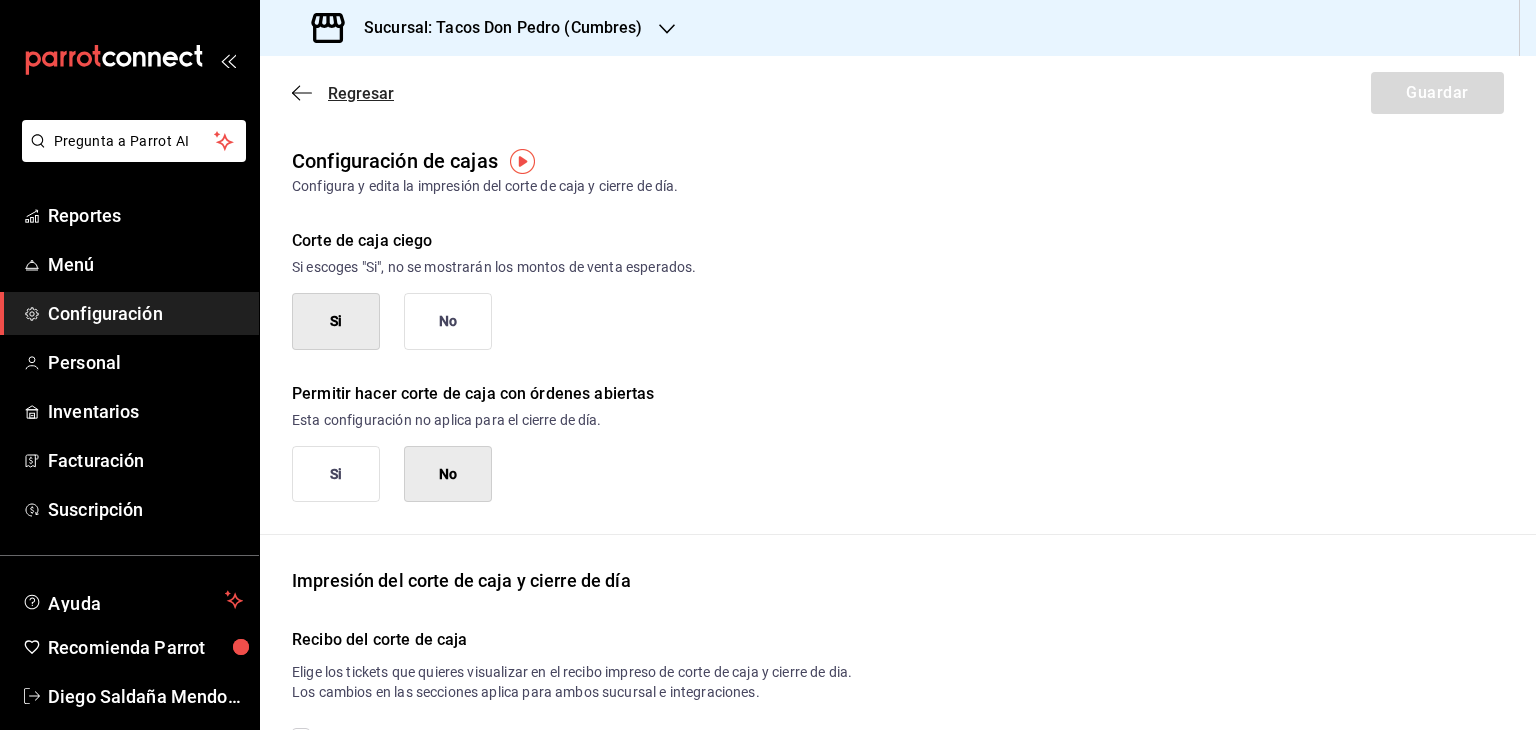 click 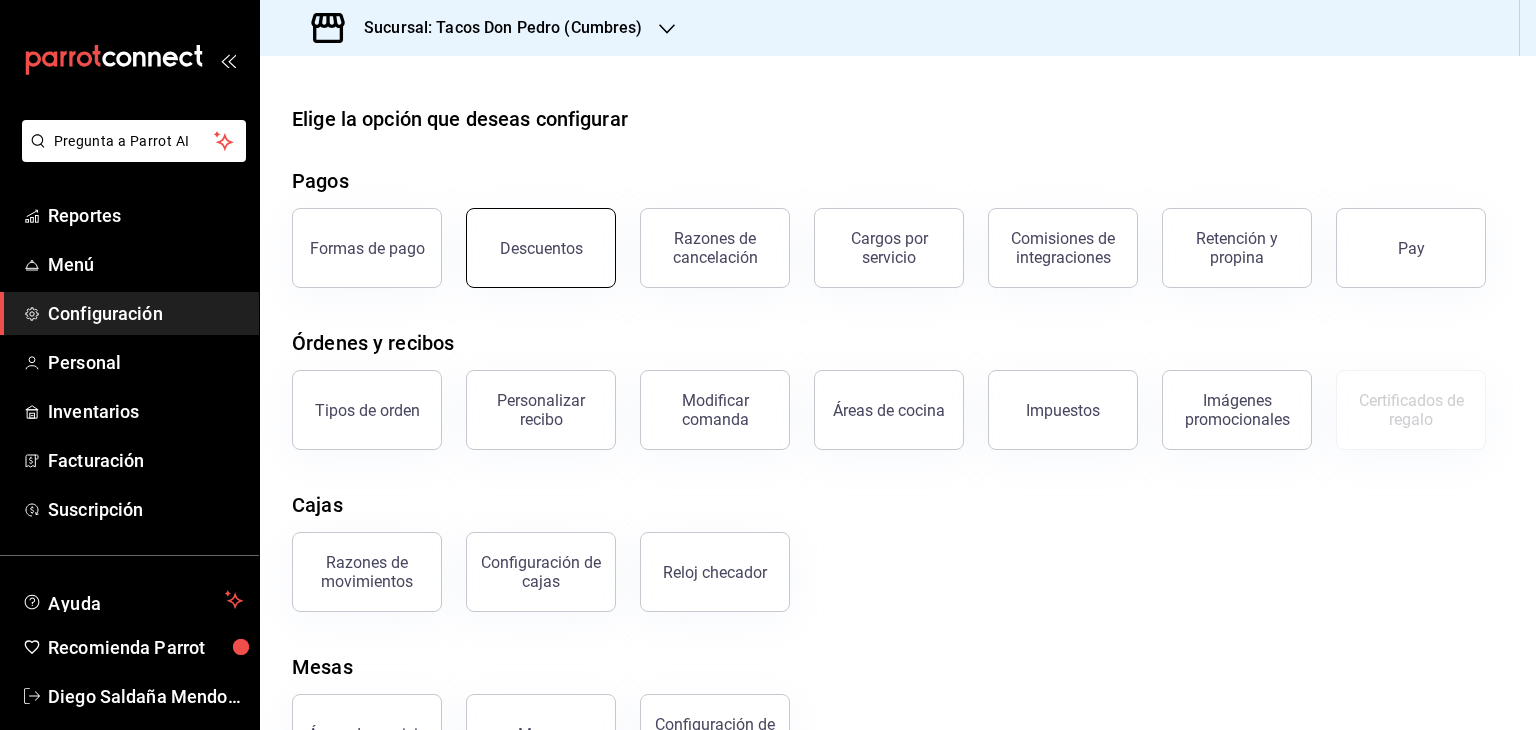 click on "Descuentos" at bounding box center (541, 248) 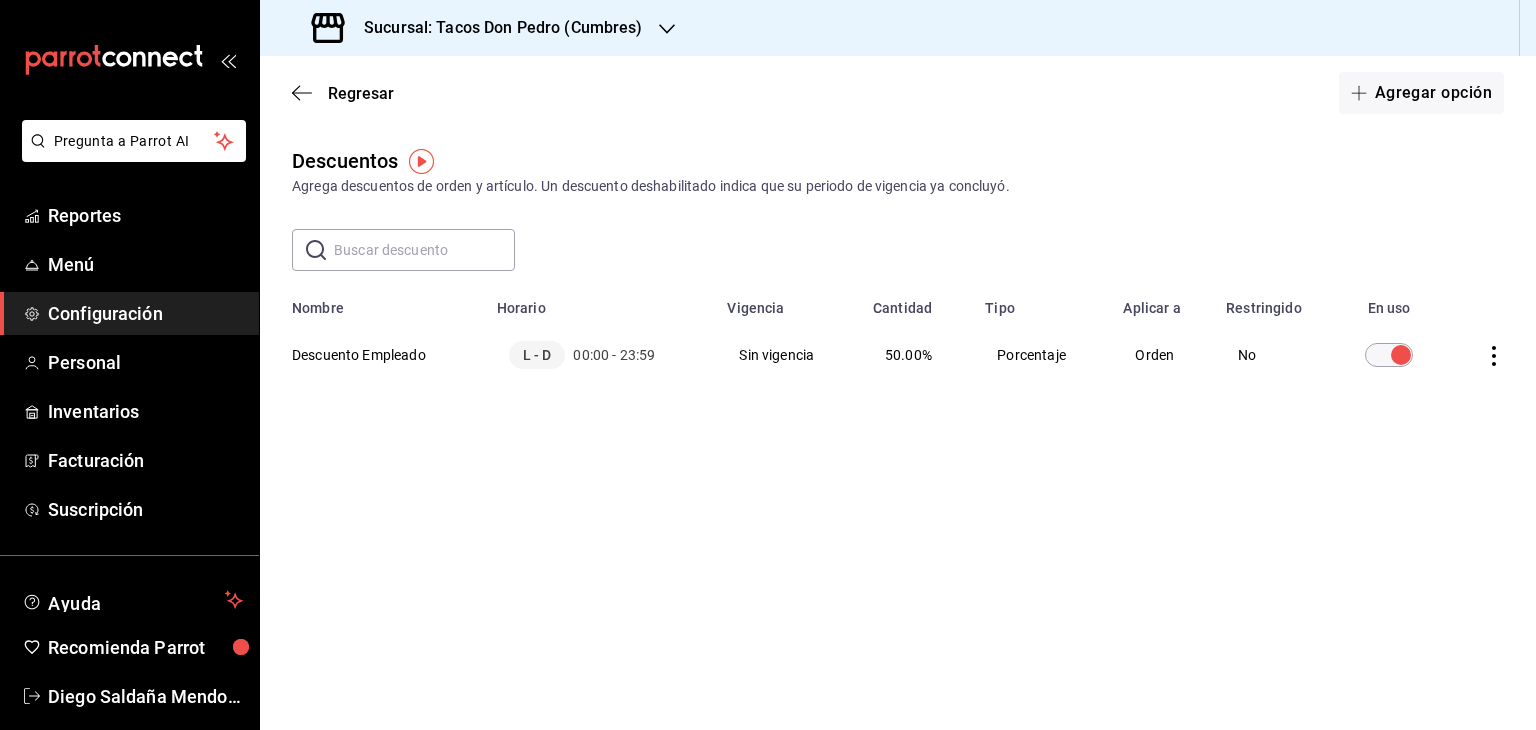 click 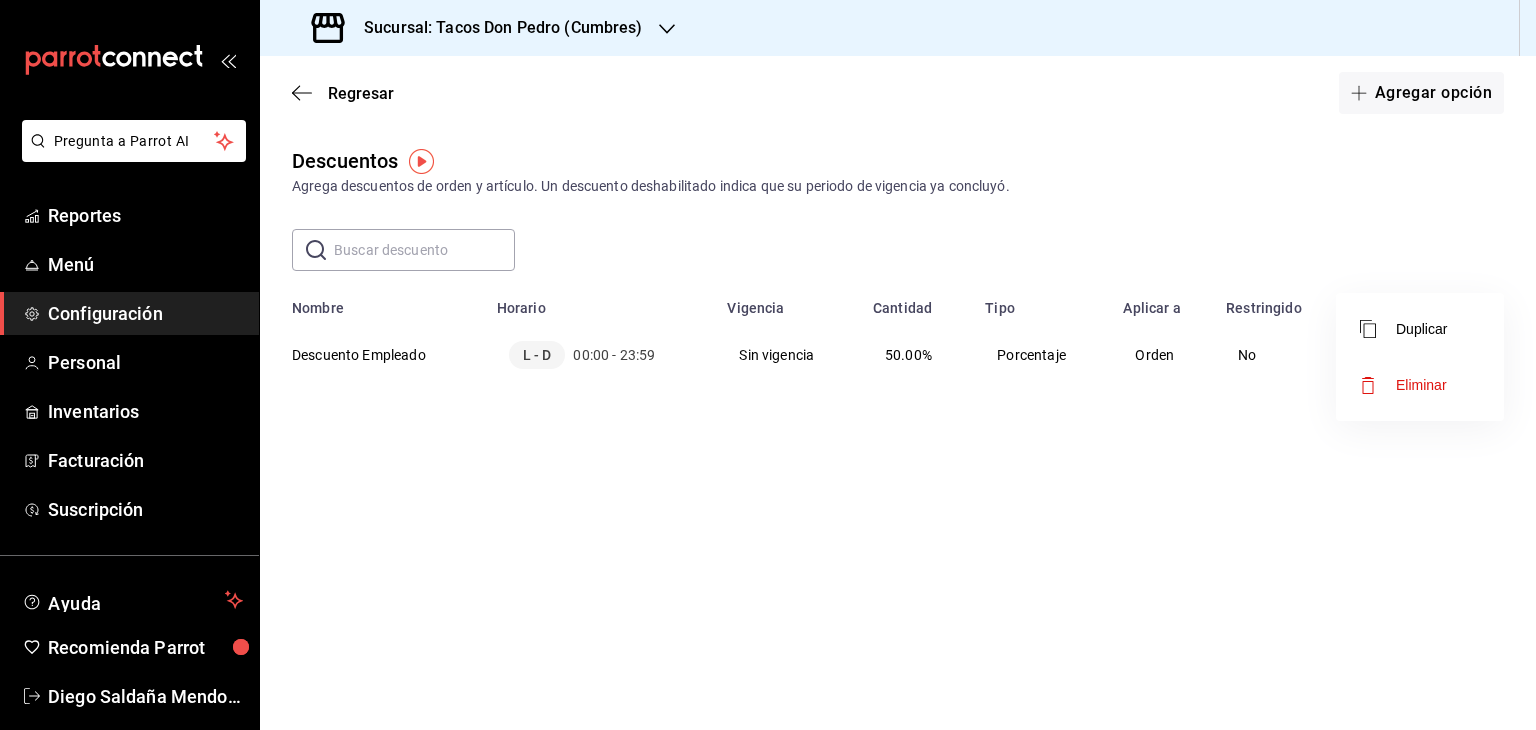 click on "Duplicar" at bounding box center [1420, 329] 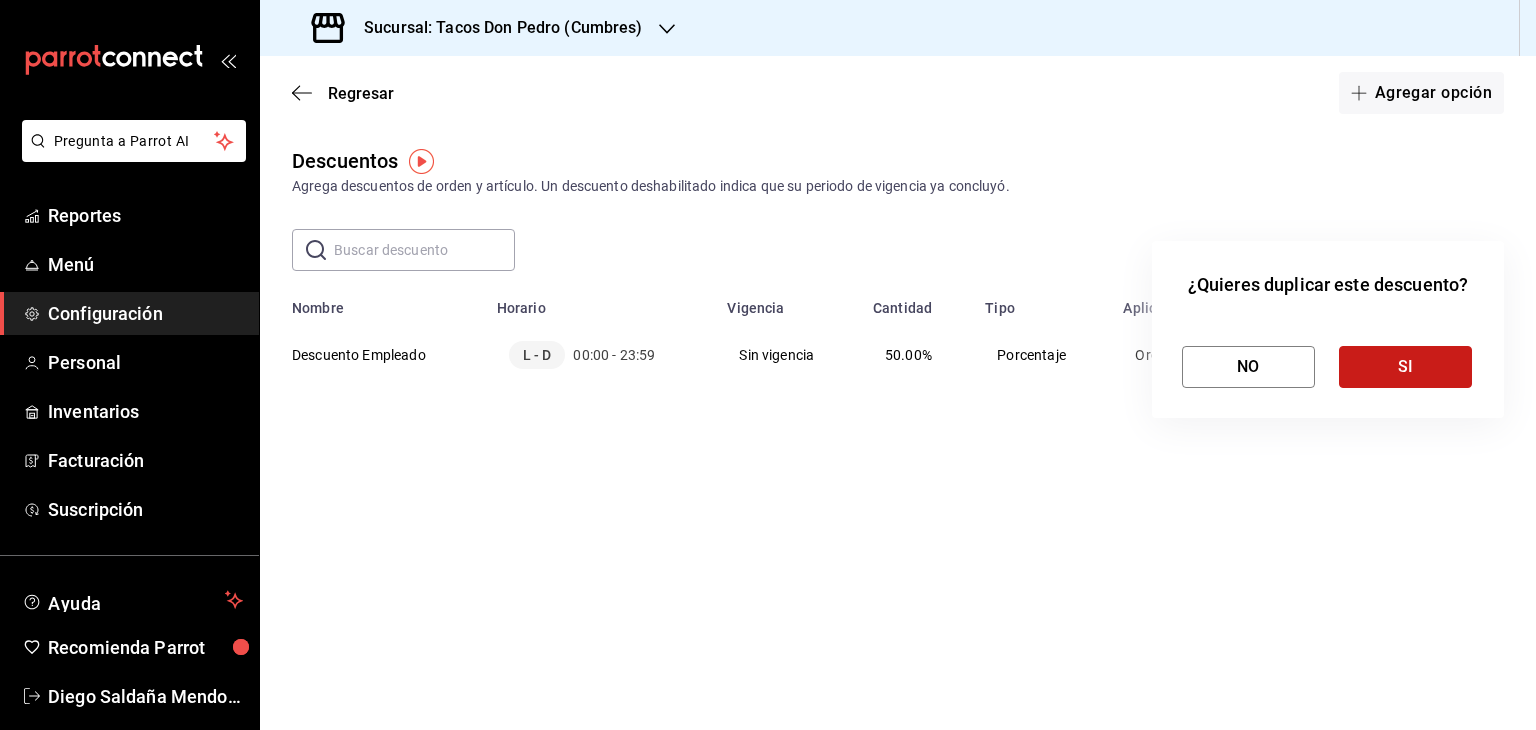 click on "SI" at bounding box center (1405, 367) 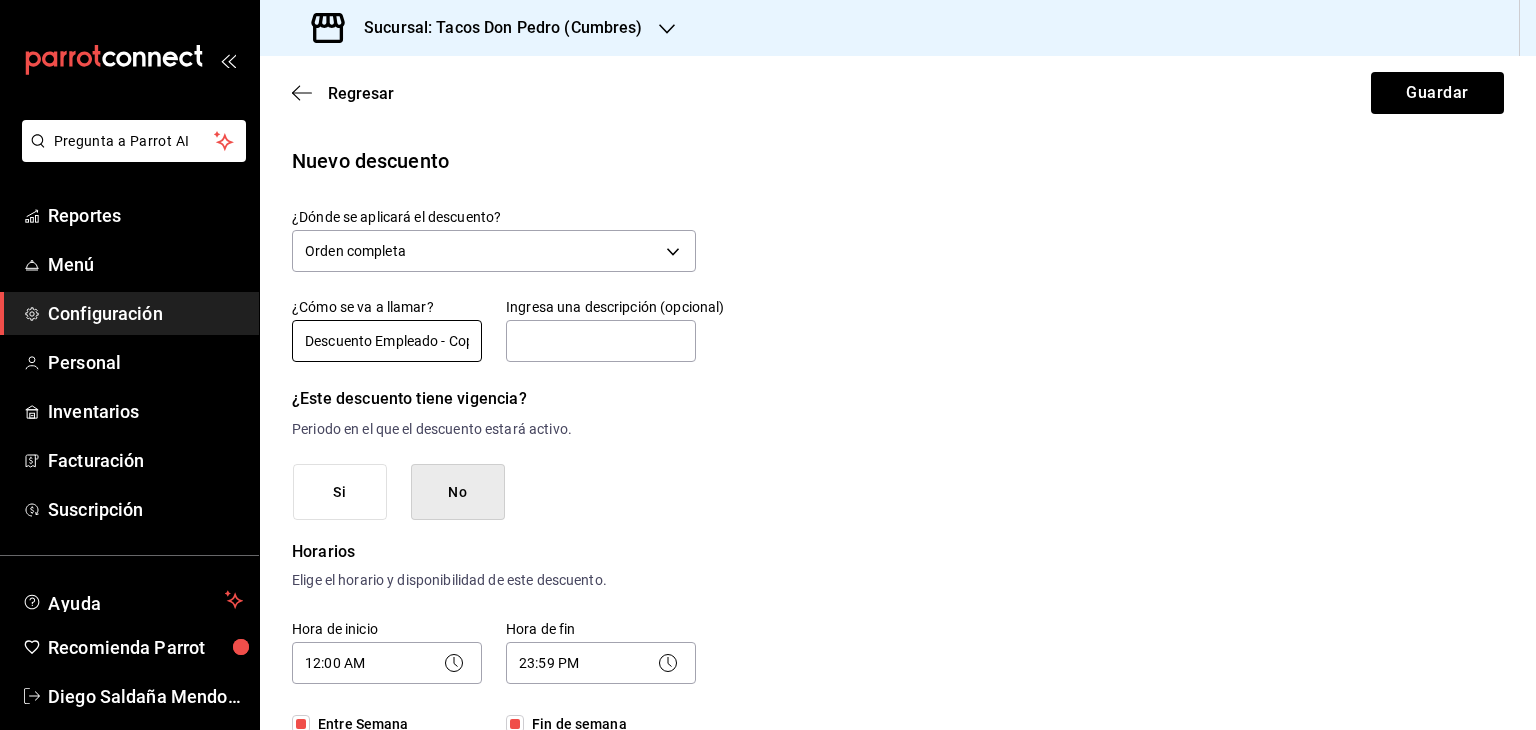 click on "Descuento Empleado - Copia" at bounding box center [387, 341] 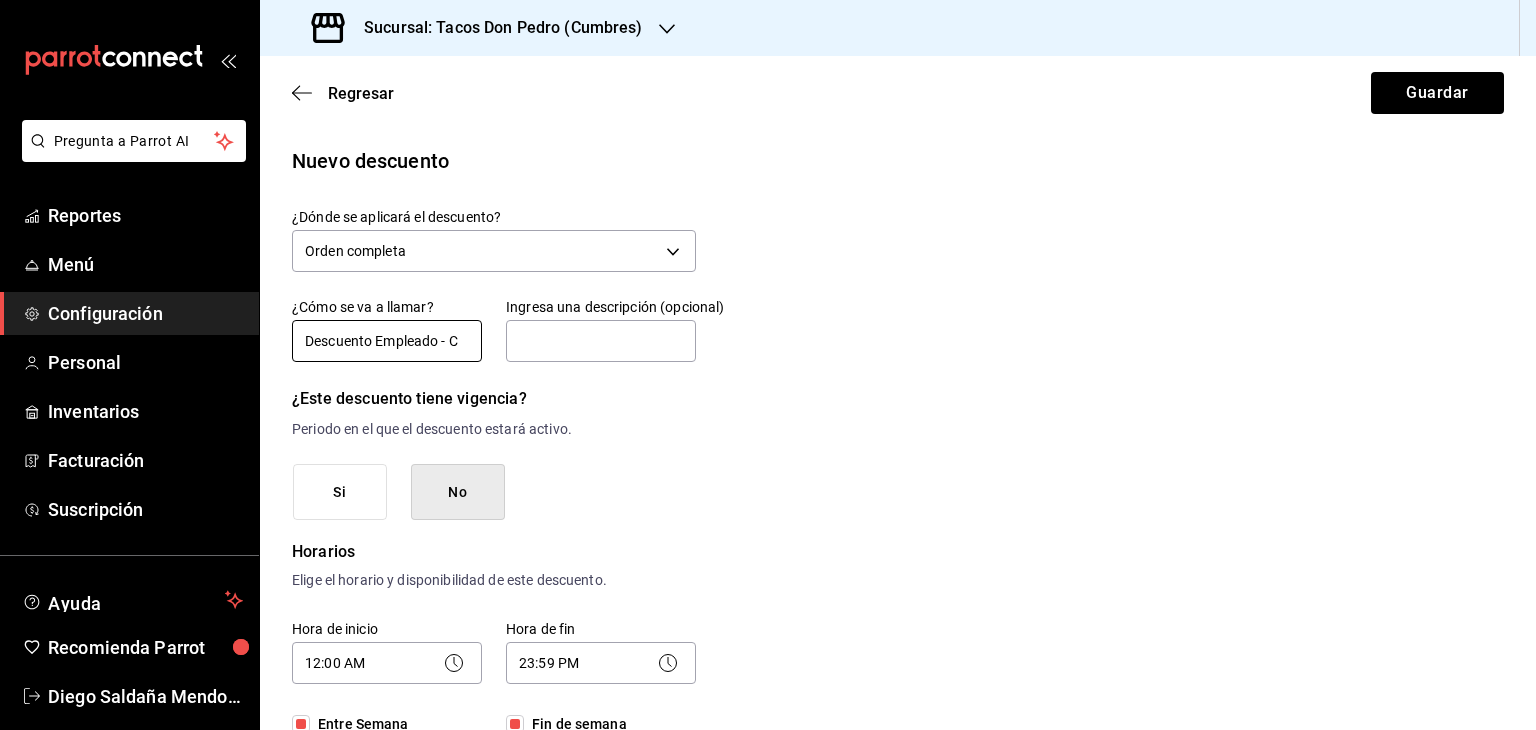 scroll, scrollTop: 0, scrollLeft: 0, axis: both 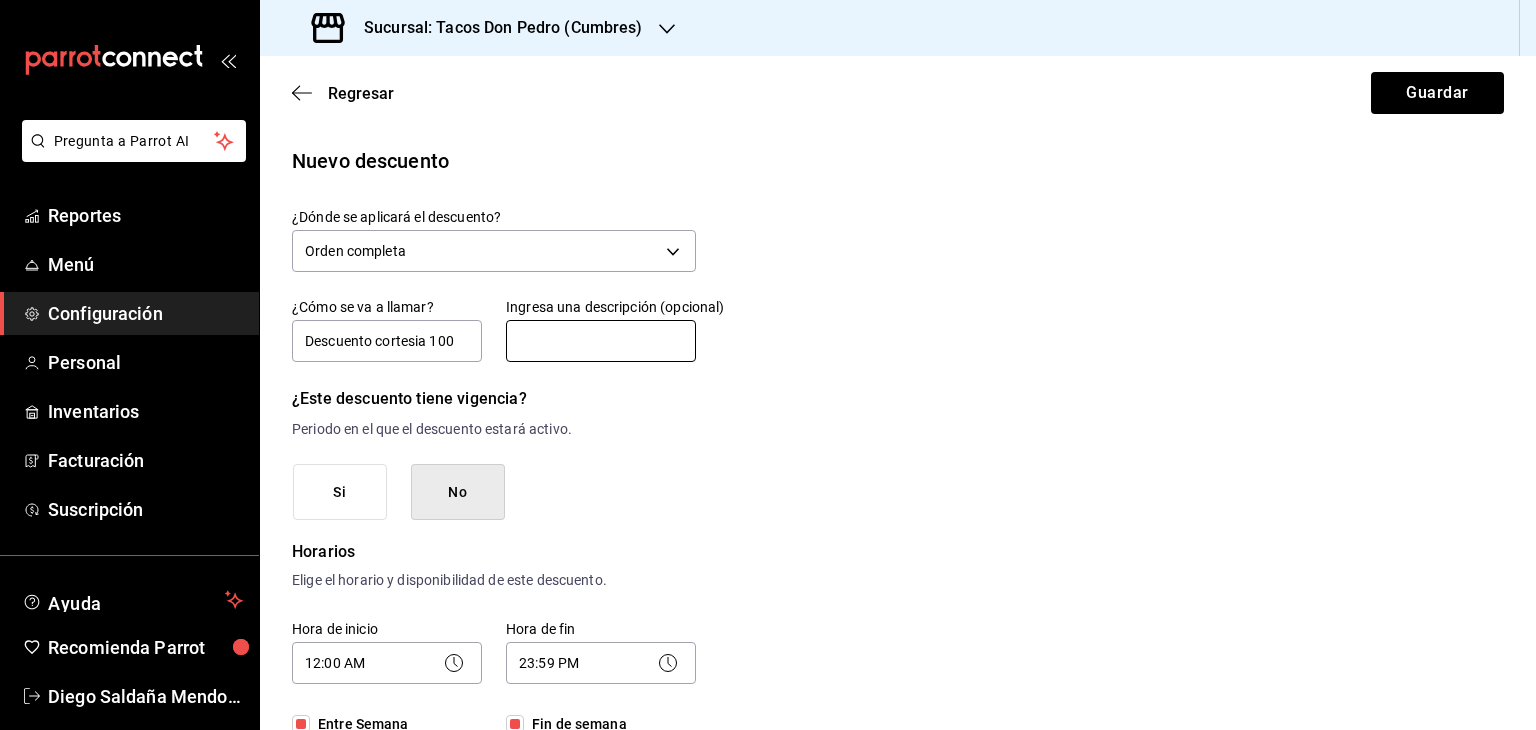 type on "Descuento cortesia 100" 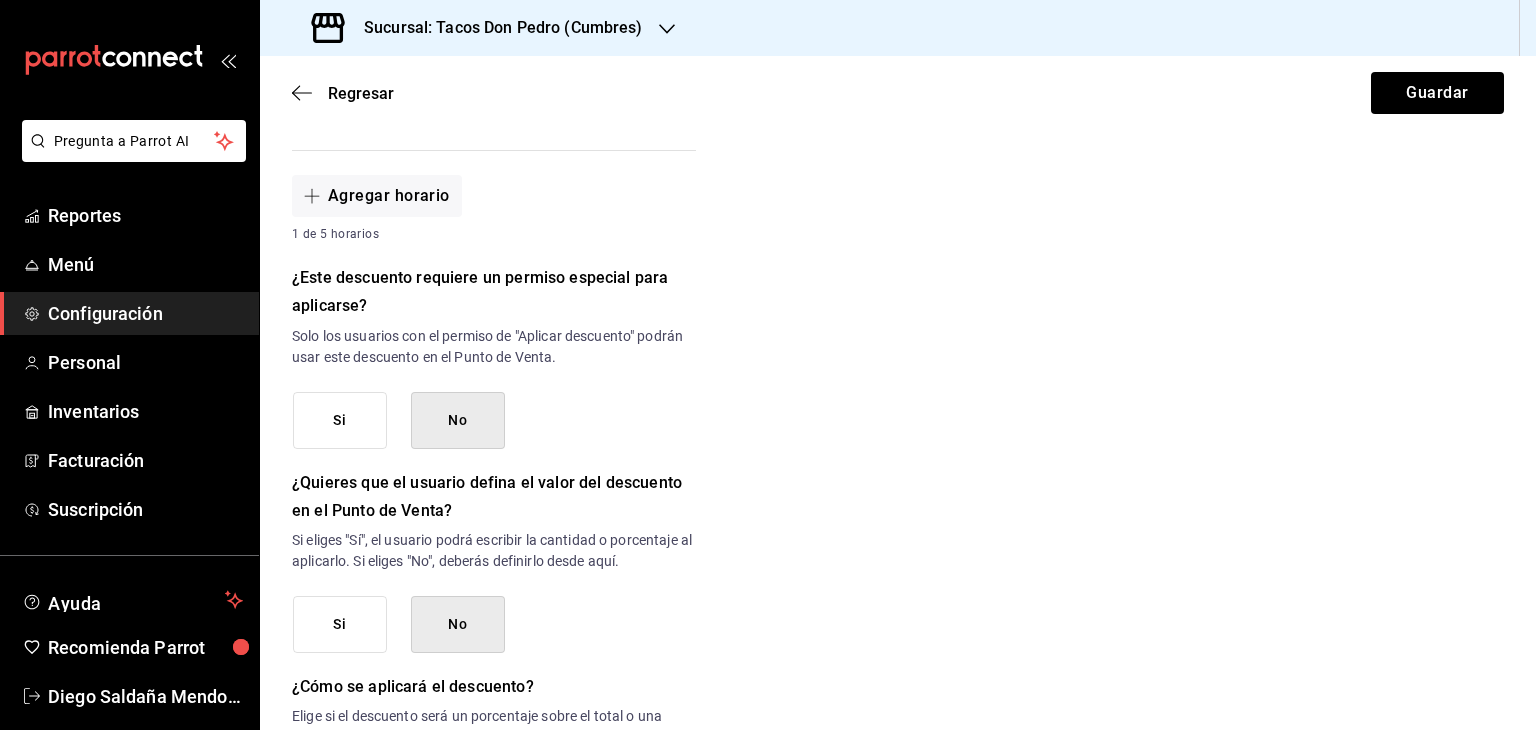 scroll, scrollTop: 941, scrollLeft: 0, axis: vertical 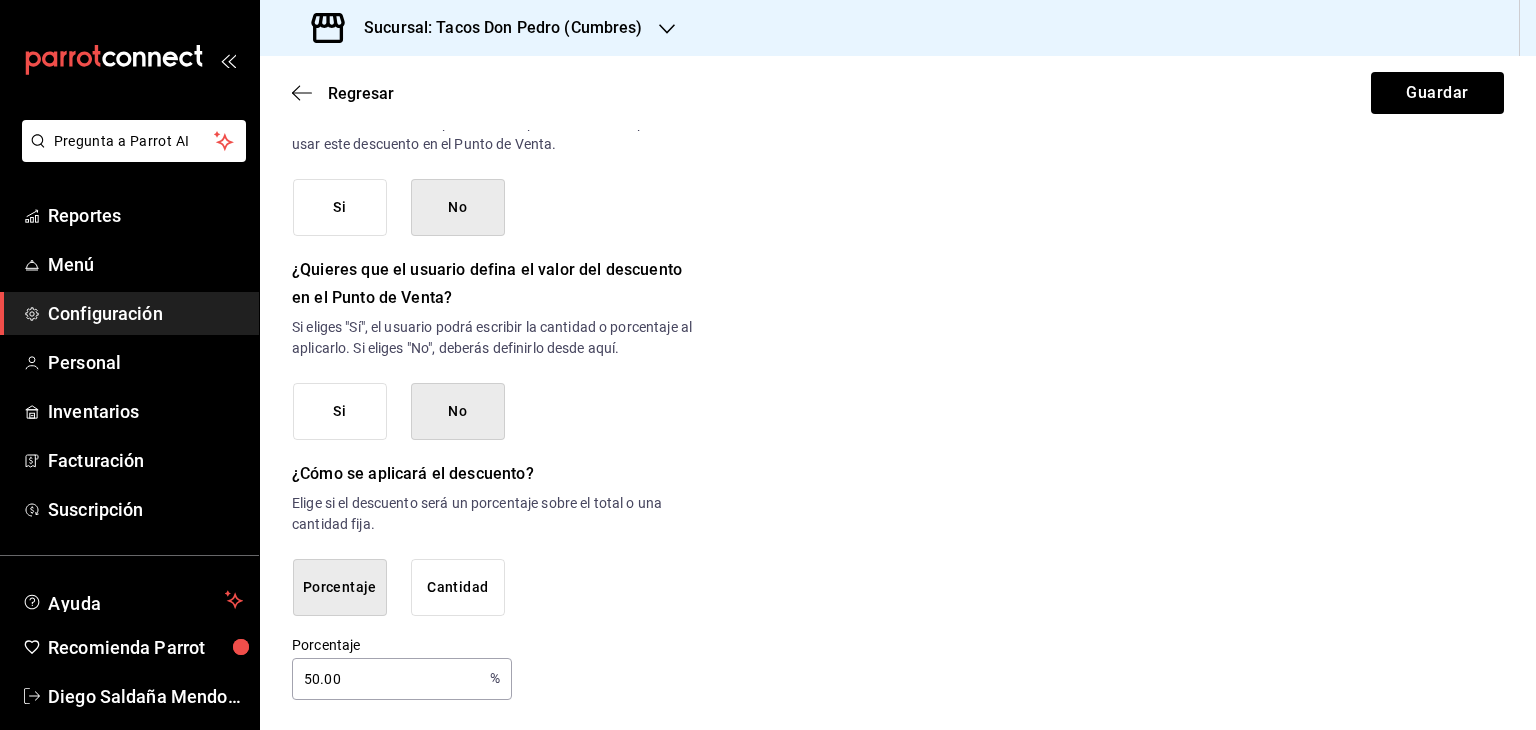 click on "50.00" at bounding box center (387, 679) 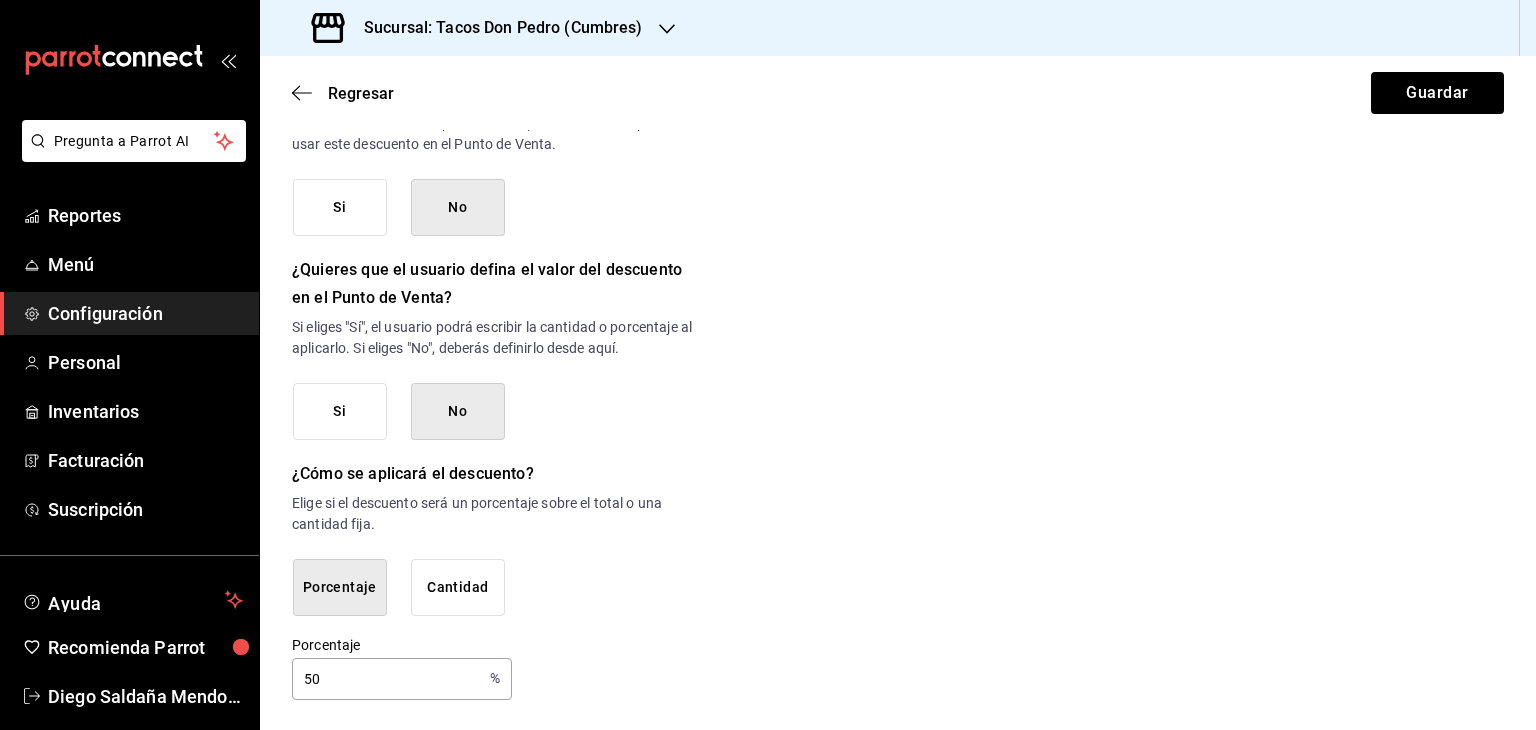 type on "5" 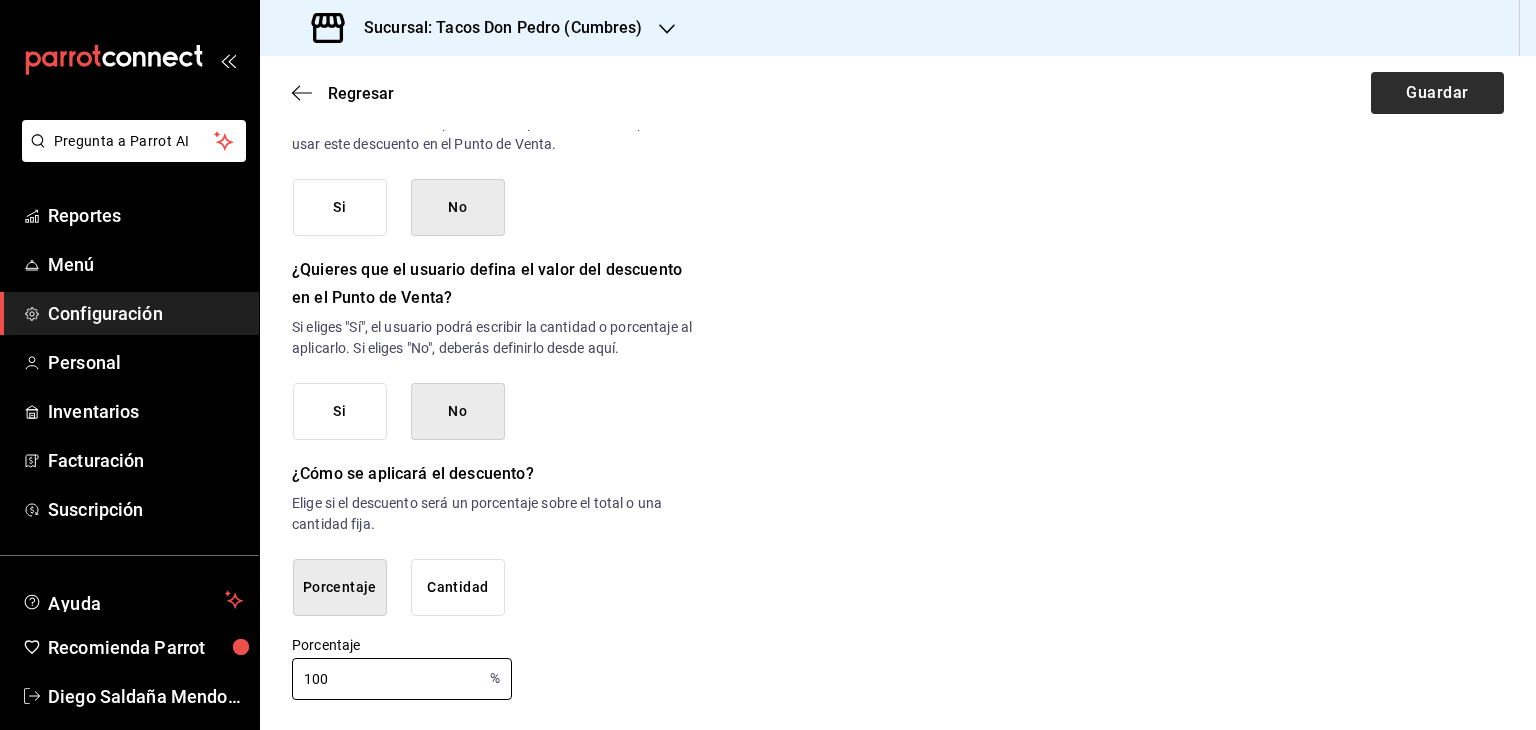 type on "100" 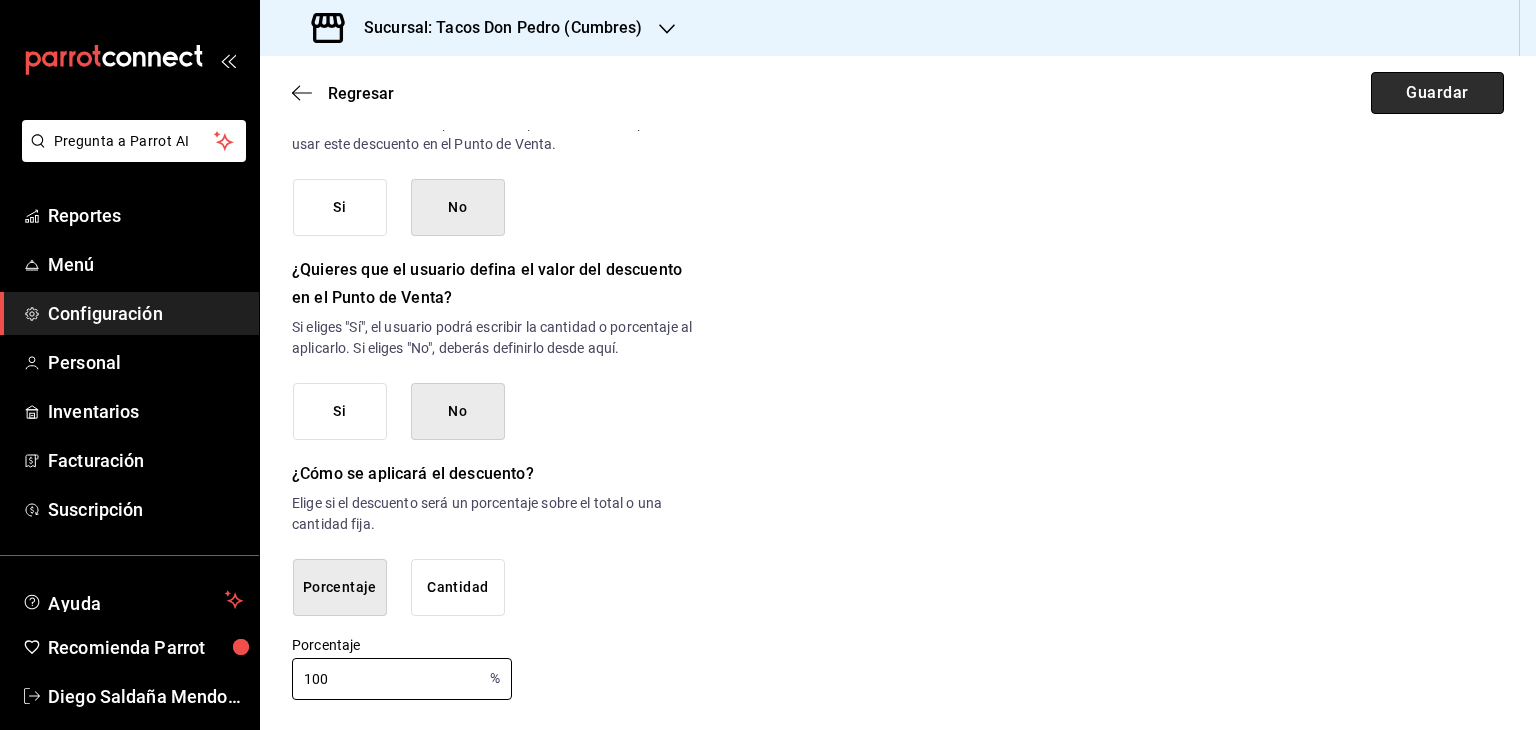 click on "Guardar" at bounding box center [1437, 93] 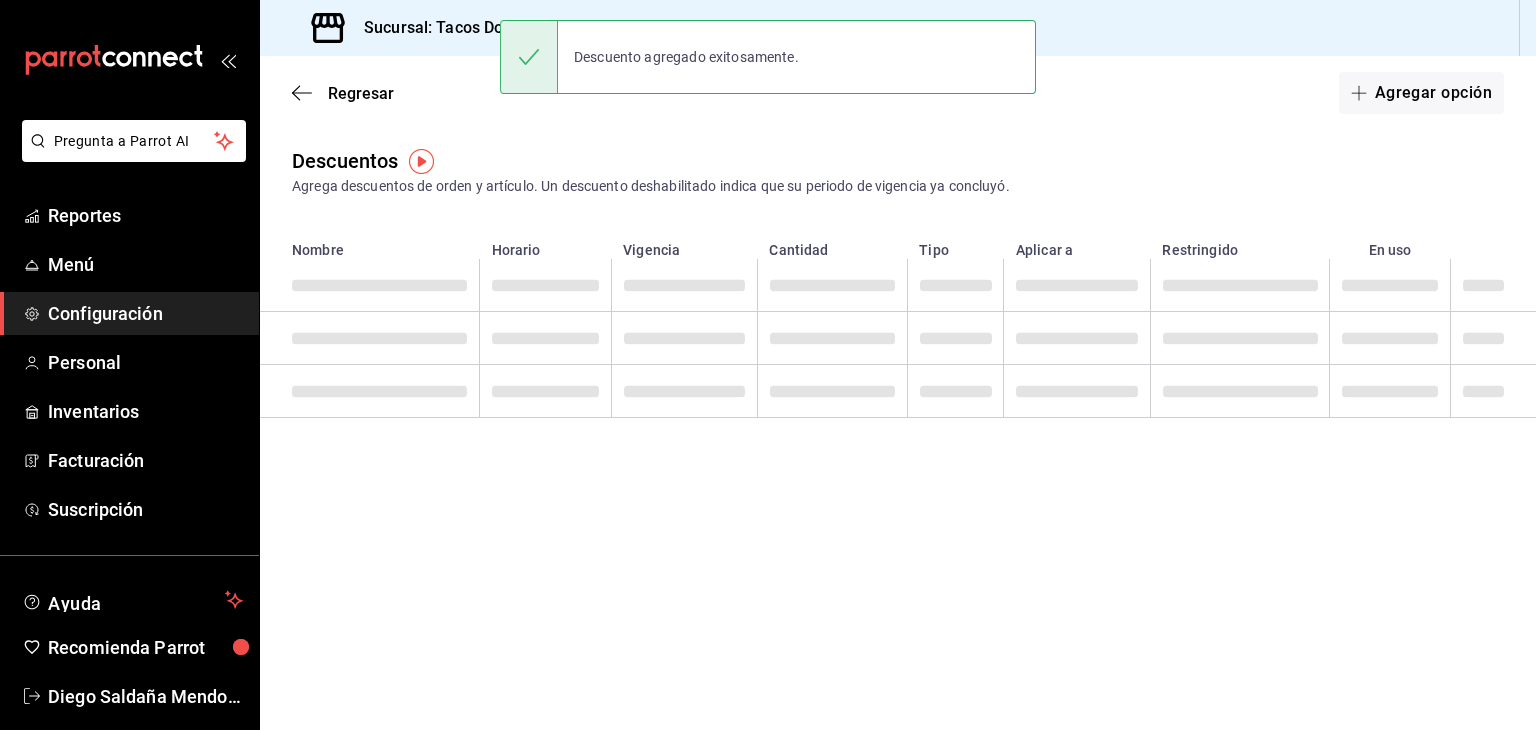 scroll, scrollTop: 0, scrollLeft: 0, axis: both 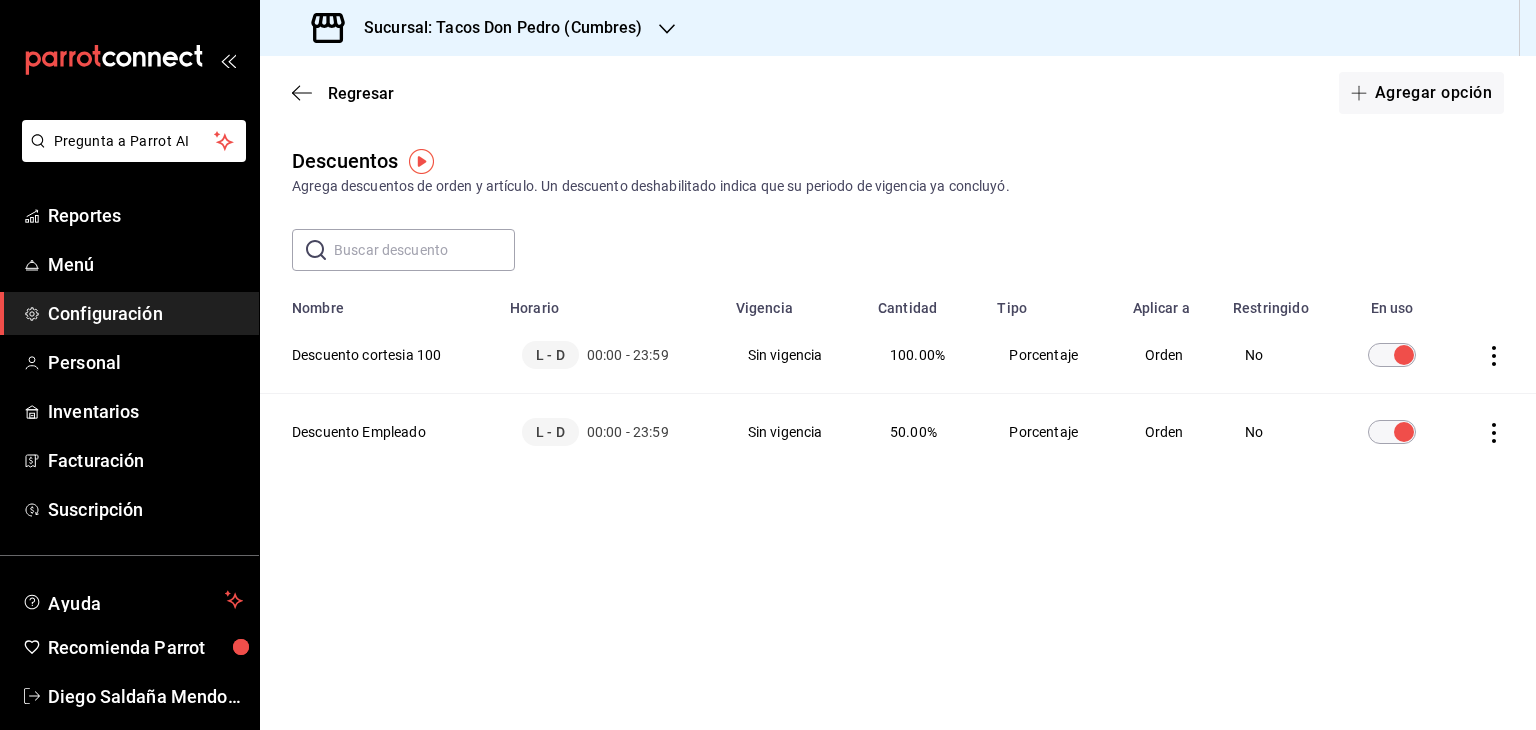 click on "Regresar Agregar opción Descuentos Agrega descuentos de orden y artículo. Un descuento deshabilitado indica que su periodo de vigencia ya concluyó. ​ ​ Nombre Horario Vigencia Cantidad Tipo Aplicar a Restringido En uso Descuento cortesia 100 L - D 00:00 - 23:59 Sin vigencia 100.00% Porcentaje Orden No Descuento Empleado L - D 00:00 - 23:59 Sin vigencia 50.00% Porcentaje Orden No" at bounding box center [898, 393] 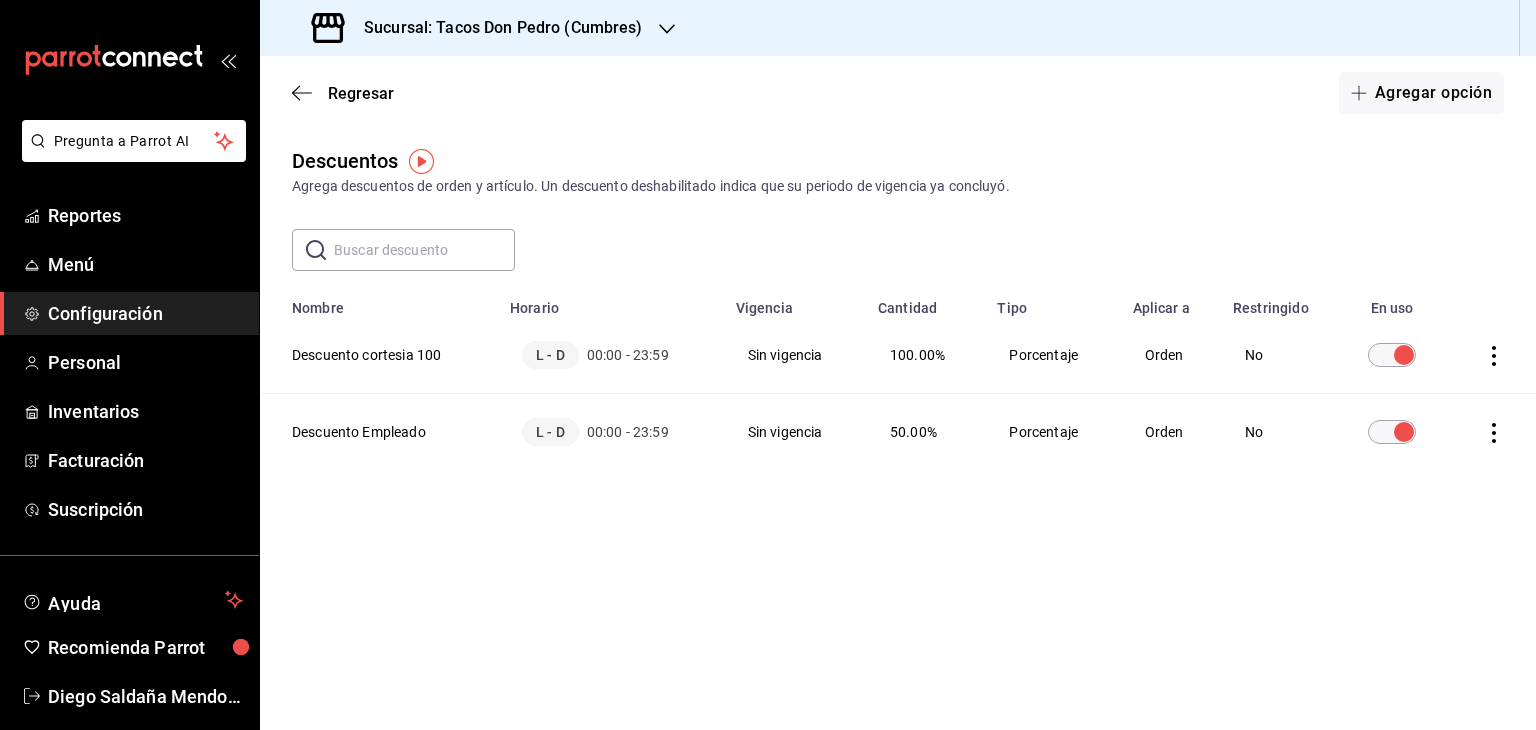 click on "Descuento Empleado" at bounding box center (379, 432) 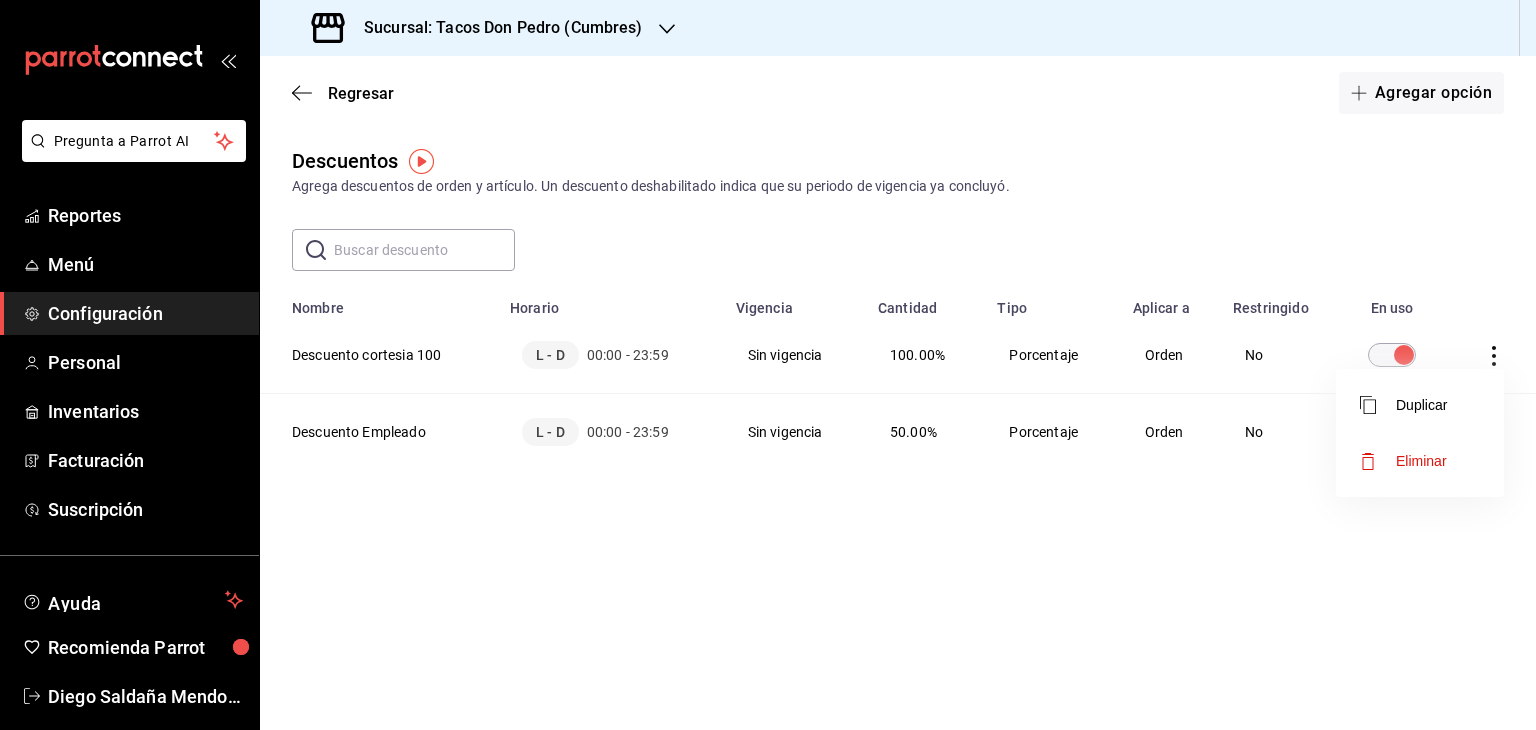click at bounding box center [768, 365] 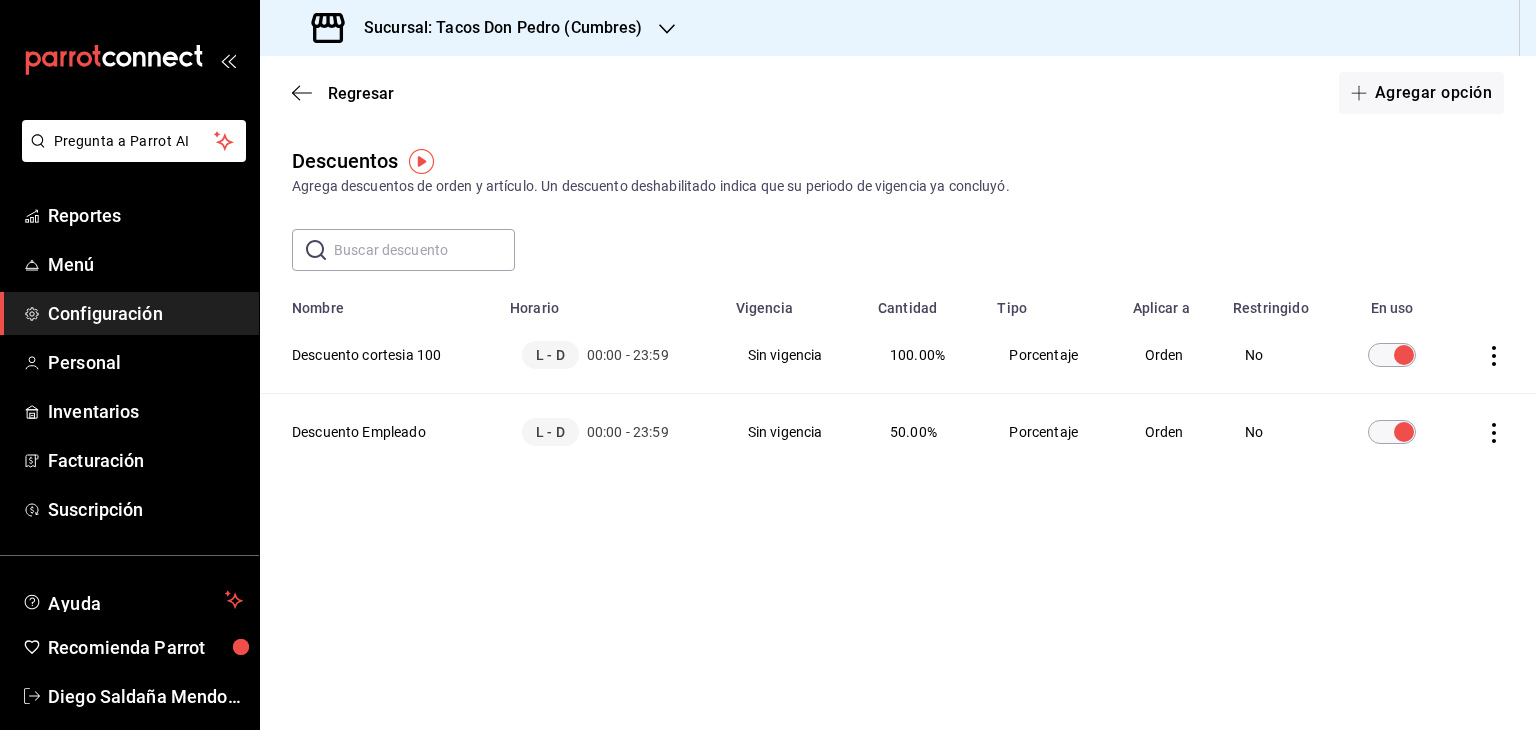 click on "Porcentaje" at bounding box center (1052, 432) 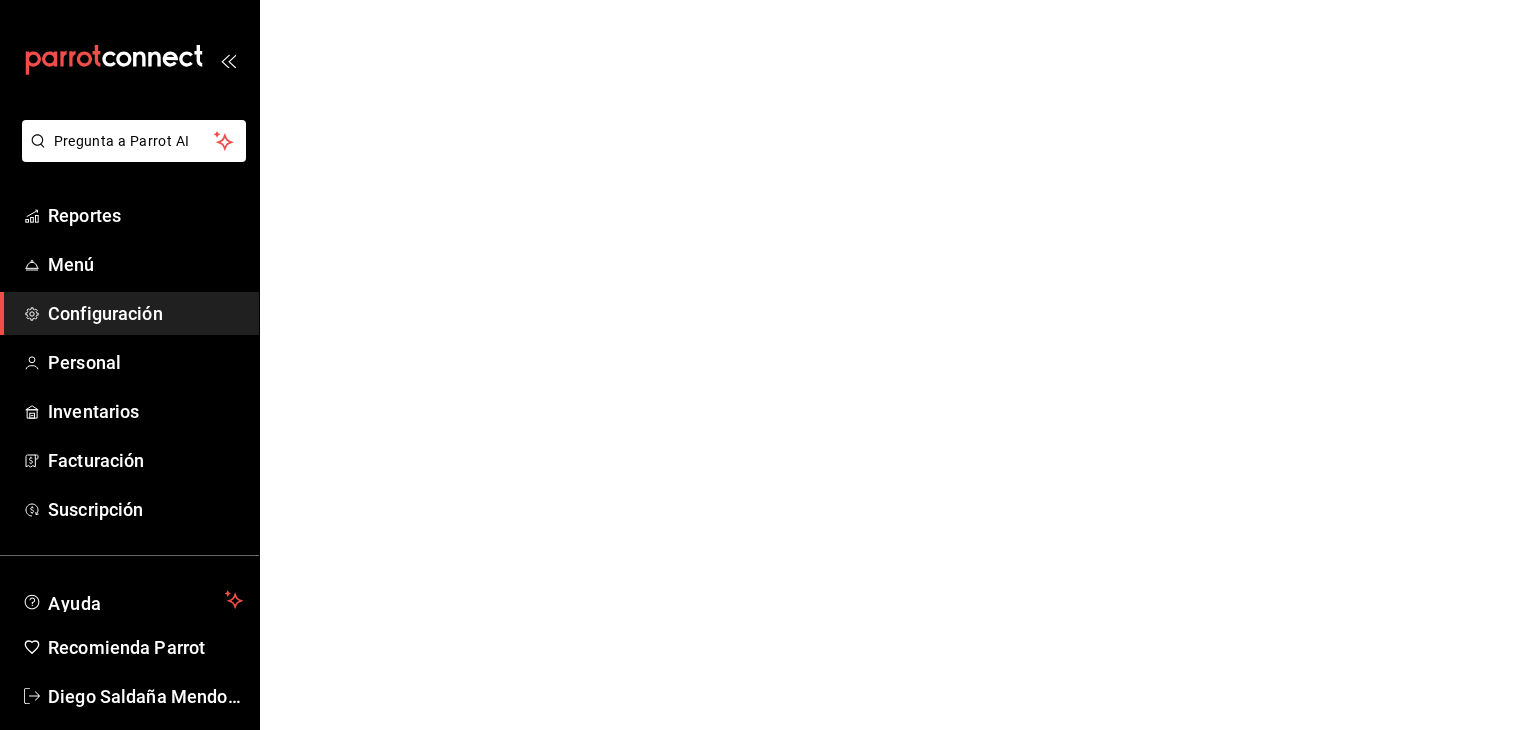 scroll, scrollTop: 0, scrollLeft: 0, axis: both 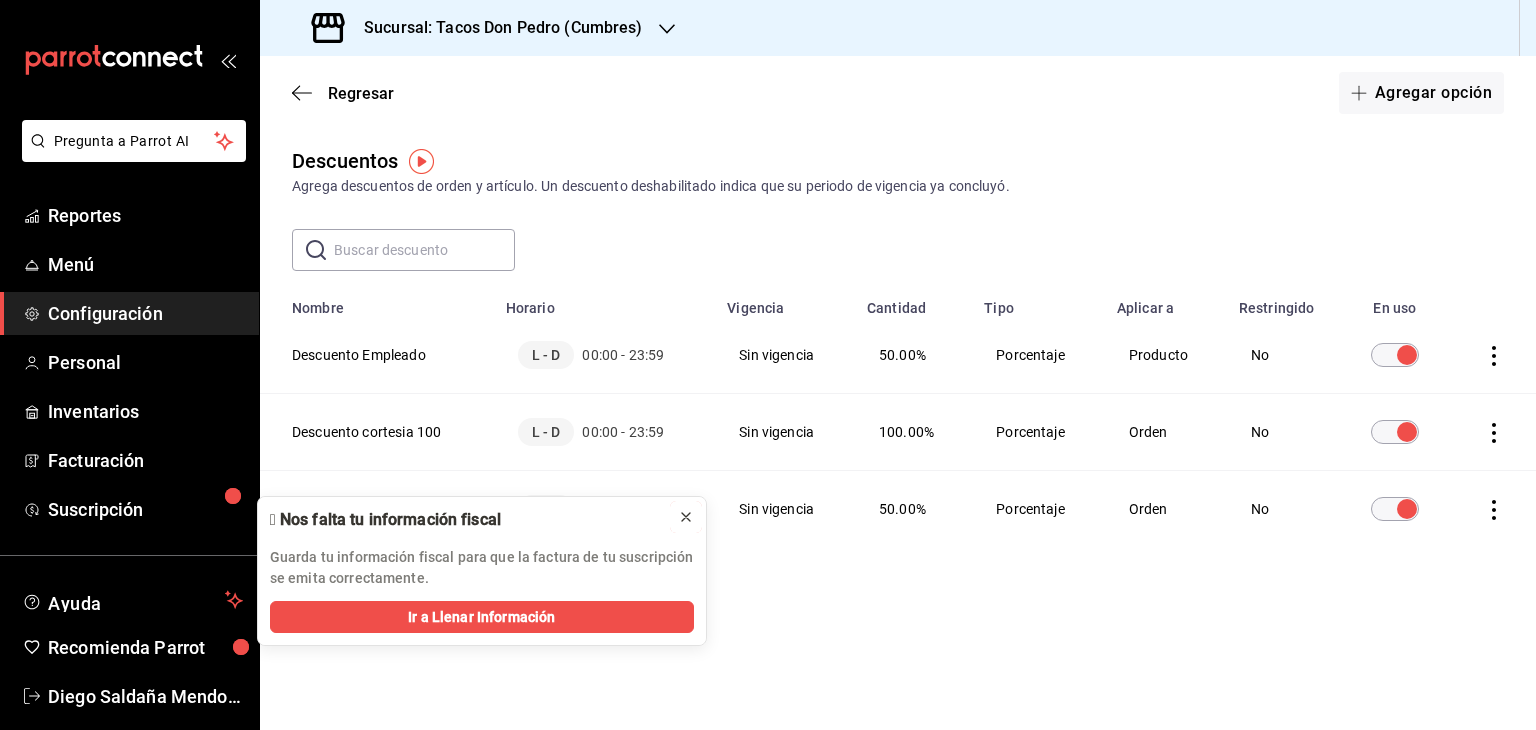 click 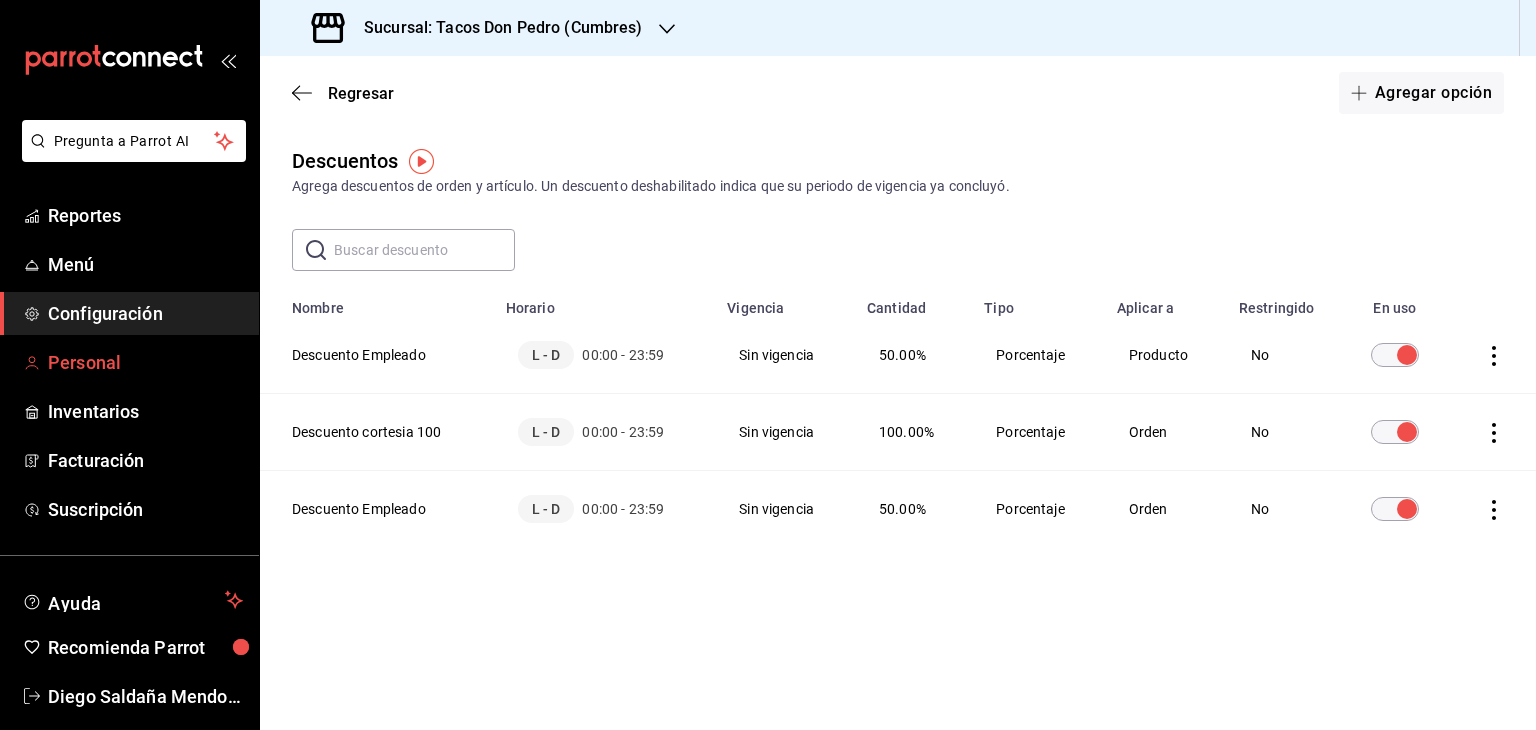 click on "Personal" at bounding box center (129, 362) 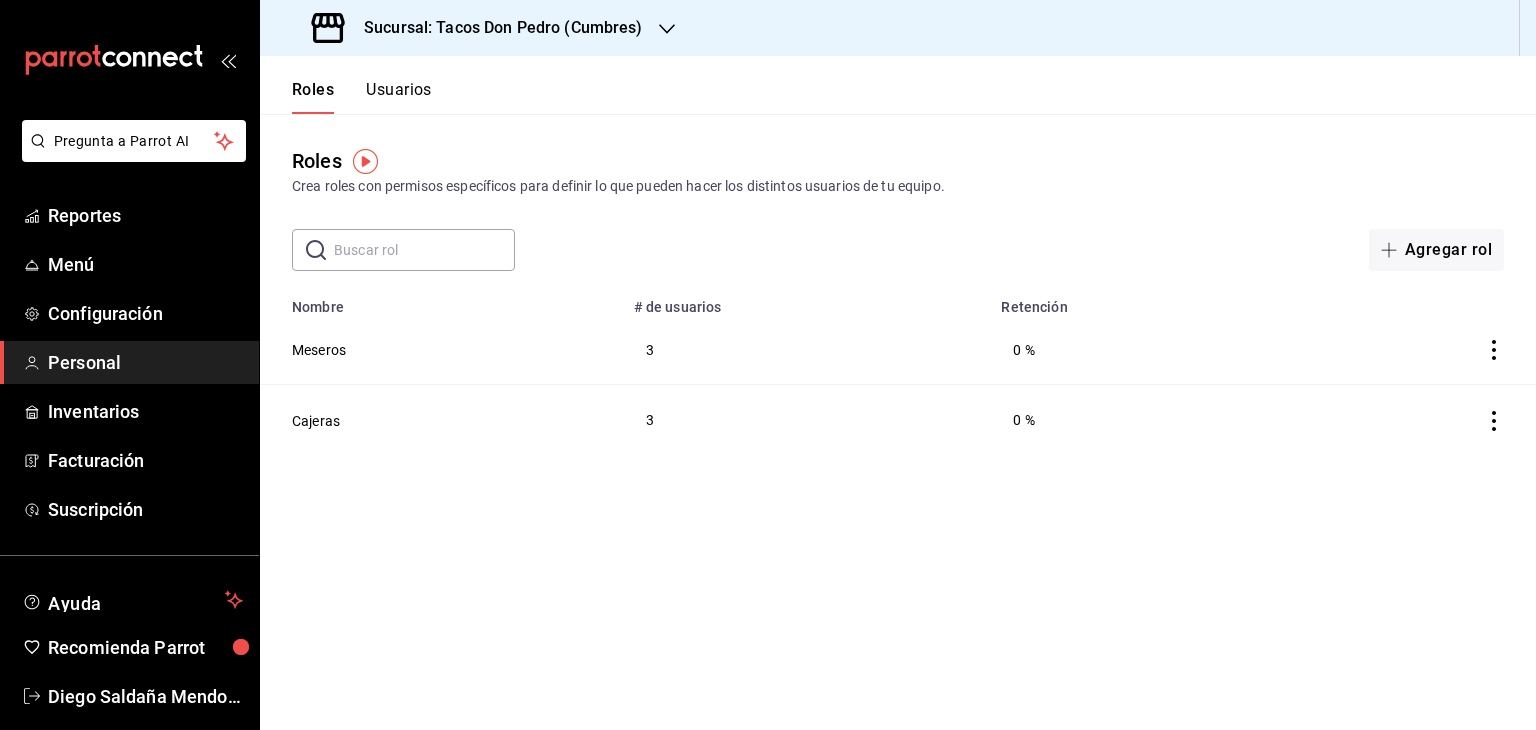 click on "Roles Crea roles con permisos específicos para definir lo que pueden hacer los distintos usuarios de tu equipo." at bounding box center (898, 171) 